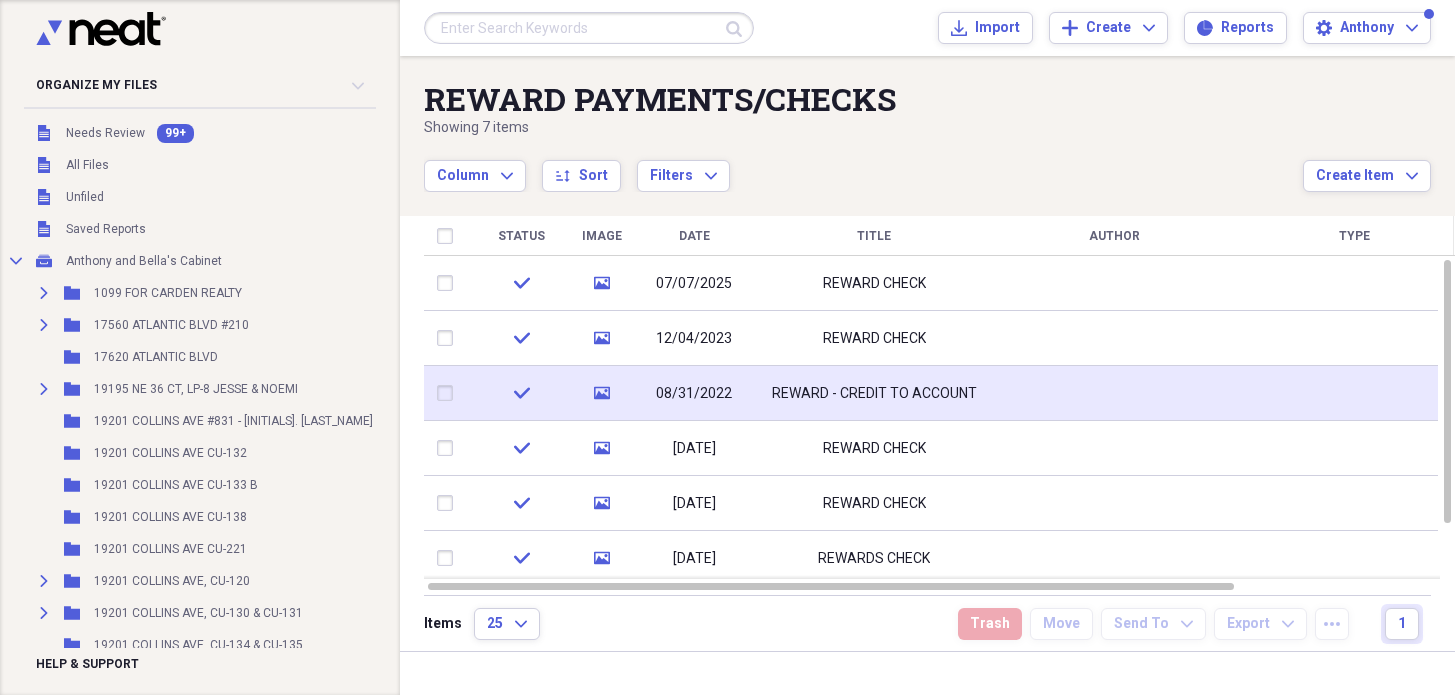 scroll, scrollTop: 0, scrollLeft: 0, axis: both 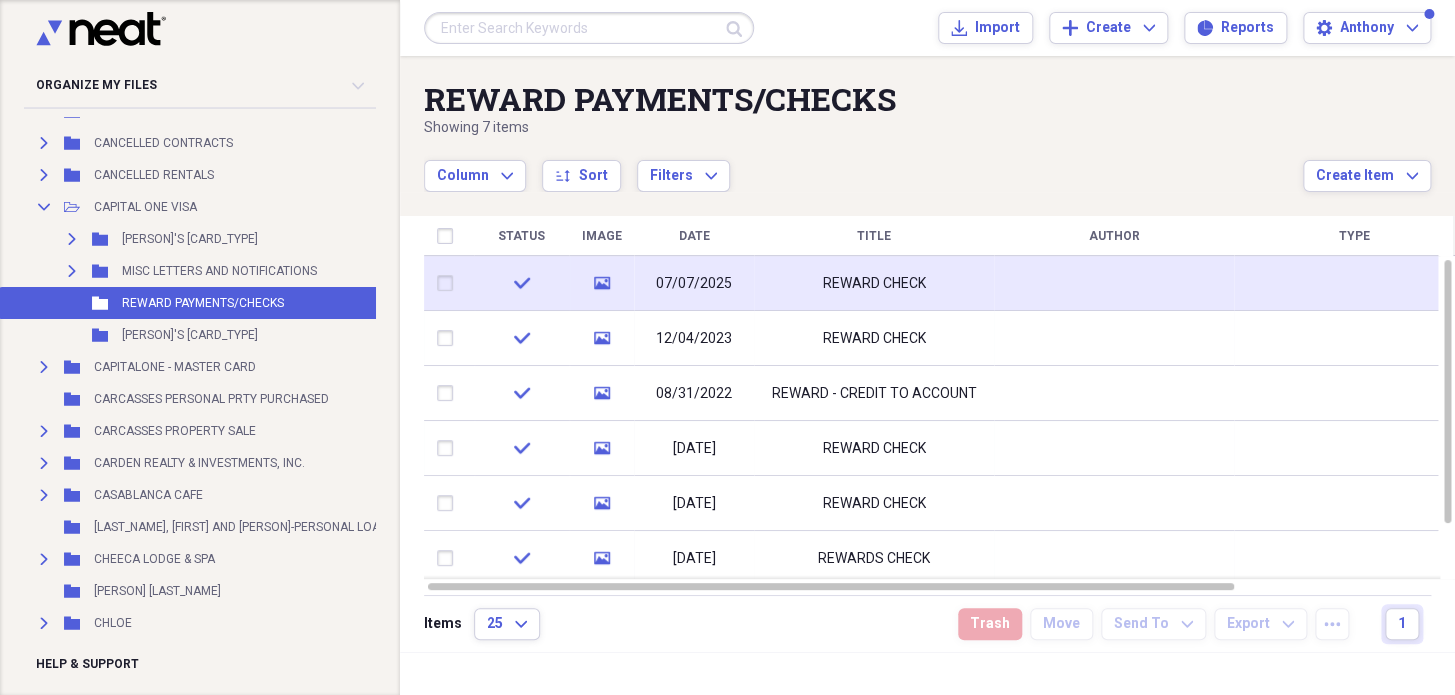 click on "REWARD CHECK" at bounding box center [874, 284] 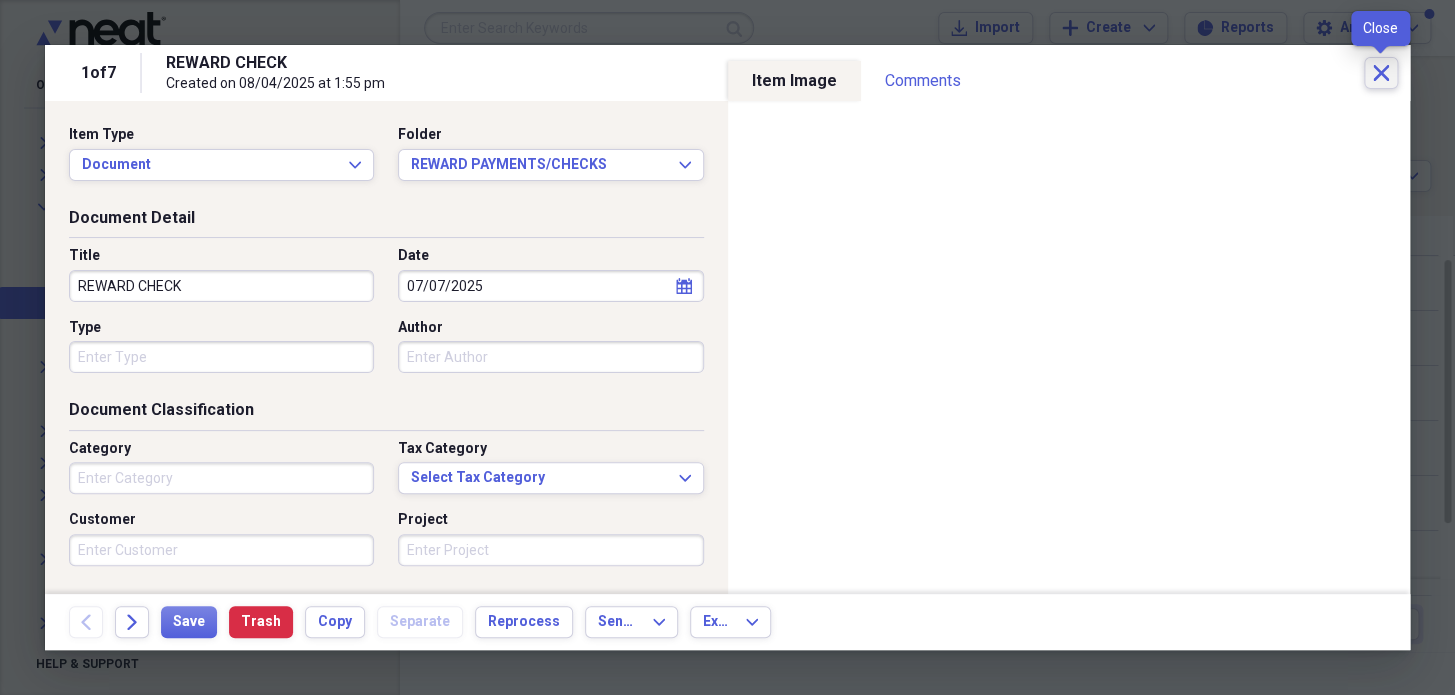 click on "Close" 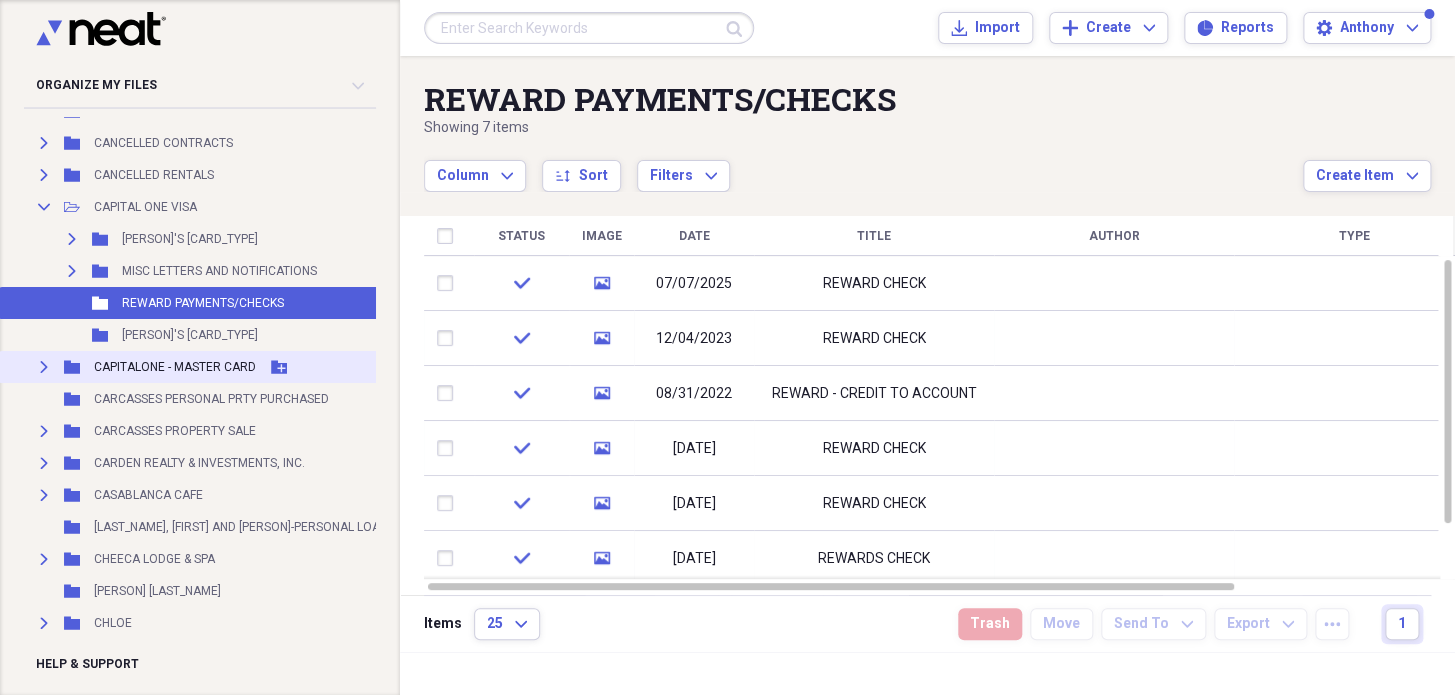 drag, startPoint x: 44, startPoint y: 200, endPoint x: 197, endPoint y: 239, distance: 157.89236 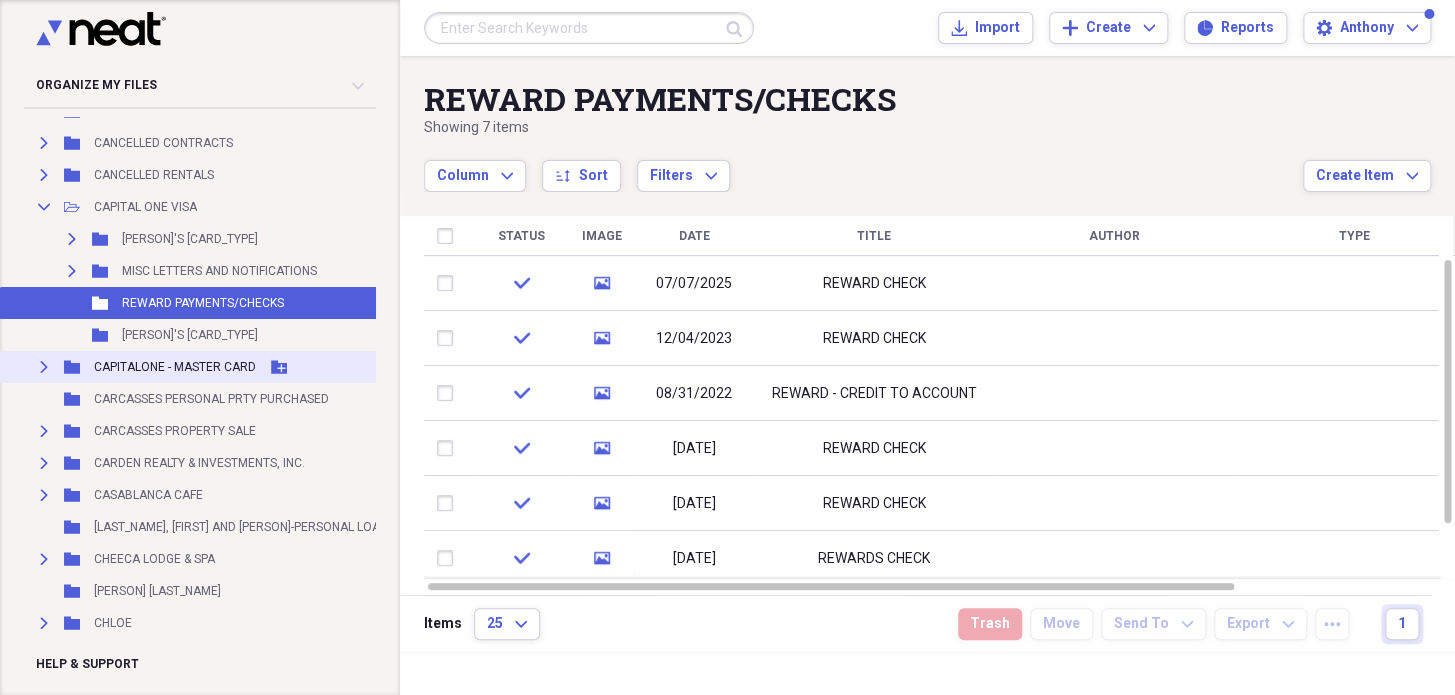 click on "Collapse" 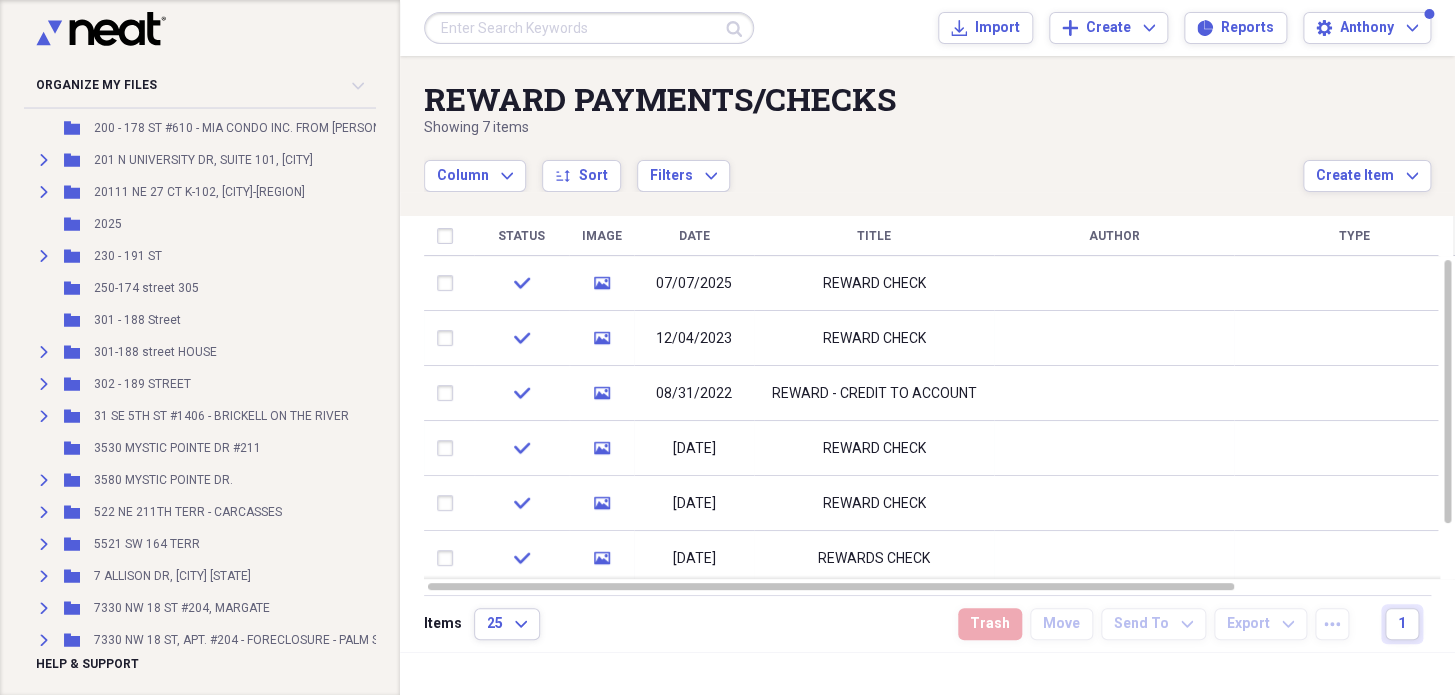 scroll, scrollTop: 3363, scrollLeft: 0, axis: vertical 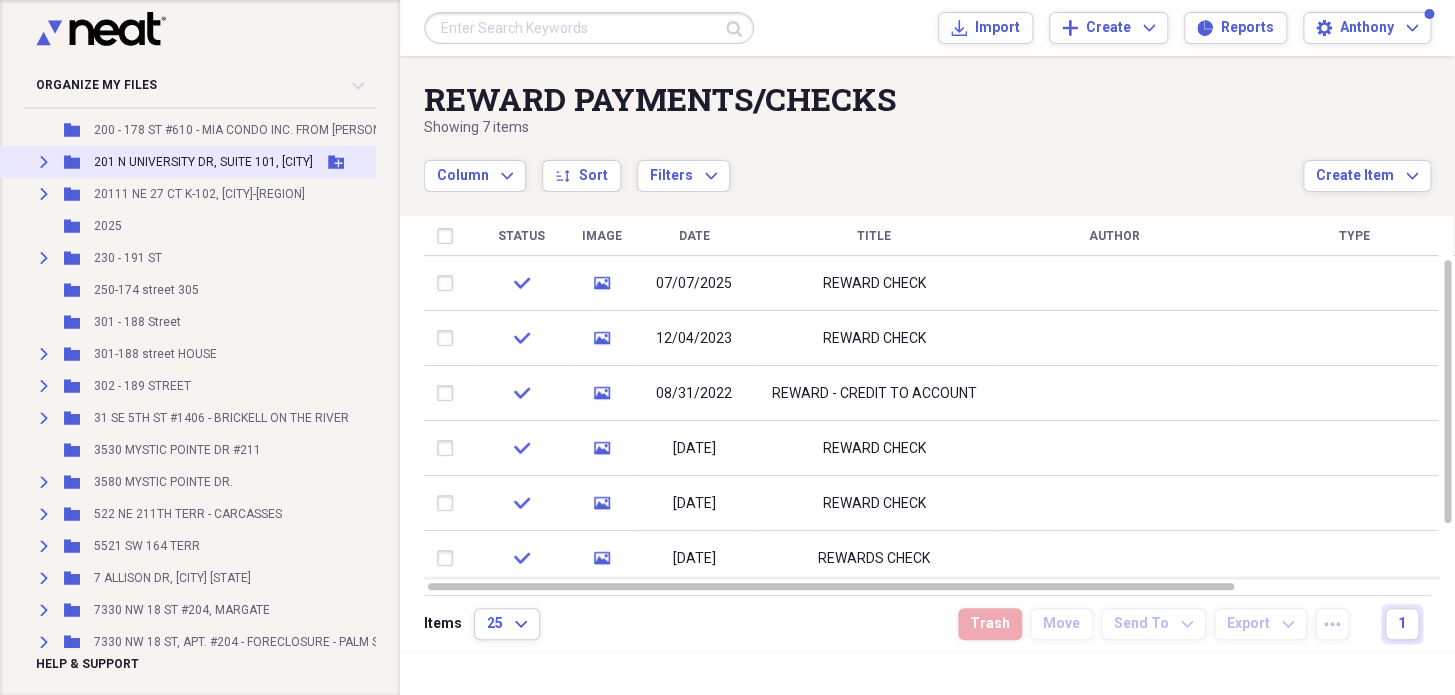 click on "Expand" 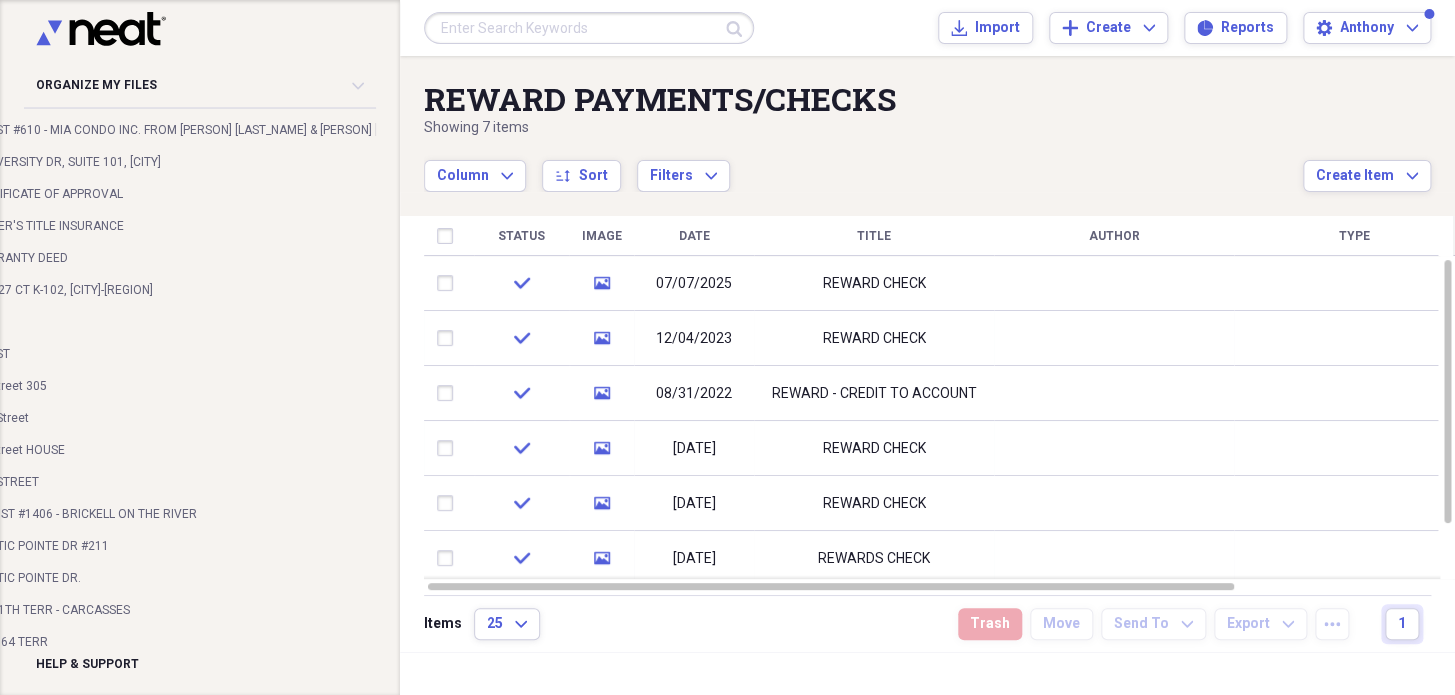 scroll, scrollTop: 3363, scrollLeft: 160, axis: both 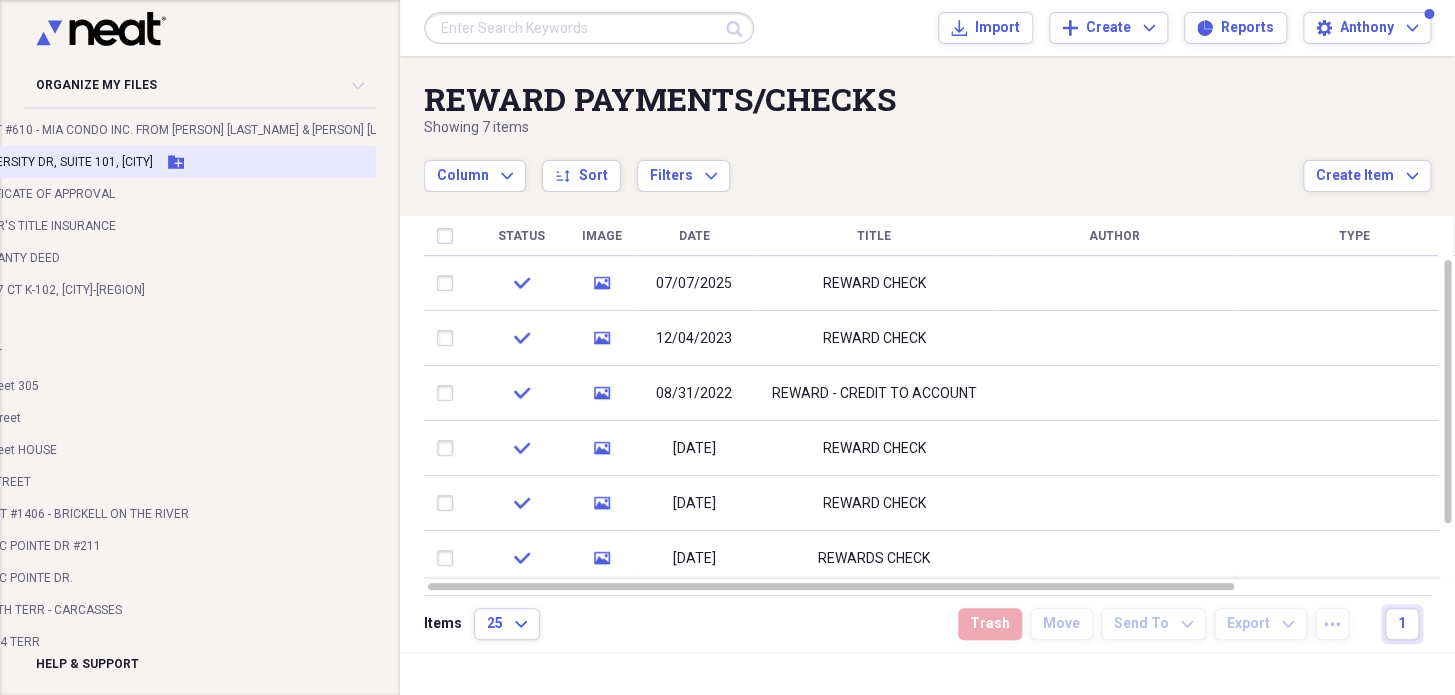 click 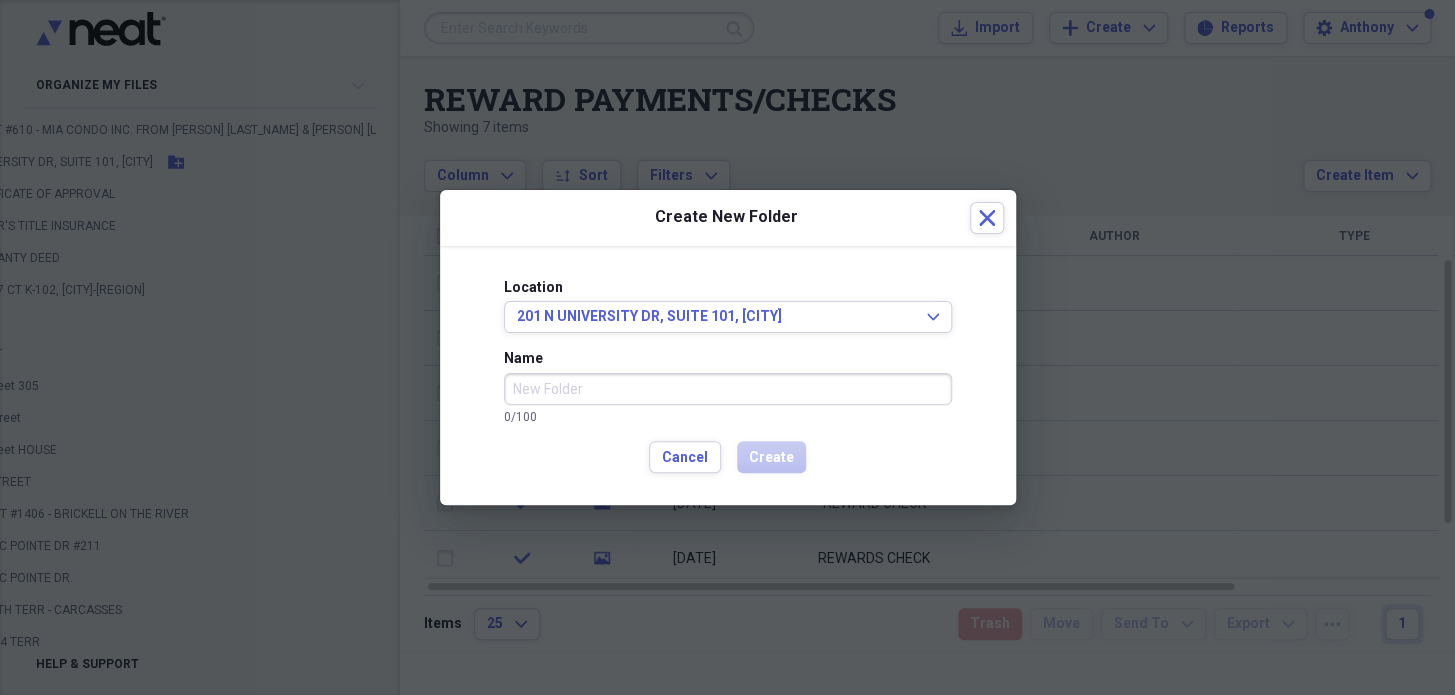 click on "Name" at bounding box center (728, 389) 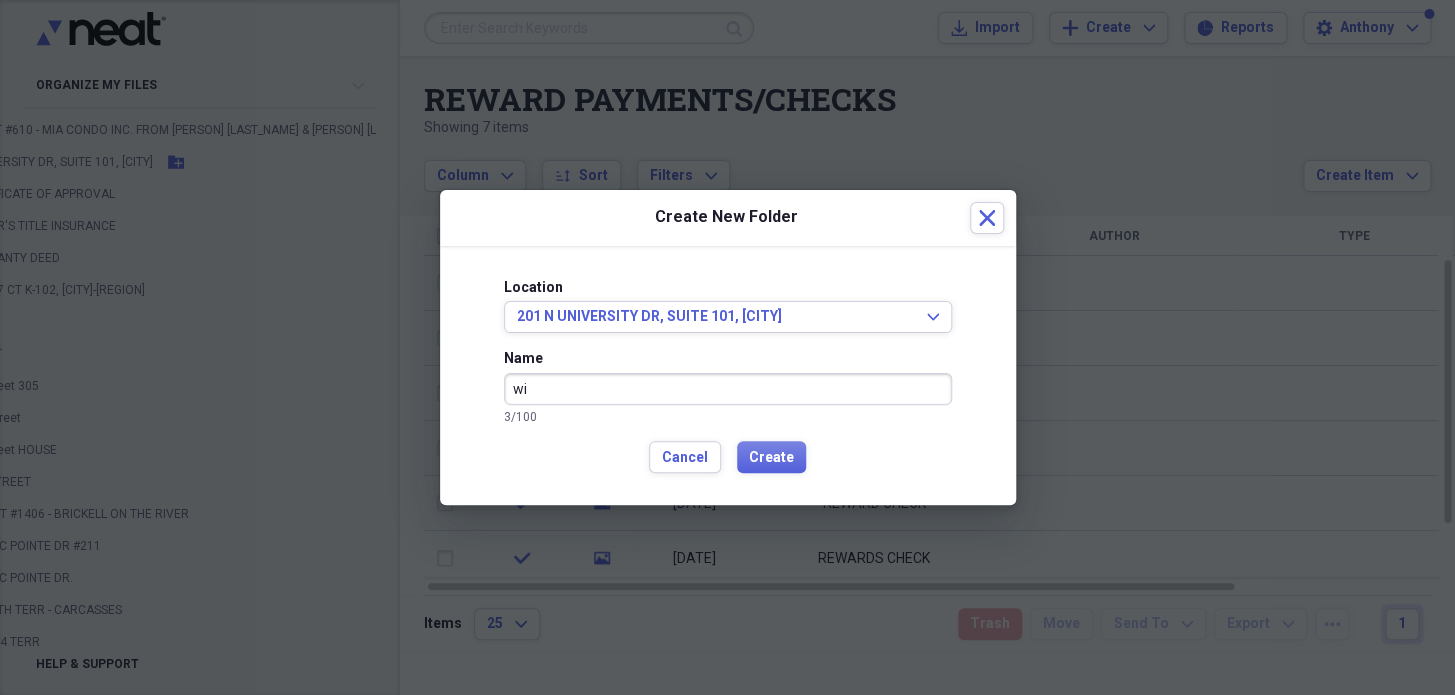 type on "w" 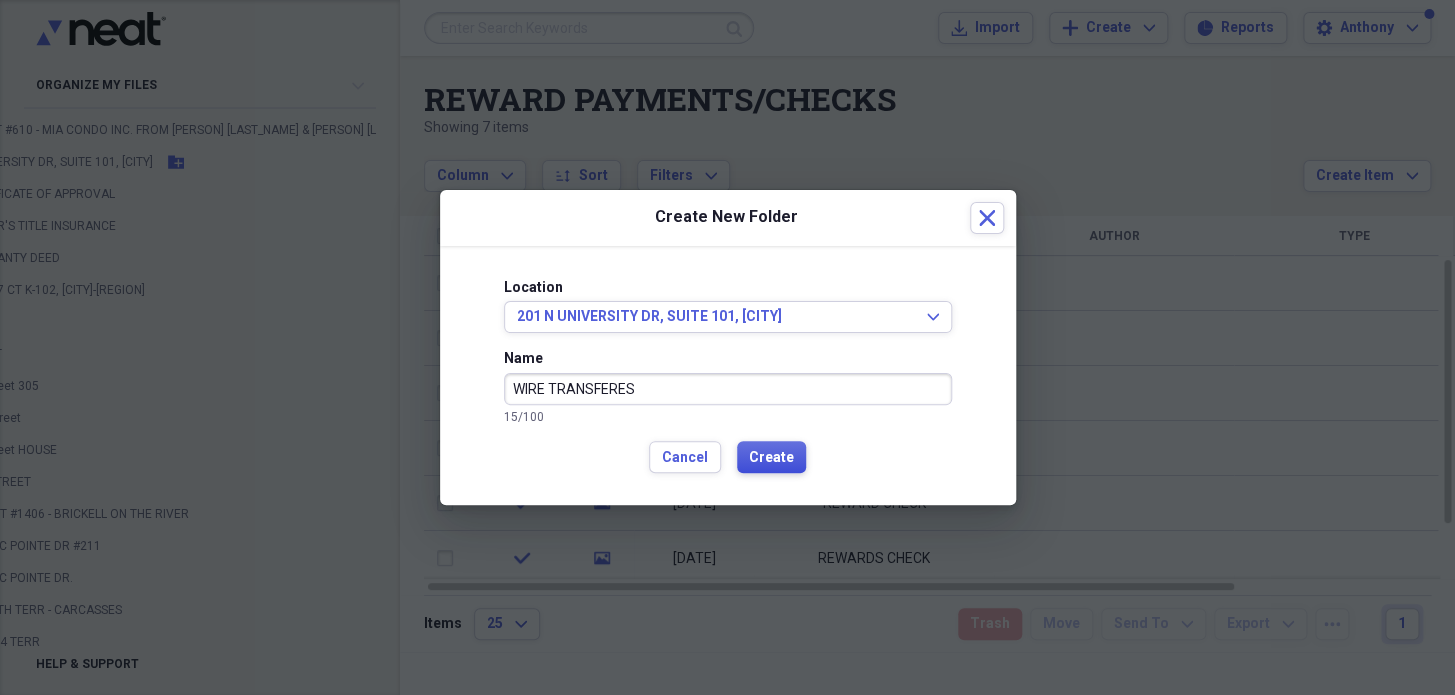 type on "WIRE TRANSFERES" 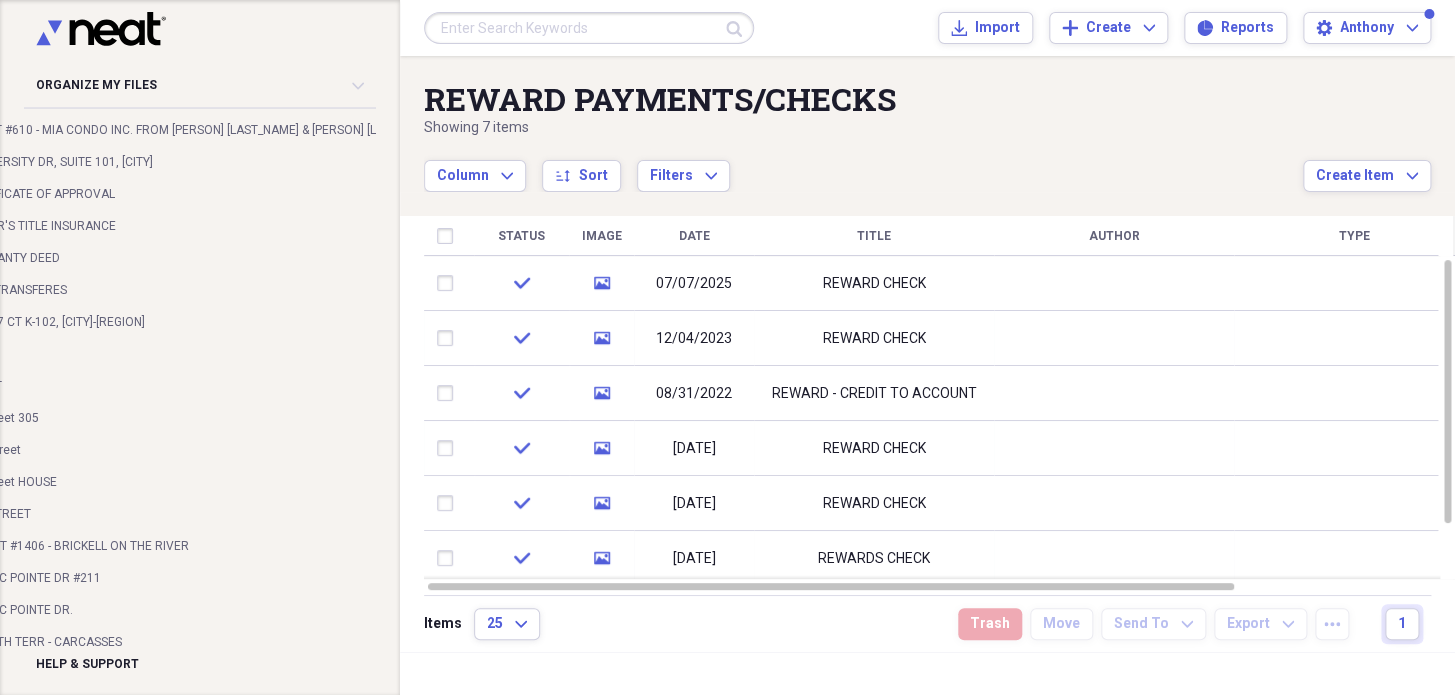 scroll, scrollTop: 3363, scrollLeft: 0, axis: vertical 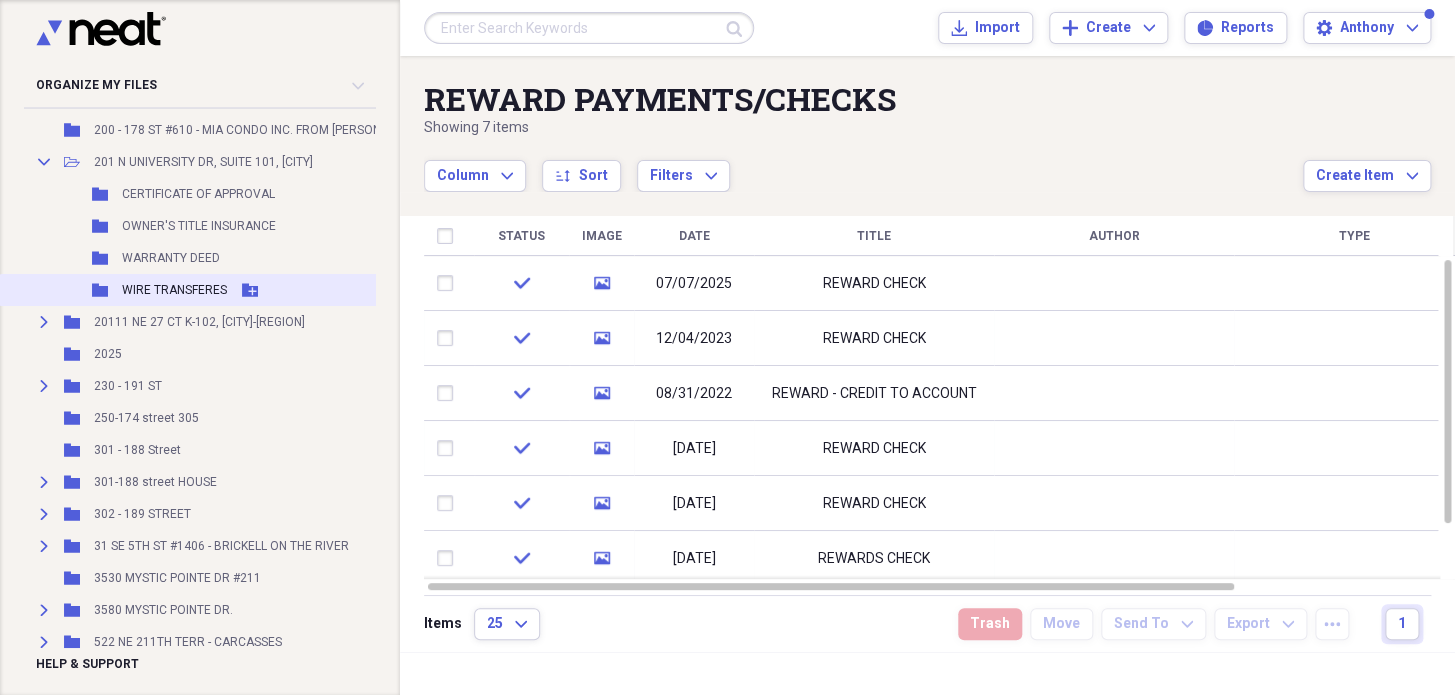 click on "WIRE TRANSFERES" at bounding box center [174, 290] 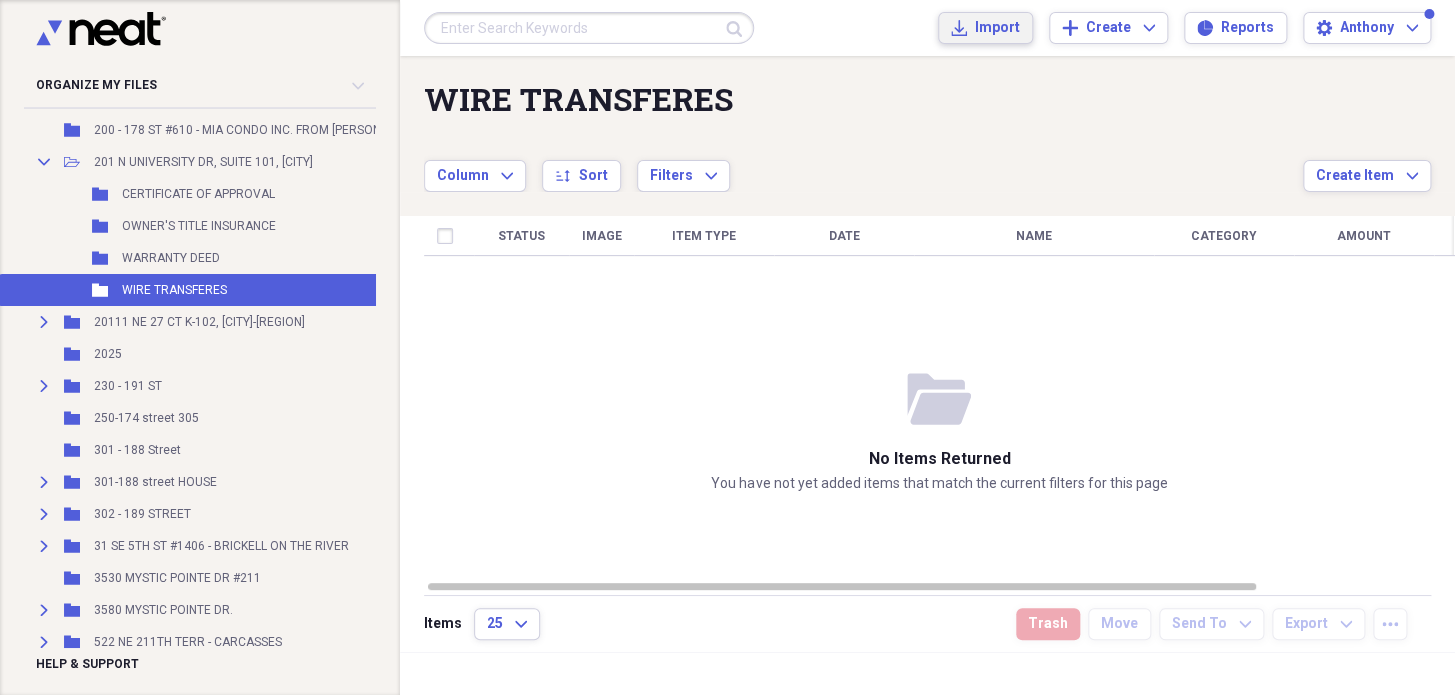 click on "Import" at bounding box center (997, 28) 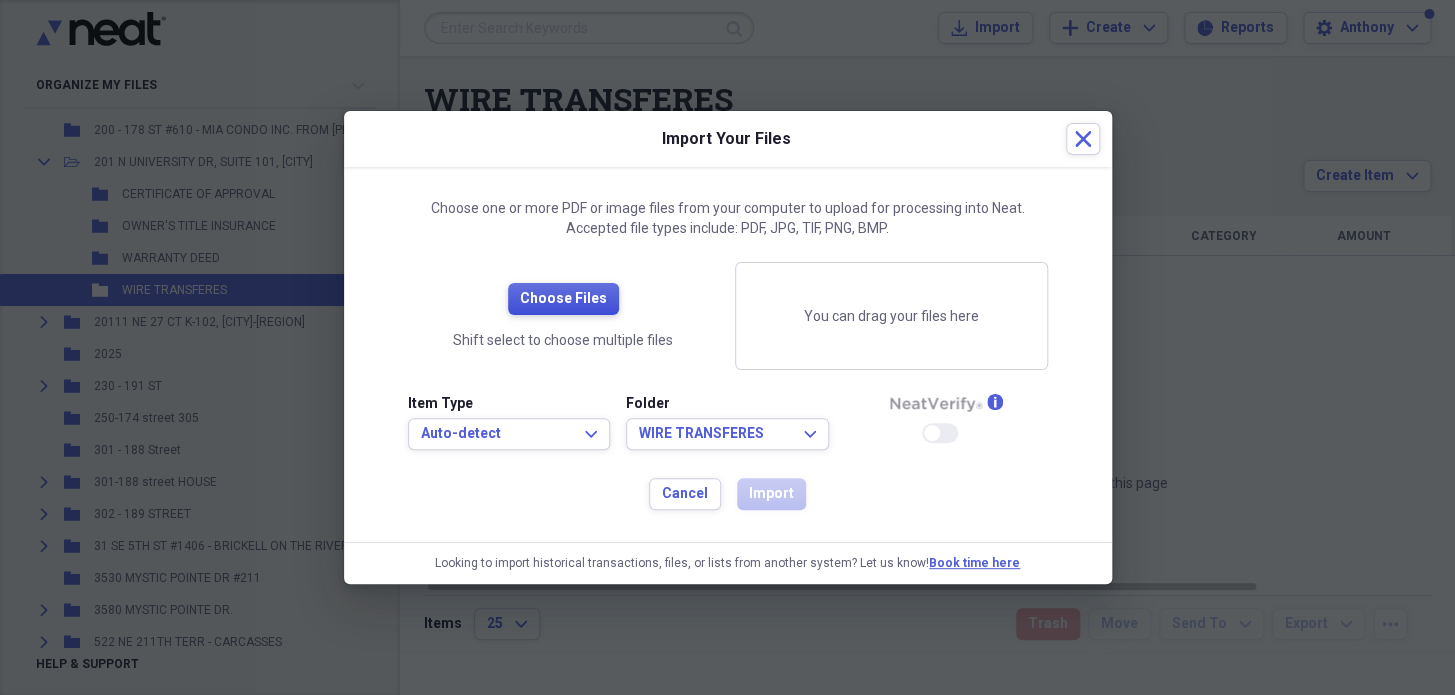 click on "Choose Files" at bounding box center (563, 299) 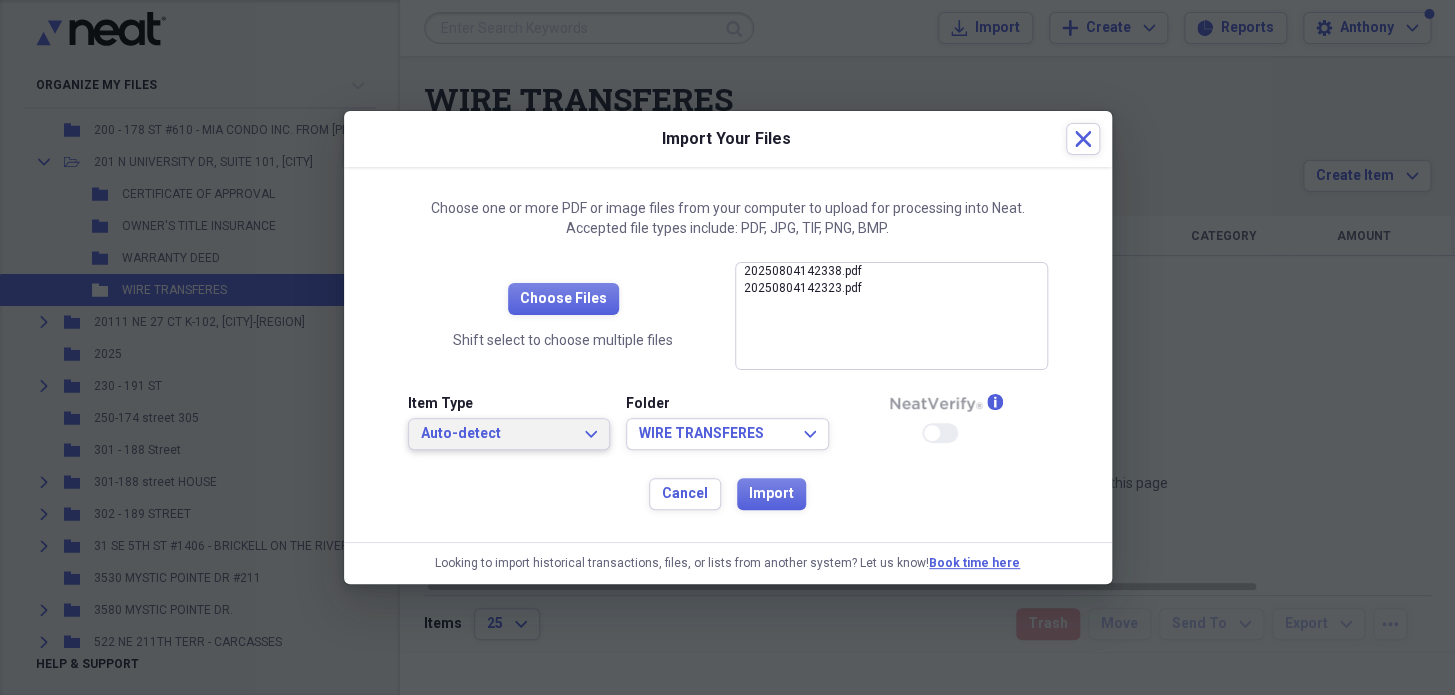 click on "Auto-detect Expand" at bounding box center [509, 434] 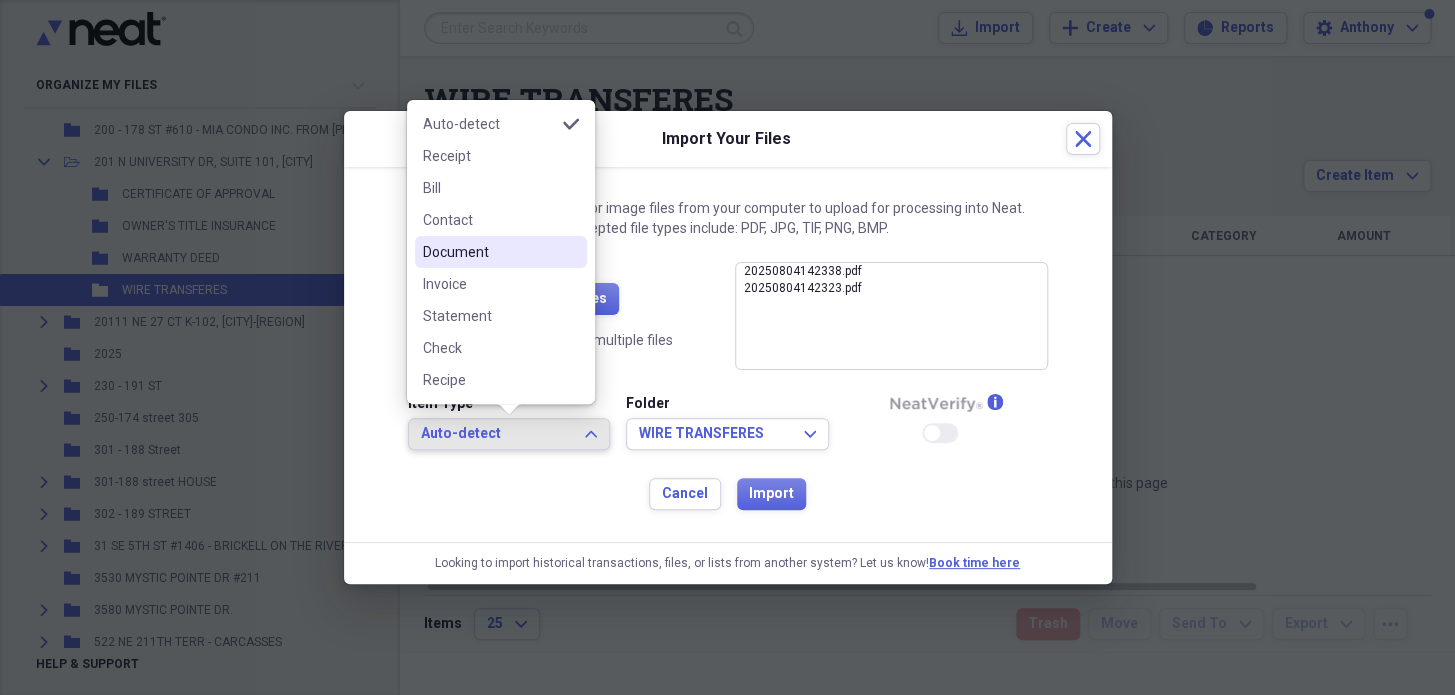 click on "Document" at bounding box center [489, 252] 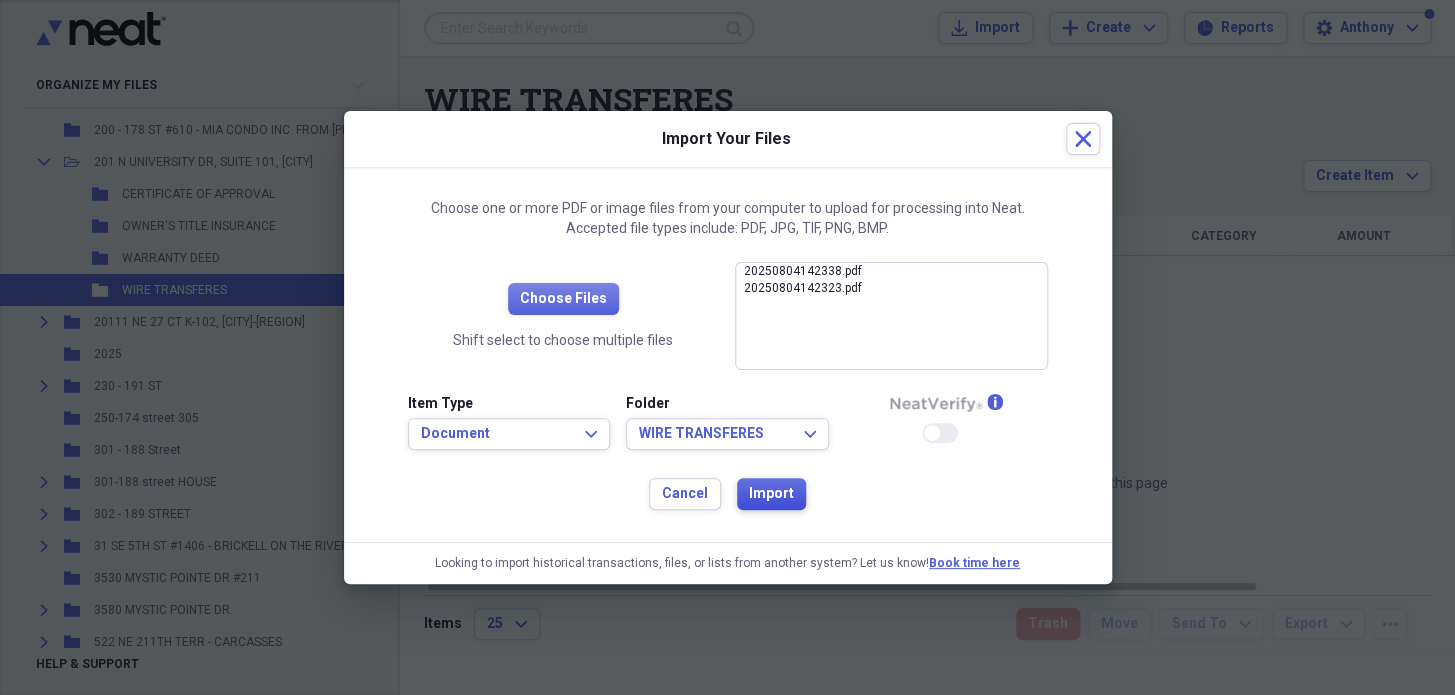 click on "Import" at bounding box center [771, 494] 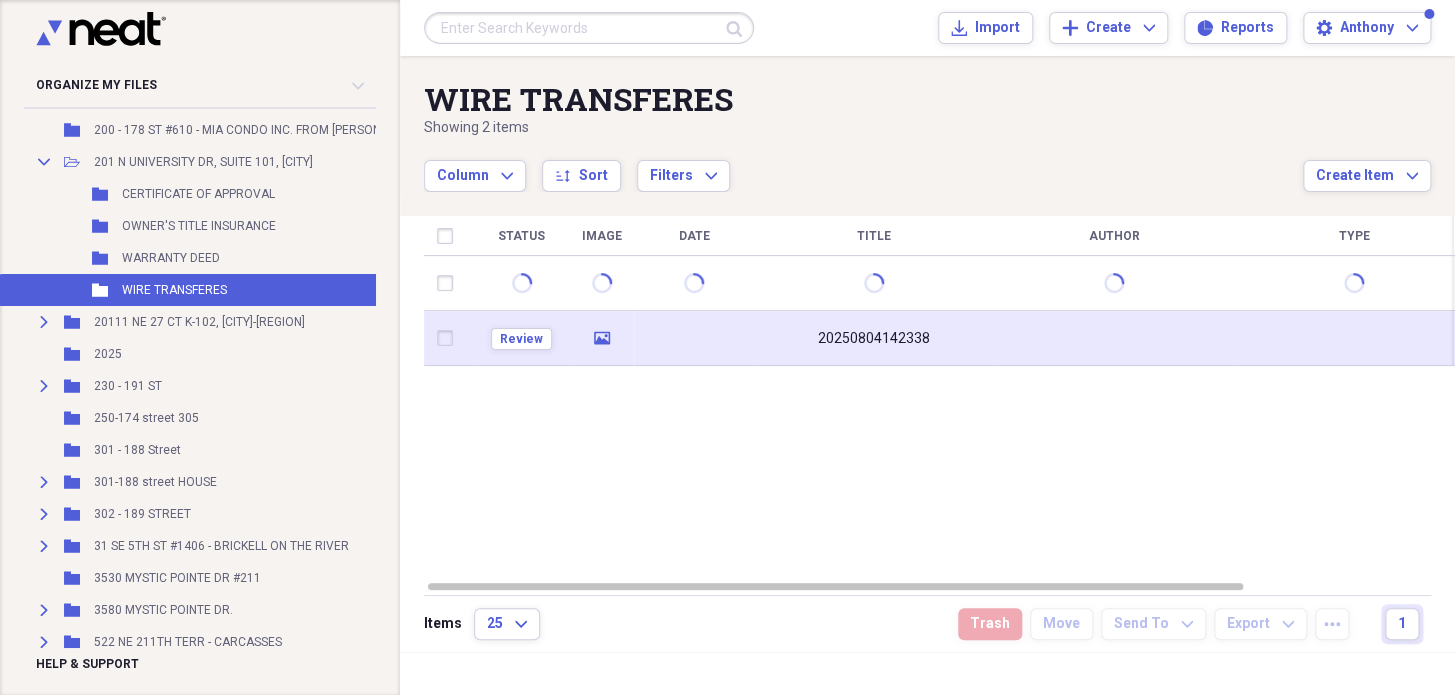 click on "20250804142338" at bounding box center (874, 338) 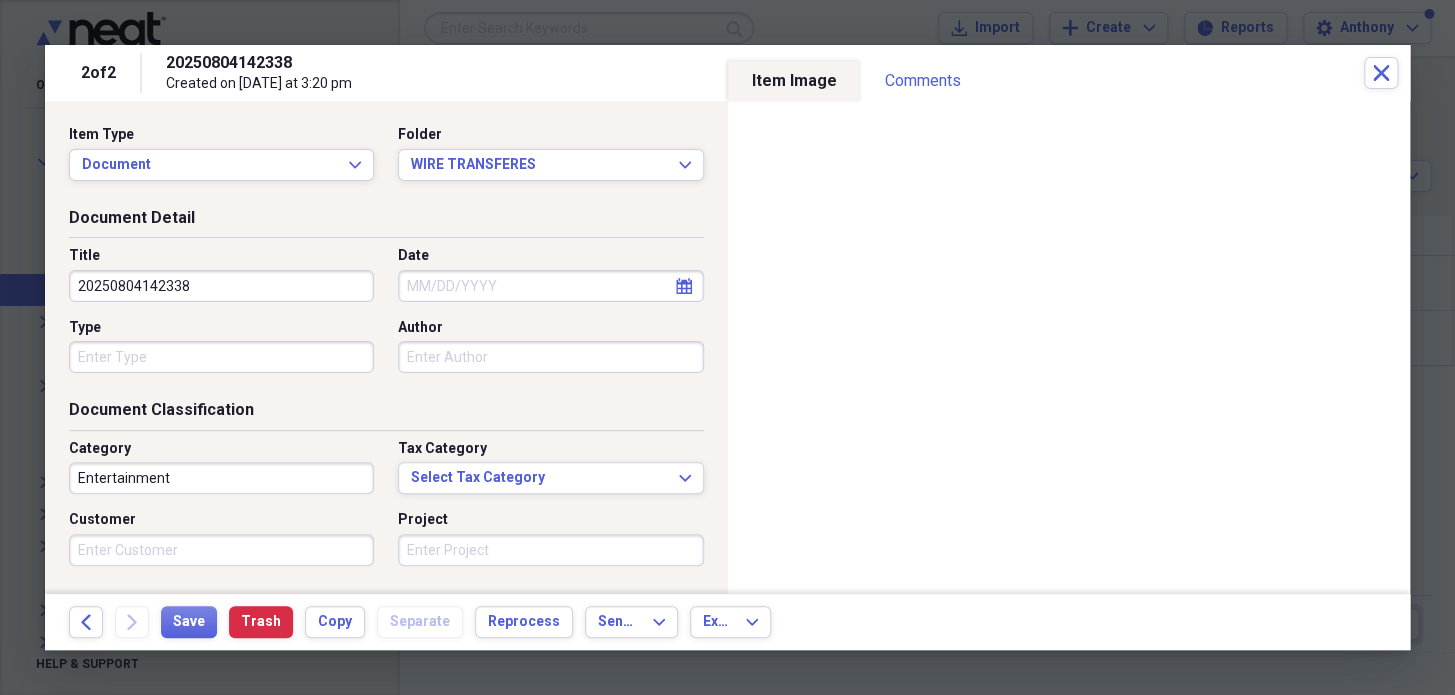 drag, startPoint x: 91, startPoint y: 290, endPoint x: 13, endPoint y: 283, distance: 78.31347 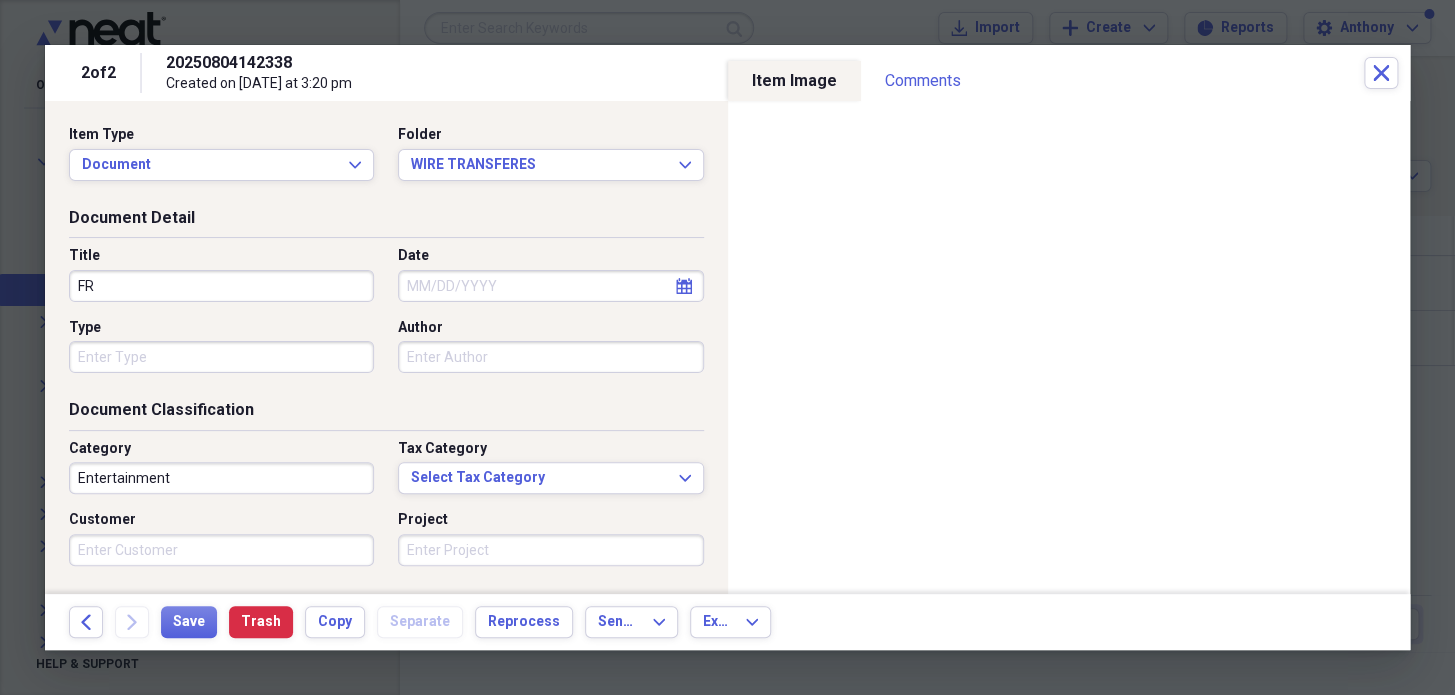 type on "F" 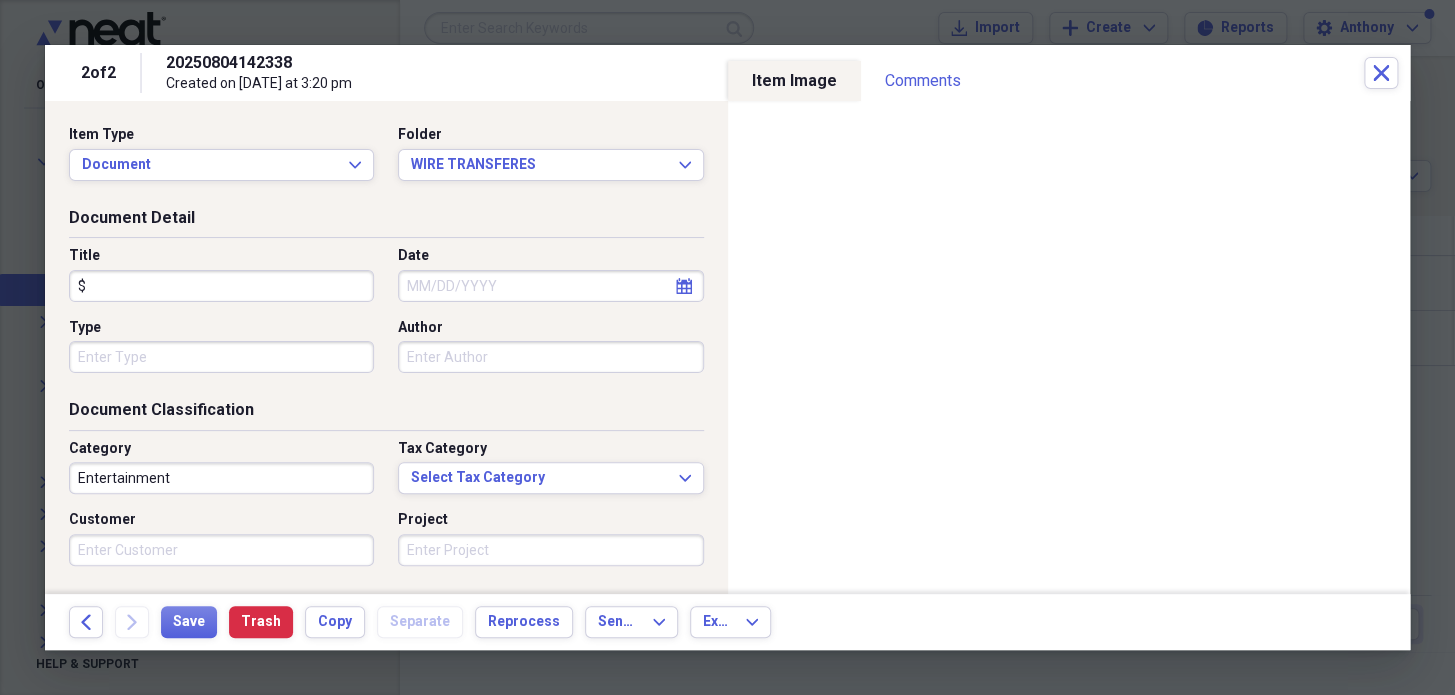 click on "$" at bounding box center (221, 286) 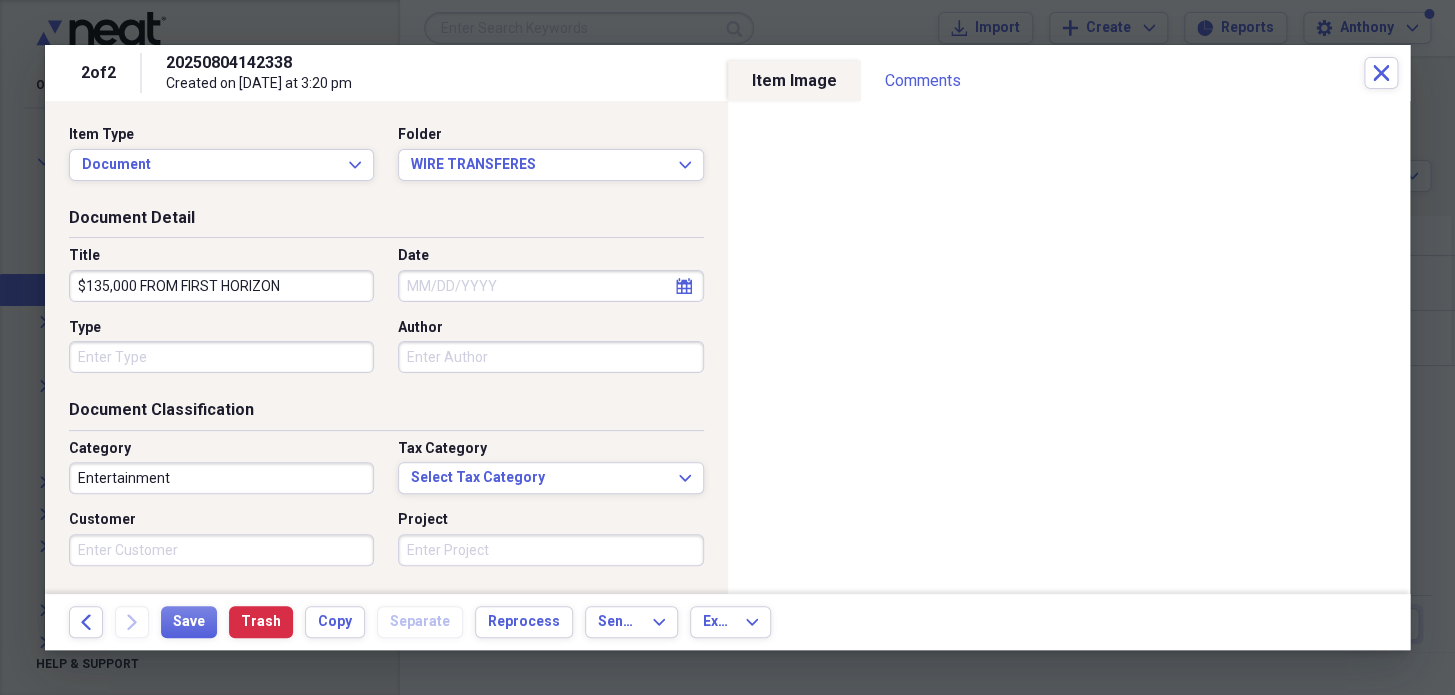 type on "$135,000 FROM FIRST HORIZON" 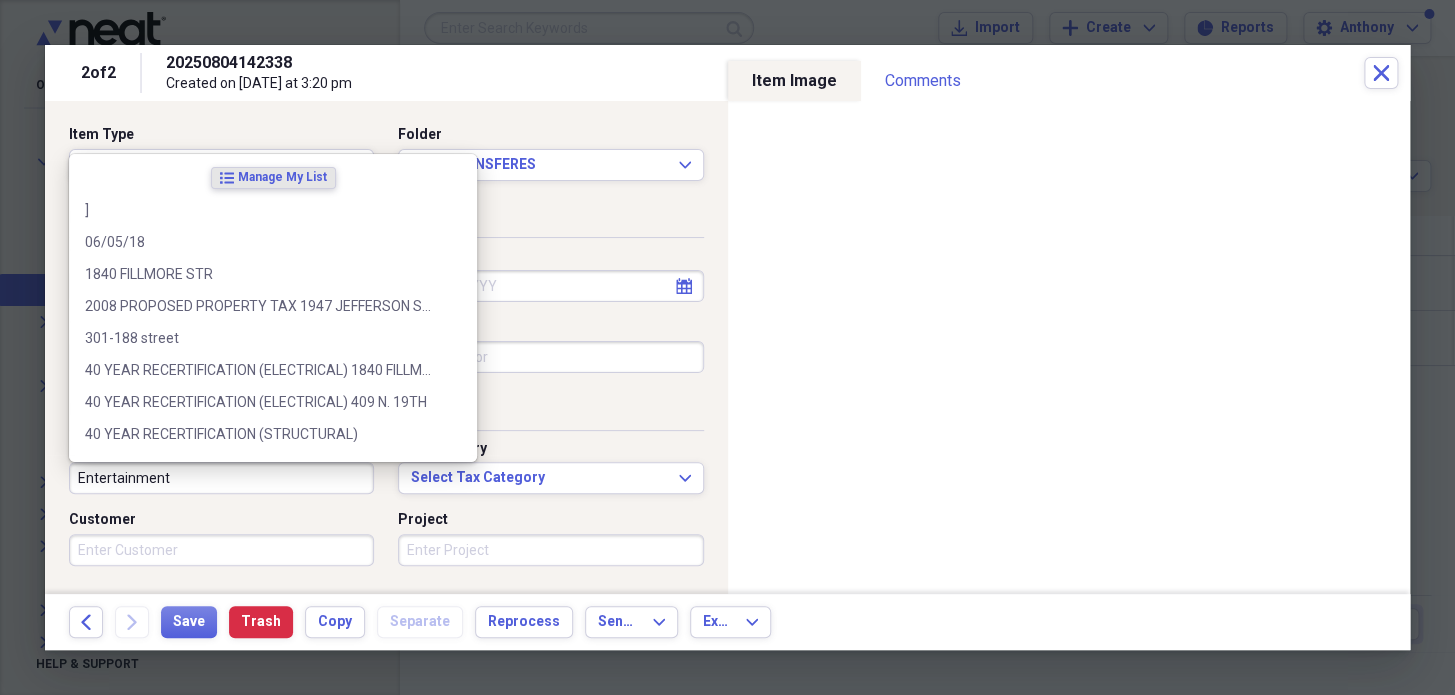 click on "Entertainment" at bounding box center [221, 478] 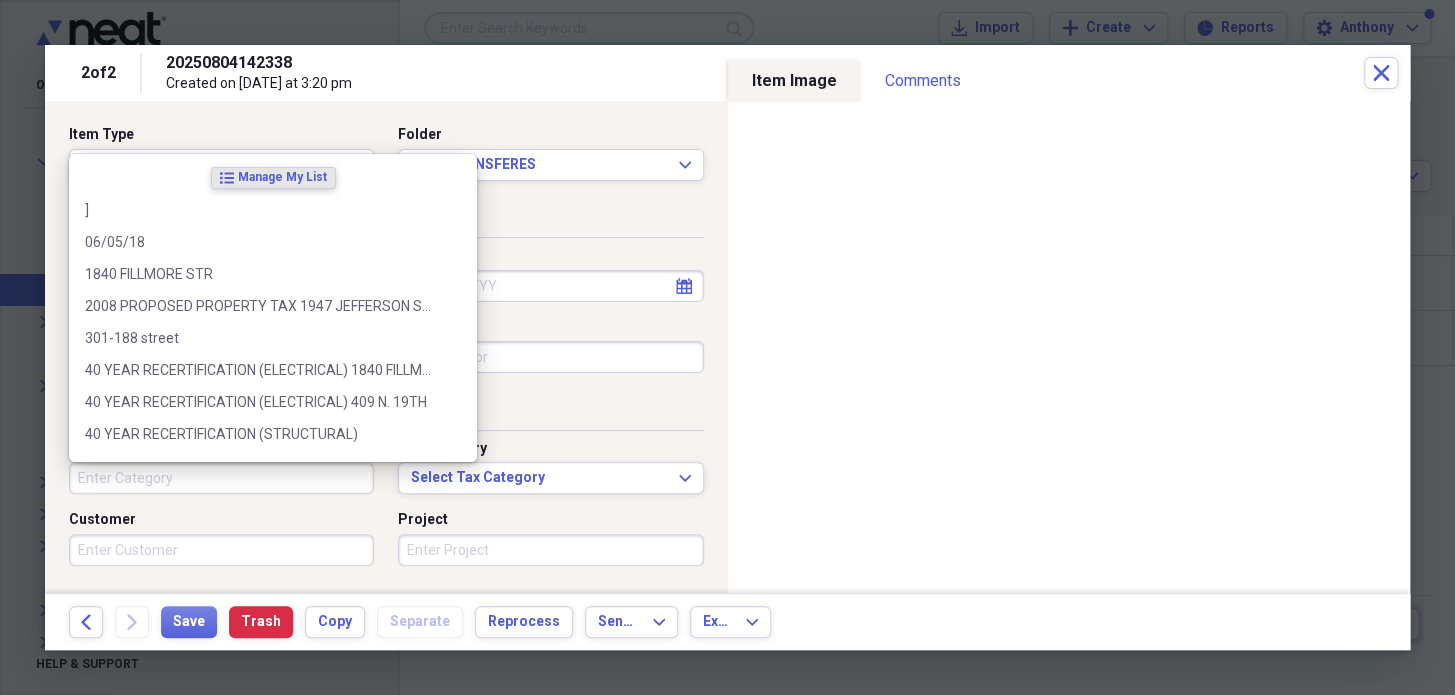 type 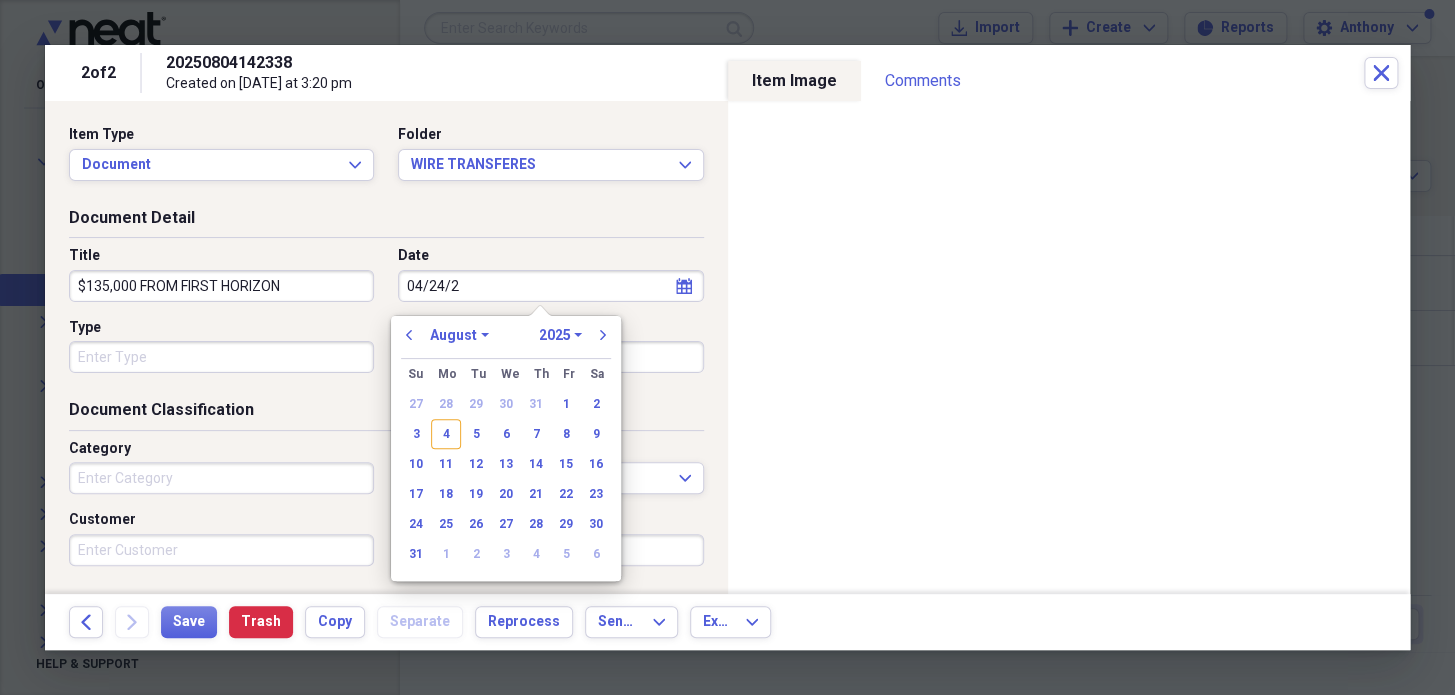 type on "[DATE]" 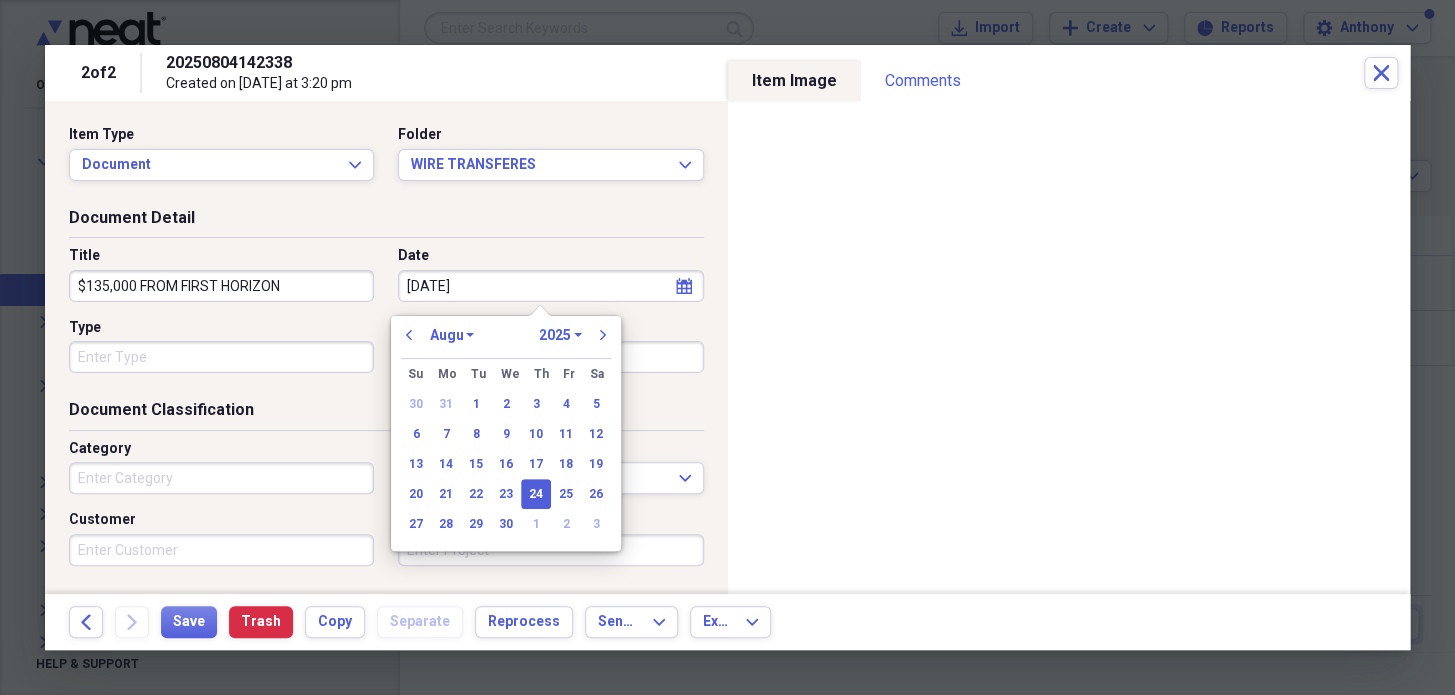 select on "3" 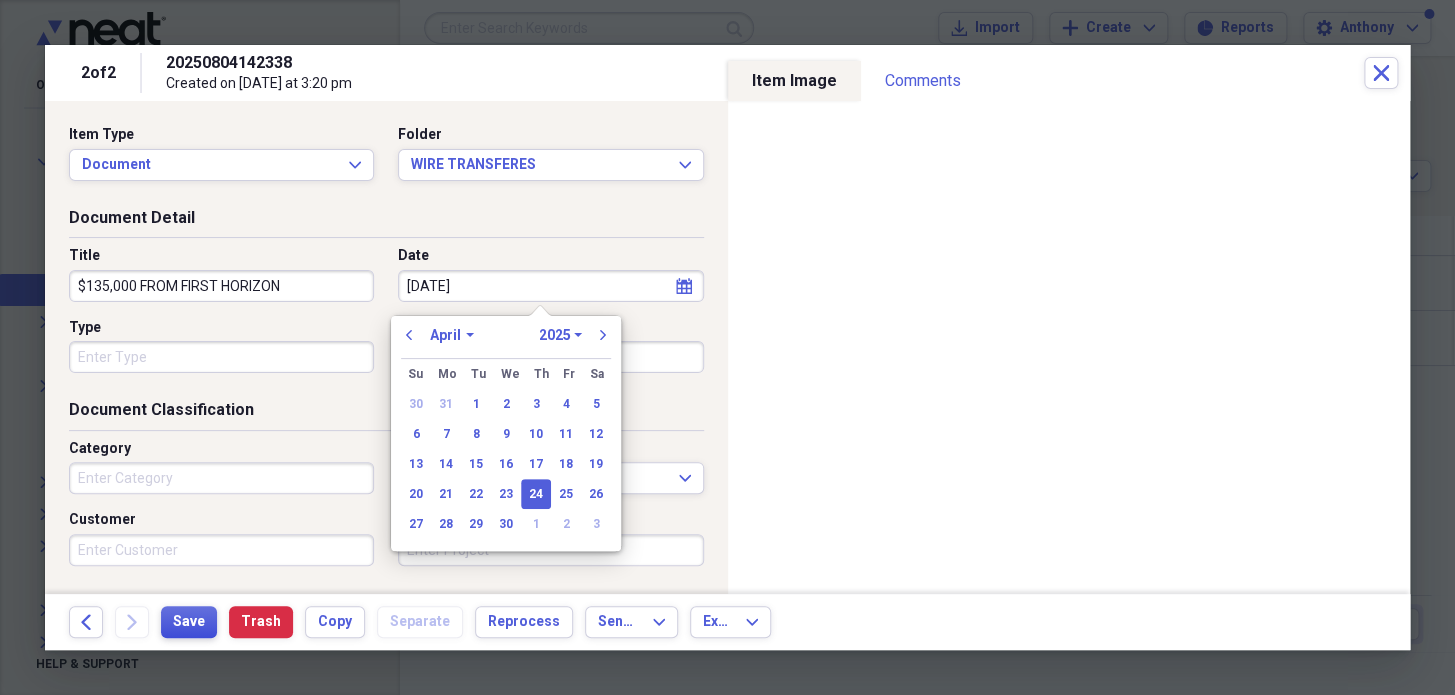 type on "04/24/2025" 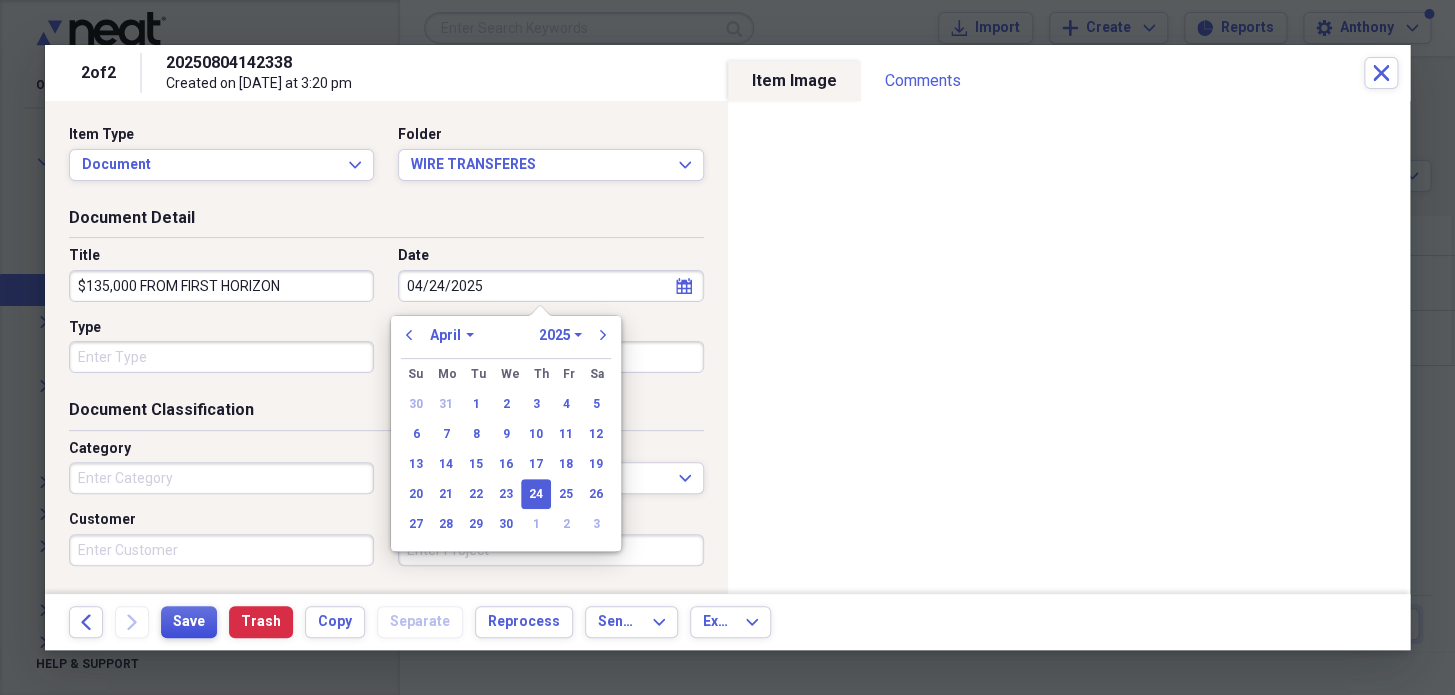 click on "Save" at bounding box center (189, 622) 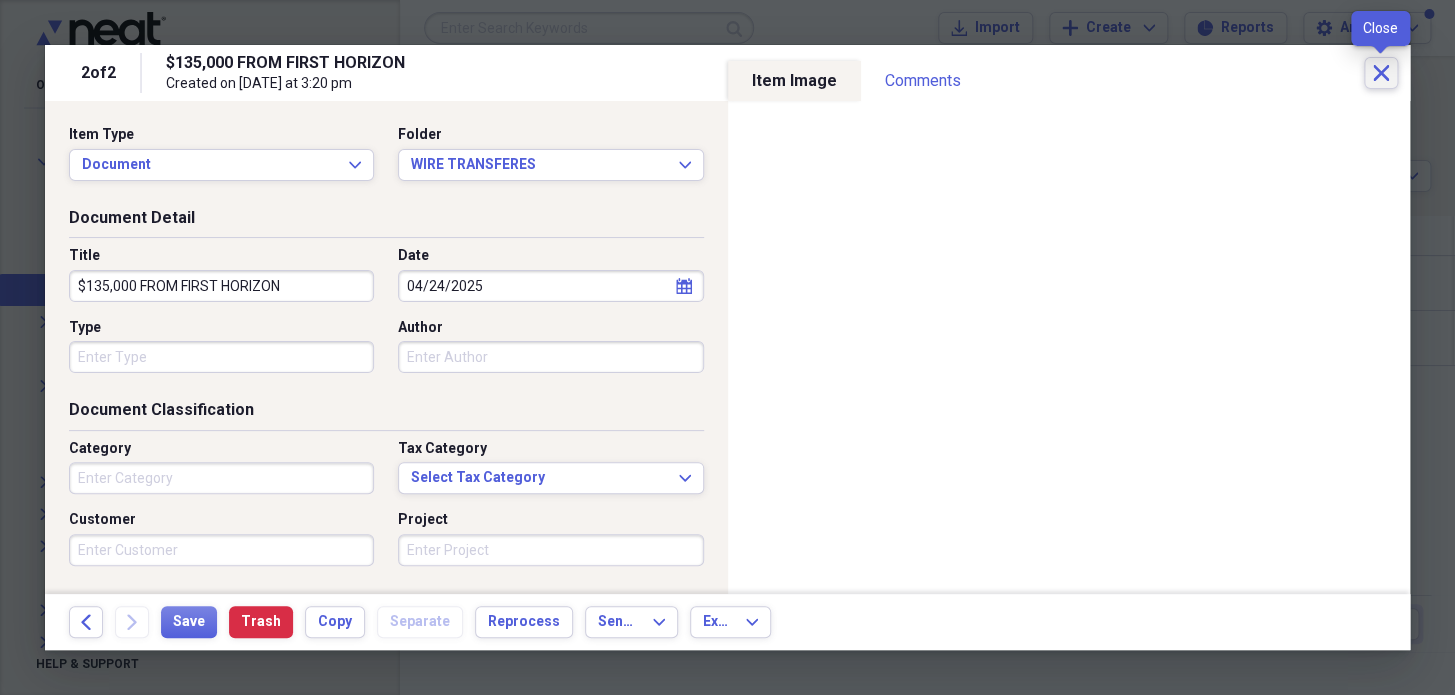 click on "Close" 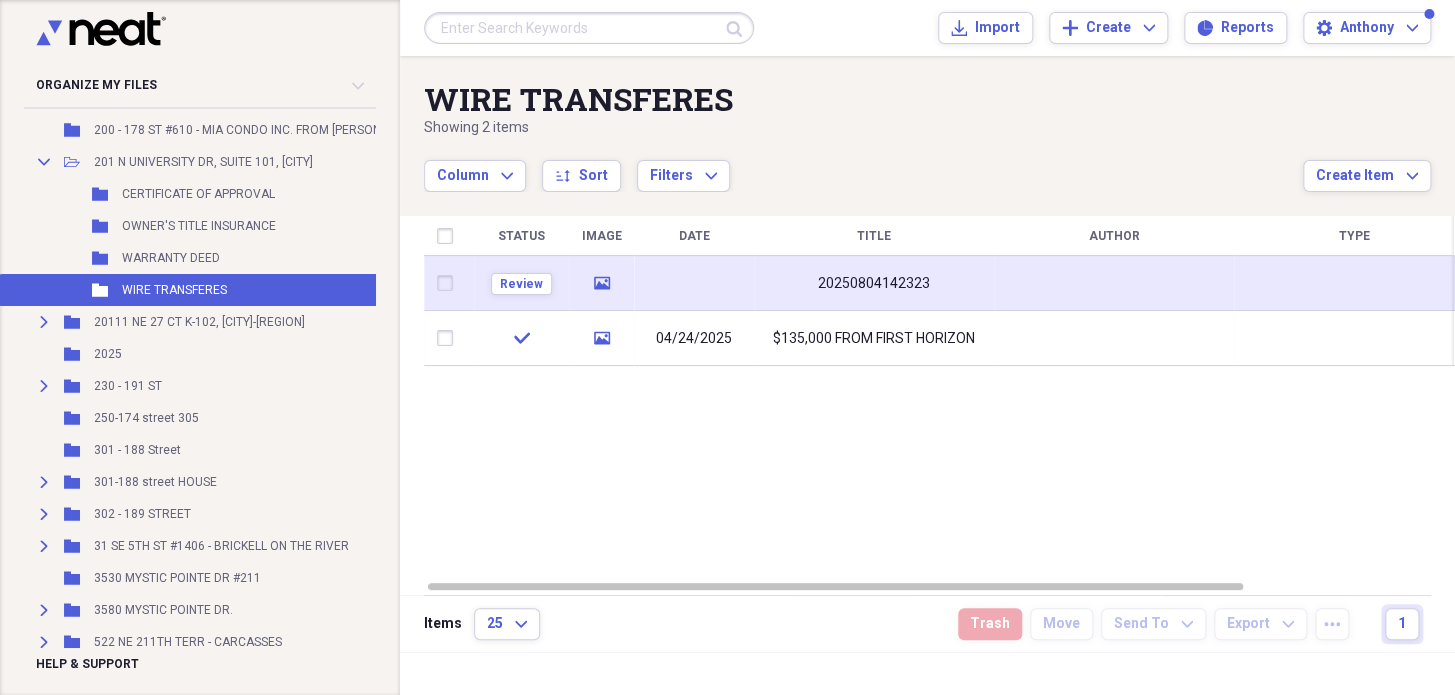 click on "20250804142323" at bounding box center [874, 284] 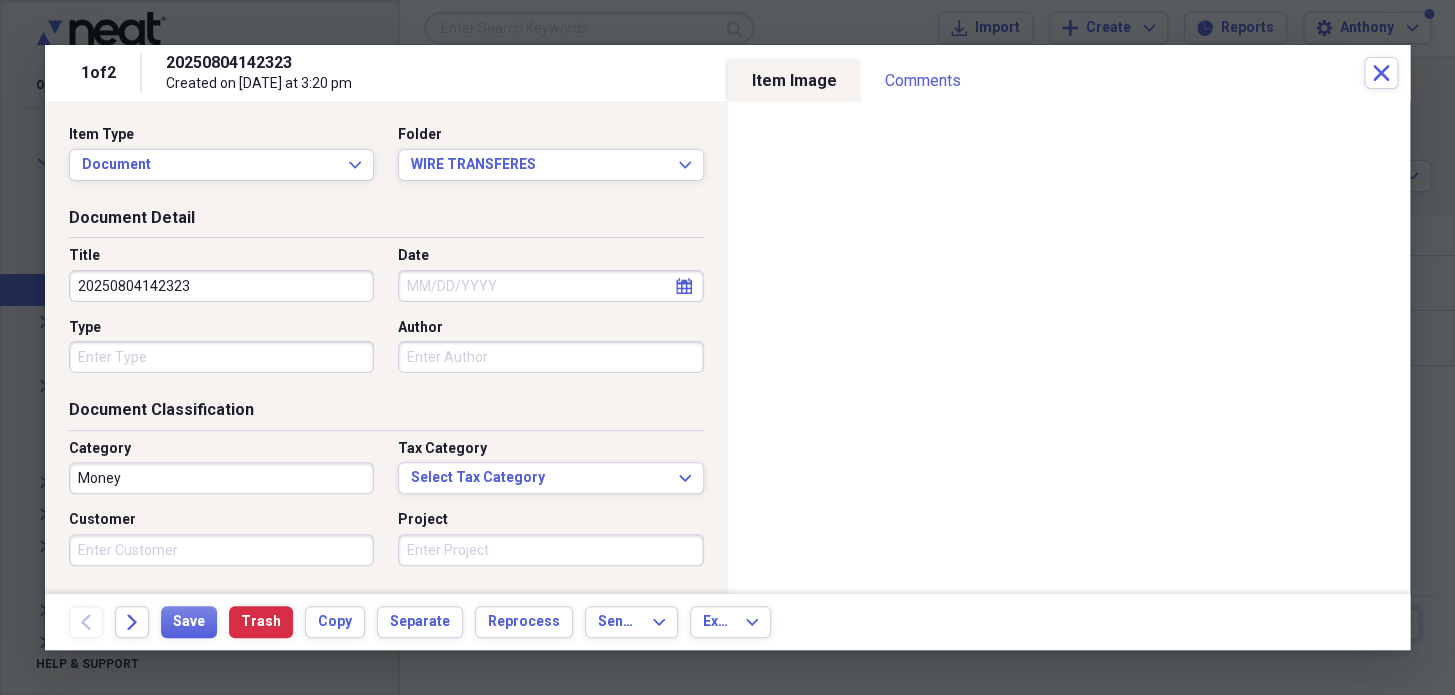 drag, startPoint x: 221, startPoint y: 271, endPoint x: 17, endPoint y: 267, distance: 204.03922 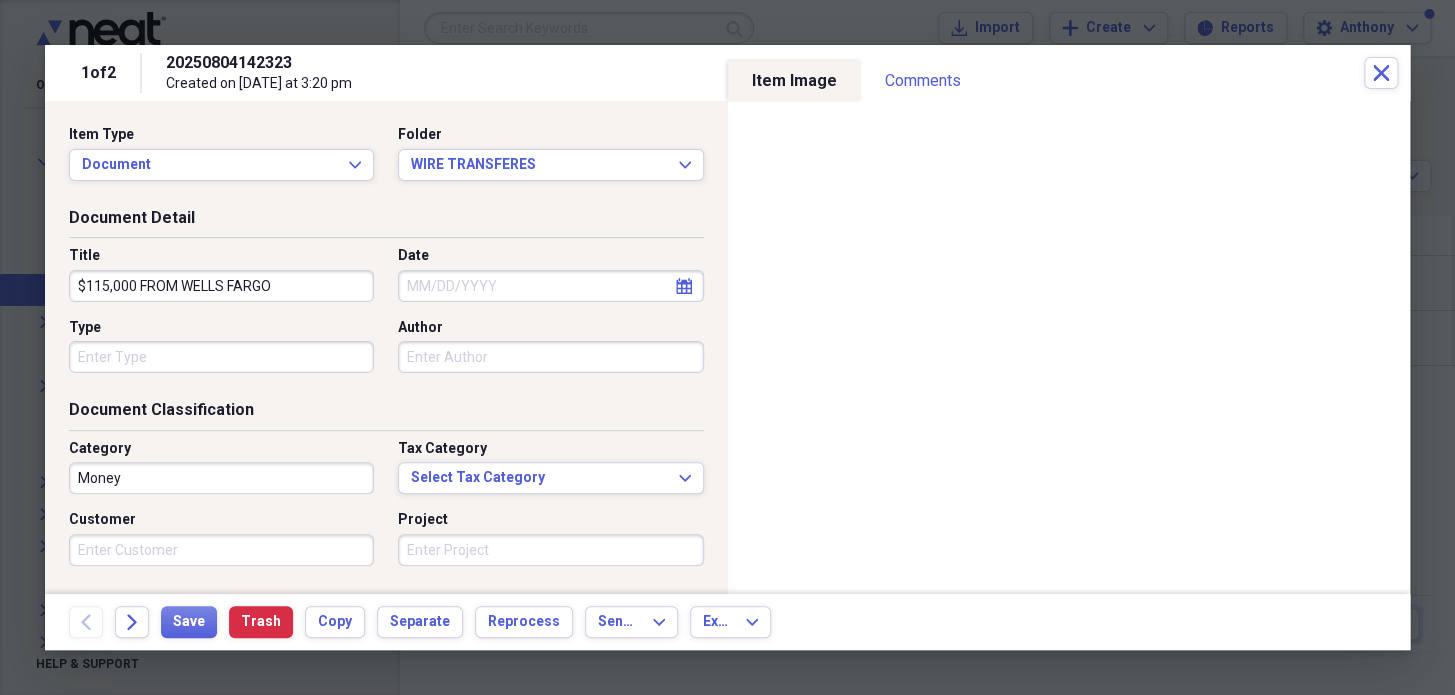 type on "$115,000 FROM WELLS FARGO" 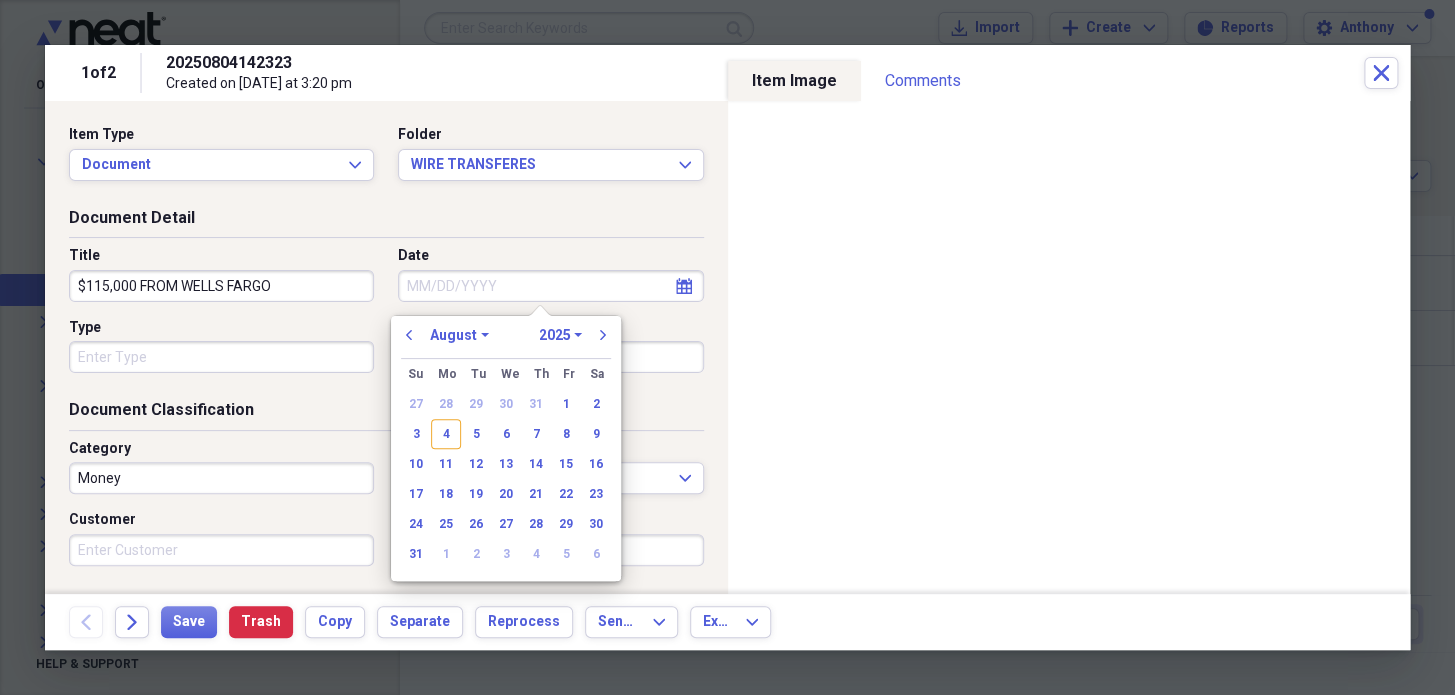 drag, startPoint x: 520, startPoint y: 290, endPoint x: 504, endPoint y: 288, distance: 16.124516 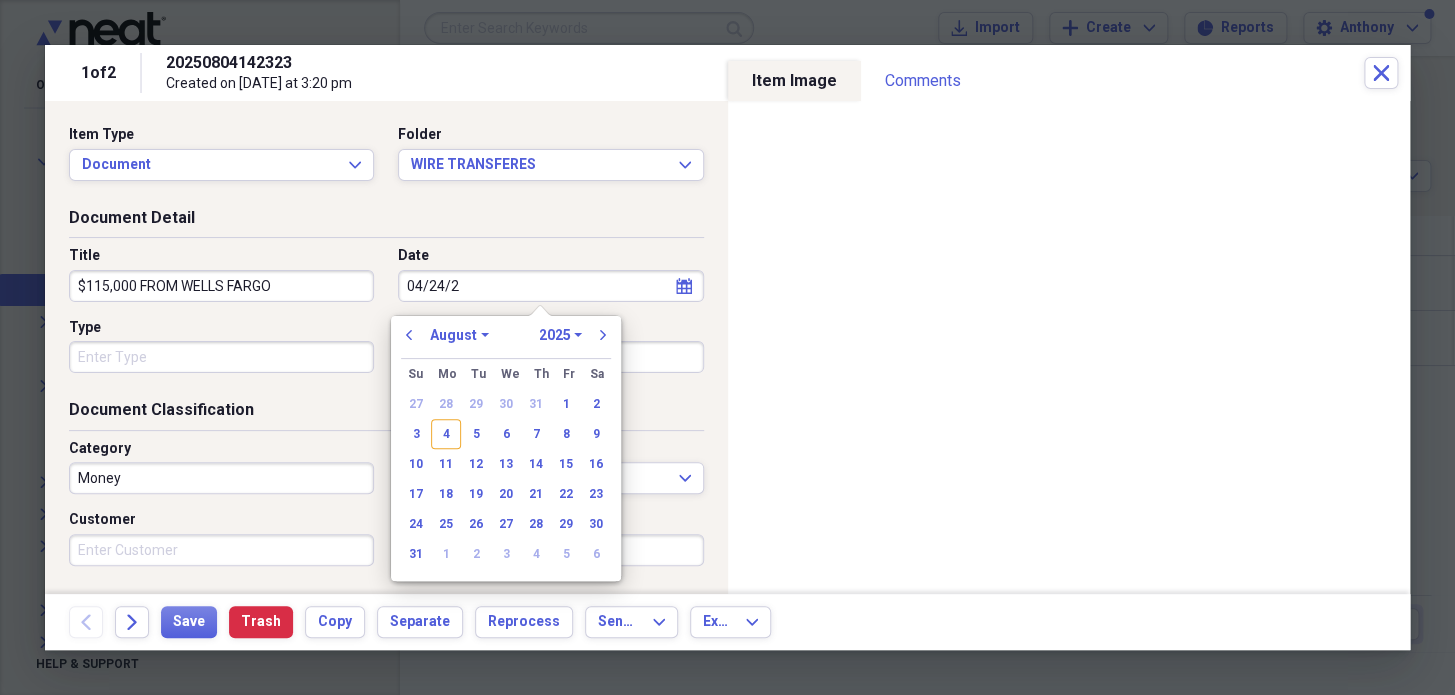 type on "[DATE]" 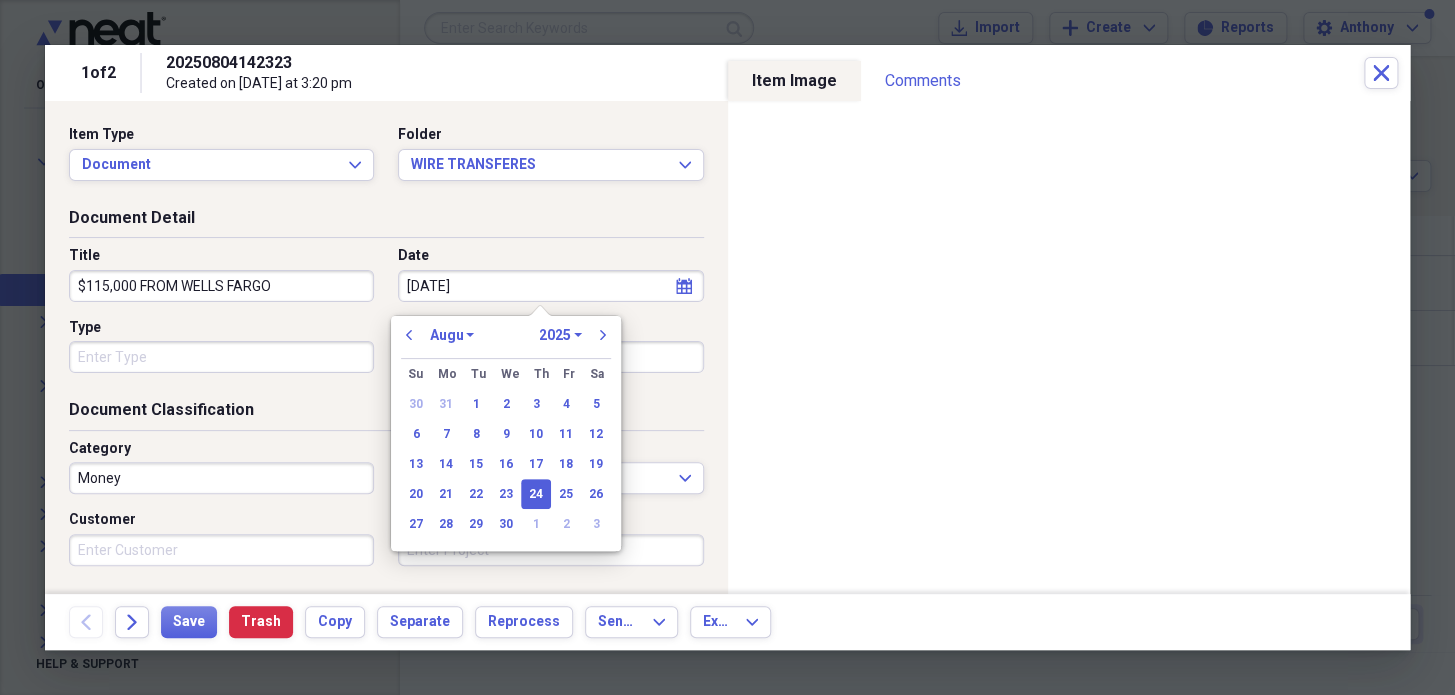 select on "3" 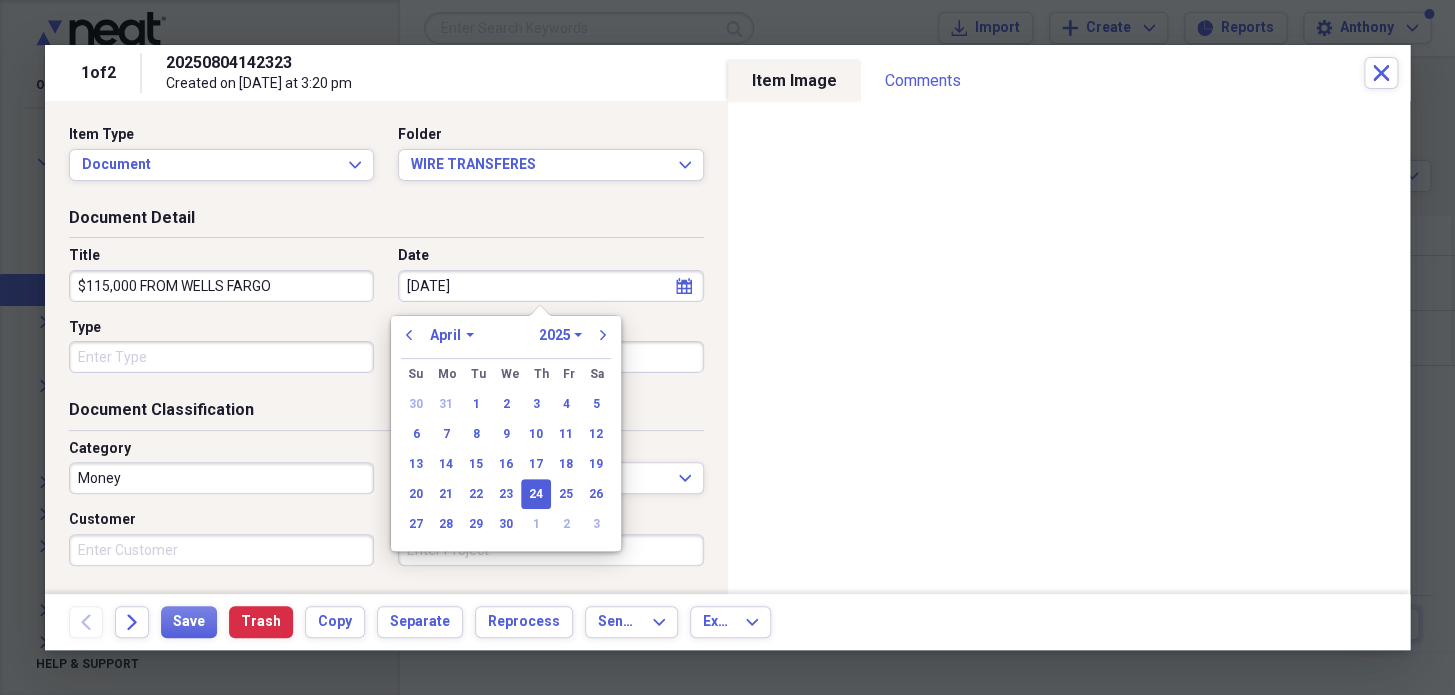 type on "04/24/2025" 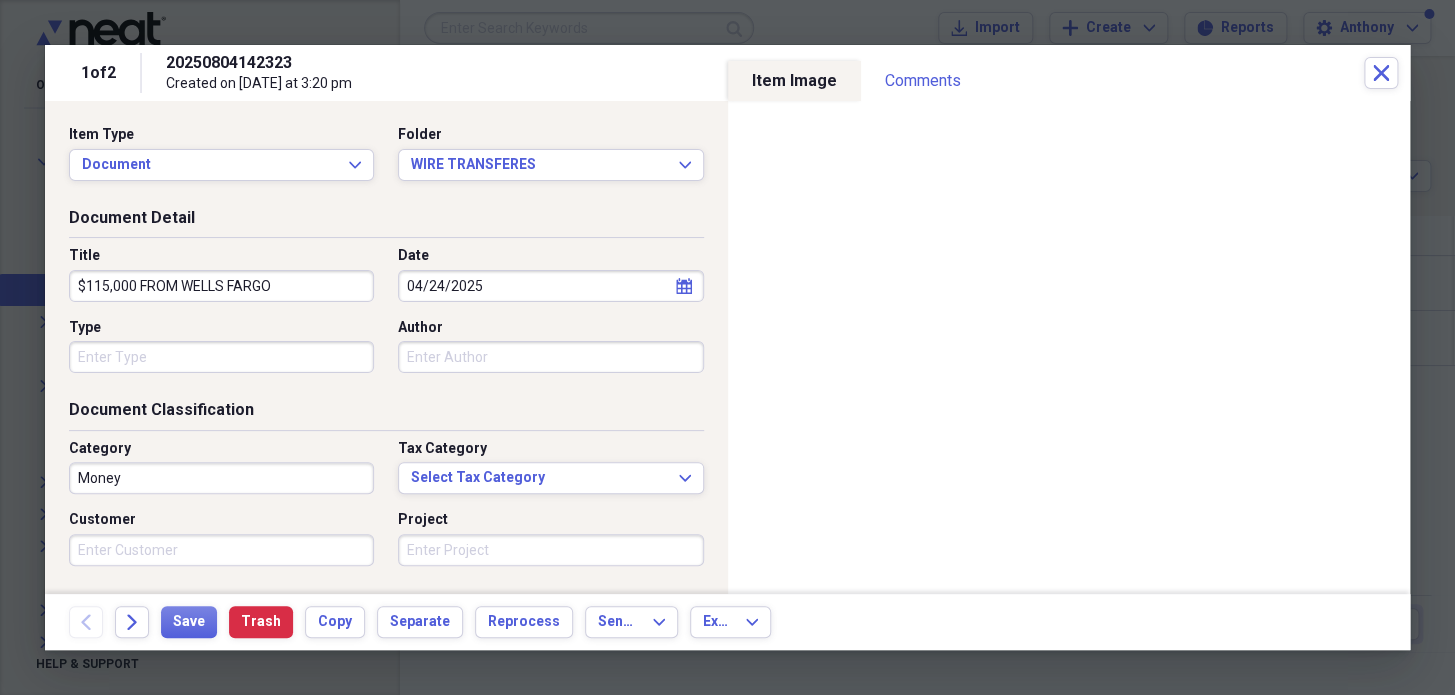drag, startPoint x: 136, startPoint y: 287, endPoint x: 256, endPoint y: 315, distance: 123.22337 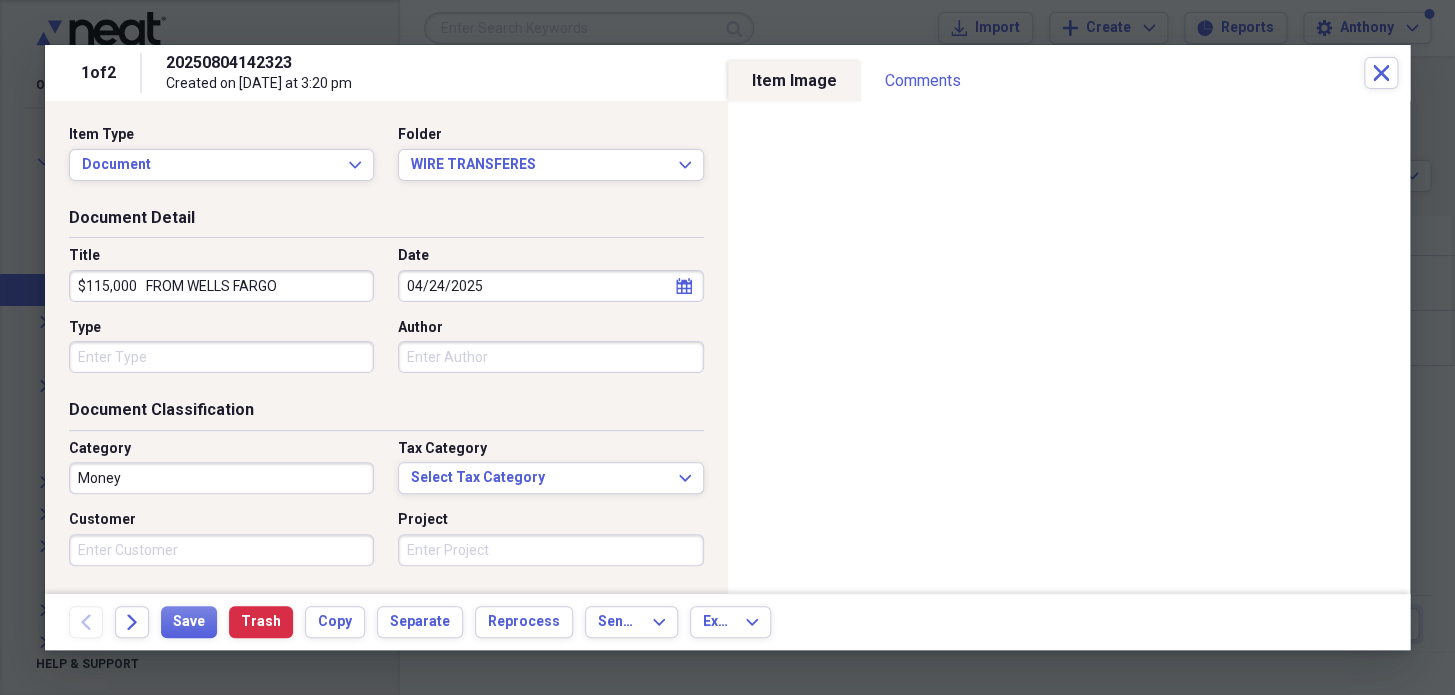 type on "$115,000   FROM WELLS FARGO" 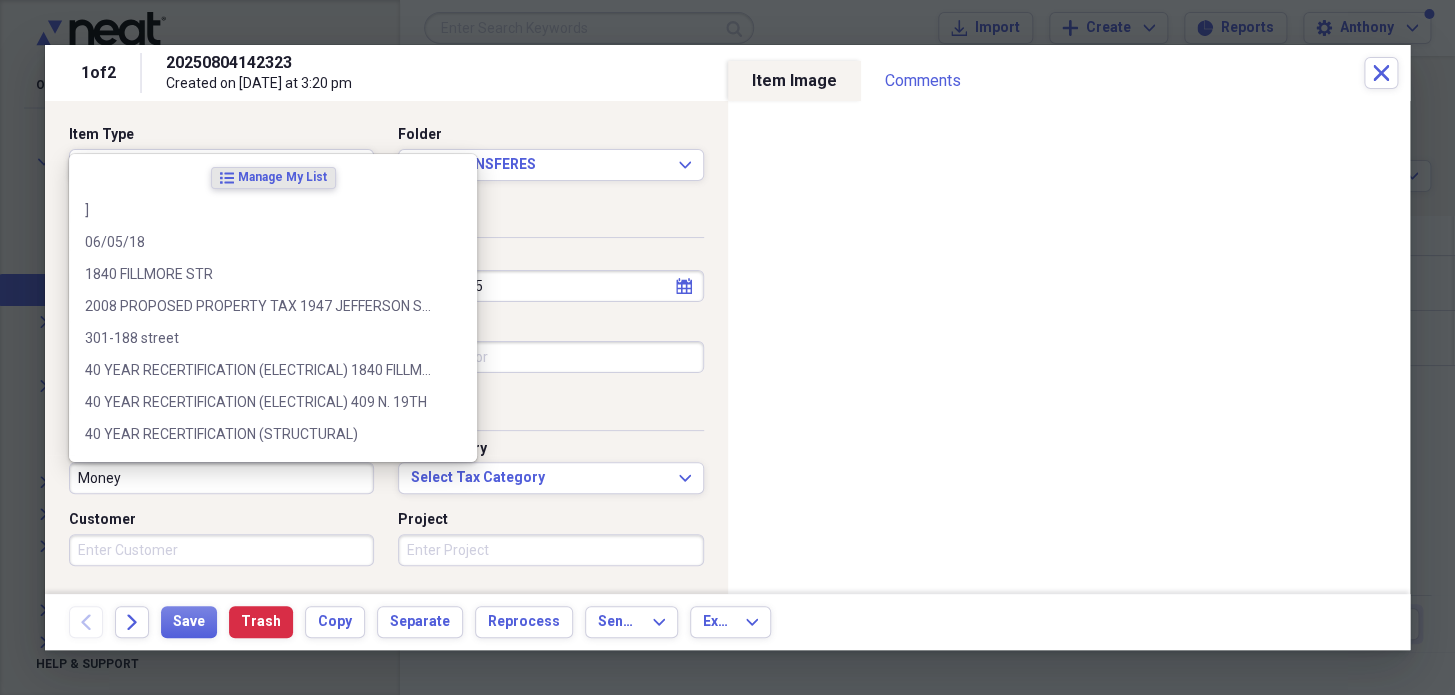 click on "Money" at bounding box center (221, 478) 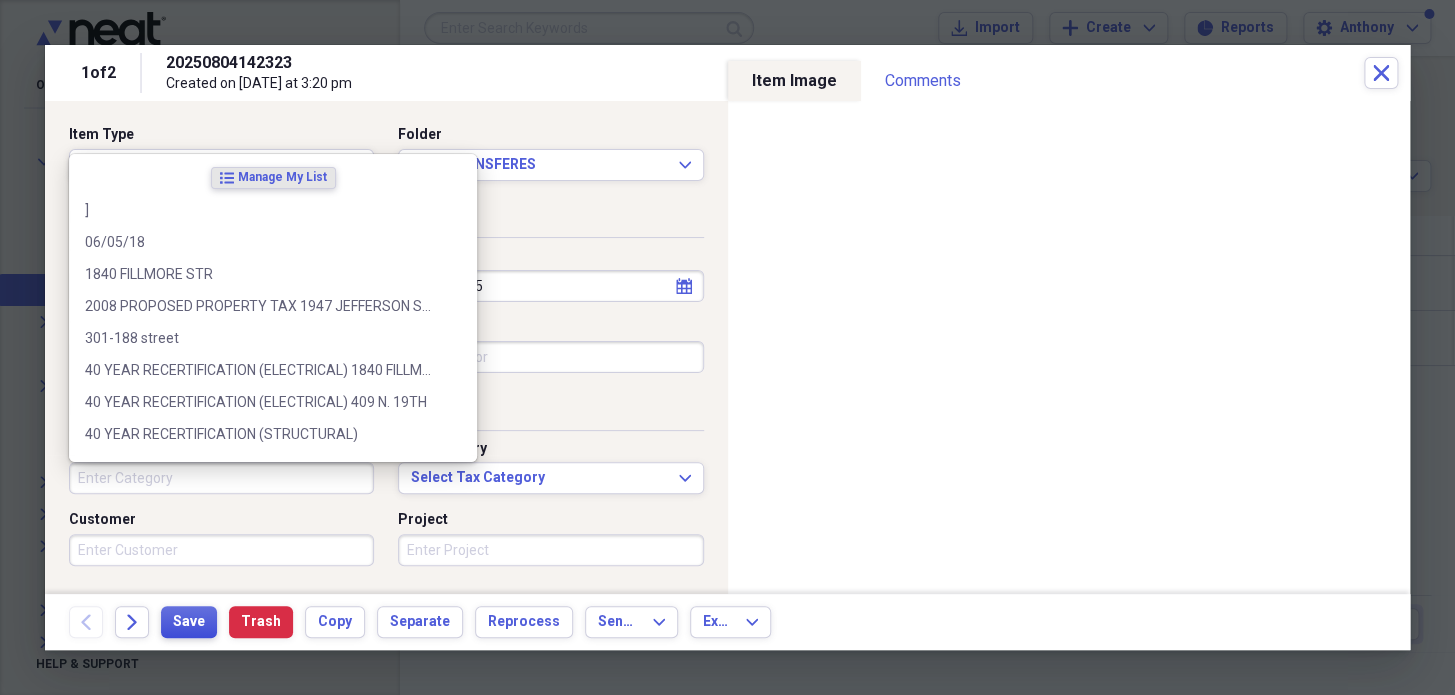 type 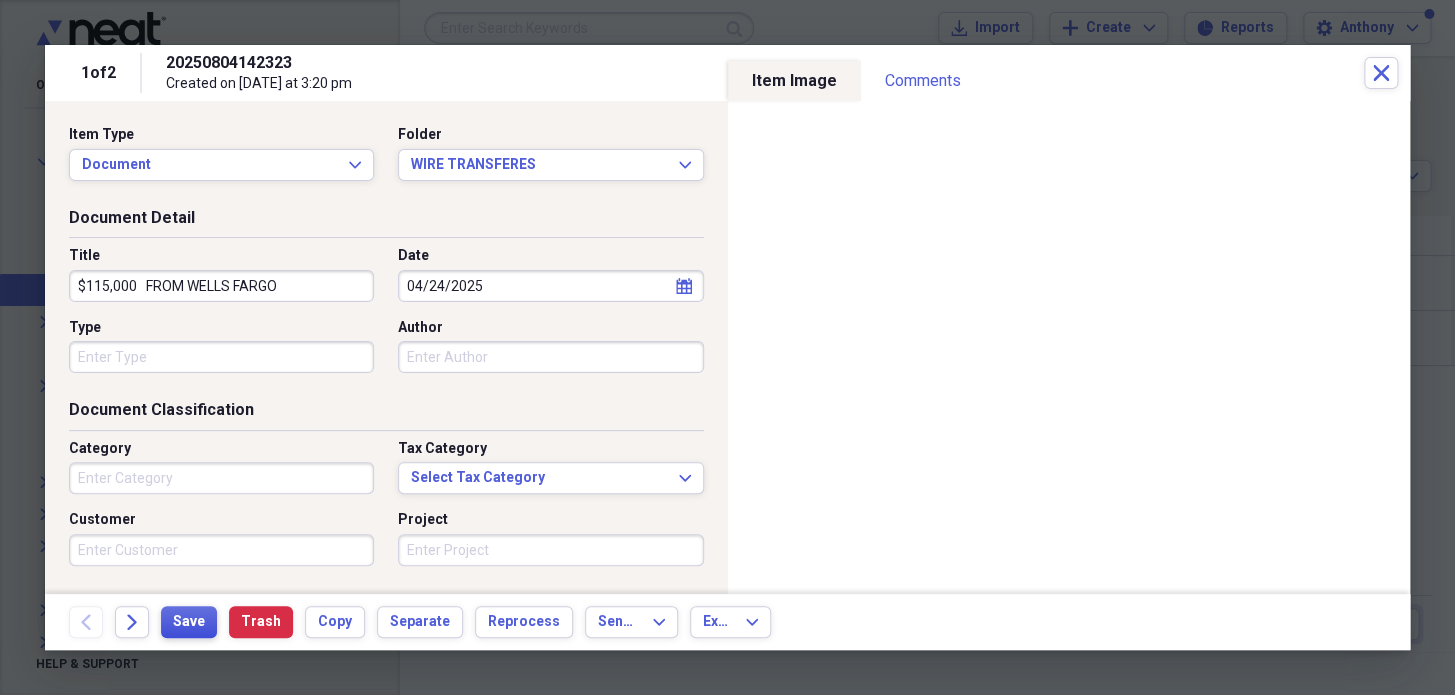 click on "Save" at bounding box center (189, 622) 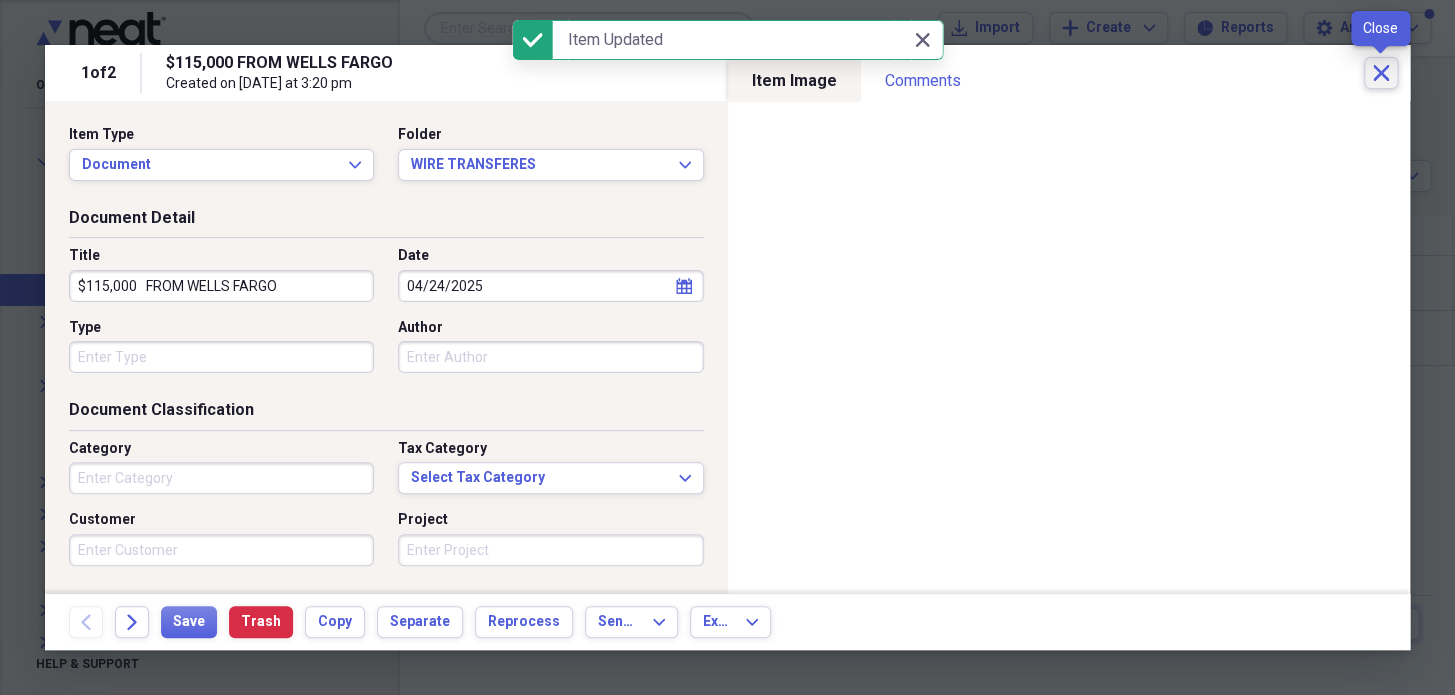 click 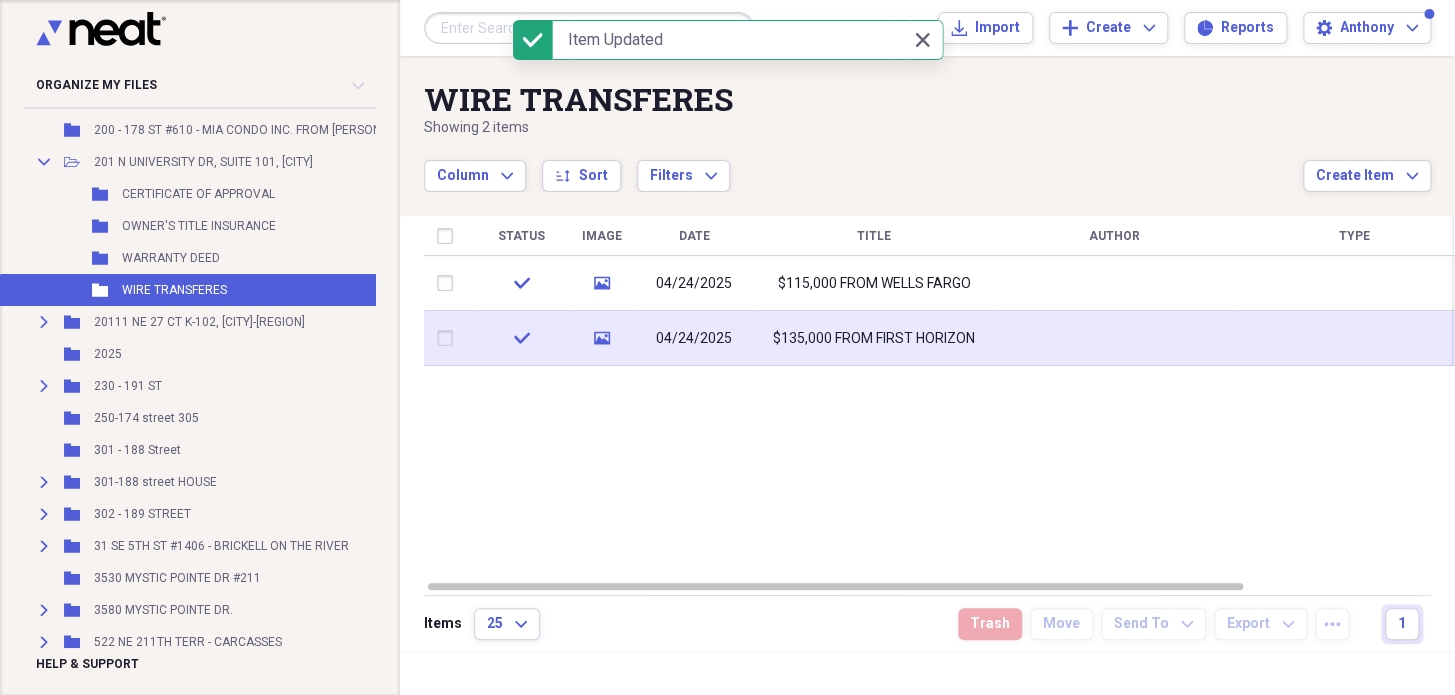 click on "$135,000 FROM FIRST HORIZON" at bounding box center (874, 339) 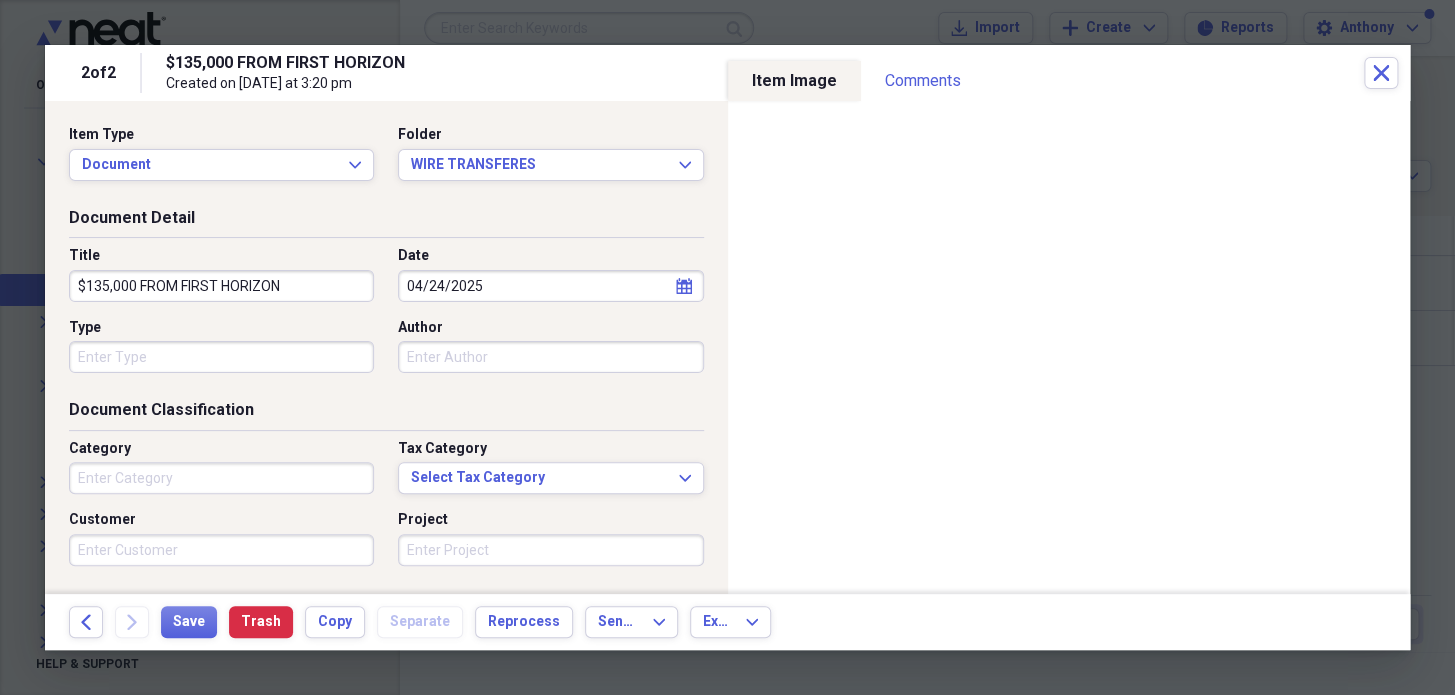 click on "$135,000 FROM FIRST HORIZON" at bounding box center [221, 286] 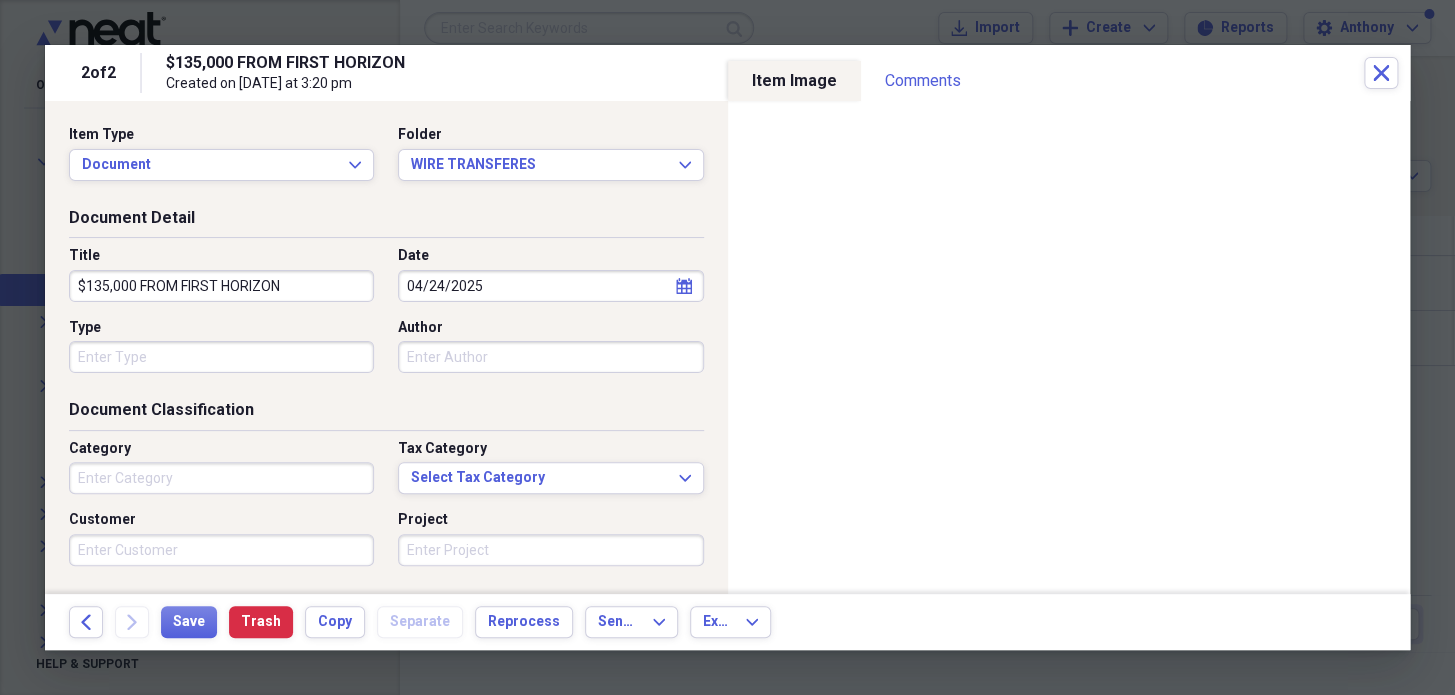 click on "$135,000 FROM FIRST HORIZON" at bounding box center [221, 286] 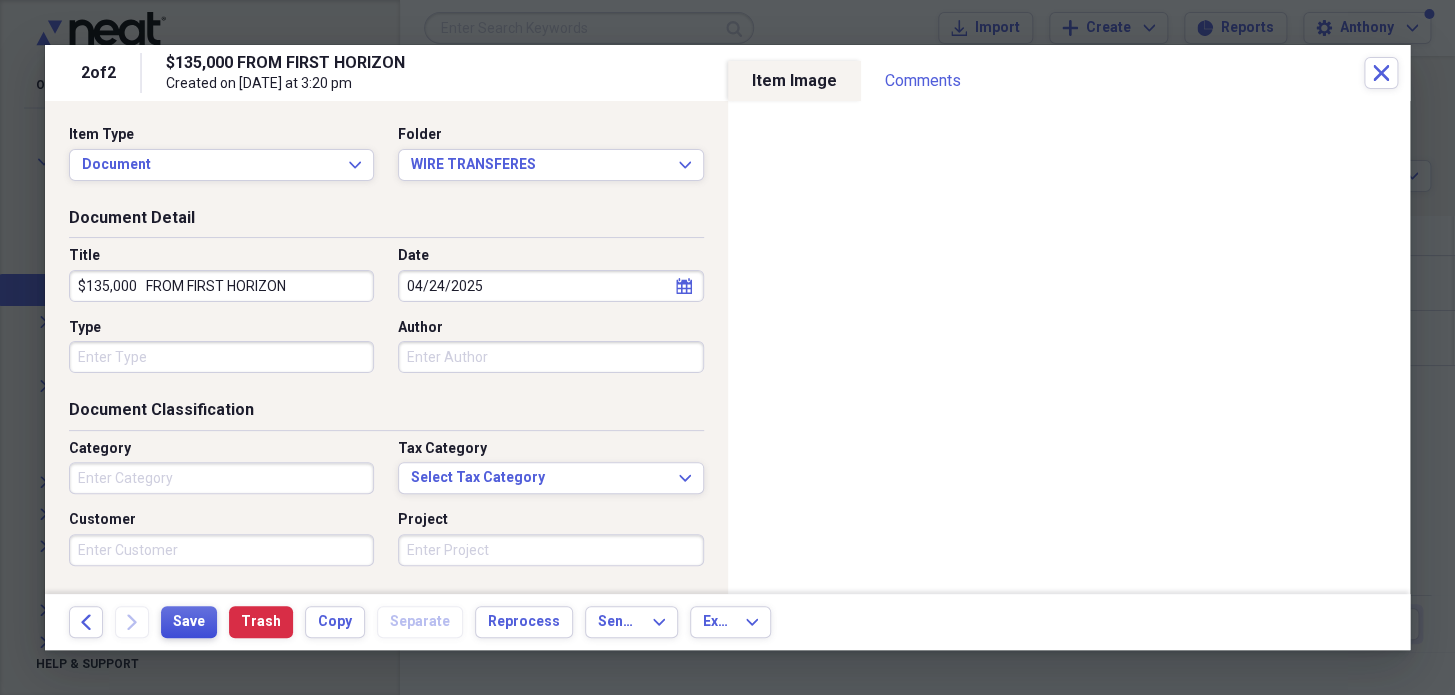 type on "$135,000   FROM FIRST HORIZON" 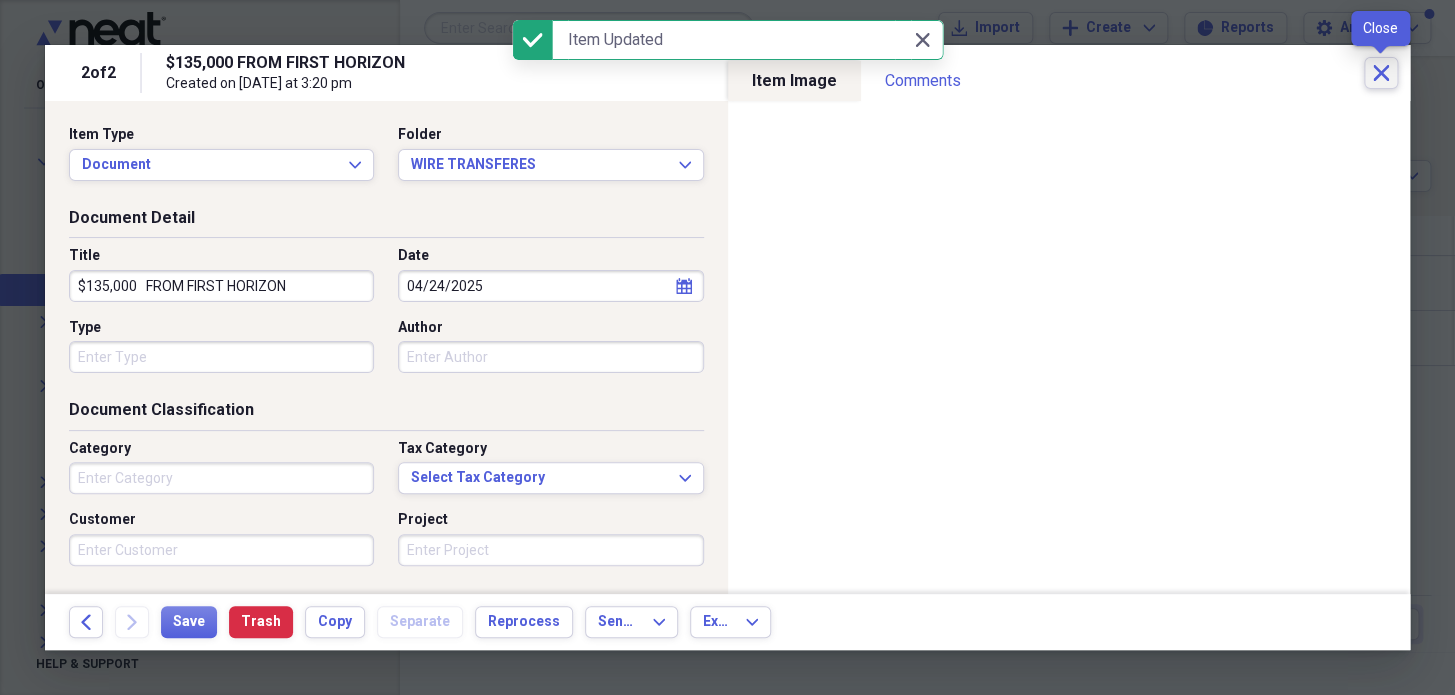 click 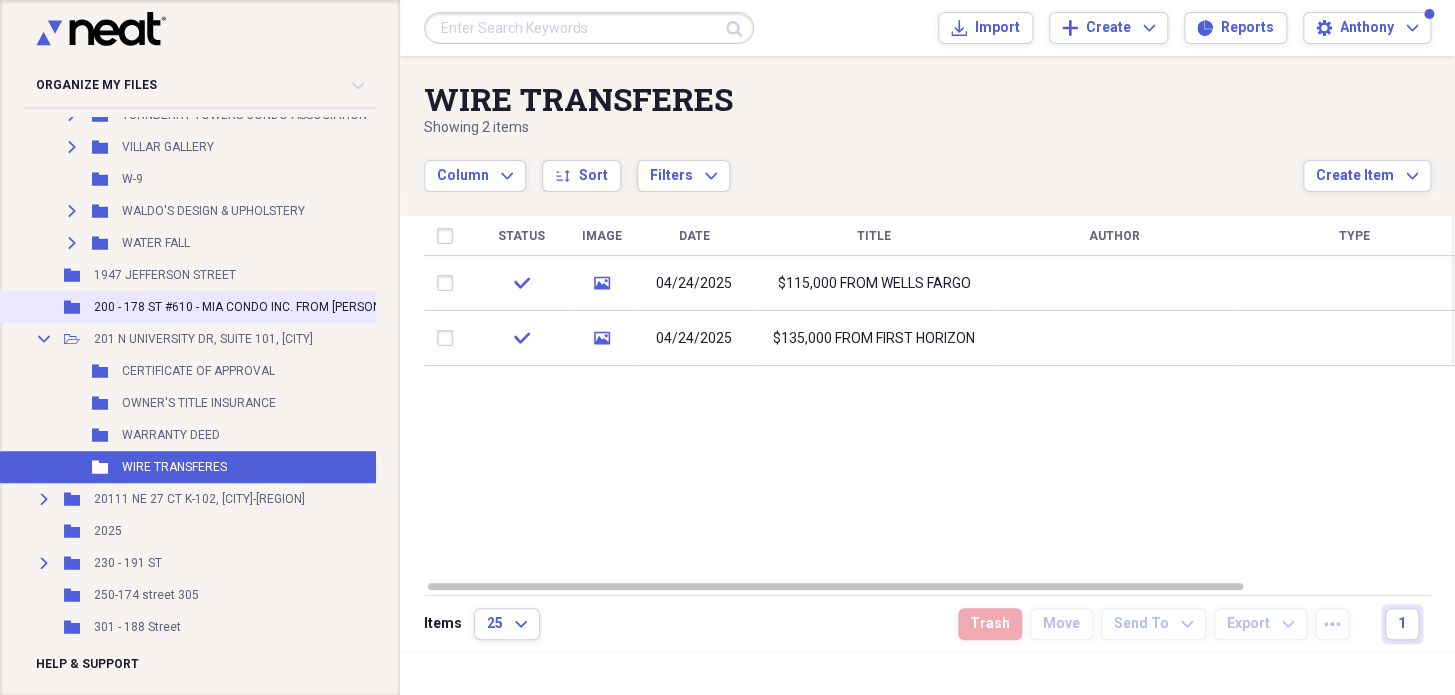 scroll, scrollTop: 3181, scrollLeft: 0, axis: vertical 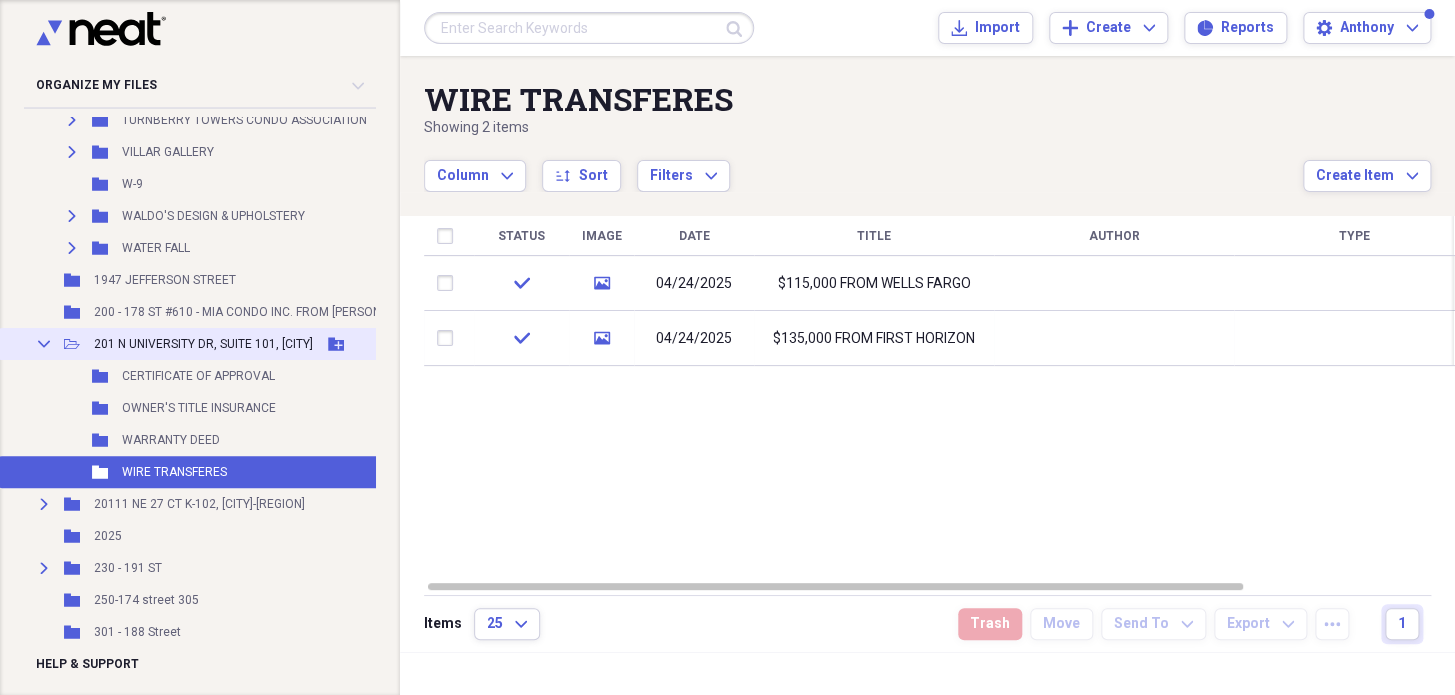 click on "Collapse" 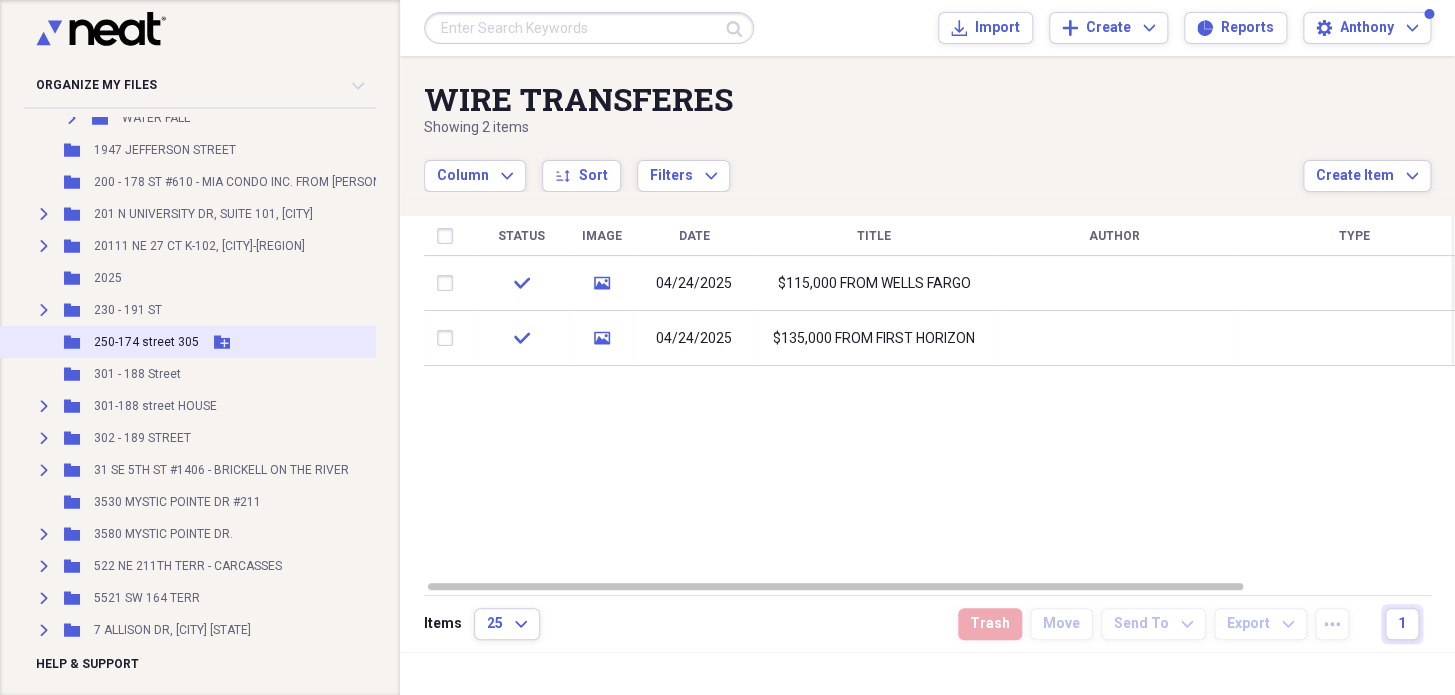 scroll, scrollTop: 3272, scrollLeft: 0, axis: vertical 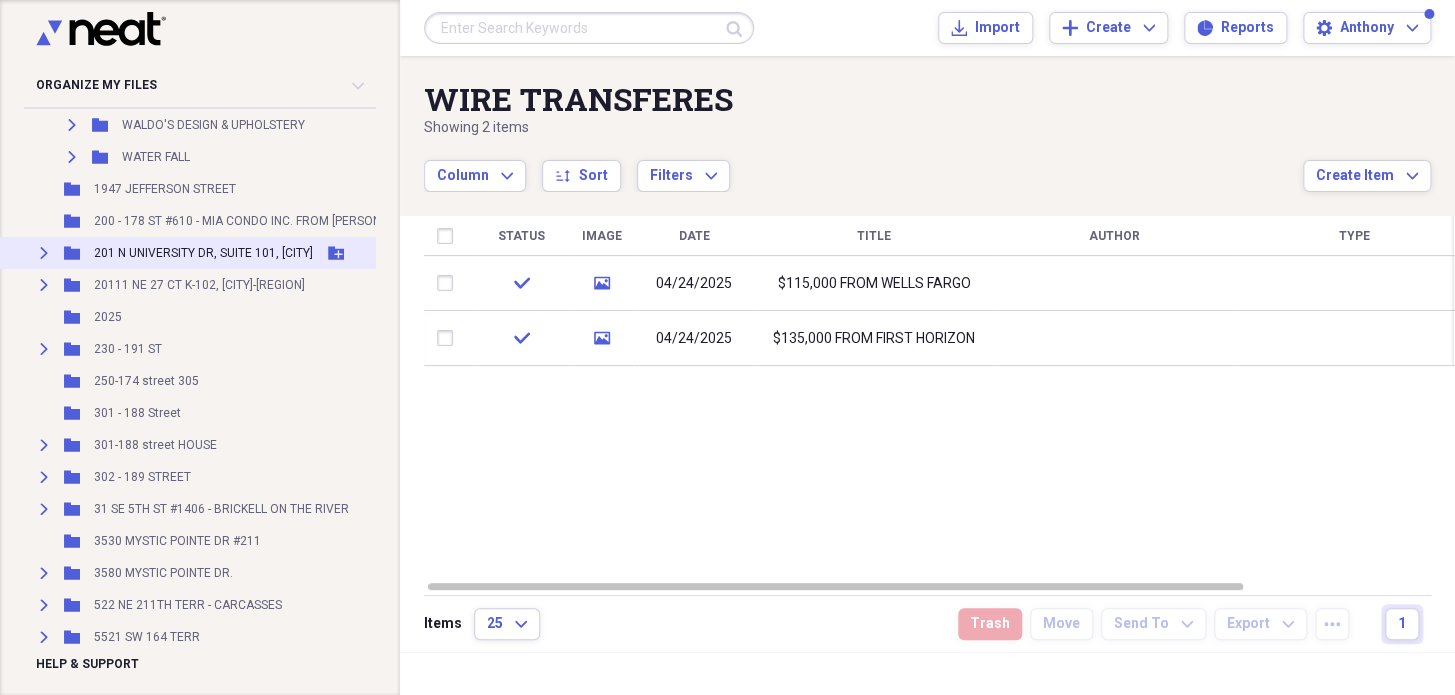 click on "Expand" 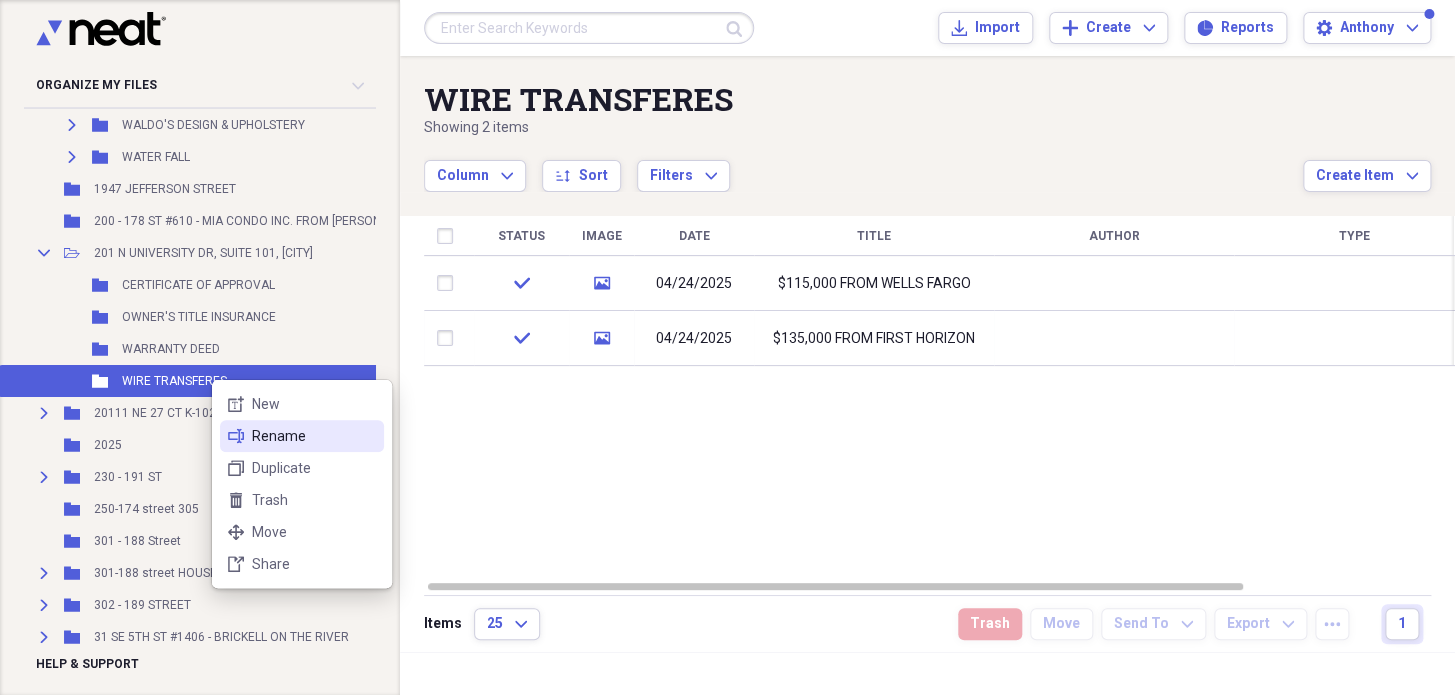 click on "Rename" at bounding box center (314, 436) 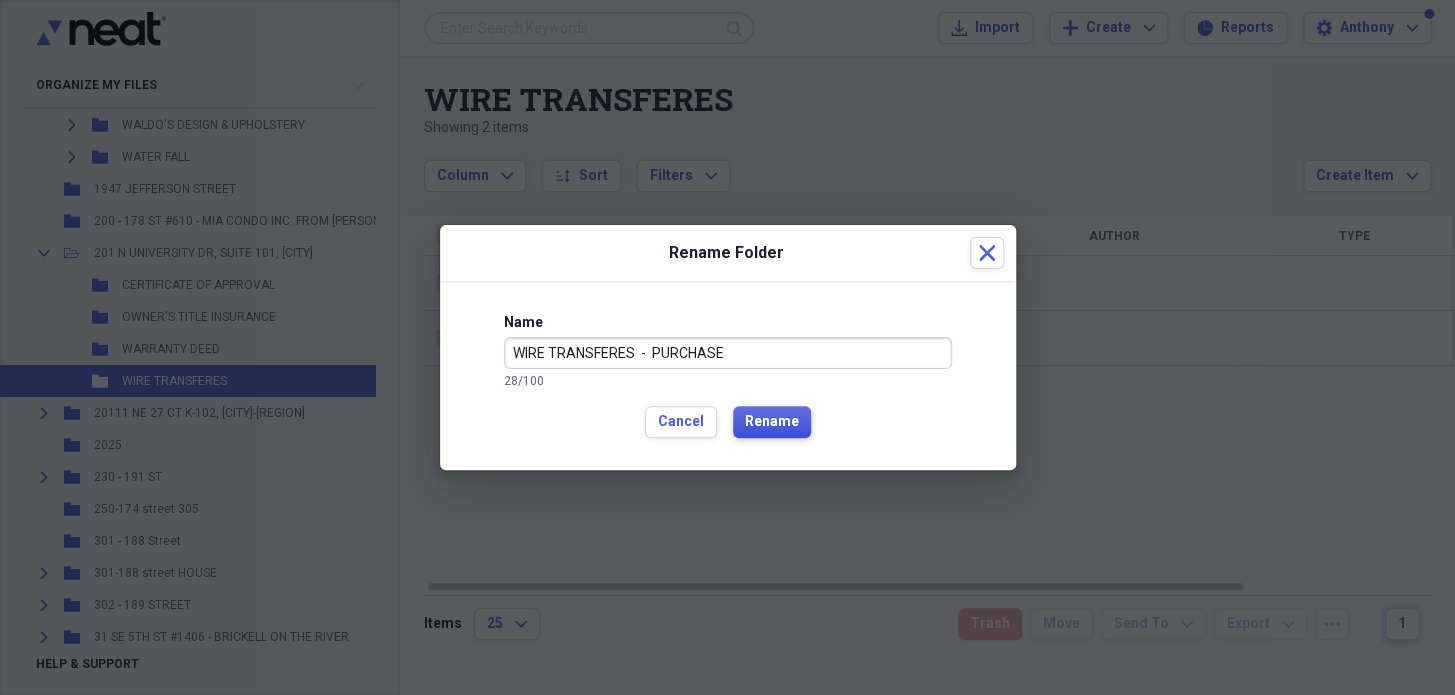 type on "WIRE TRANSFERES  -  PURCHASE" 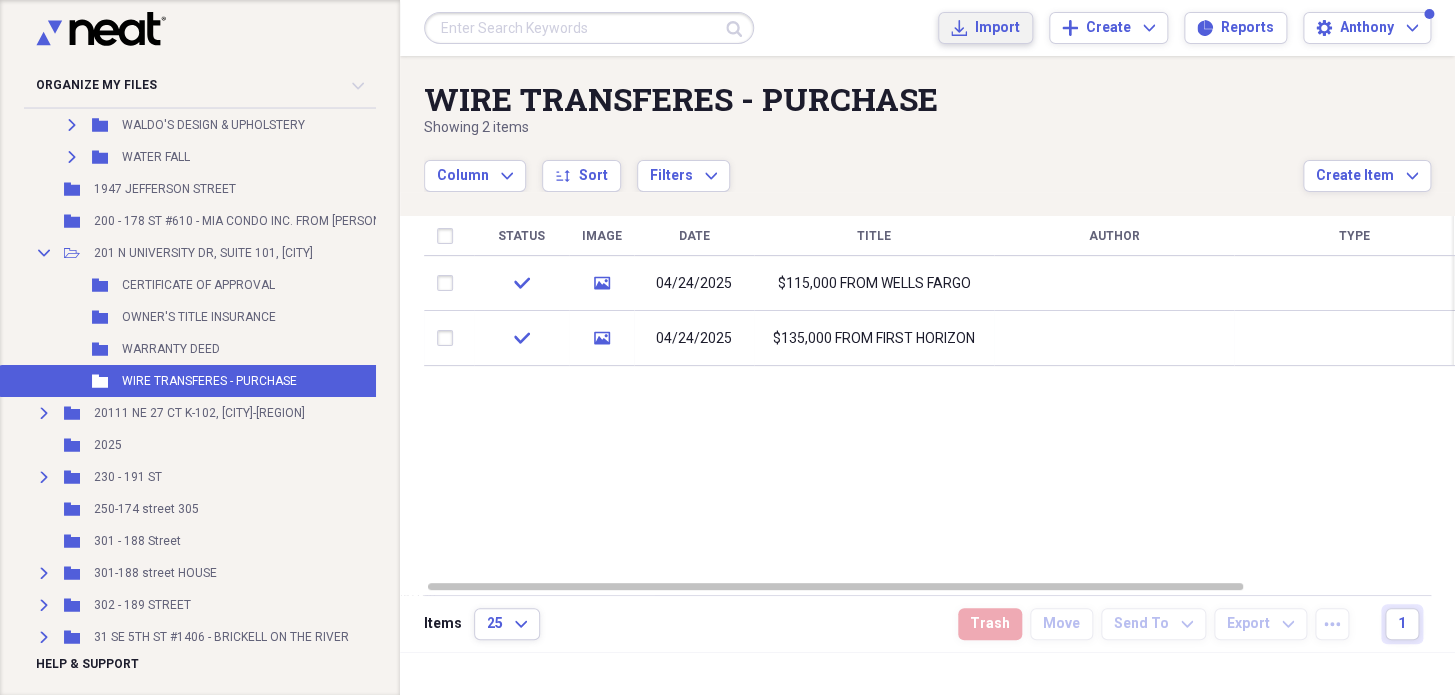 click on "Import" at bounding box center [997, 28] 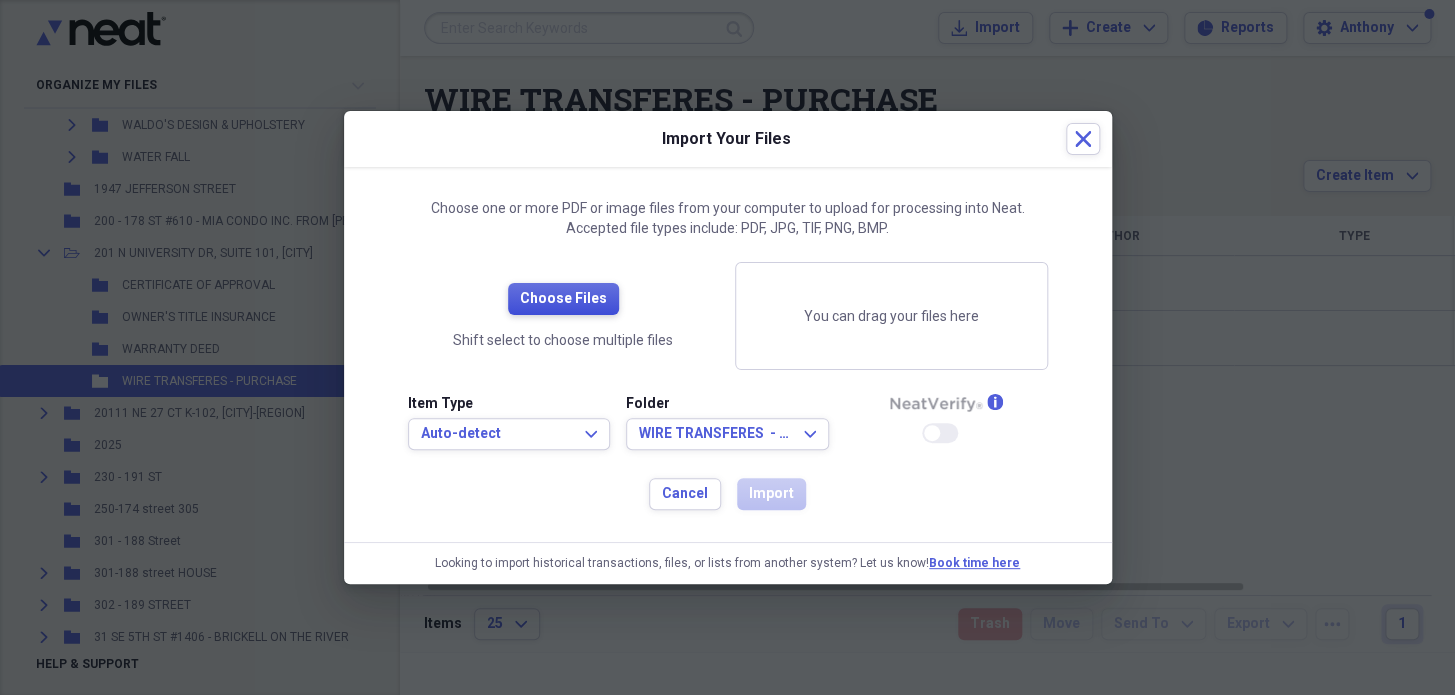 click on "Choose Files" at bounding box center (563, 299) 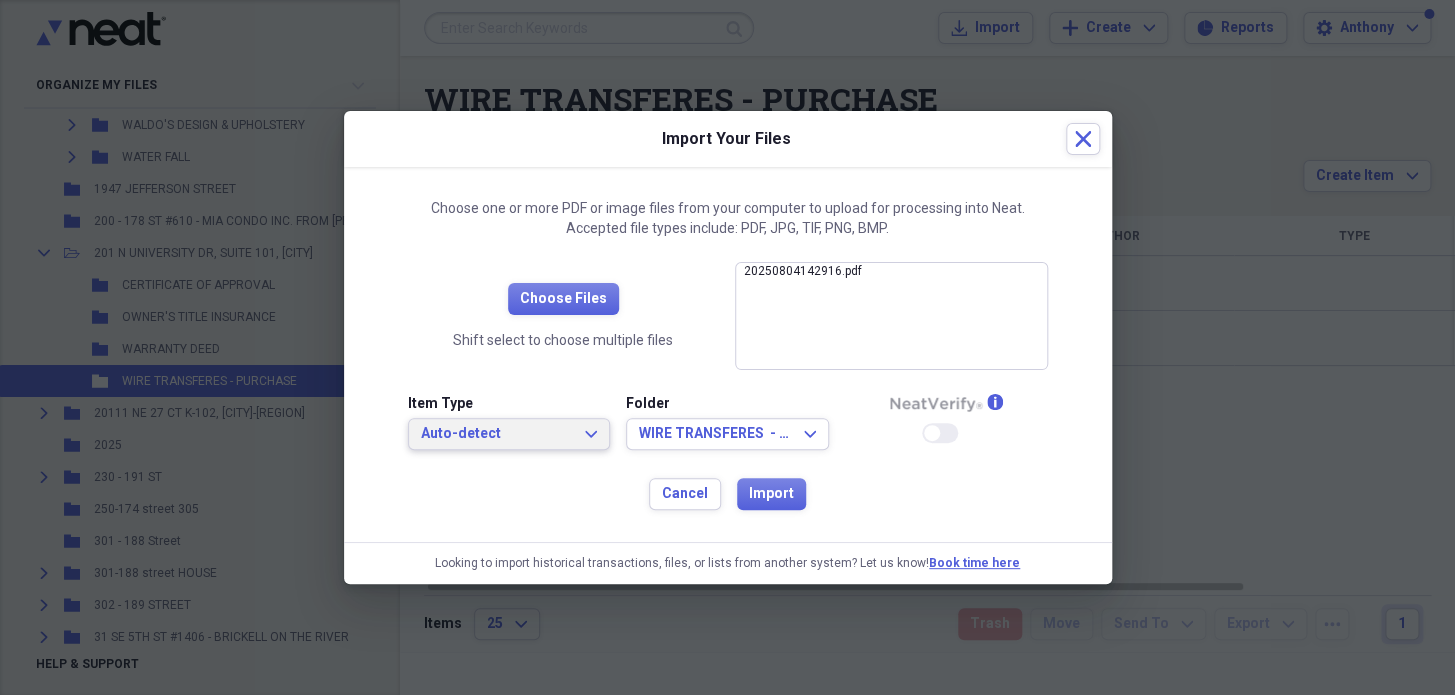drag, startPoint x: 536, startPoint y: 440, endPoint x: 520, endPoint y: 413, distance: 31.38471 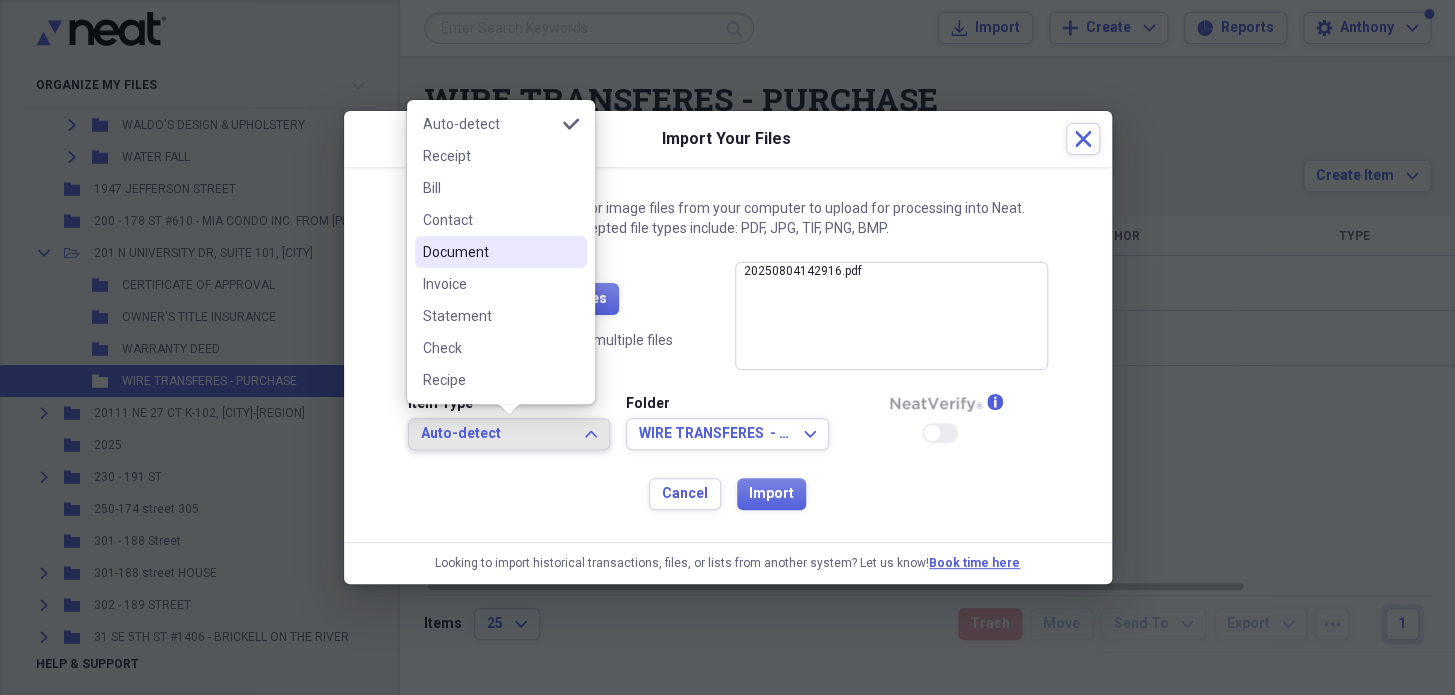 click on "Document" at bounding box center [489, 252] 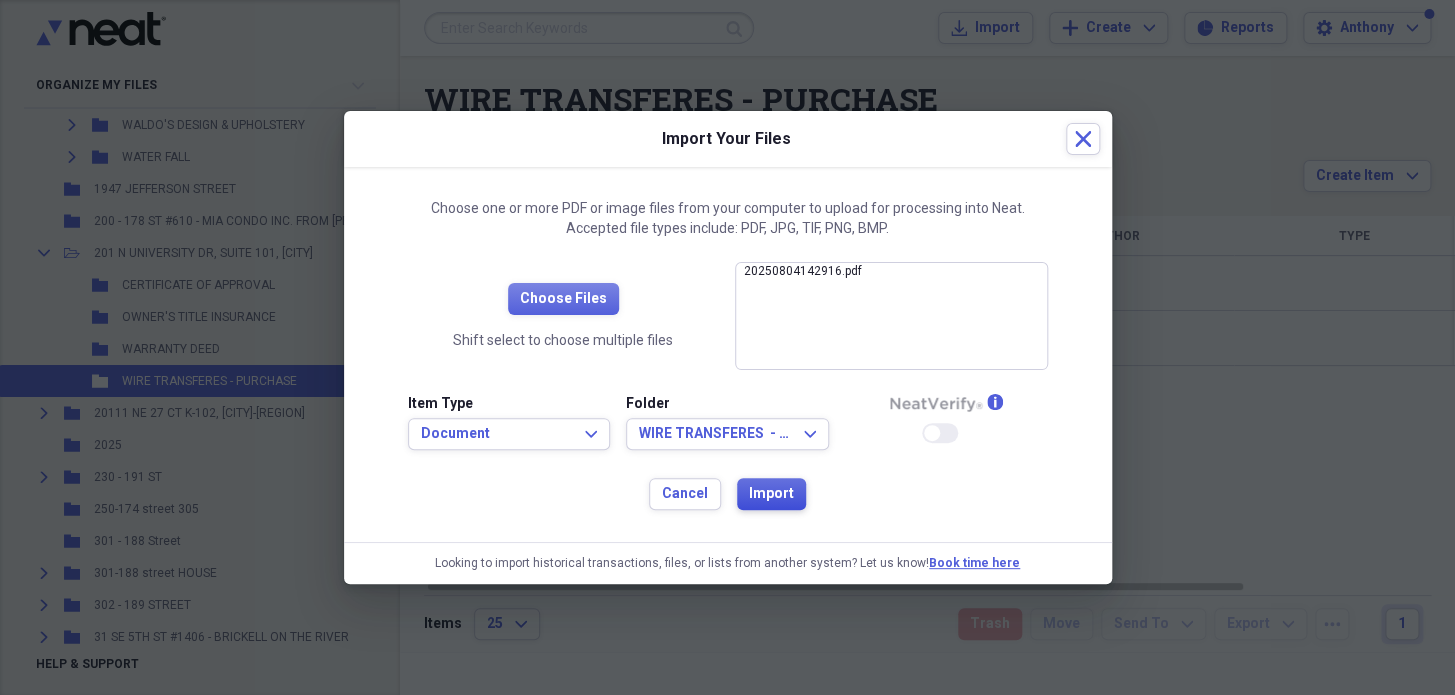 click on "Import" at bounding box center (771, 494) 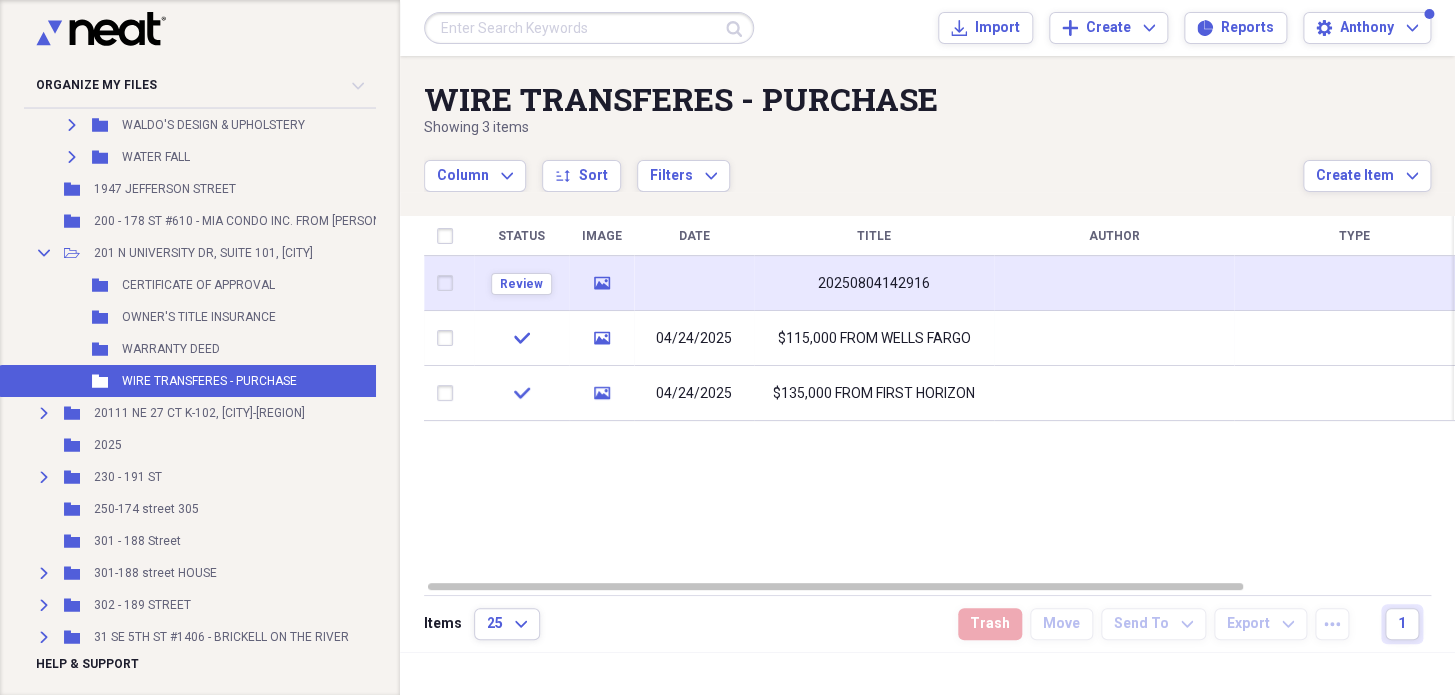 click on "20250804142916" at bounding box center [874, 284] 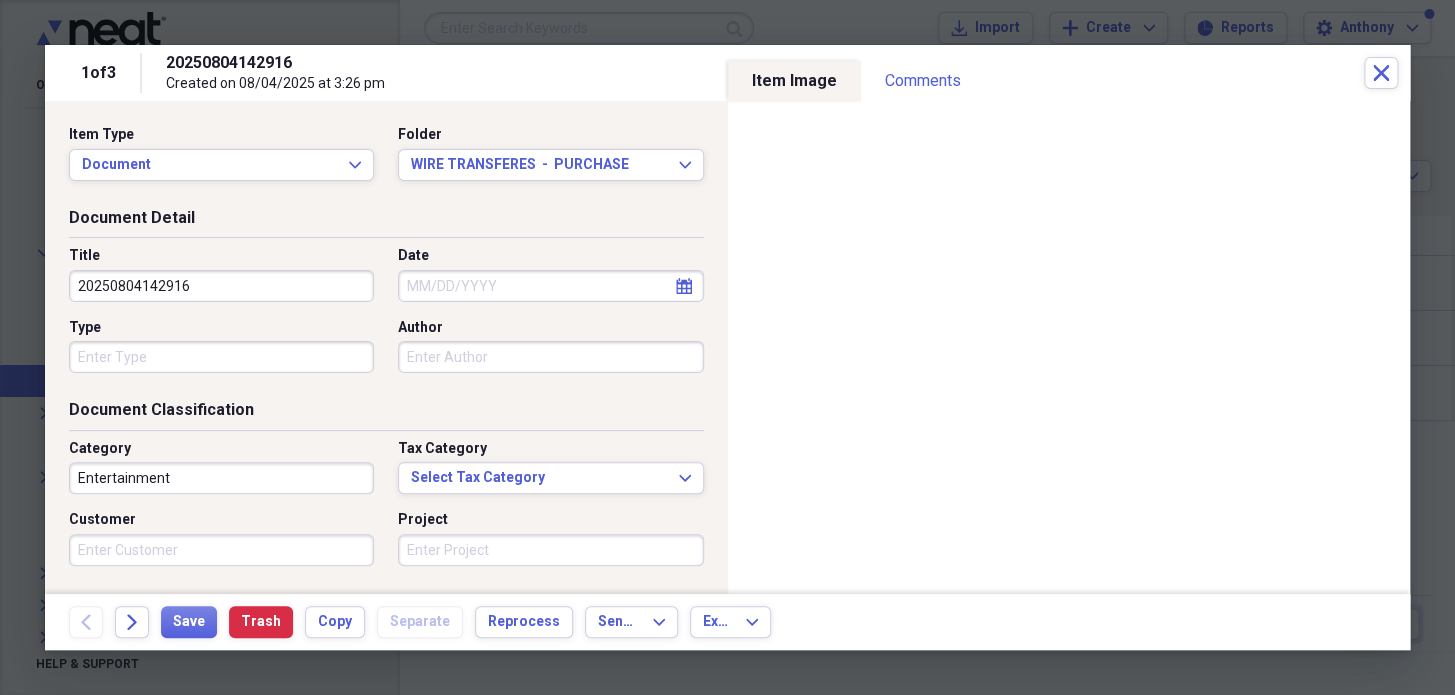 drag, startPoint x: 213, startPoint y: 289, endPoint x: 0, endPoint y: 249, distance: 216.72333 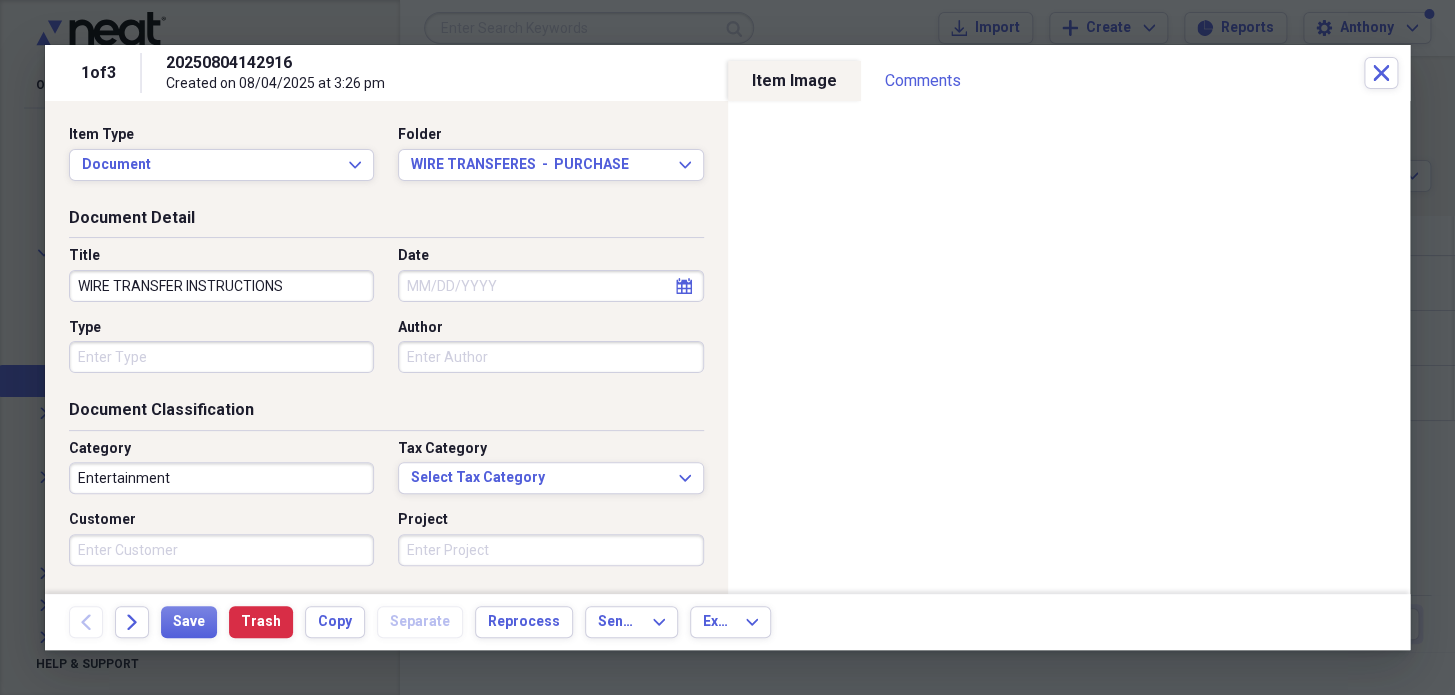type on "WIRE TRANSFER INSTRUCTIONS" 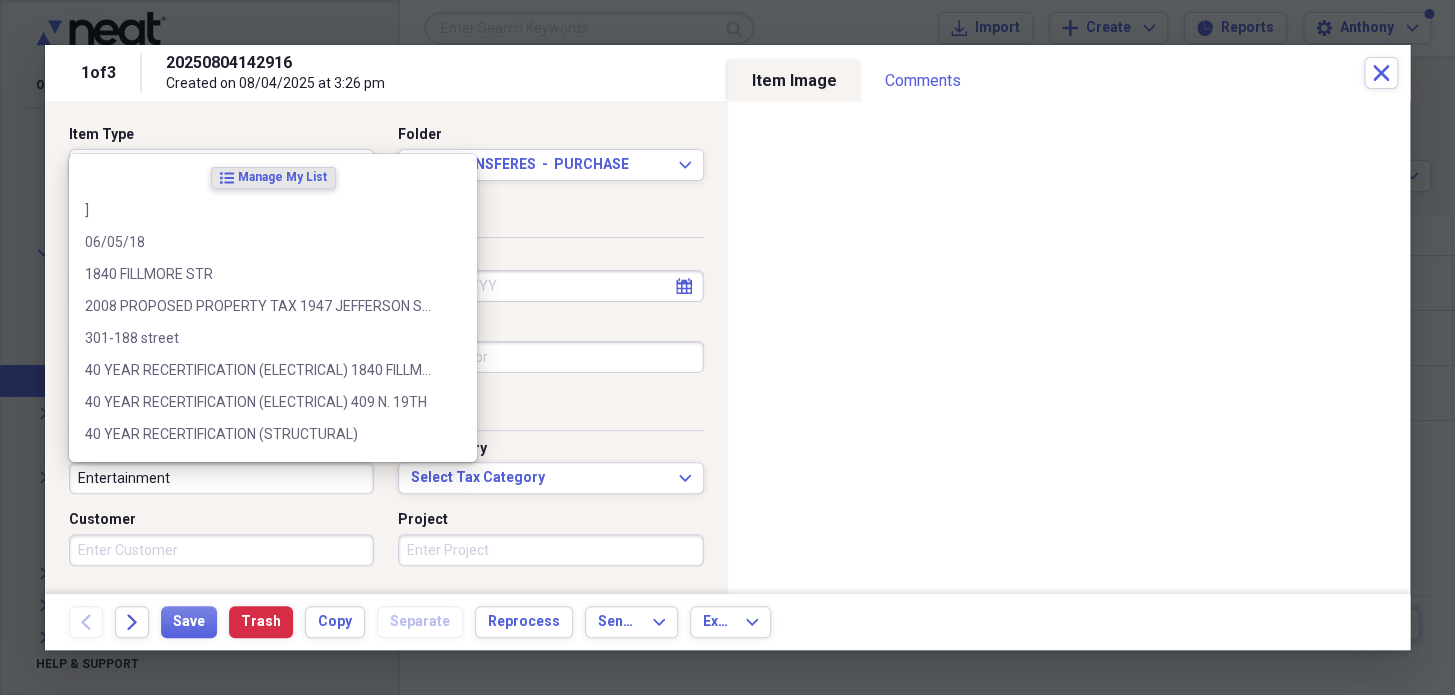 click on "Entertainment" at bounding box center [221, 478] 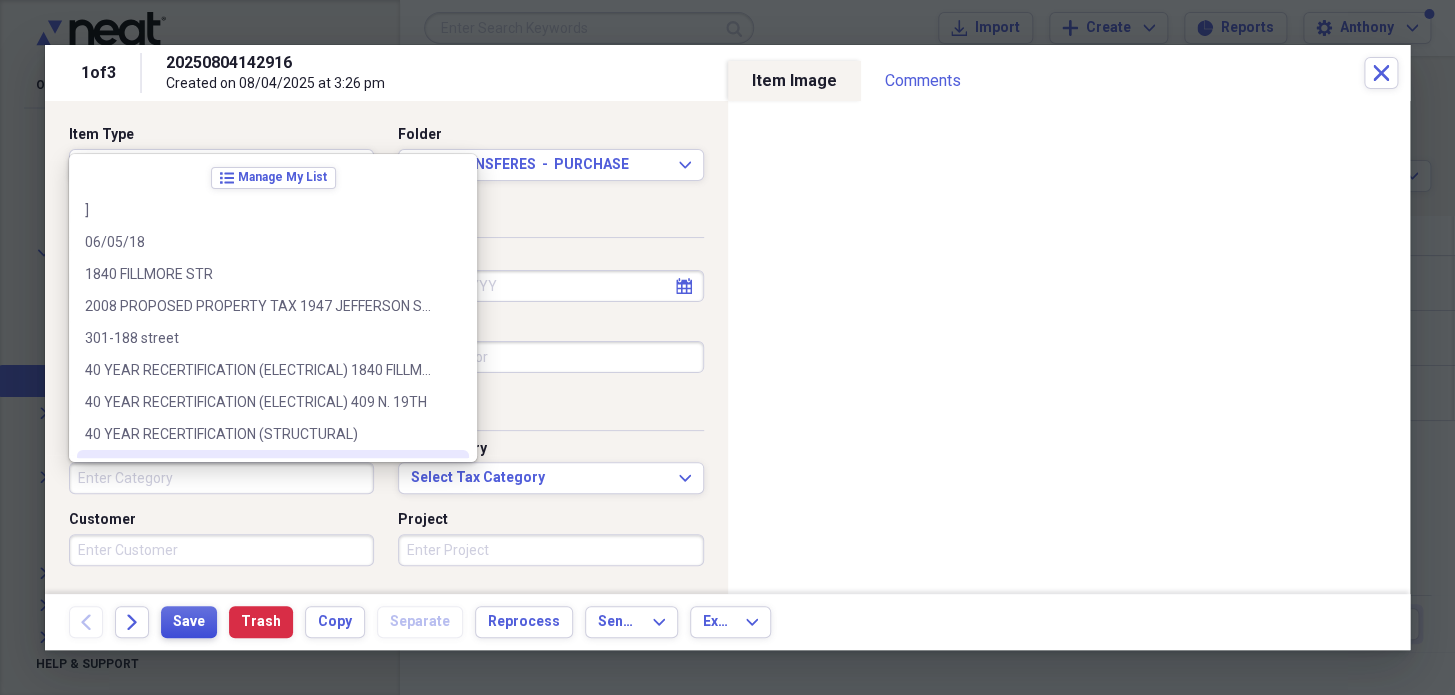 type 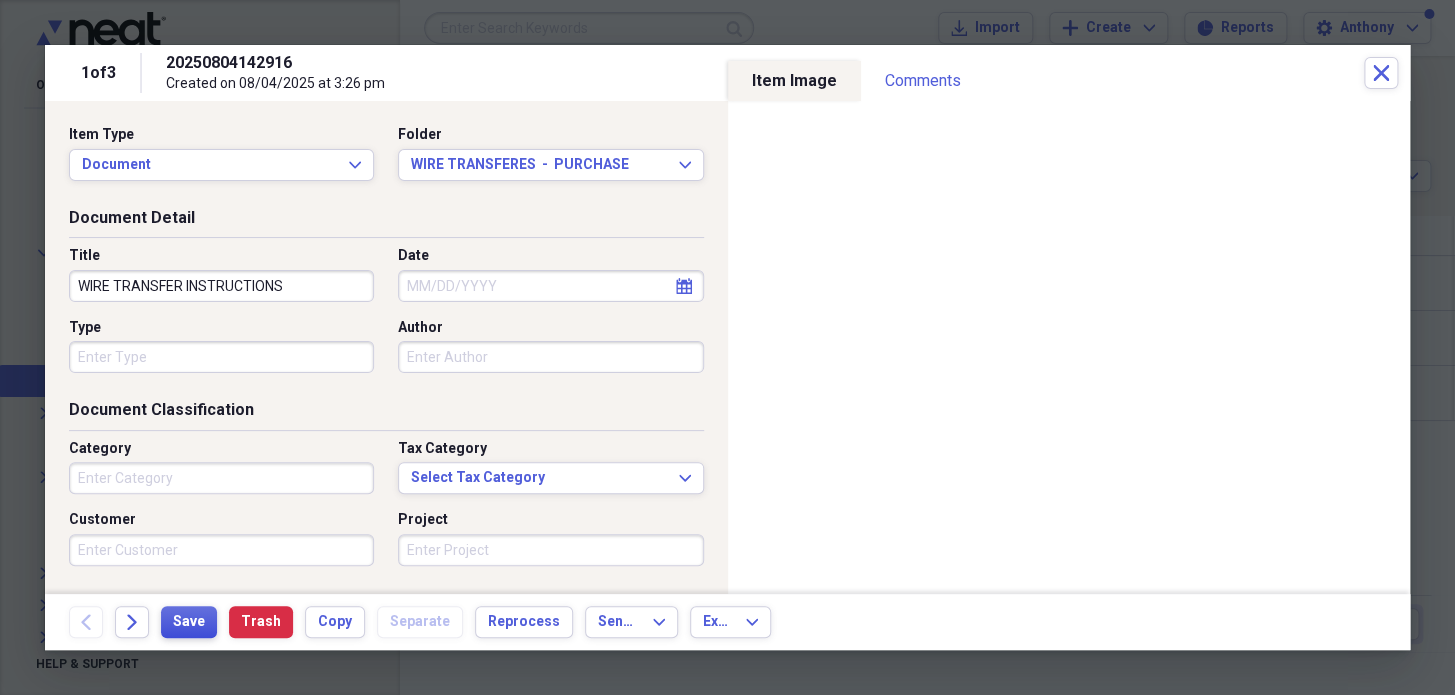 click on "Save" at bounding box center (189, 622) 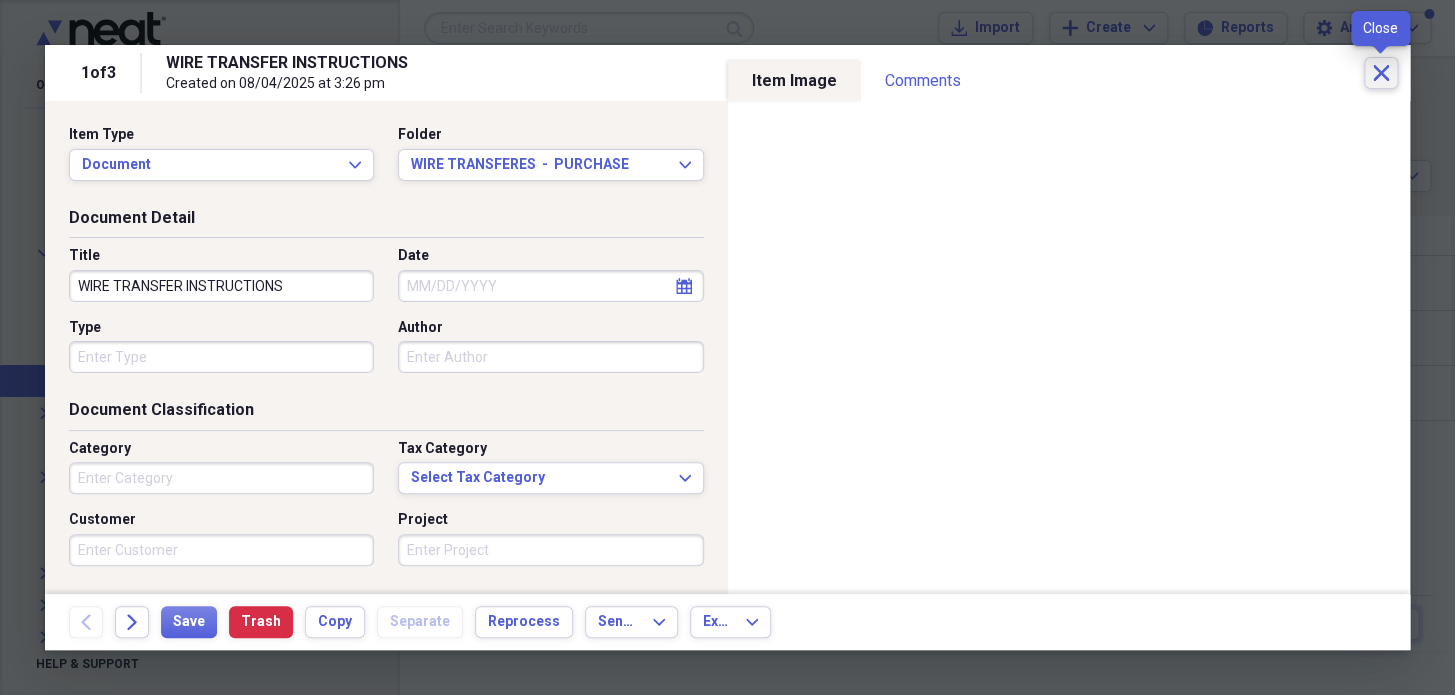 click on "Close" 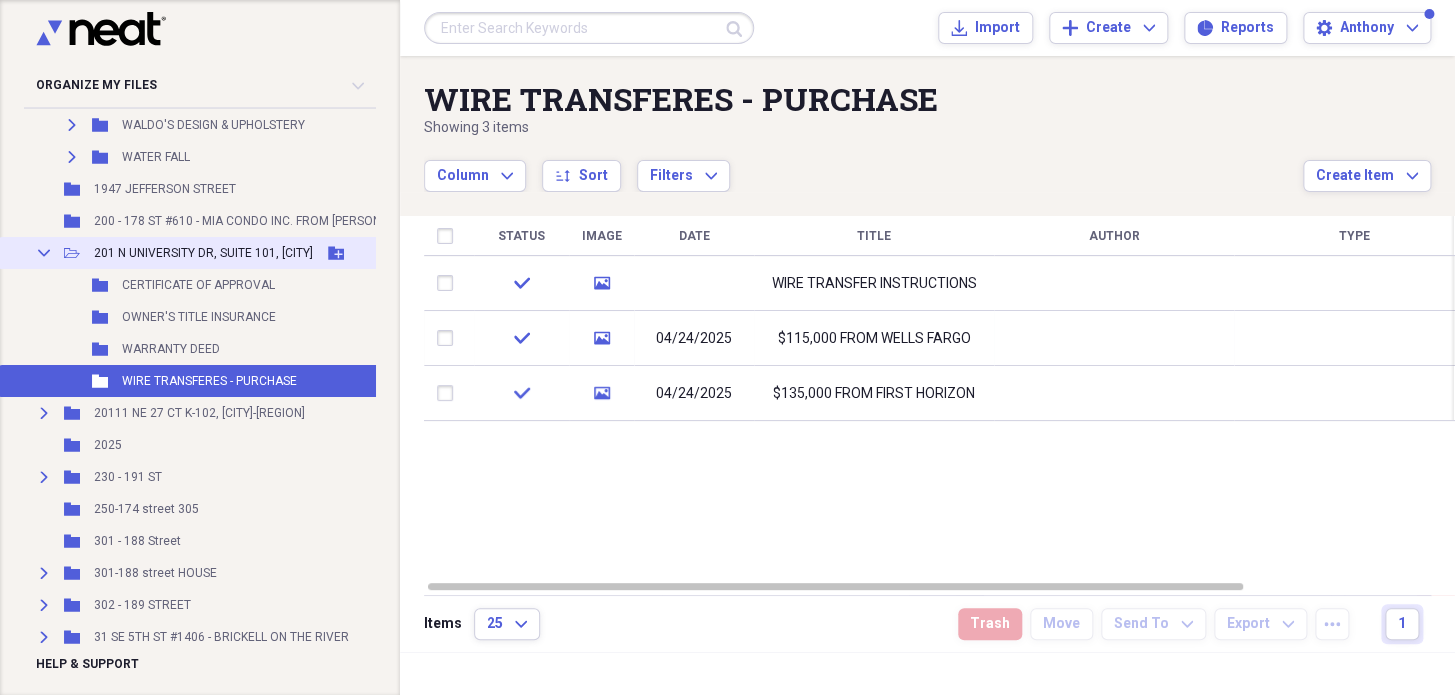 click on "Collapse" 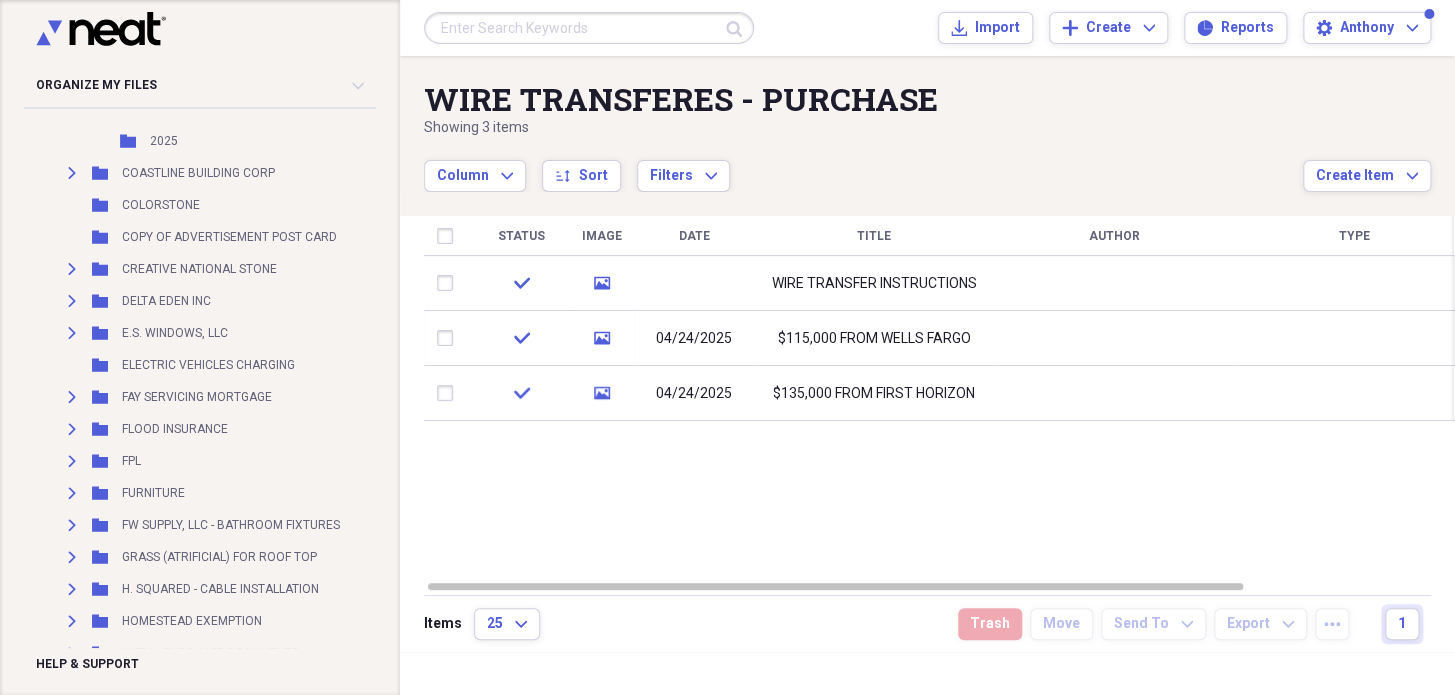 scroll, scrollTop: 1090, scrollLeft: 0, axis: vertical 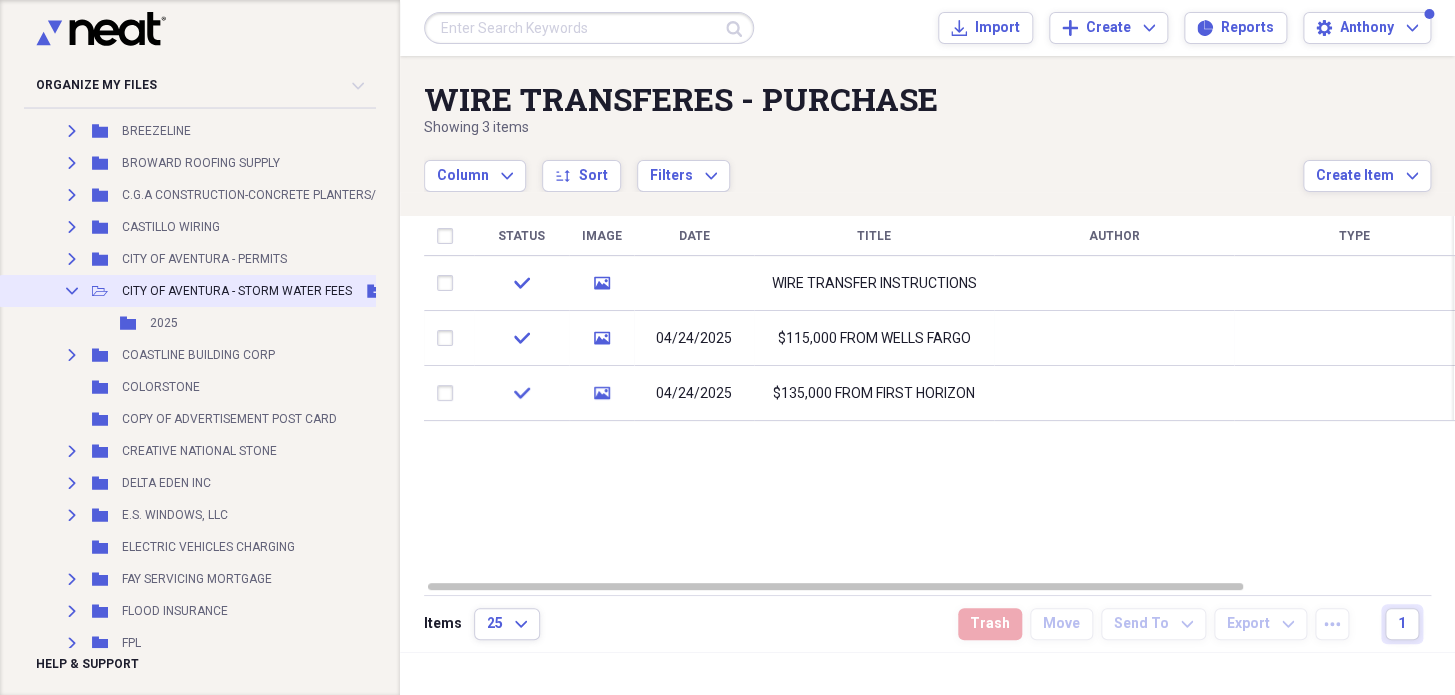 click 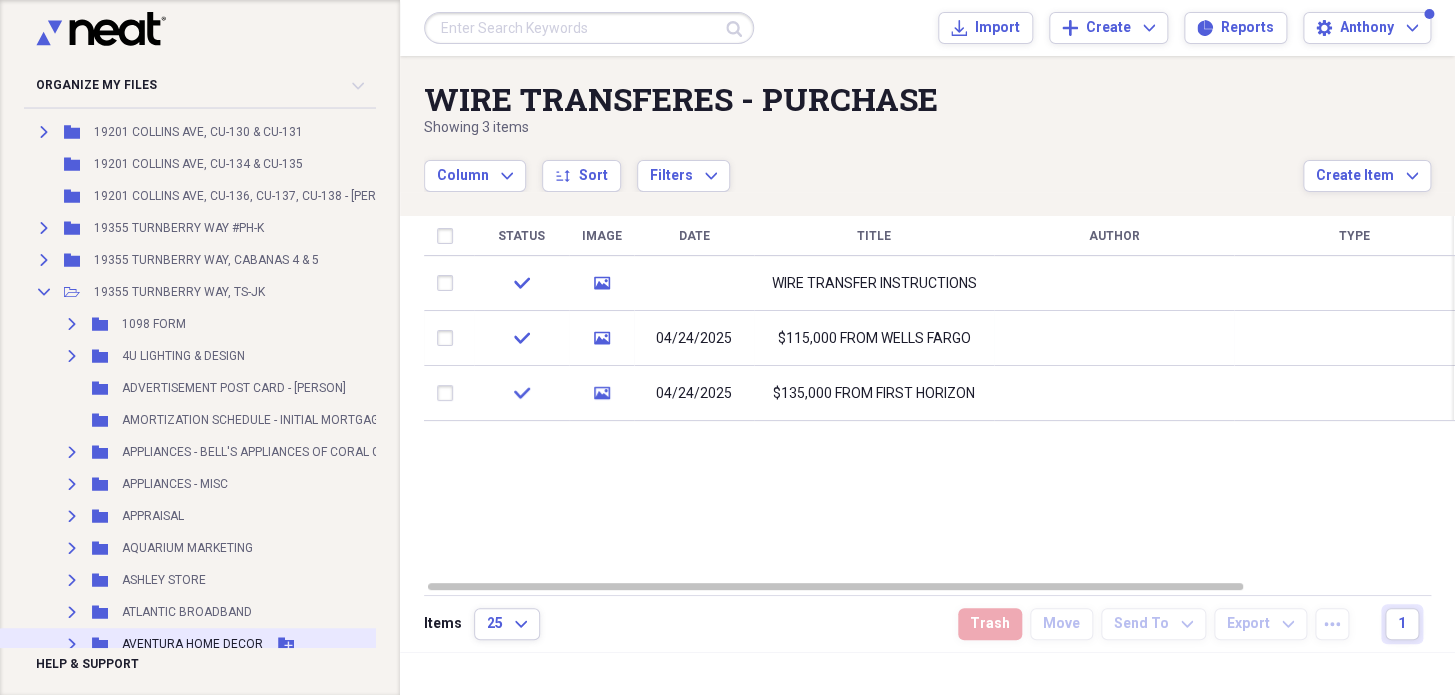 scroll, scrollTop: 454, scrollLeft: 0, axis: vertical 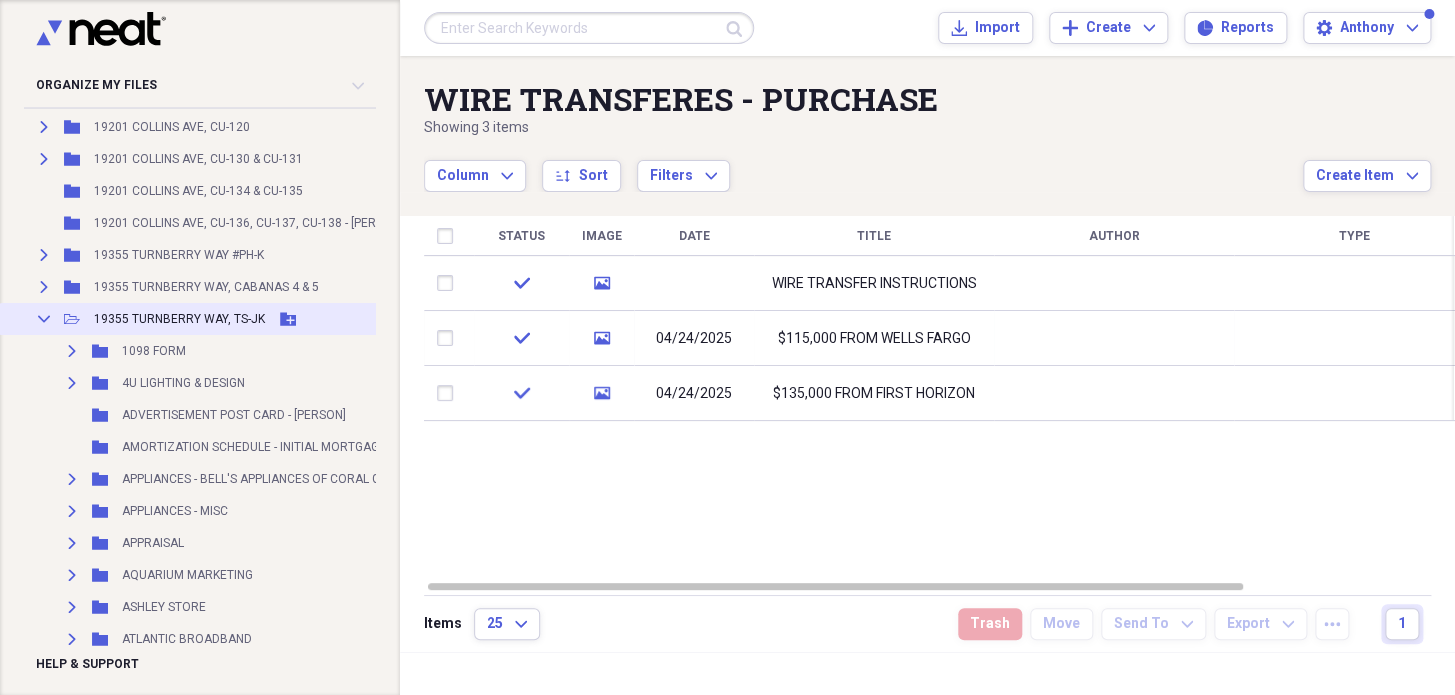 click 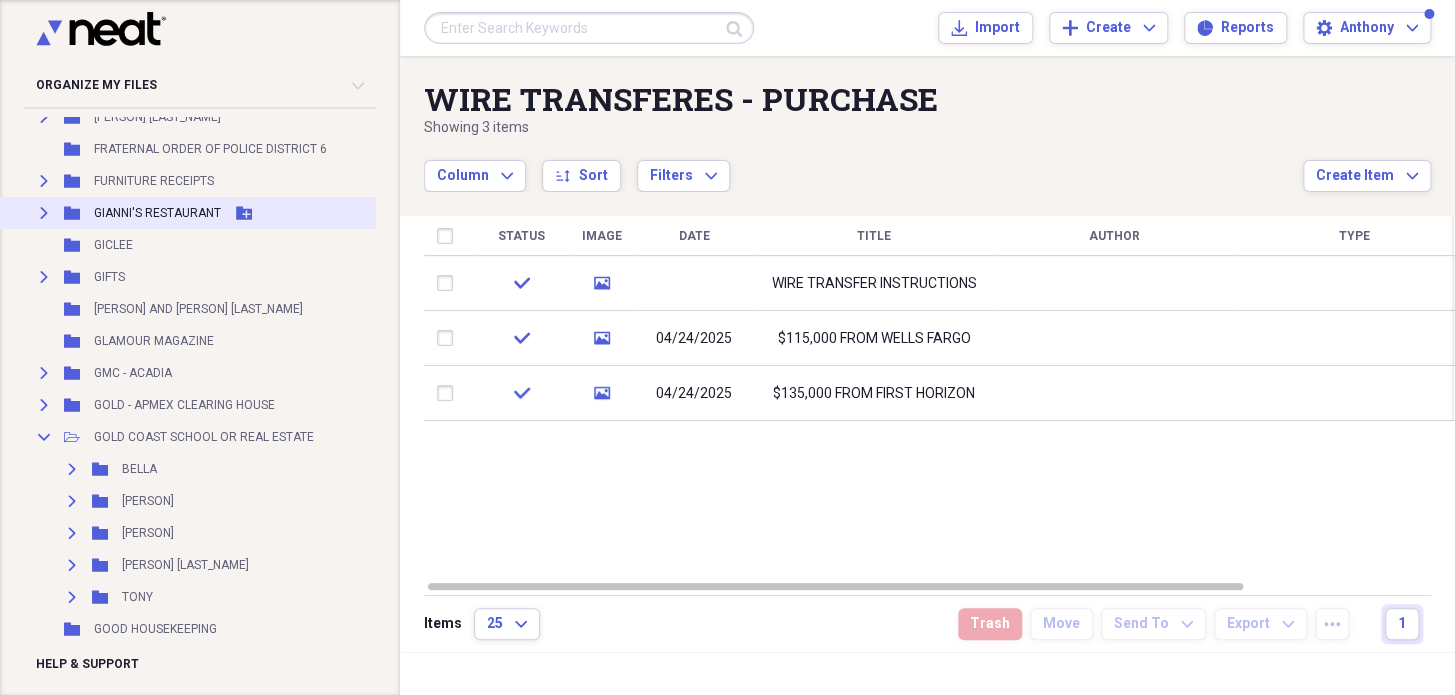 scroll, scrollTop: 7090, scrollLeft: 0, axis: vertical 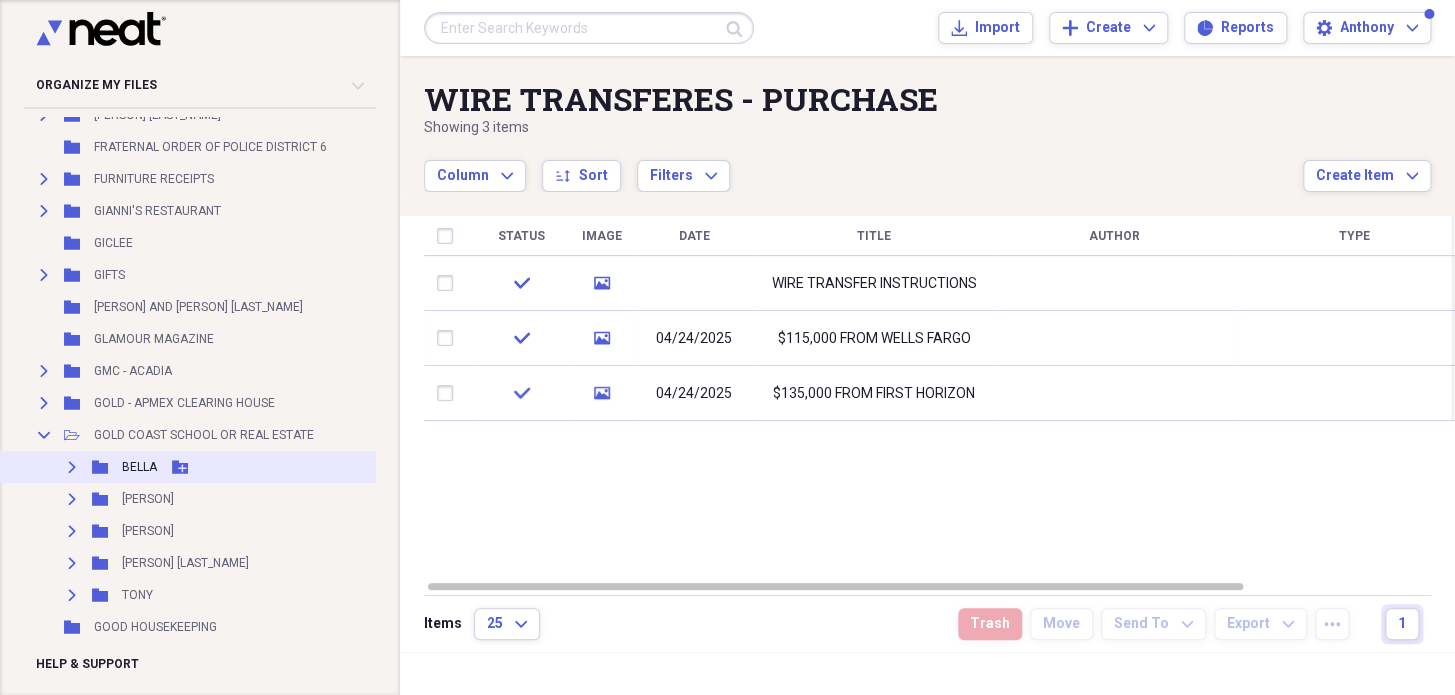 click on "Expand" 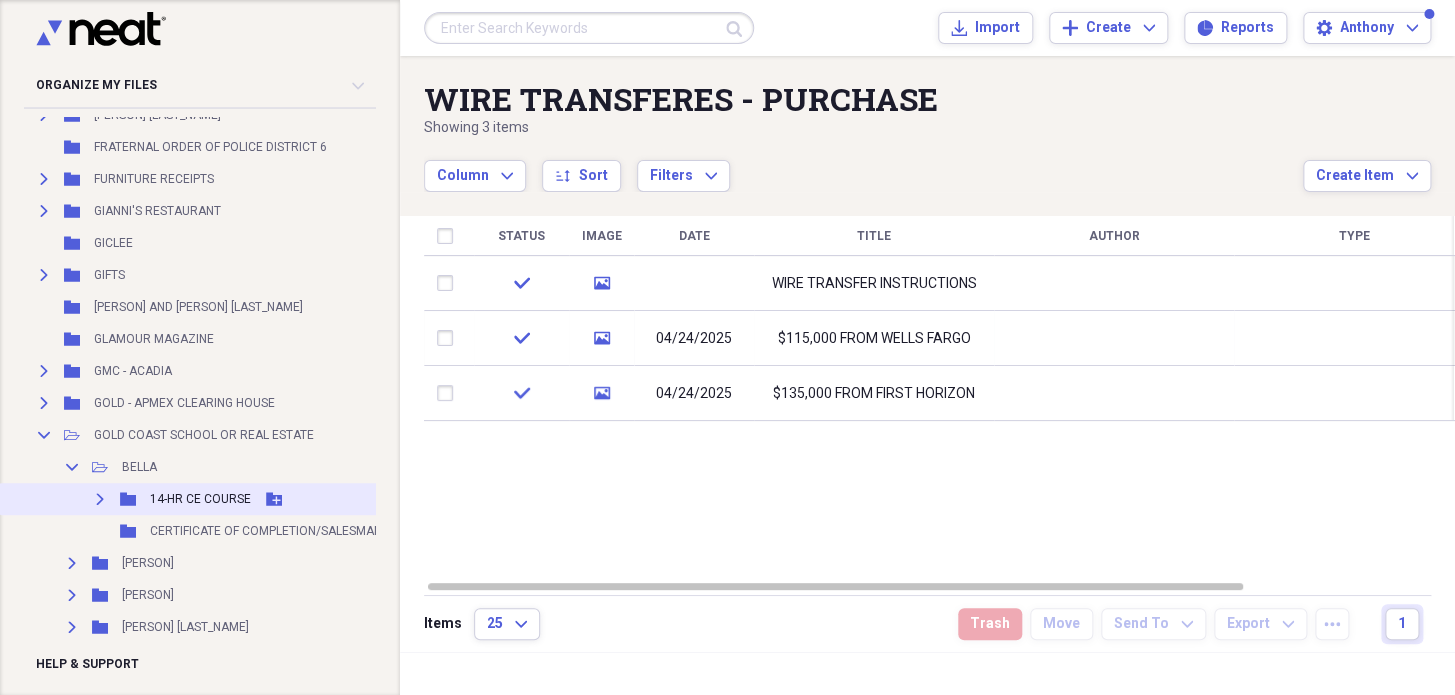 click on "Expand" 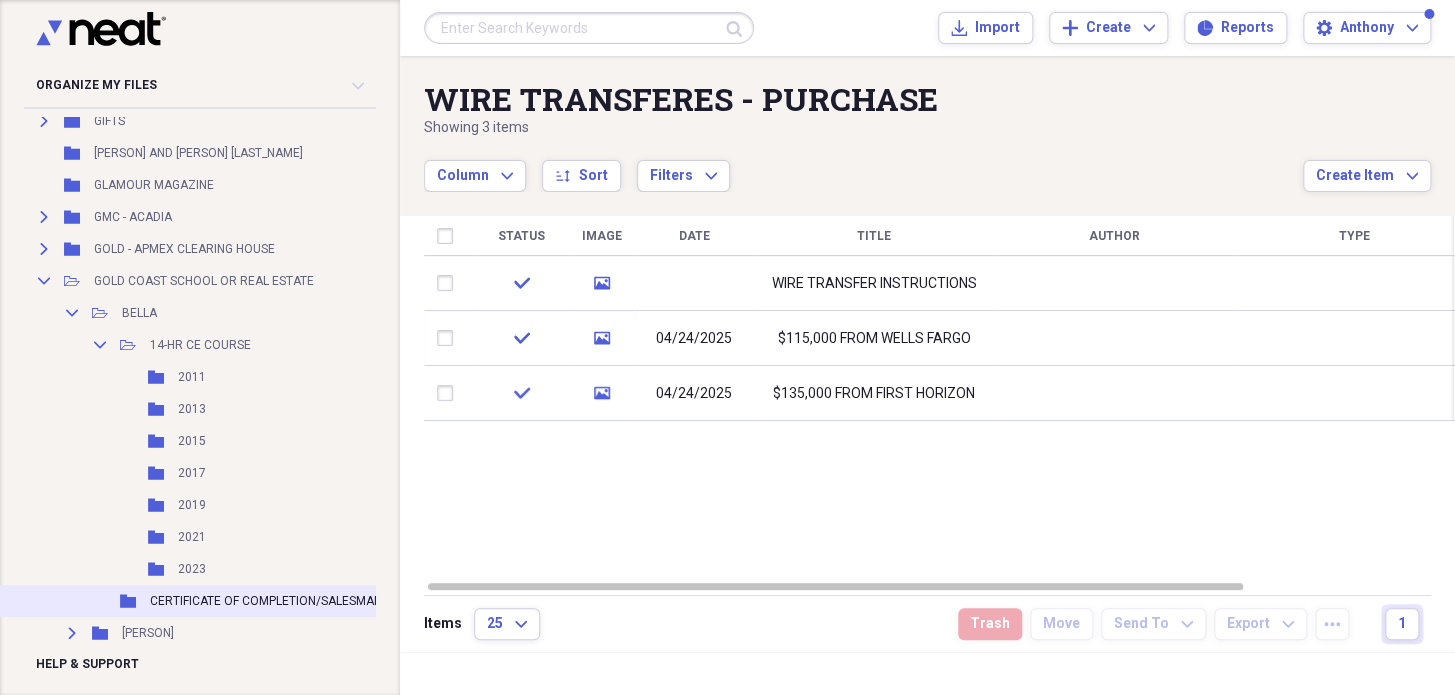 scroll, scrollTop: 7272, scrollLeft: 0, axis: vertical 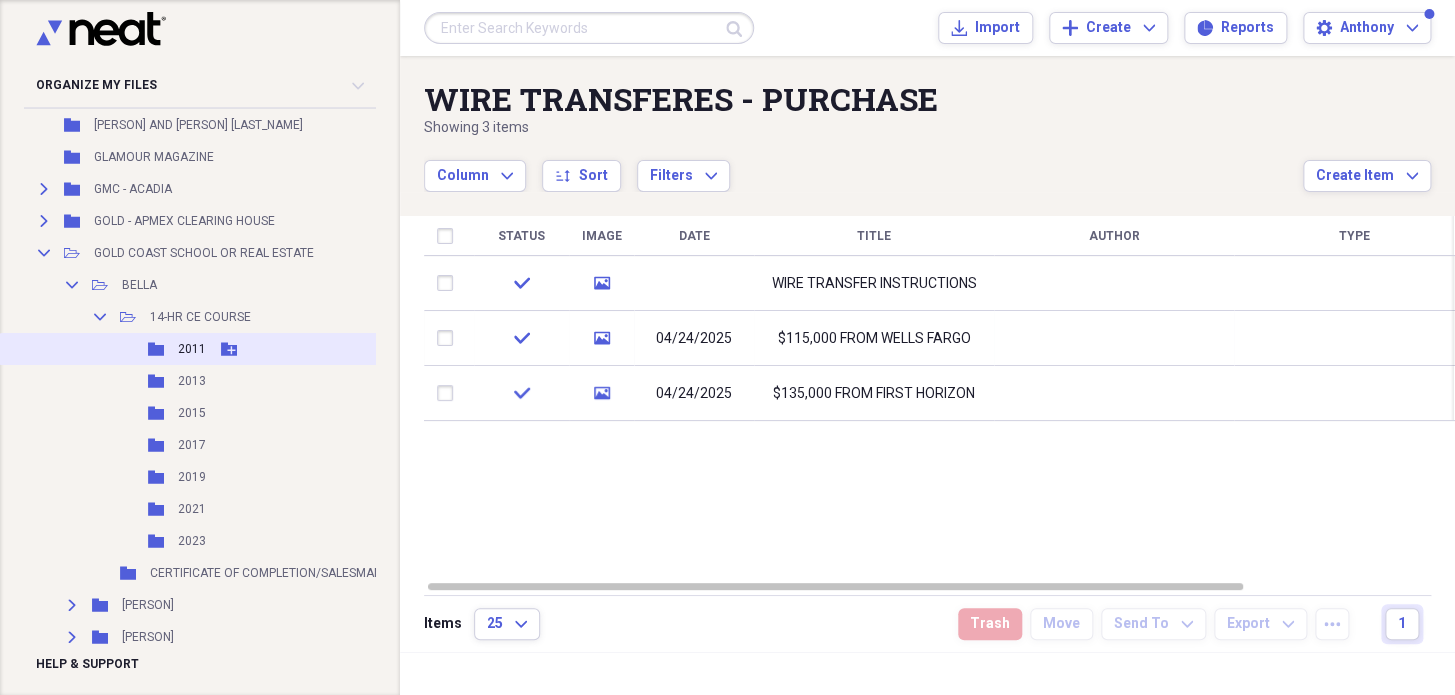 click on "2011" at bounding box center (192, 349) 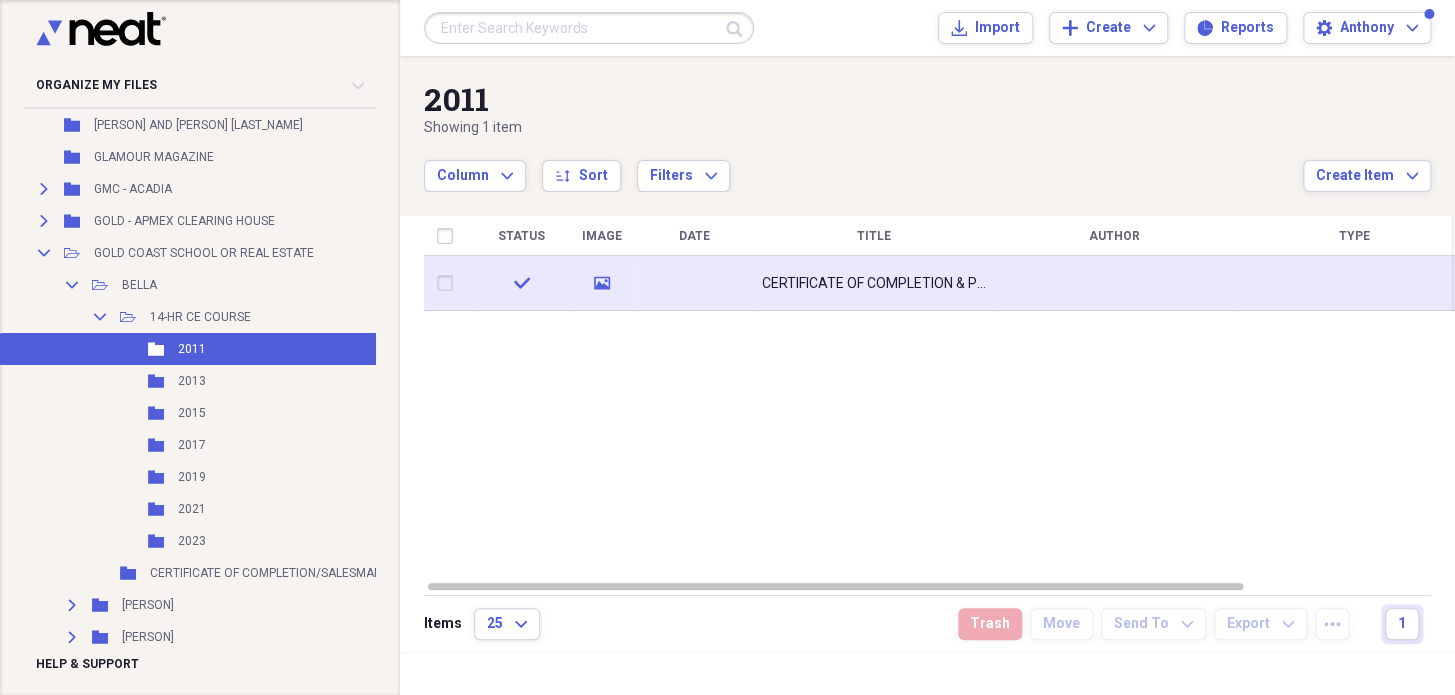 click on "CERTIFICATE OF COMPLETION & PMT RECEIPT" at bounding box center (874, 284) 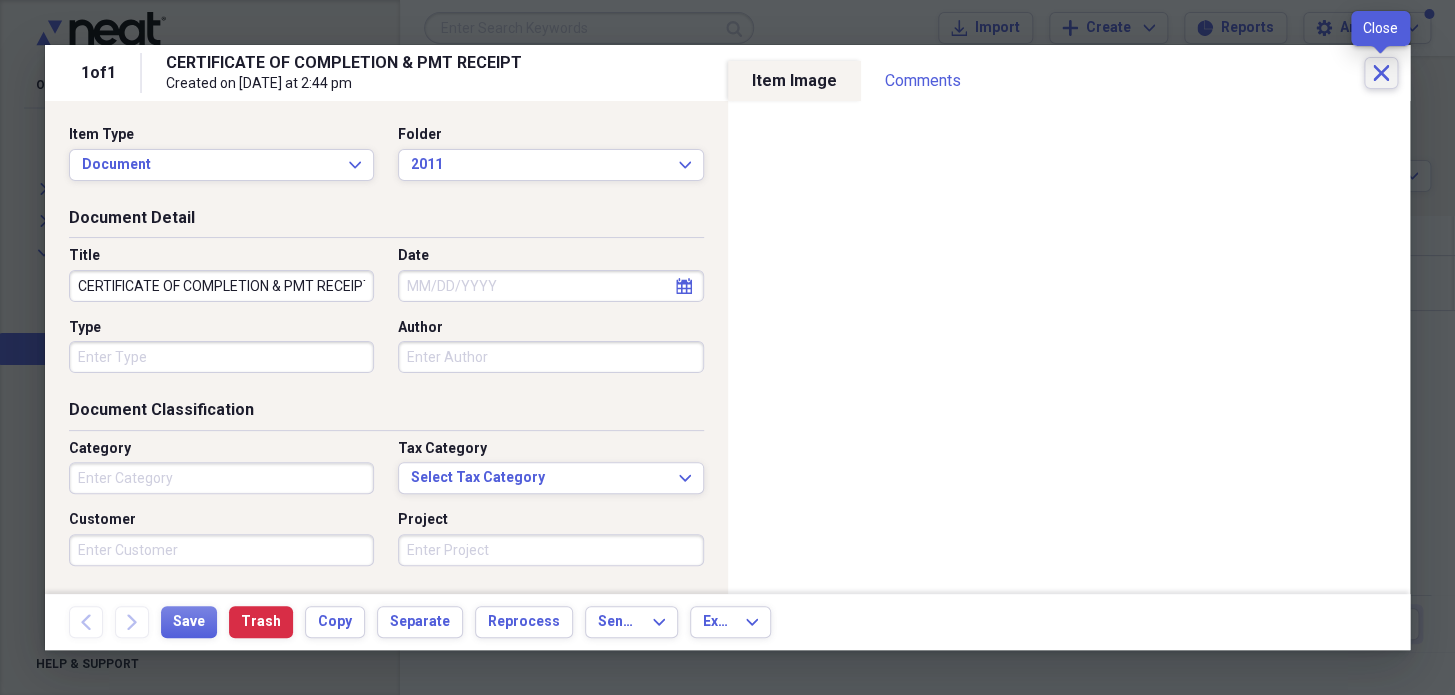 click on "Close" 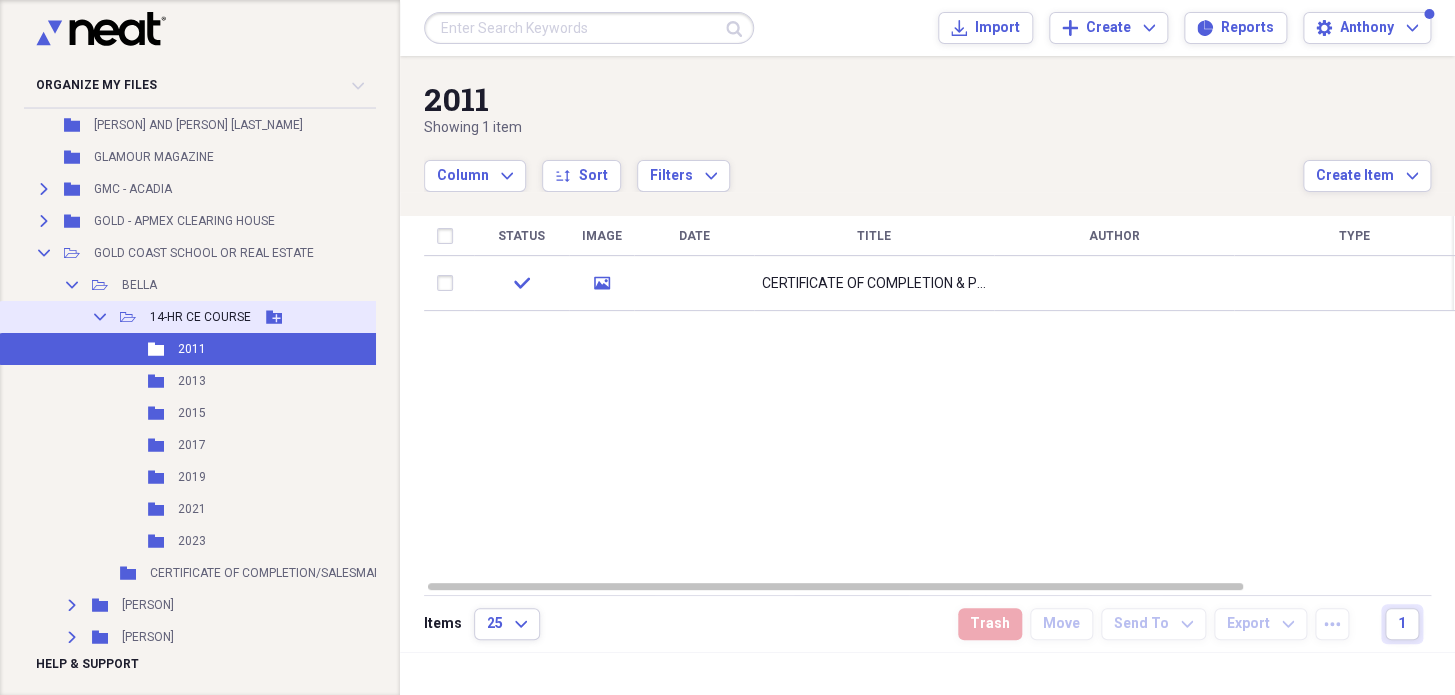 click 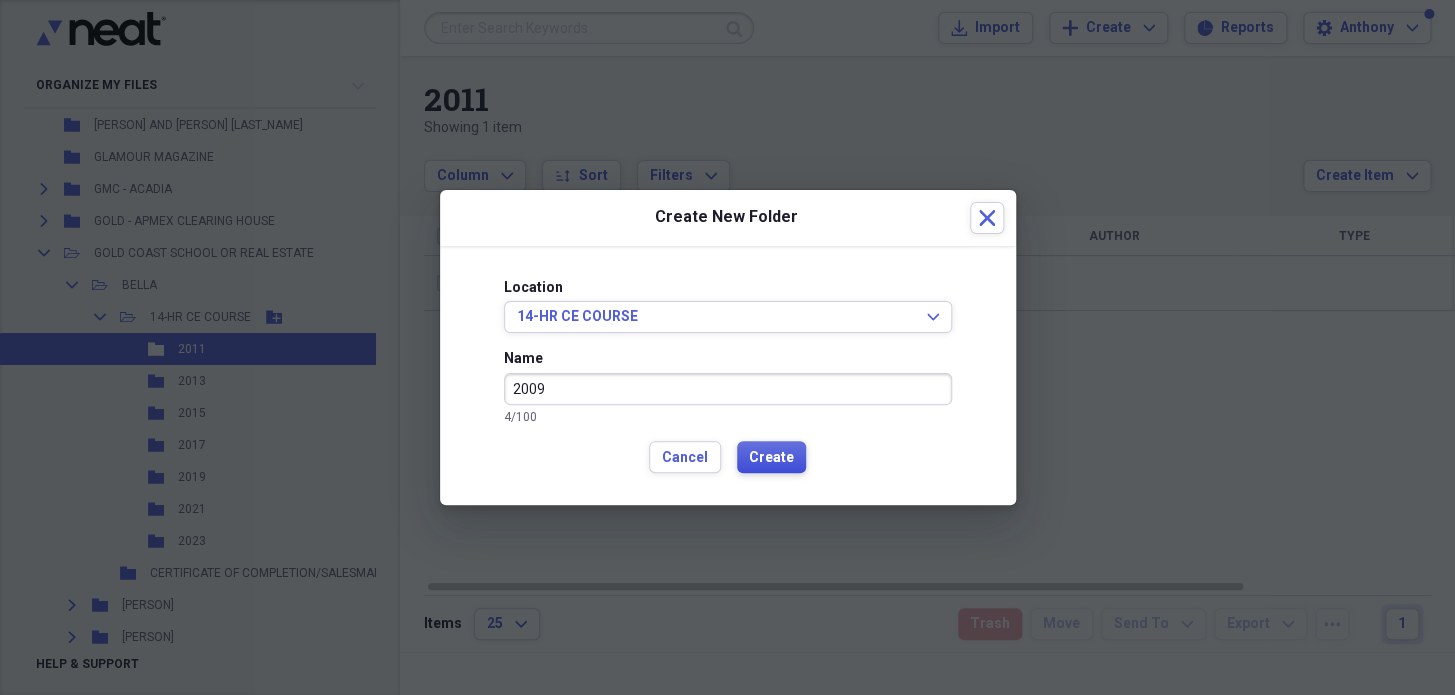 type on "2009" 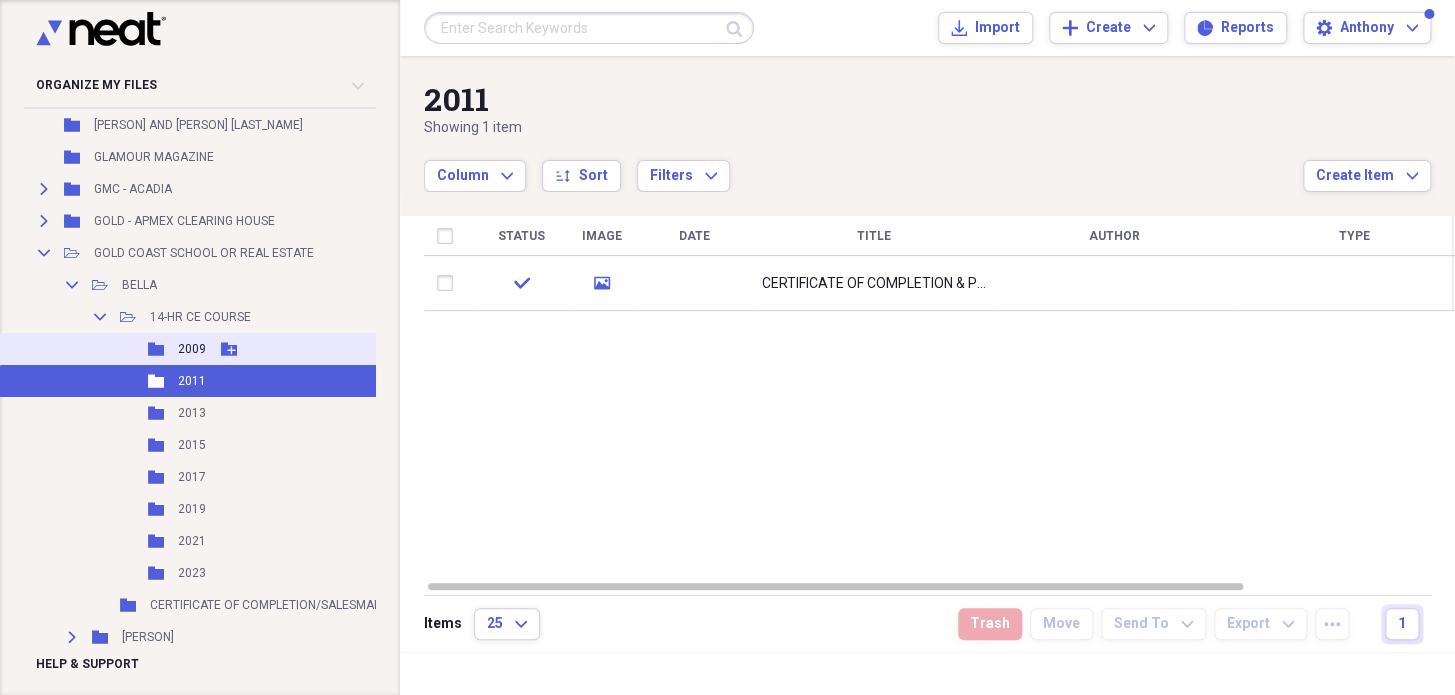 click on "2009" at bounding box center [192, 349] 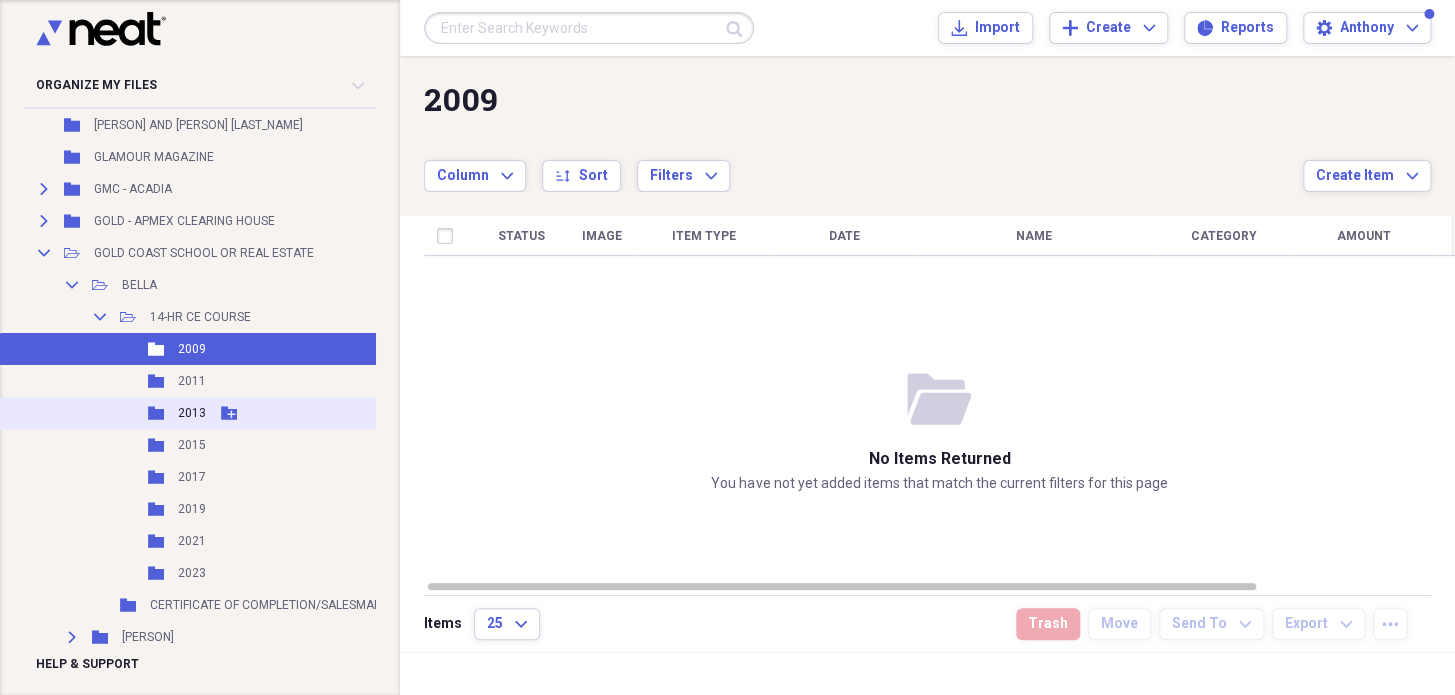 click on "2013" at bounding box center [192, 413] 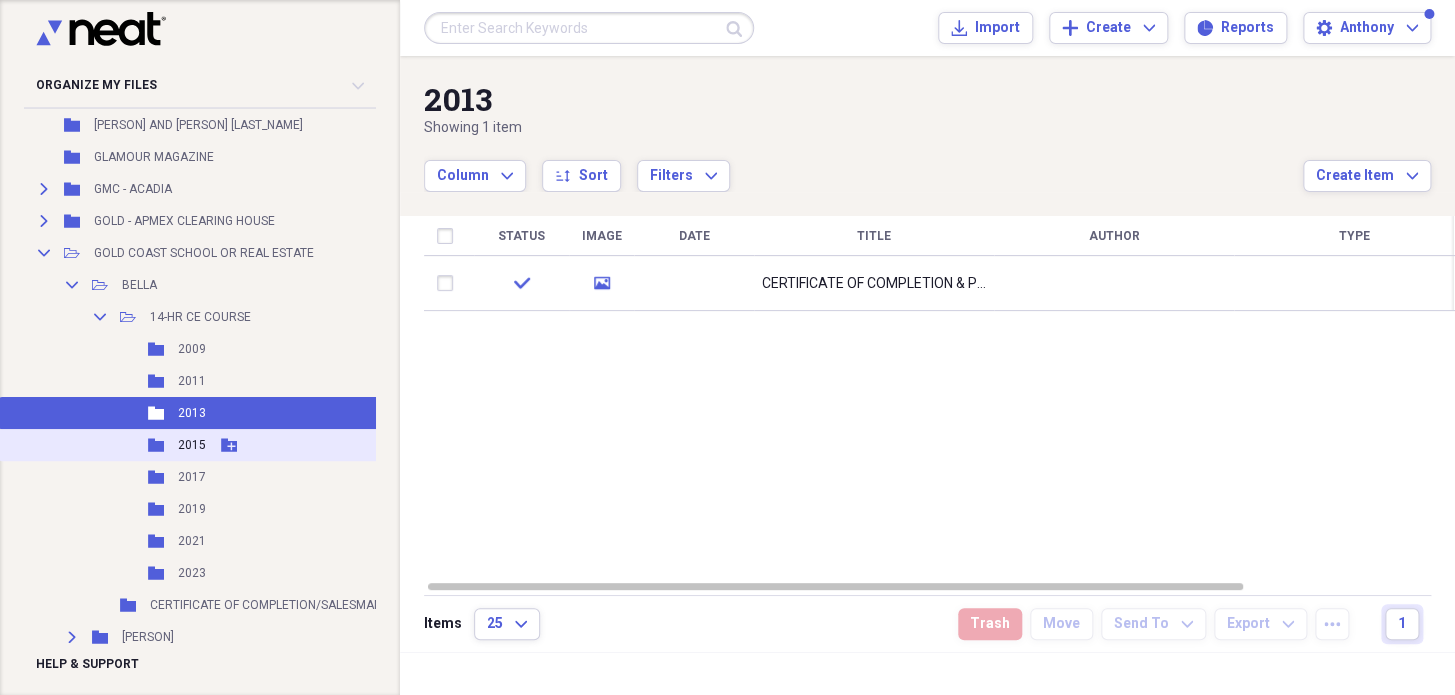 click on "2015" at bounding box center [192, 445] 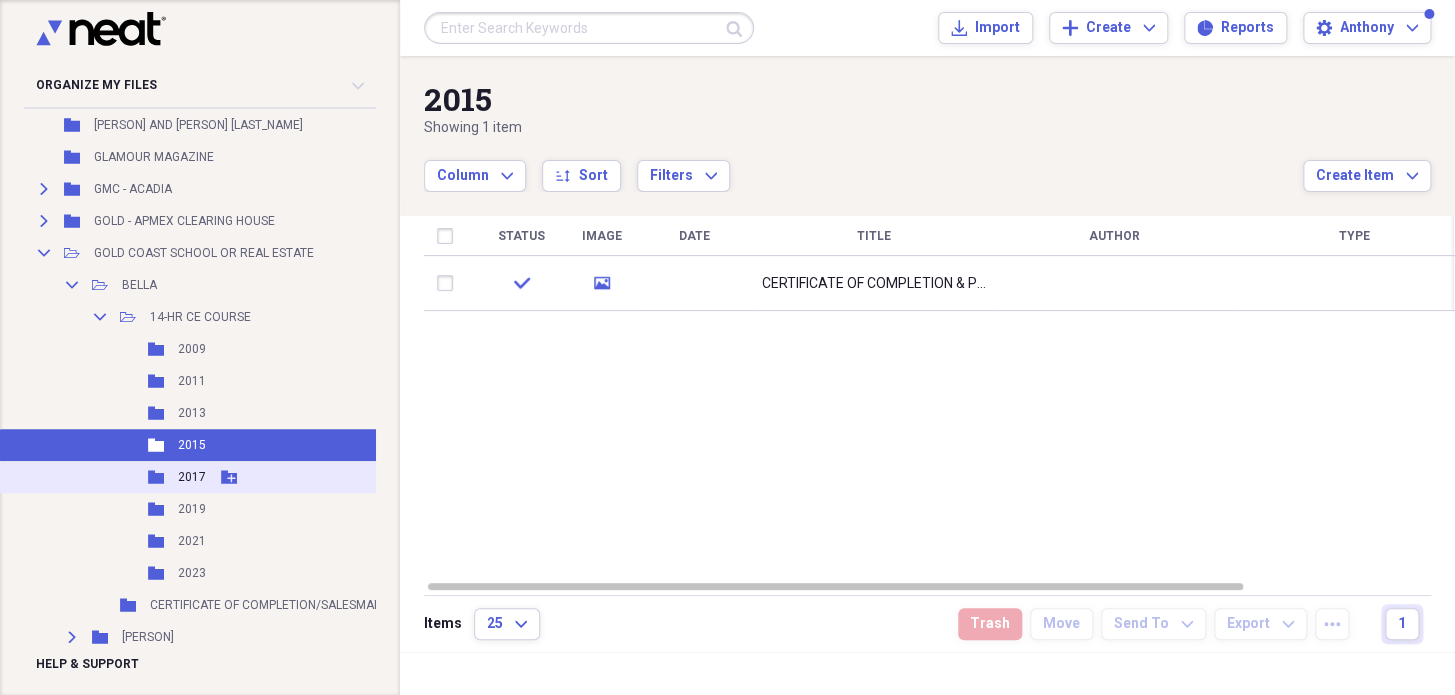 click on "2017" at bounding box center (192, 477) 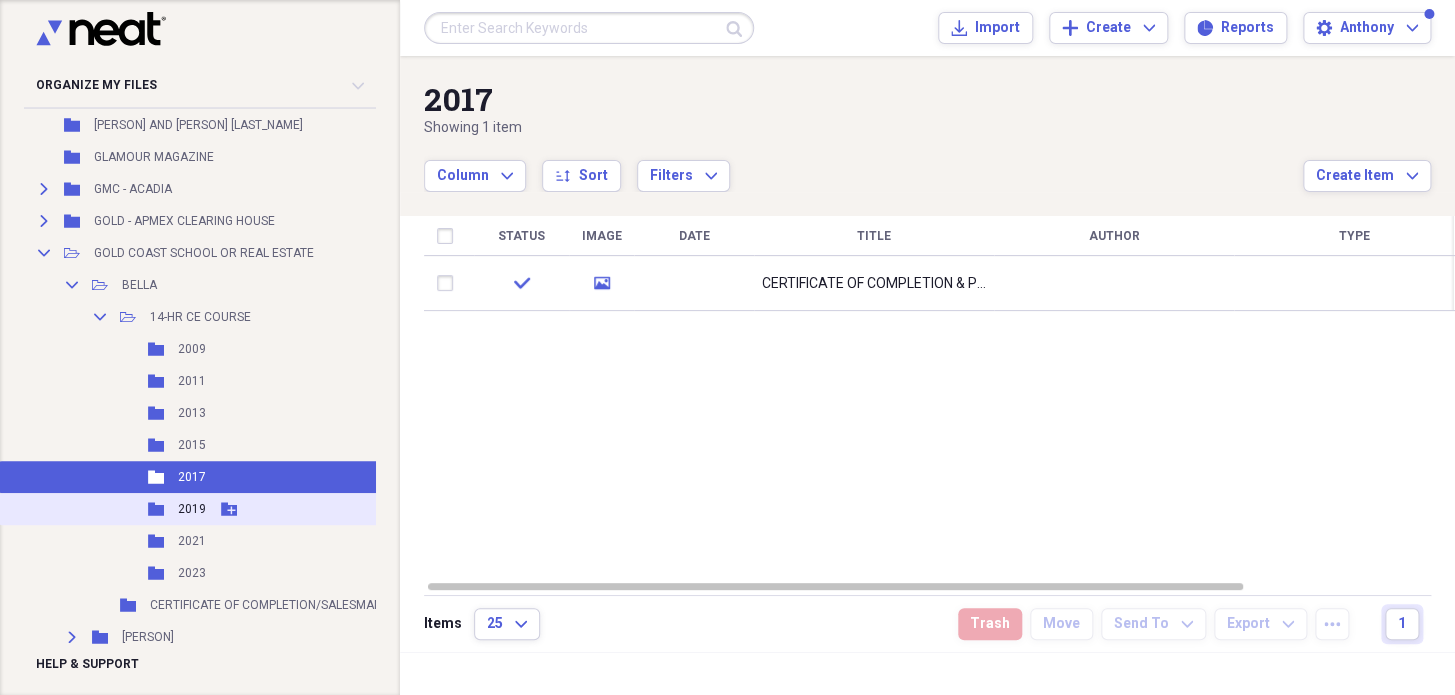 click on "2019" at bounding box center [192, 509] 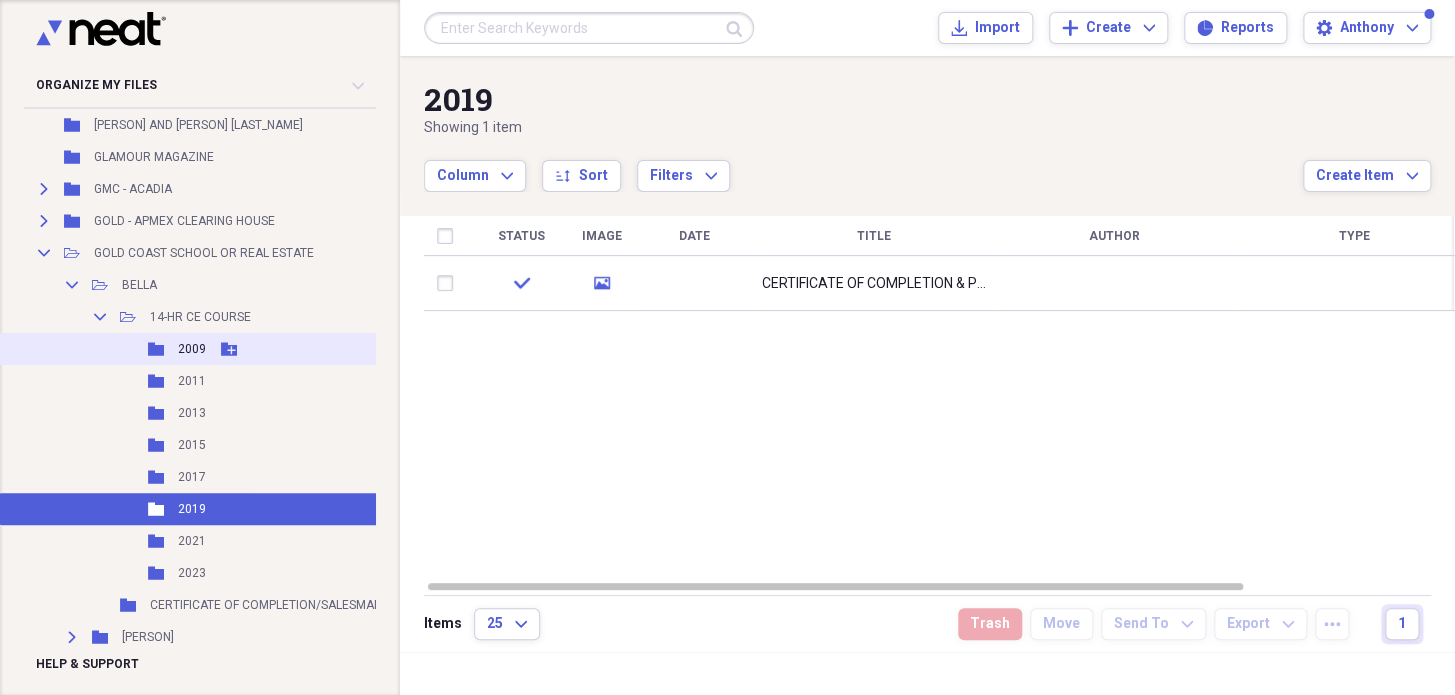 click on "2009" at bounding box center (192, 349) 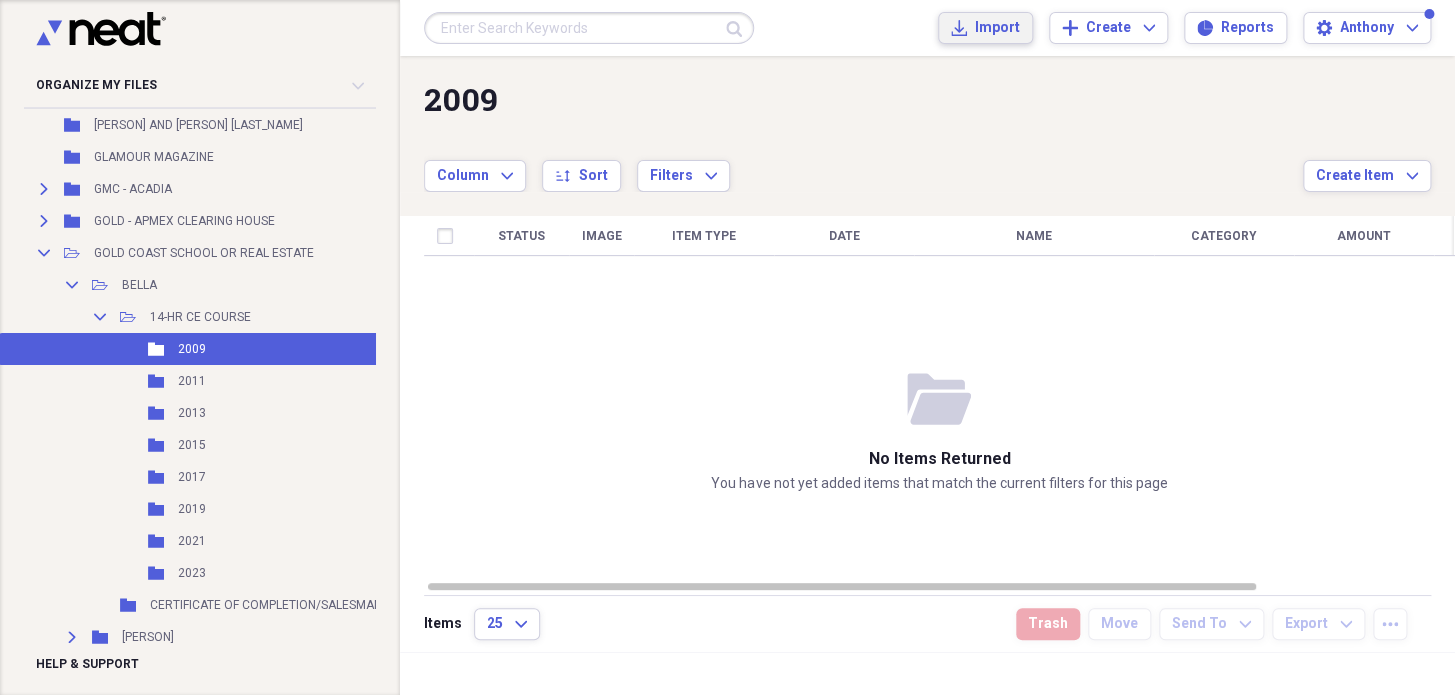 click on "Import" at bounding box center [997, 28] 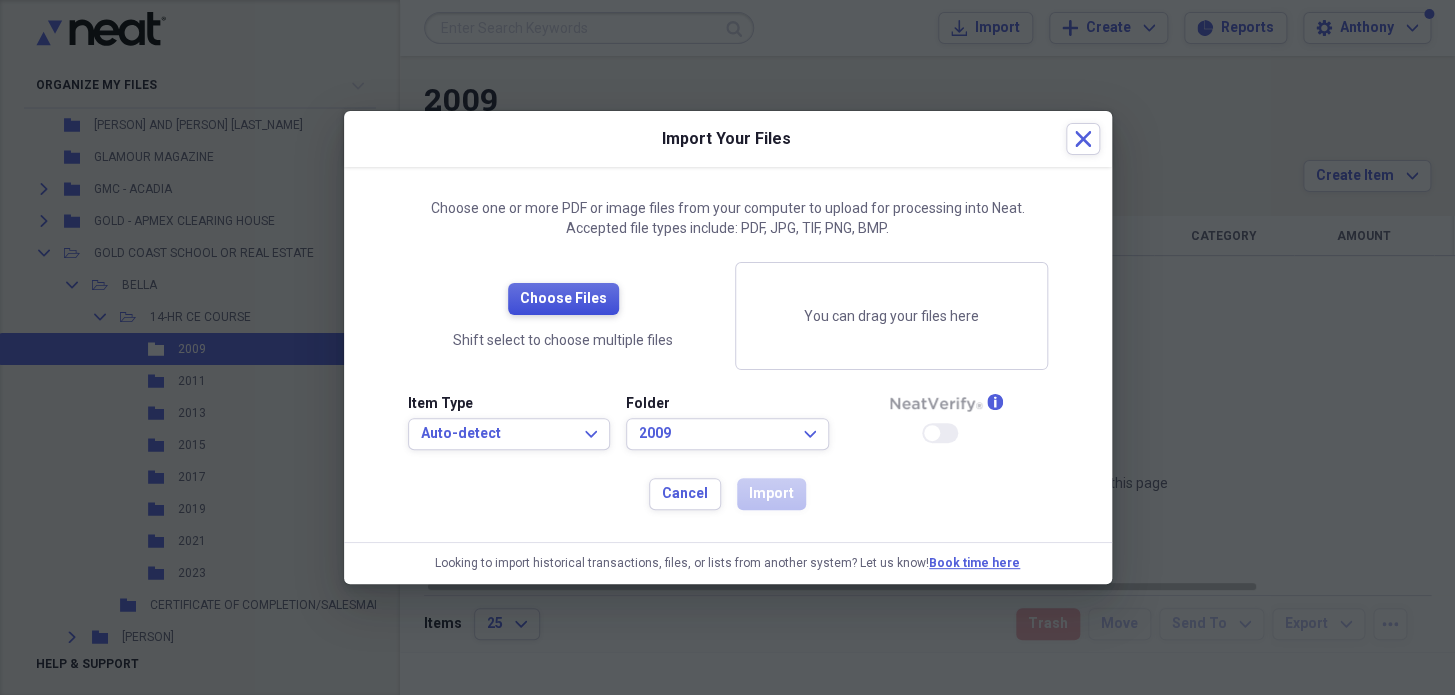 click on "Choose Files" at bounding box center (563, 299) 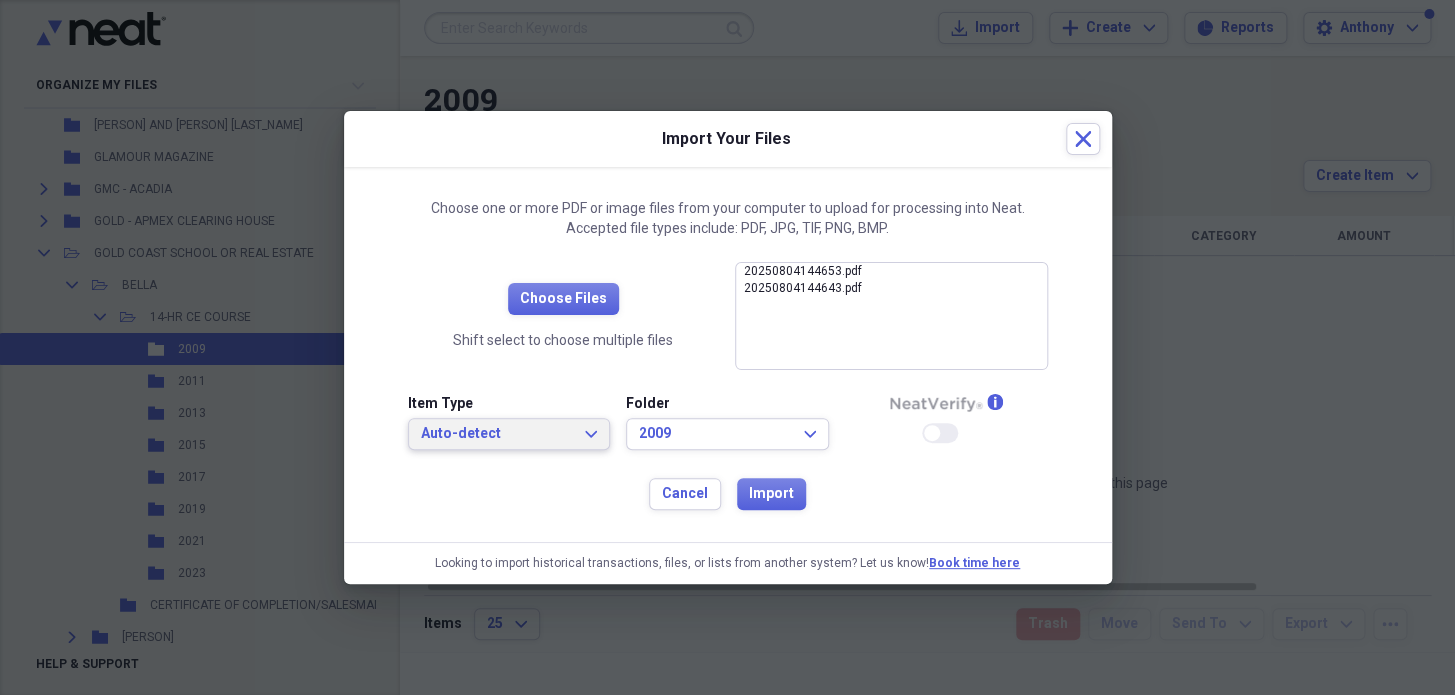 click on "Auto-detect" at bounding box center (497, 434) 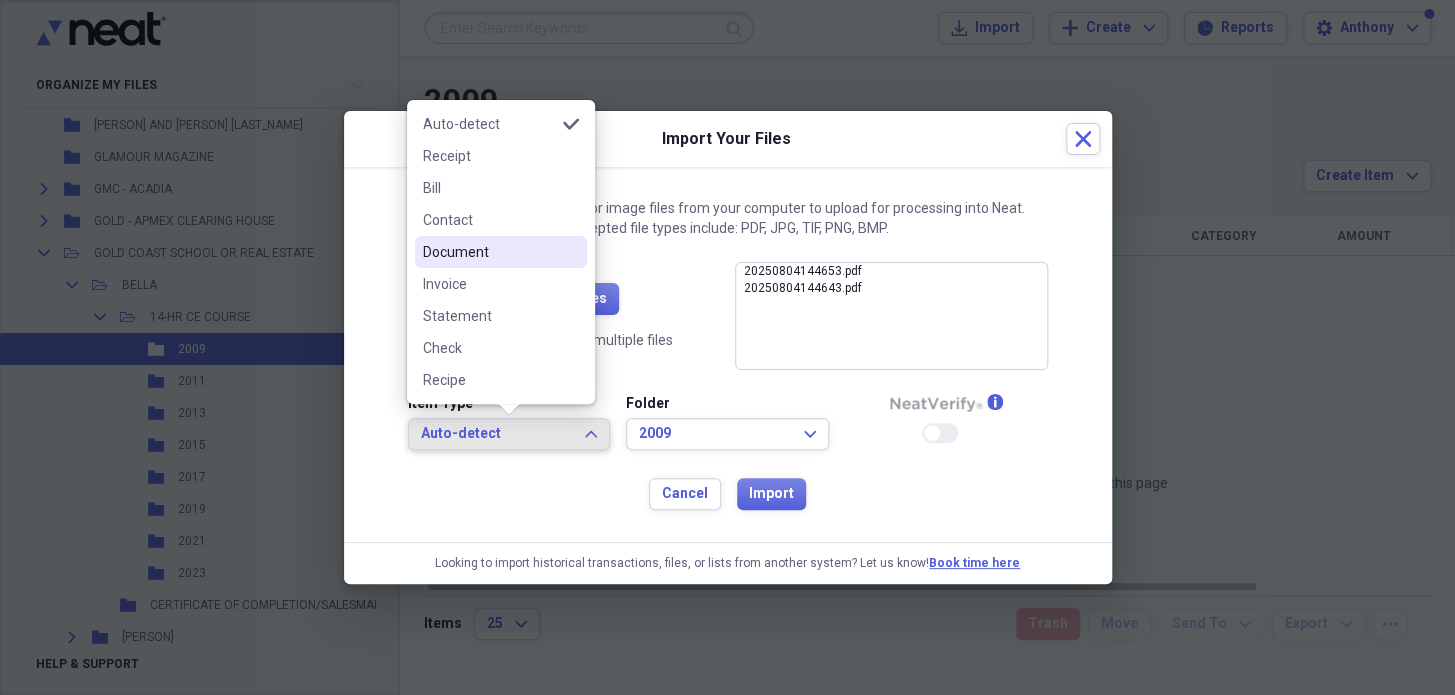 click on "Document" at bounding box center (489, 252) 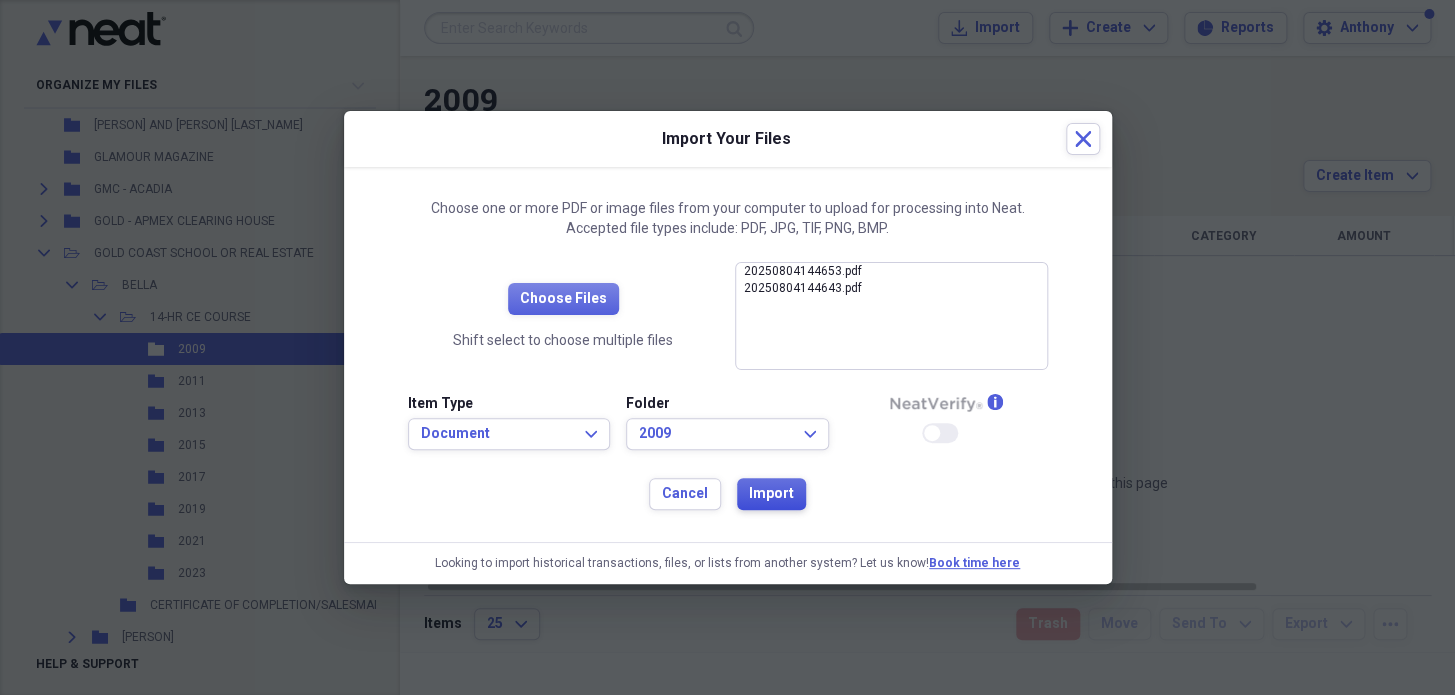 click on "Import" at bounding box center (771, 494) 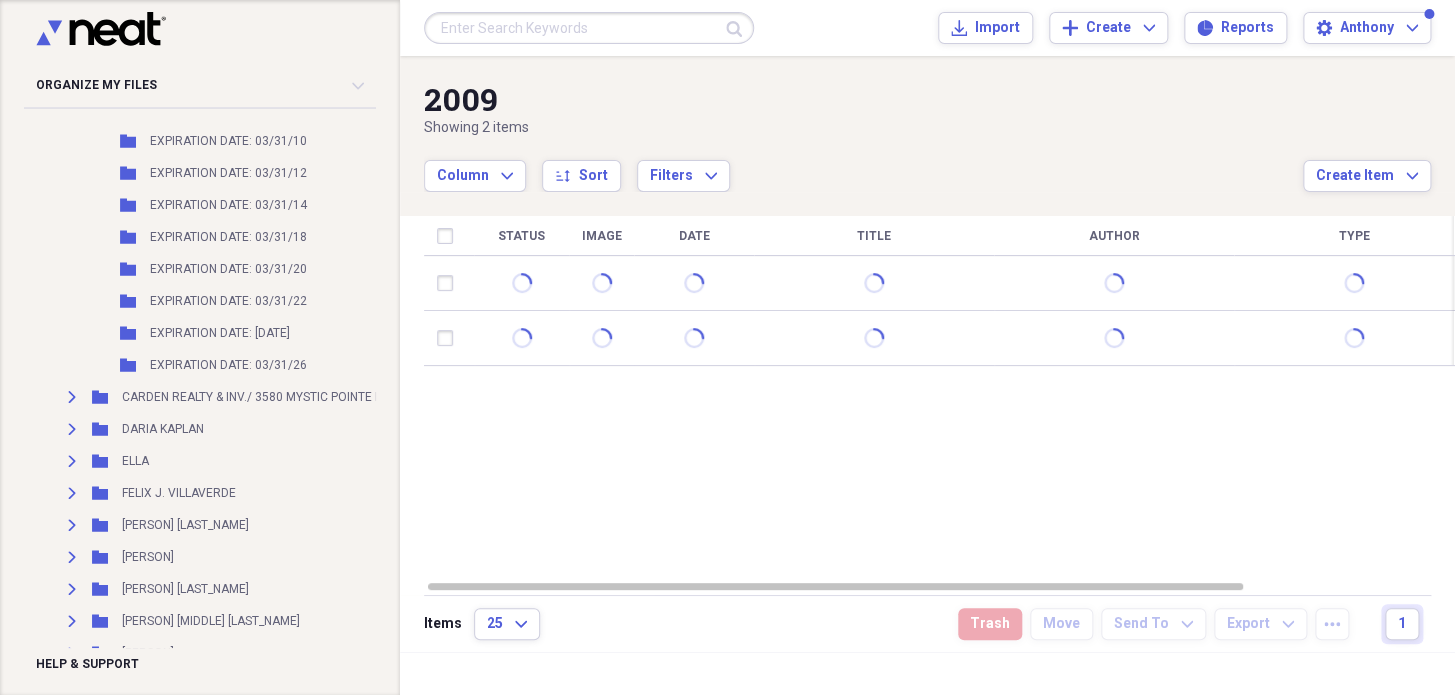 scroll, scrollTop: 5090, scrollLeft: 0, axis: vertical 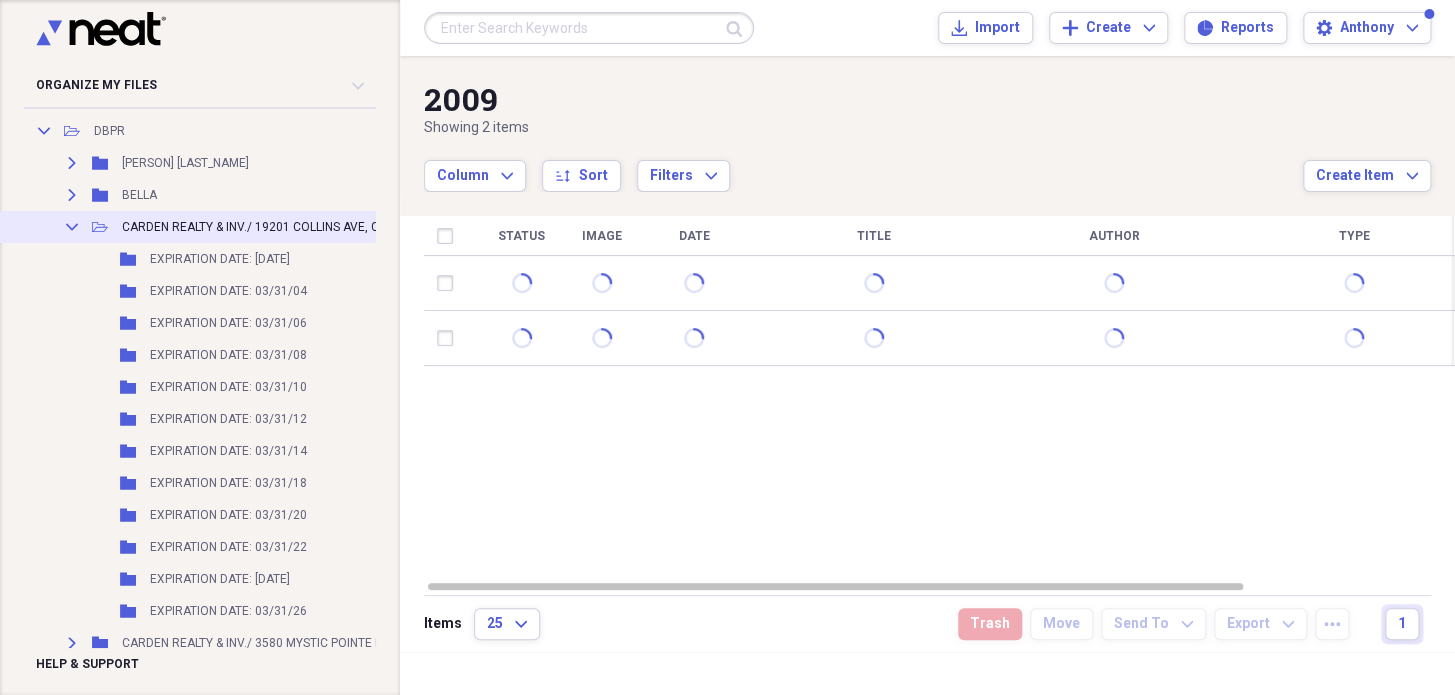 click on "Collapse" 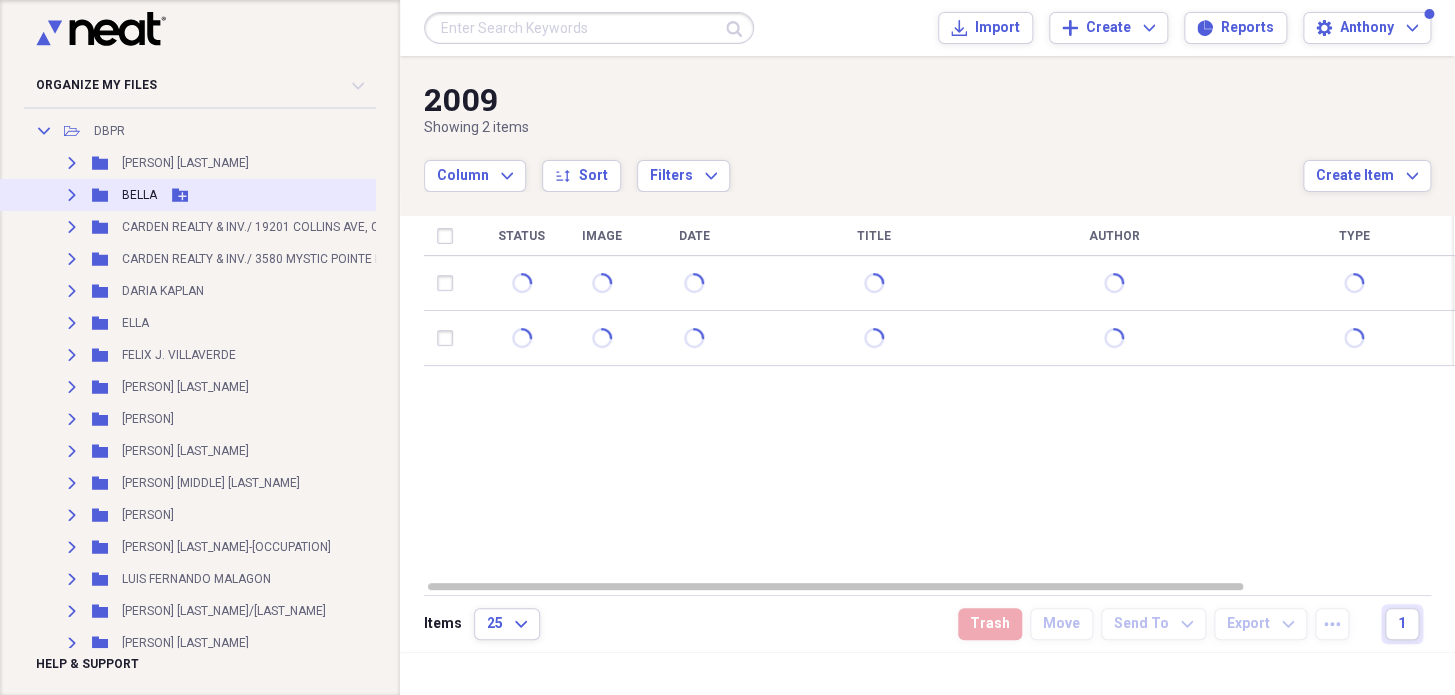 click on "Expand" 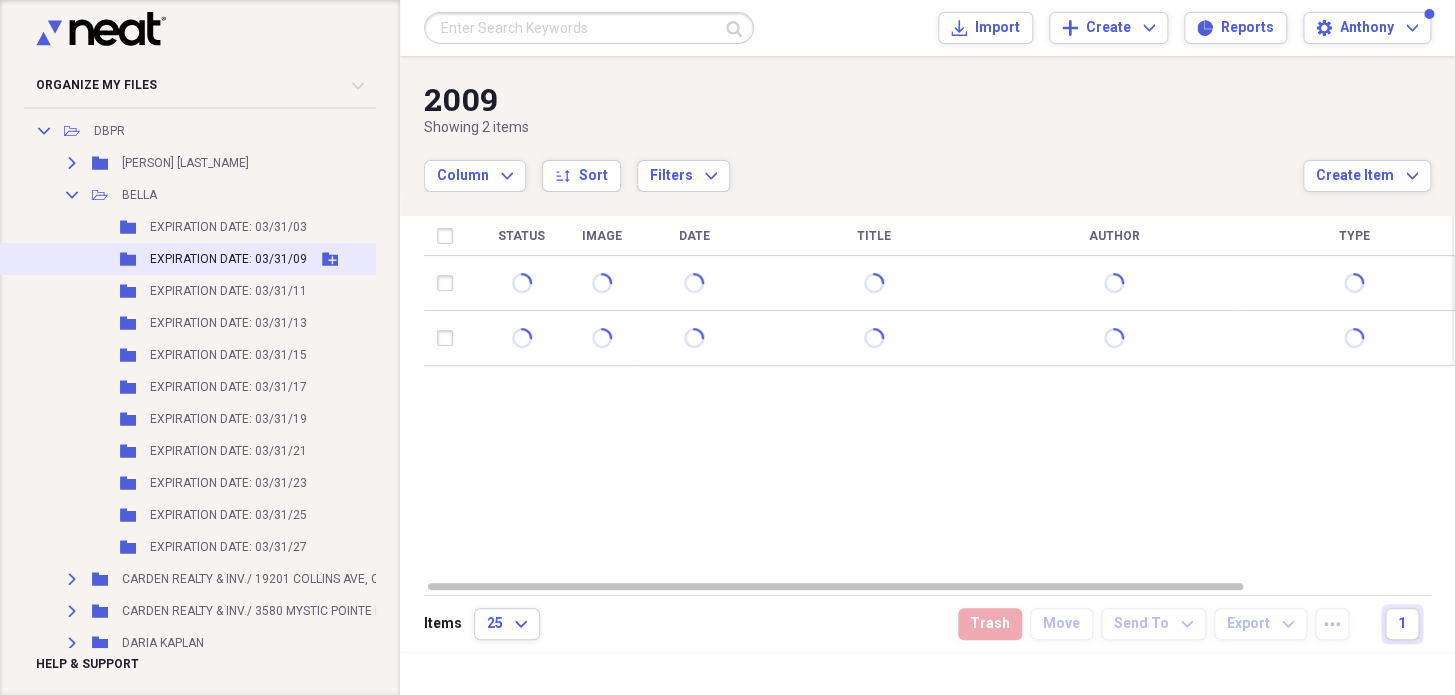 click on "EXPIRATION DATE: 03/31/09" at bounding box center [228, 259] 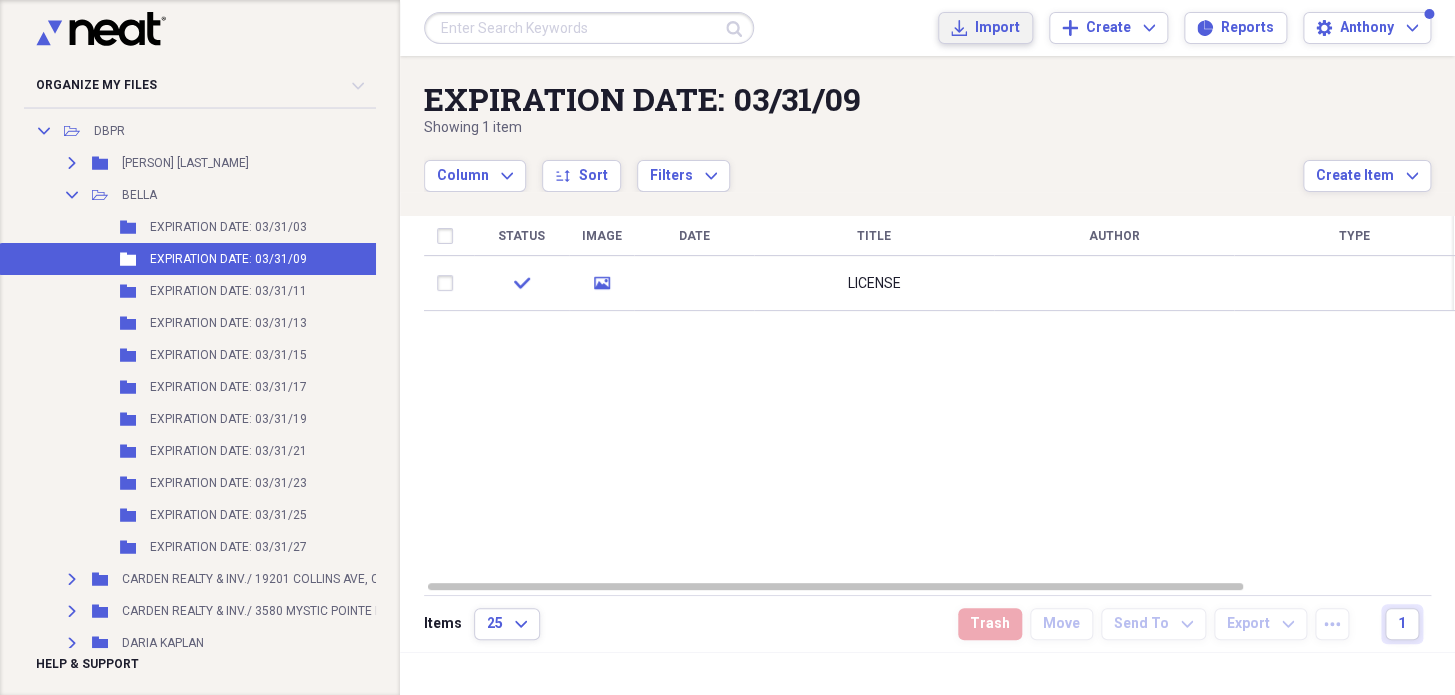 click on "Import" at bounding box center (997, 28) 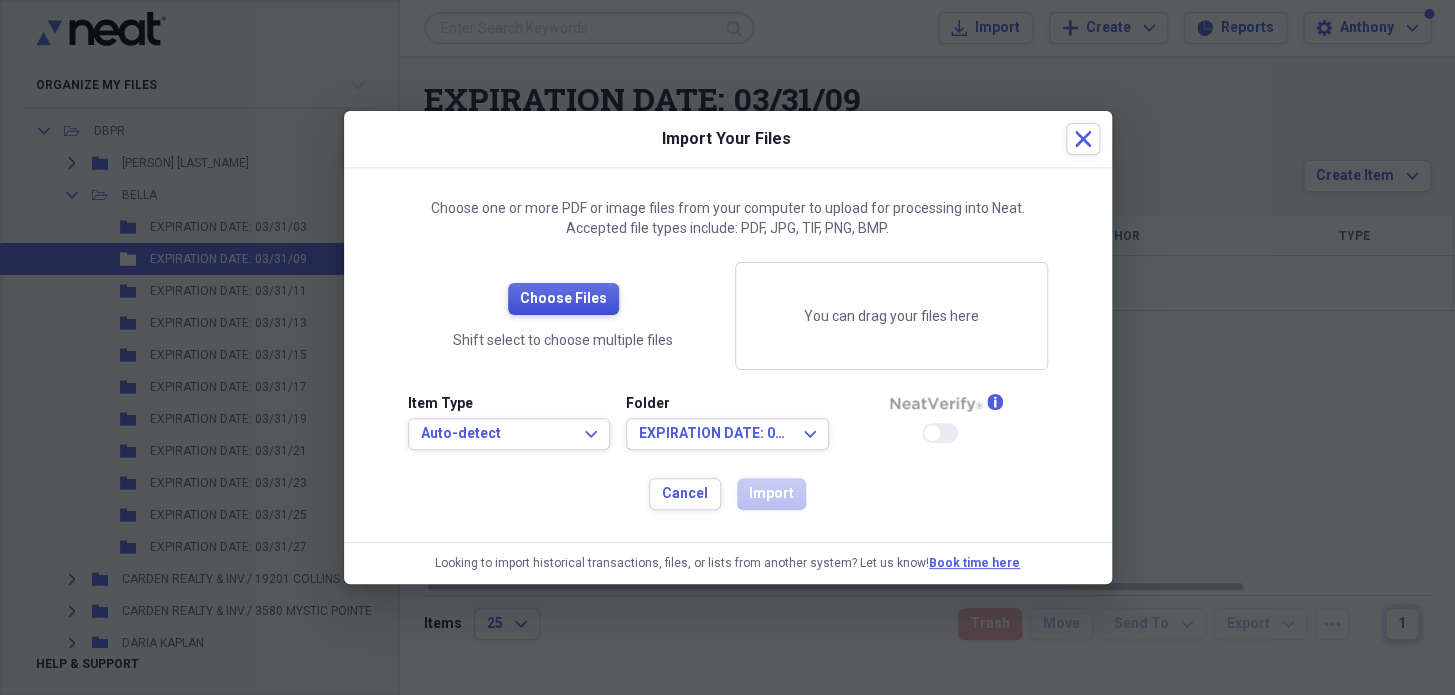 click on "Choose Files" at bounding box center [563, 299] 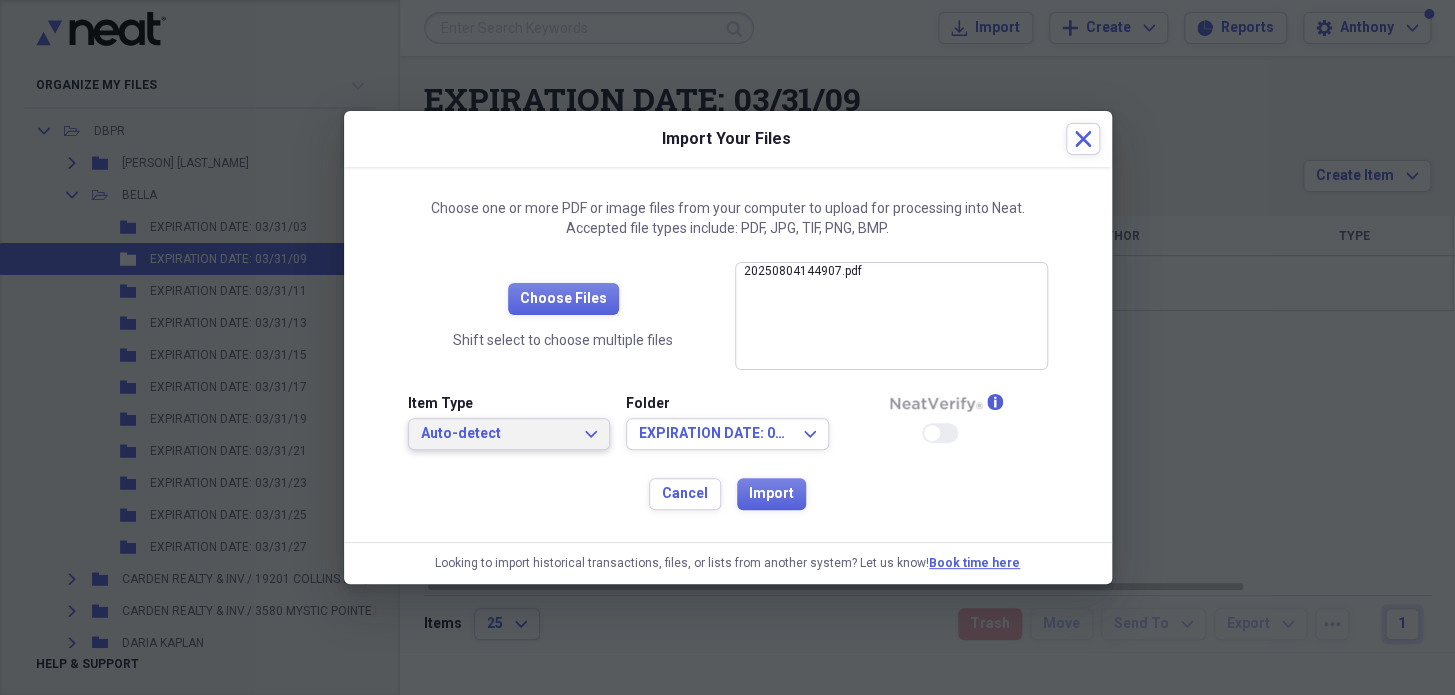 click on "Auto-detect Expand" at bounding box center [509, 434] 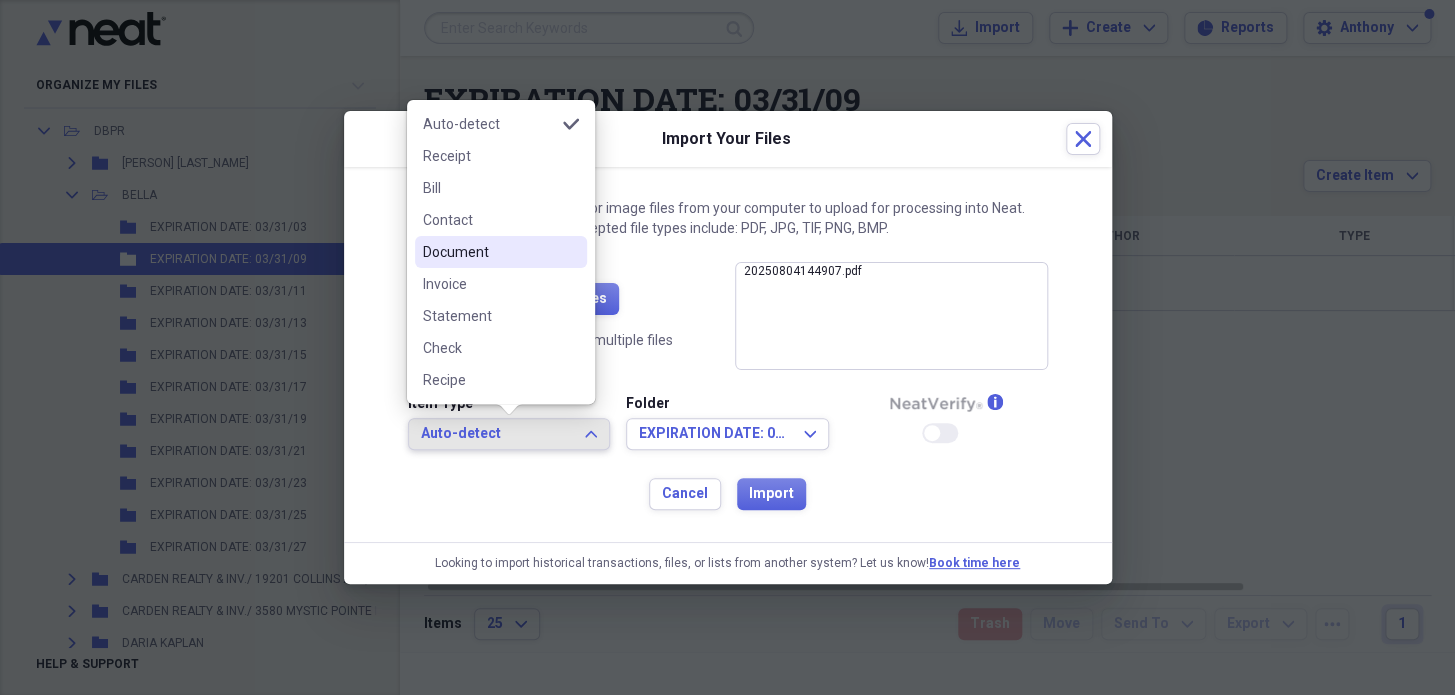 click on "Document" at bounding box center (489, 252) 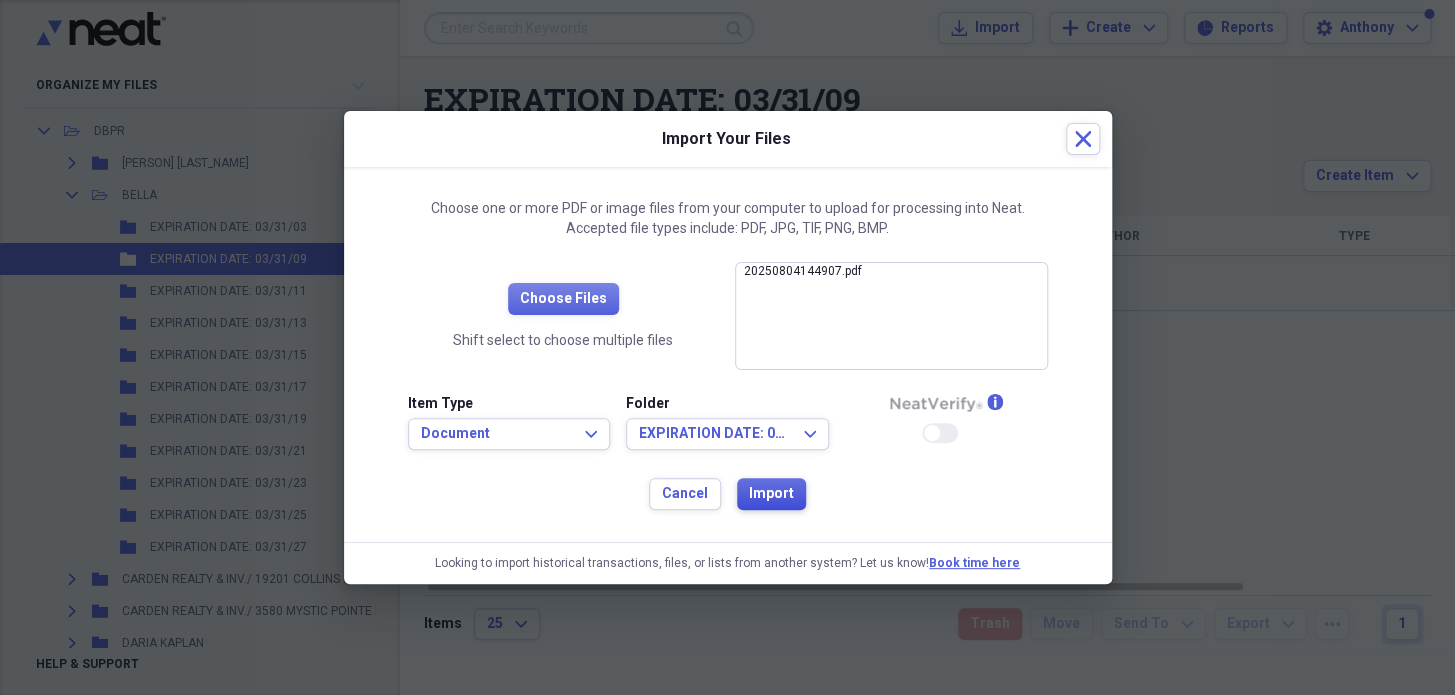 click on "Import" at bounding box center [771, 494] 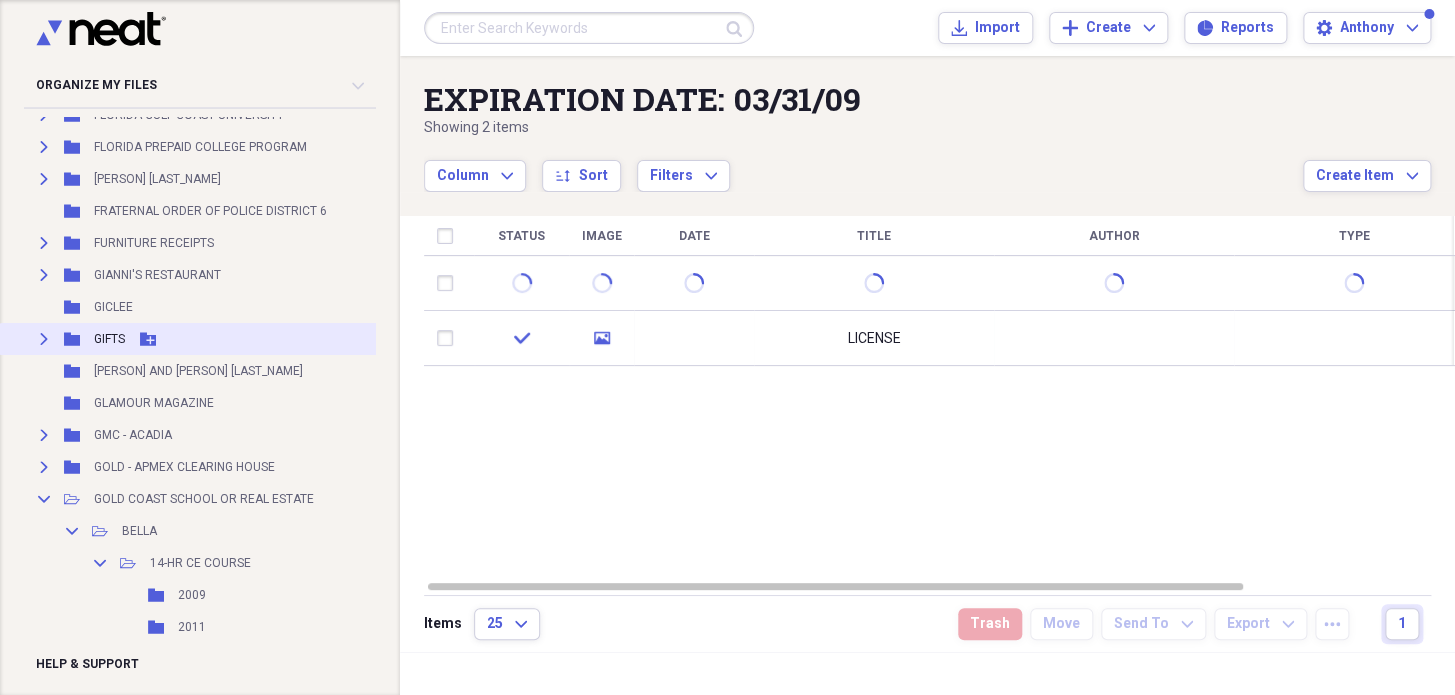 scroll, scrollTop: 7181, scrollLeft: 0, axis: vertical 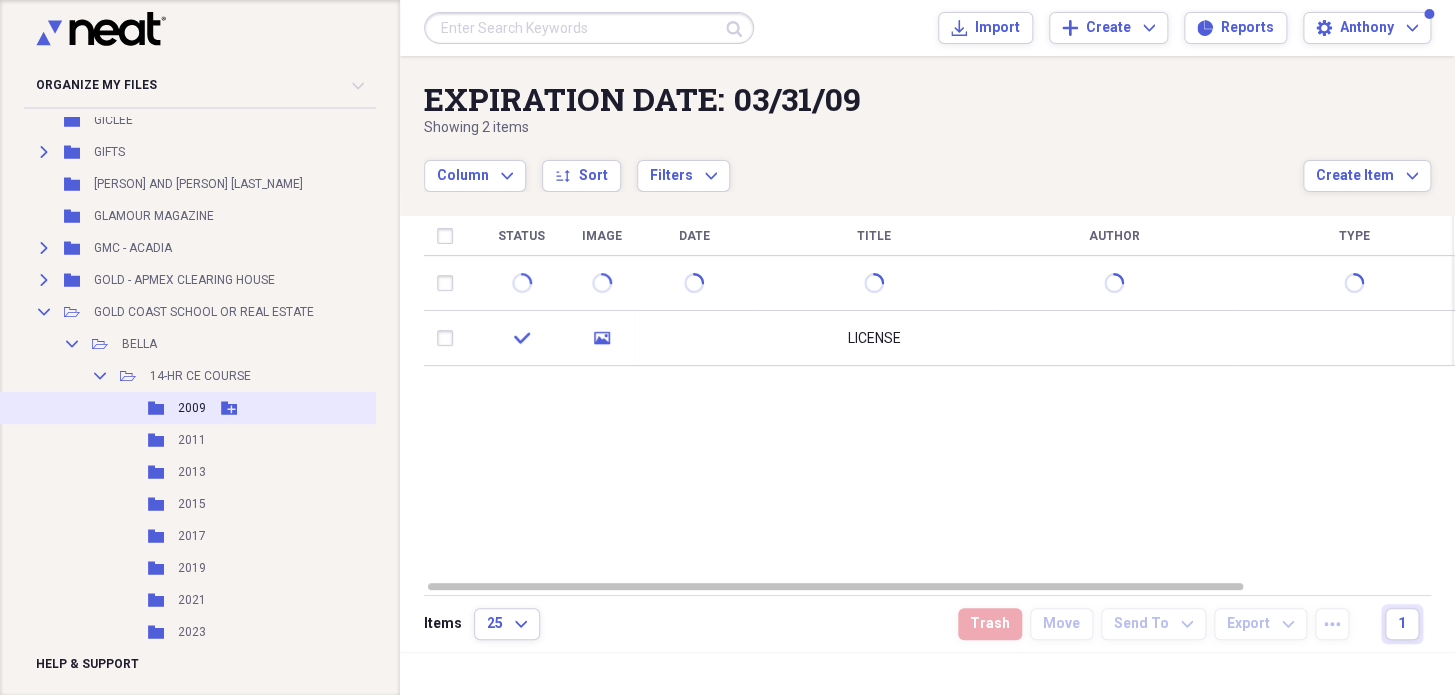 click on "2009" at bounding box center [192, 408] 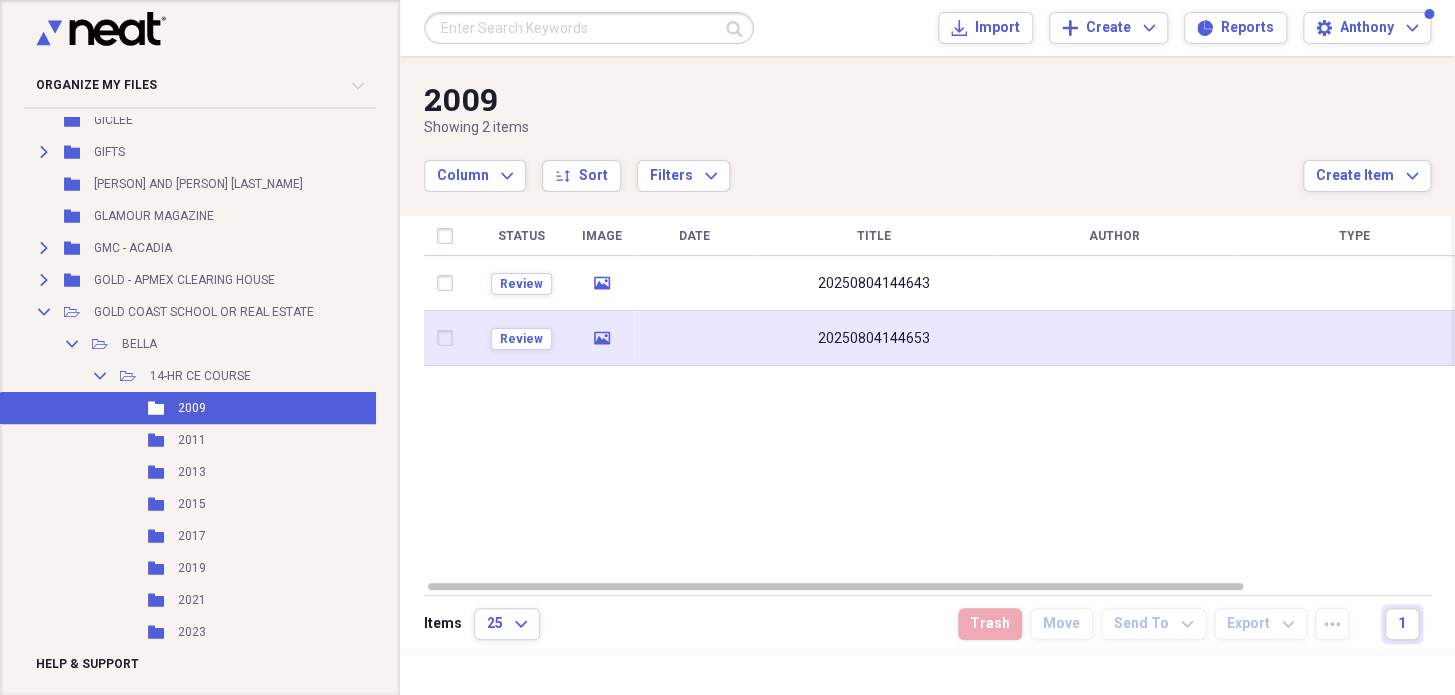 click on "20250804144653" at bounding box center (874, 339) 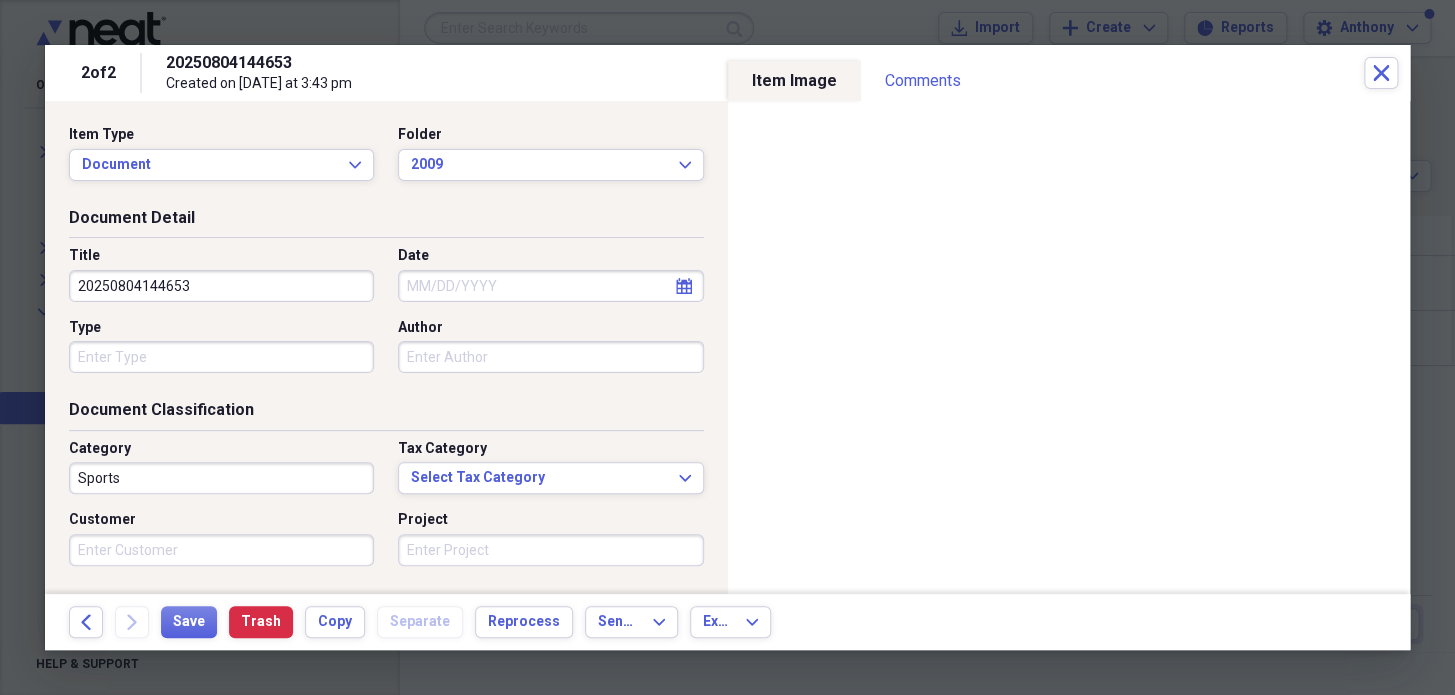 drag, startPoint x: 219, startPoint y: 278, endPoint x: 0, endPoint y: 250, distance: 220.7827 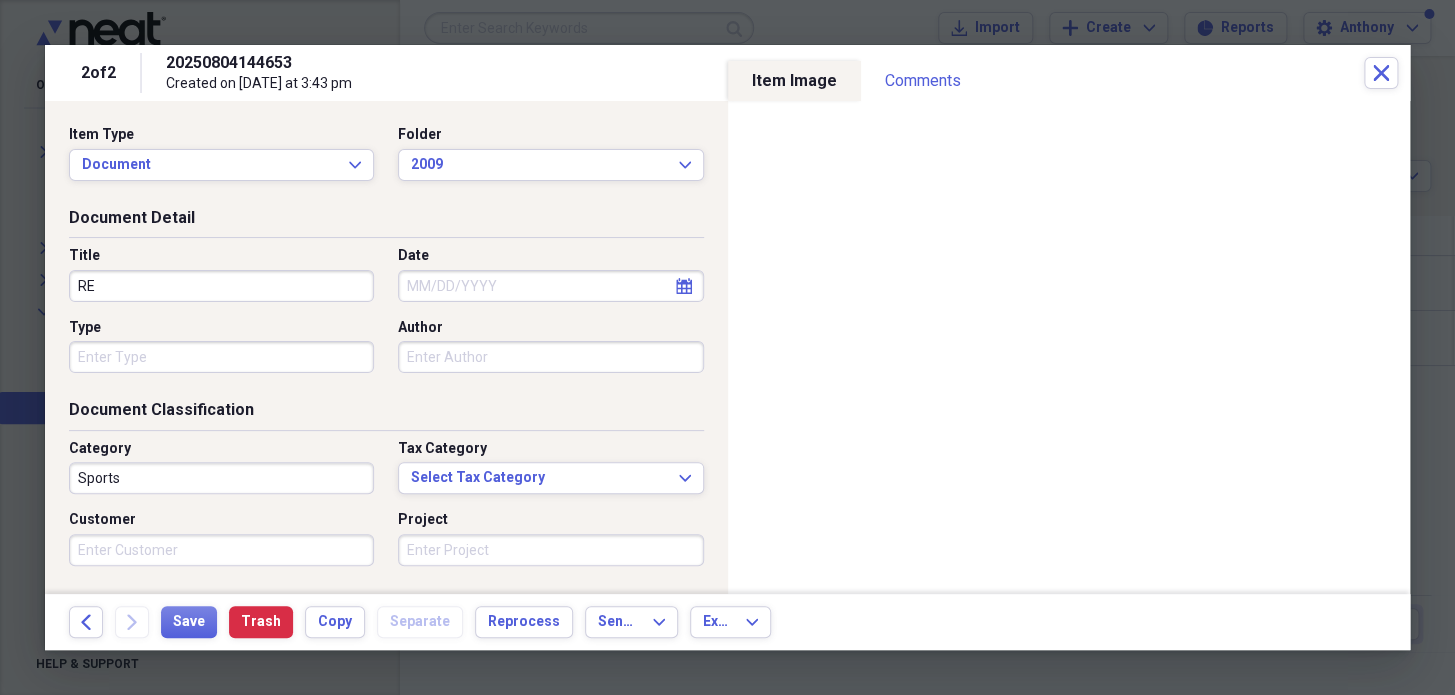 type on "R" 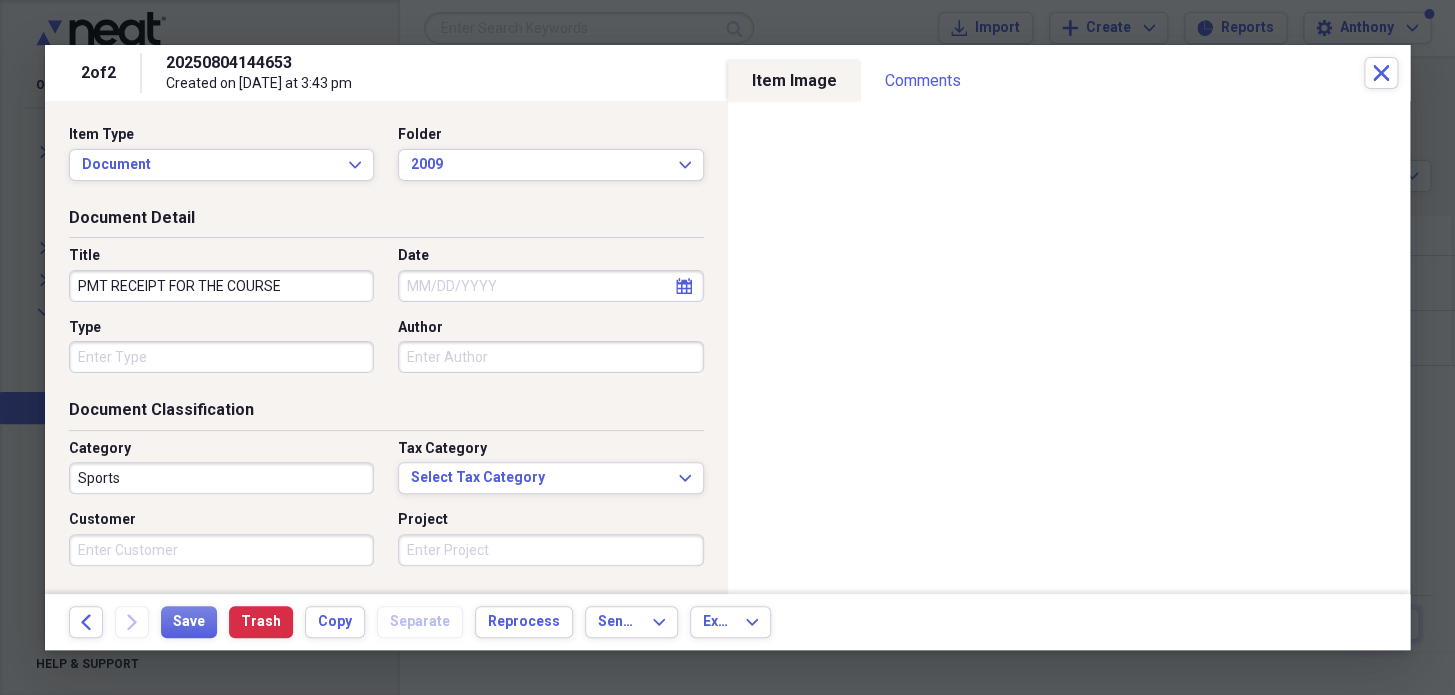 type on "PMT RECEIPT FOR THE COURSE" 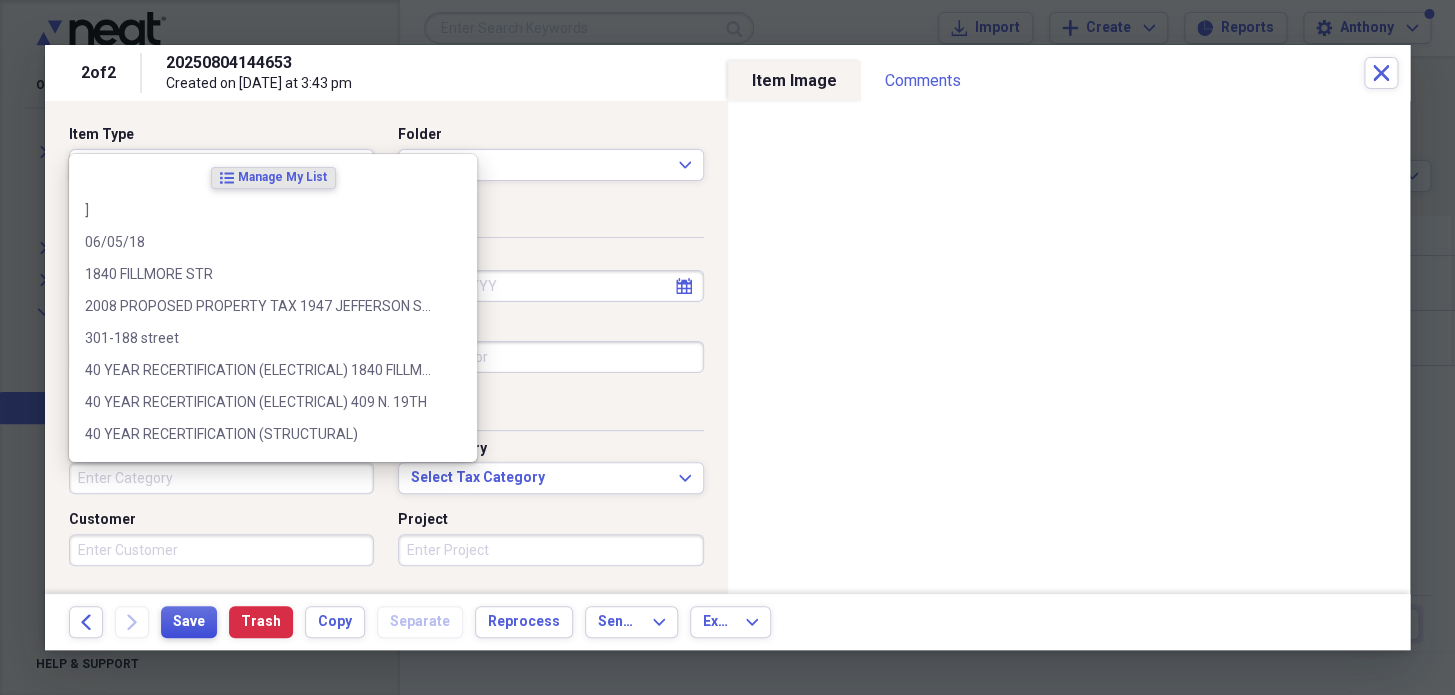 type 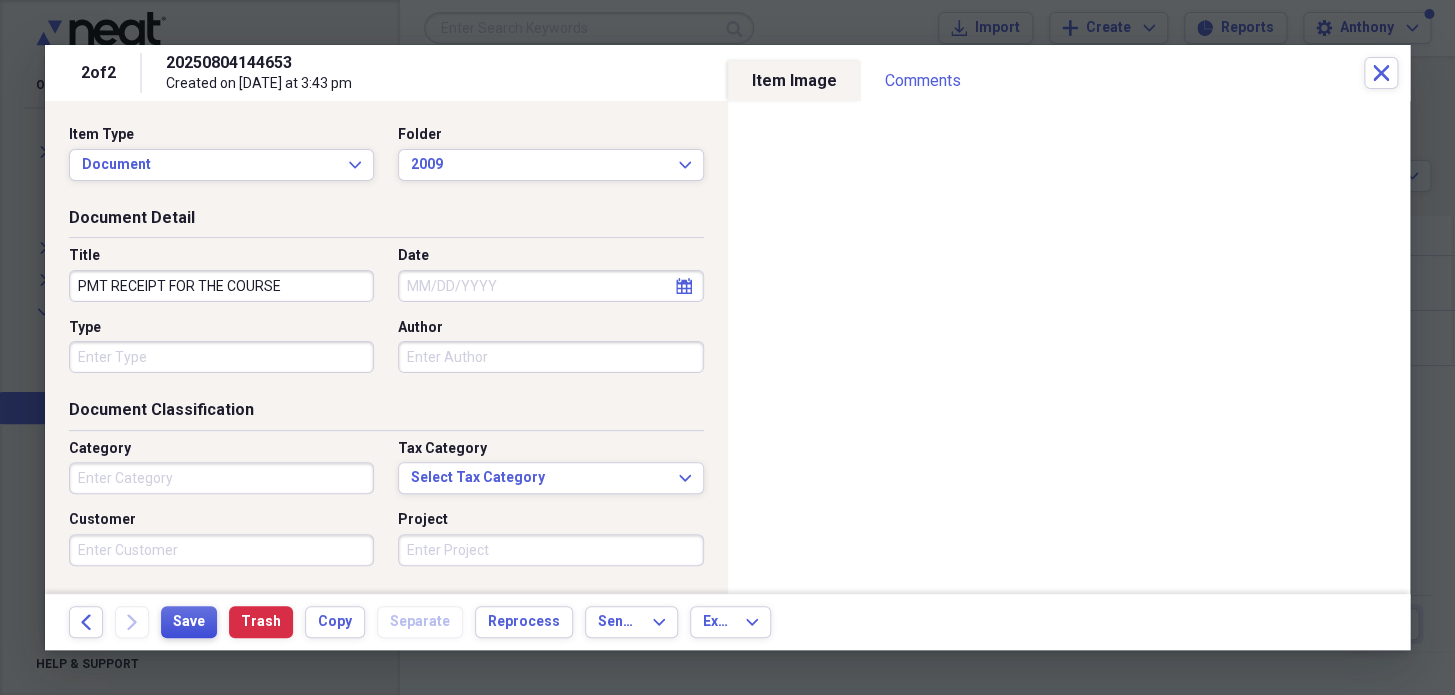 click on "Save" at bounding box center [189, 622] 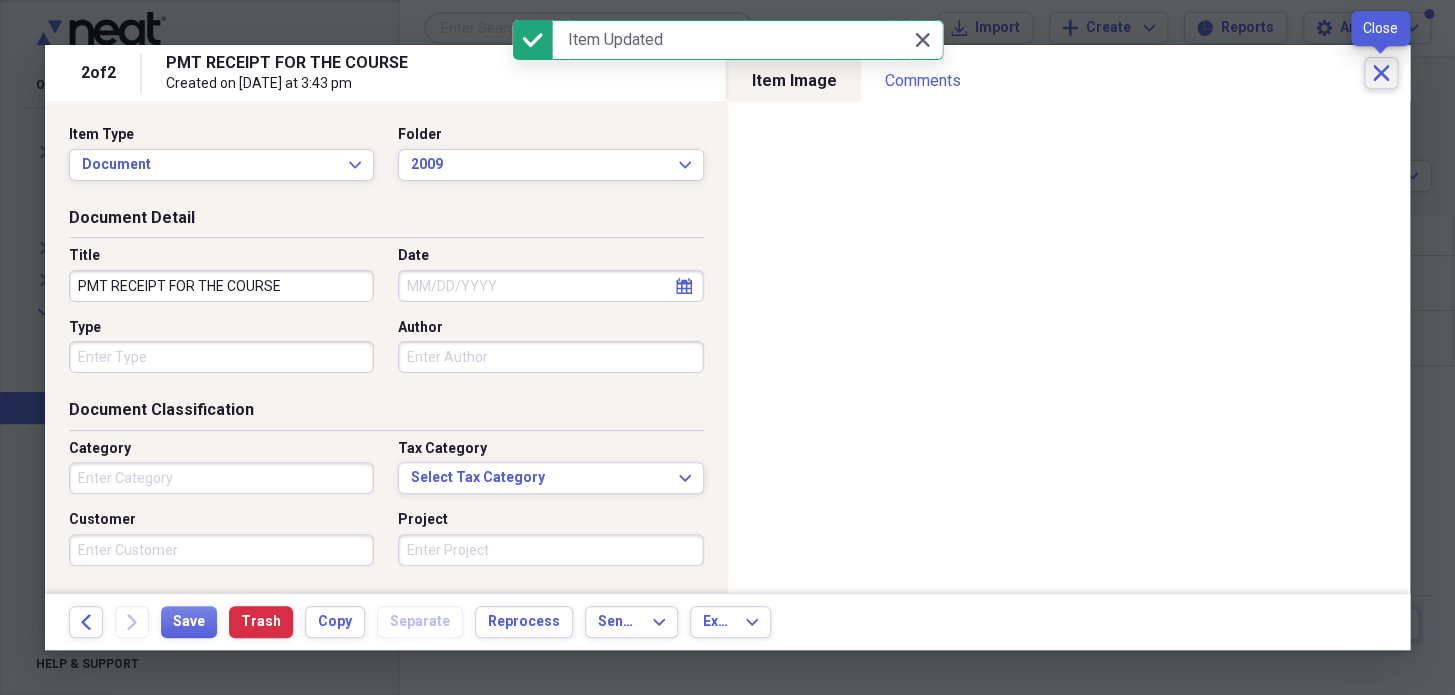 click on "Close" 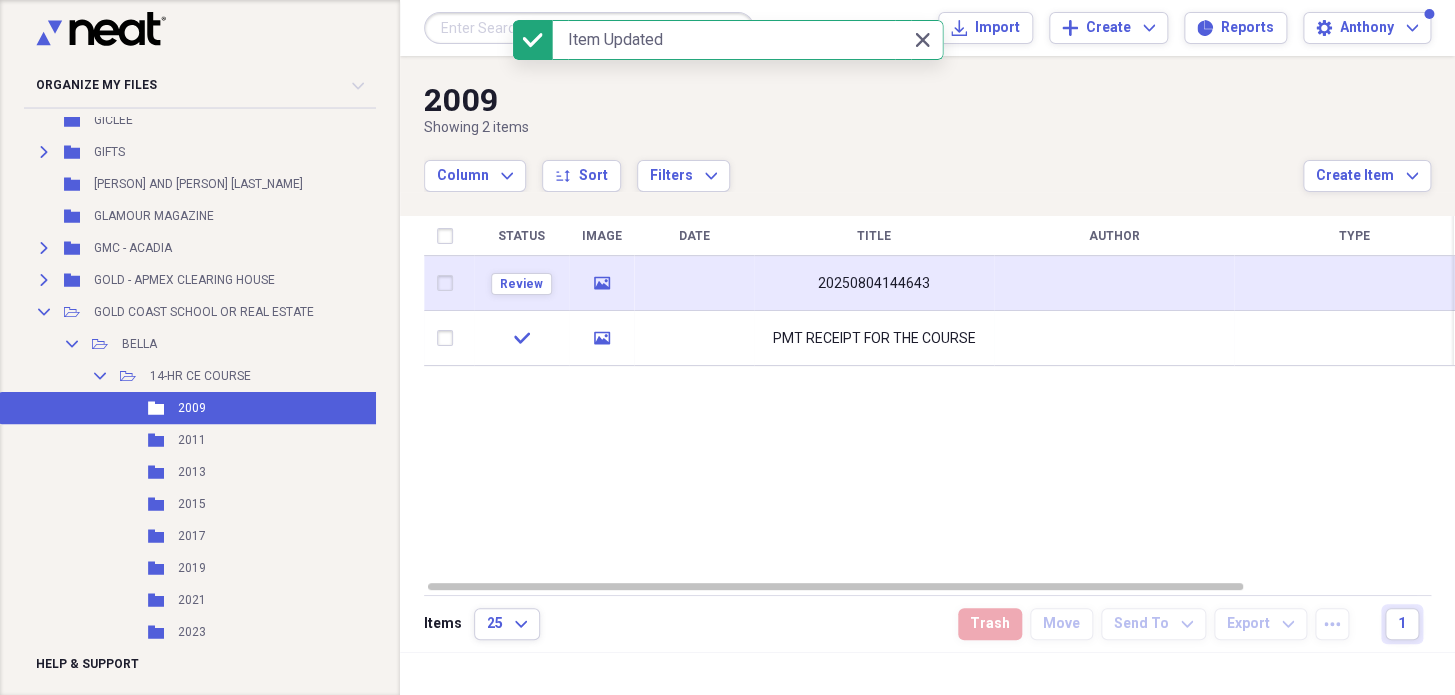 click on "20250804144643" at bounding box center (874, 283) 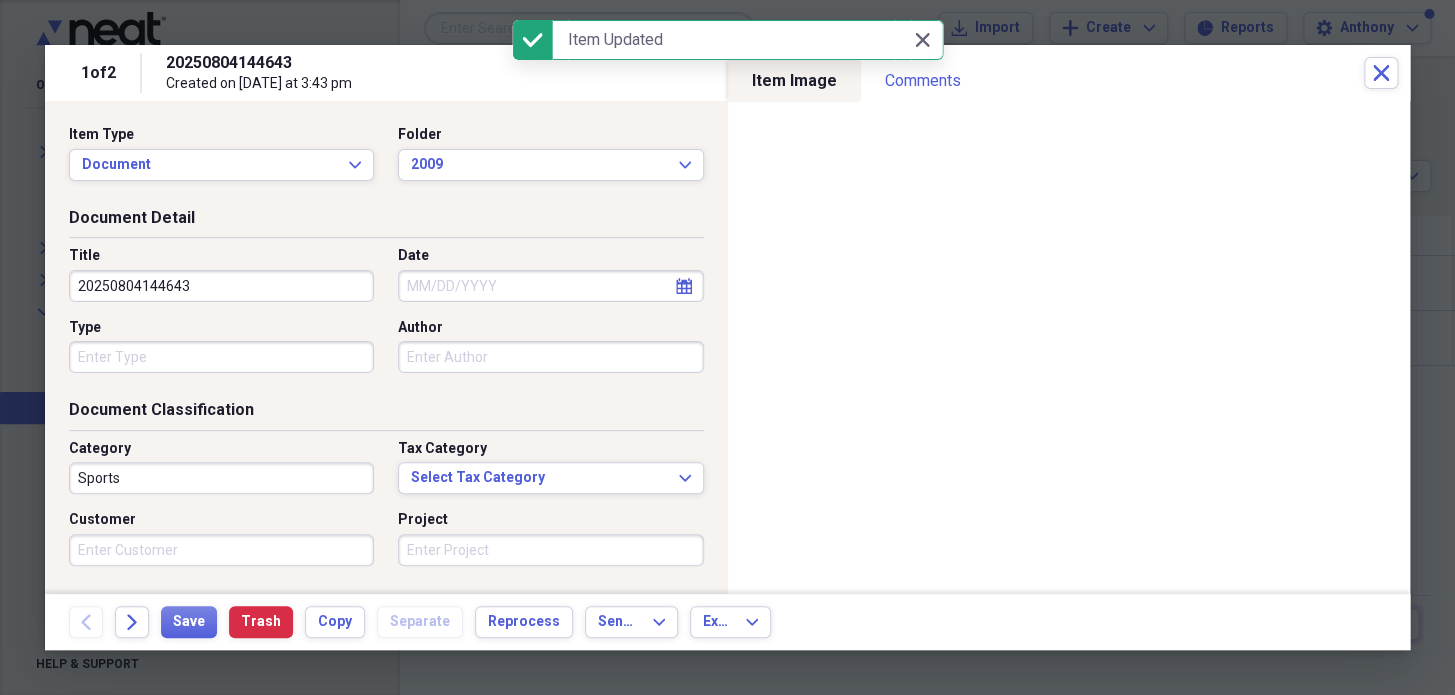 drag, startPoint x: 177, startPoint y: 278, endPoint x: 0, endPoint y: 260, distance: 177.9129 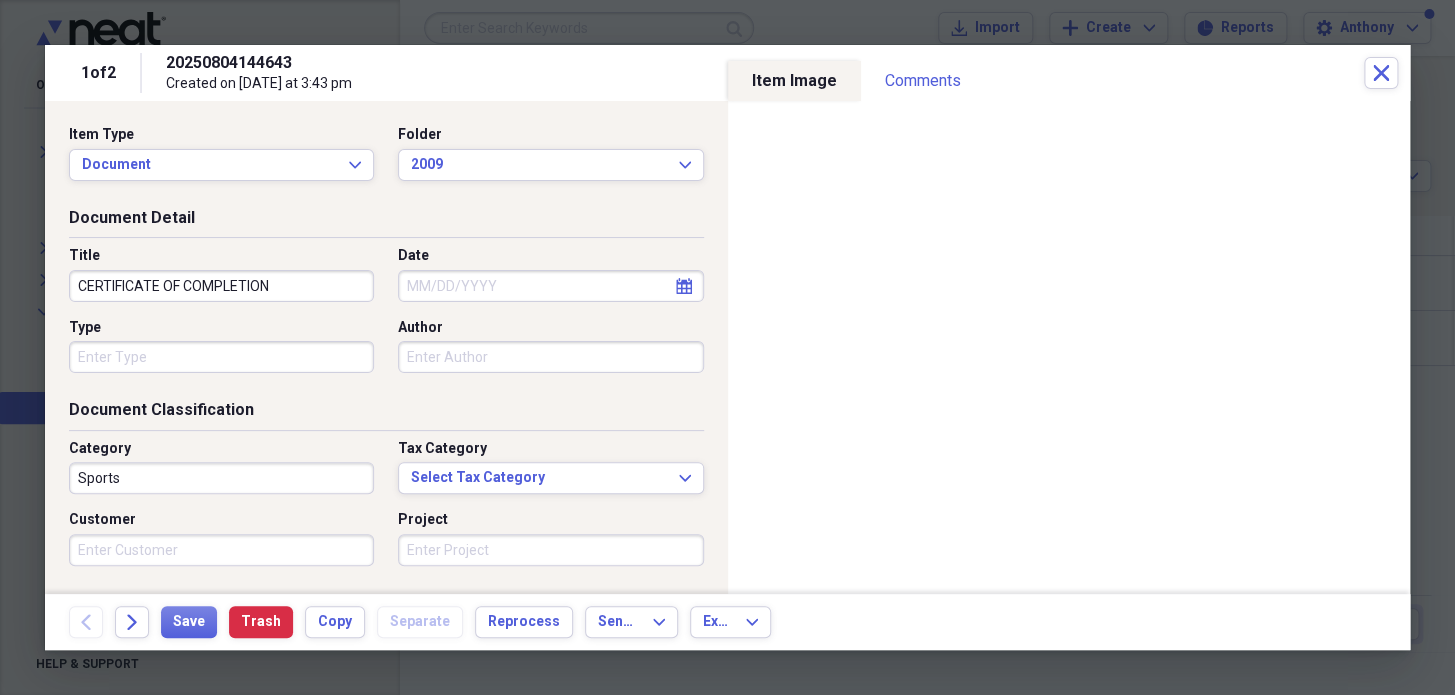 type on "CERTIFICATE OF COMPLETION" 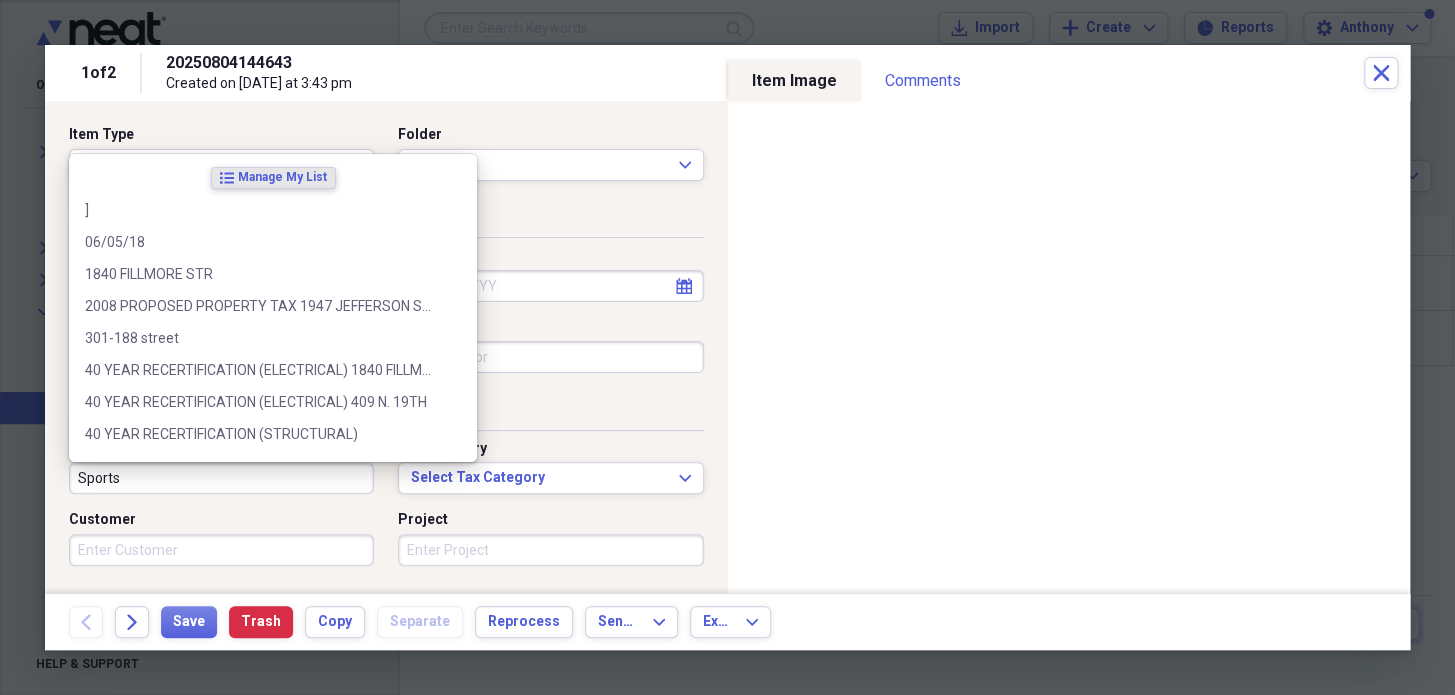 click on "Sports" at bounding box center (221, 478) 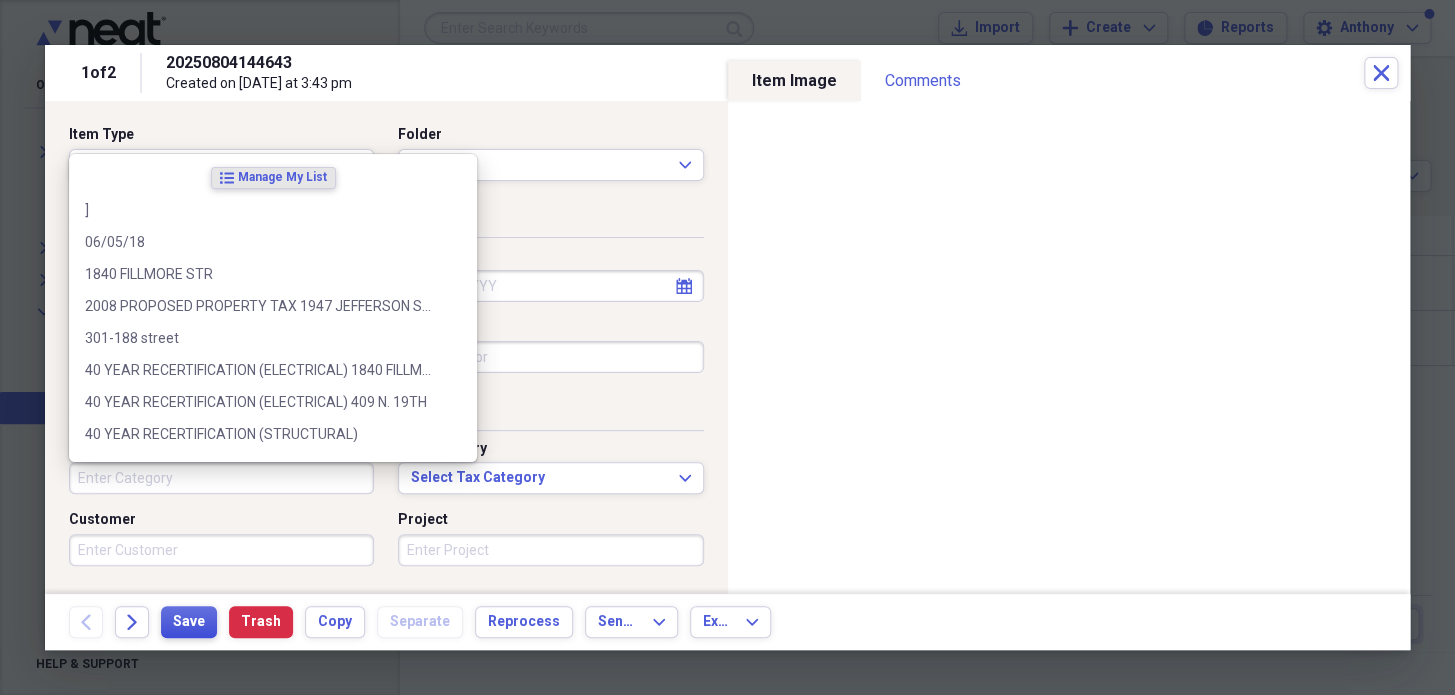 type 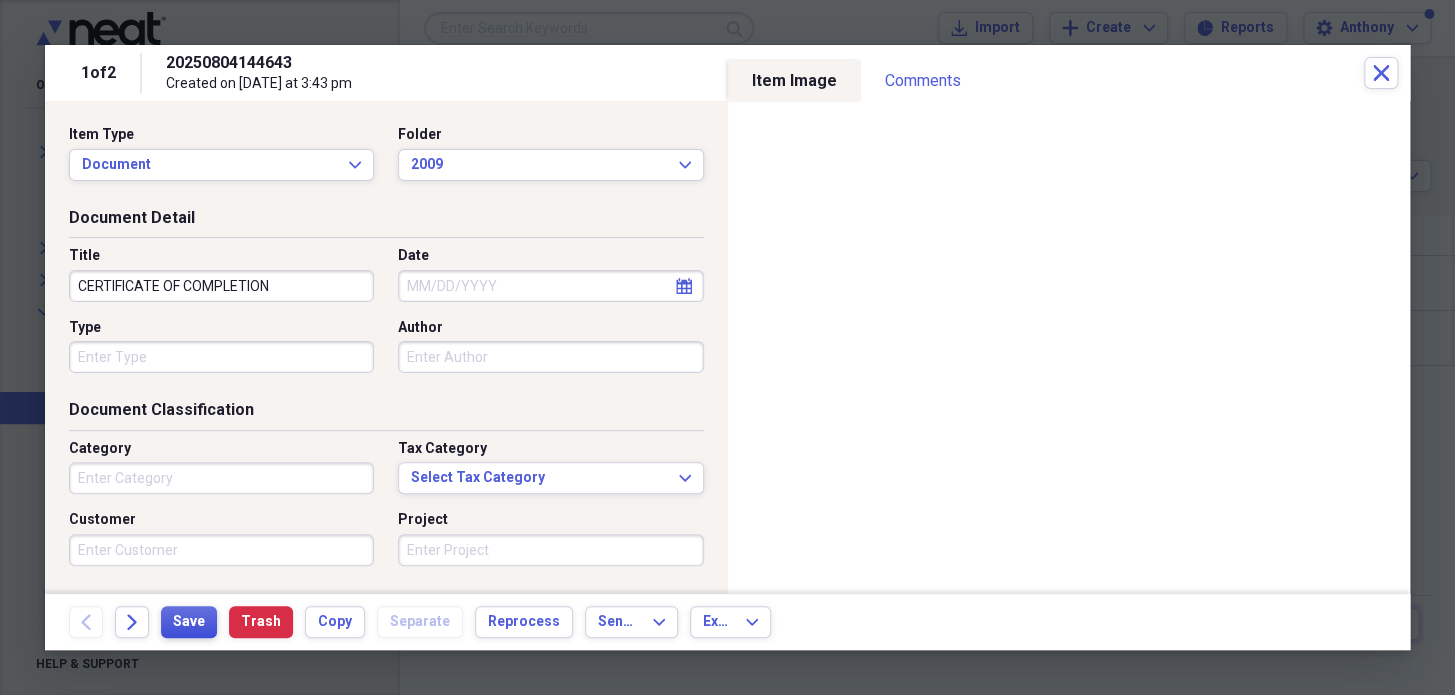 click on "Save" at bounding box center [189, 622] 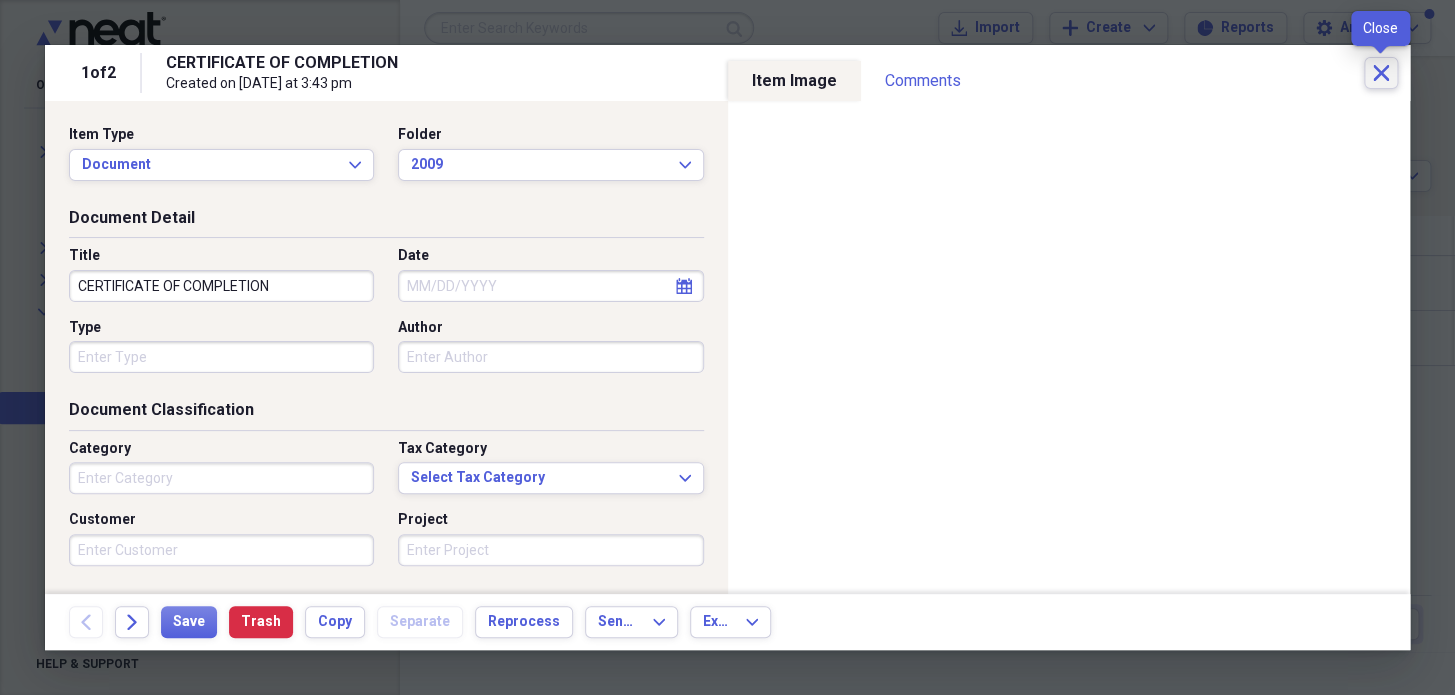 click 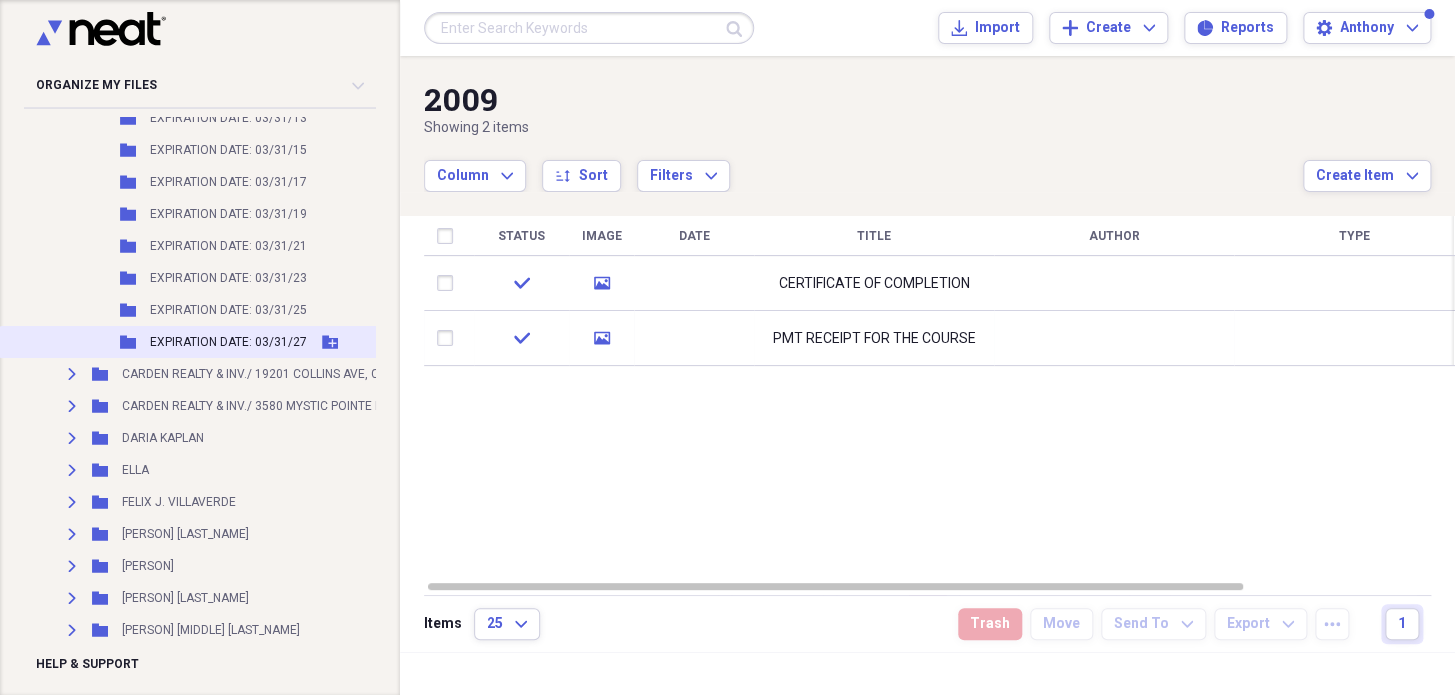 scroll, scrollTop: 5090, scrollLeft: 0, axis: vertical 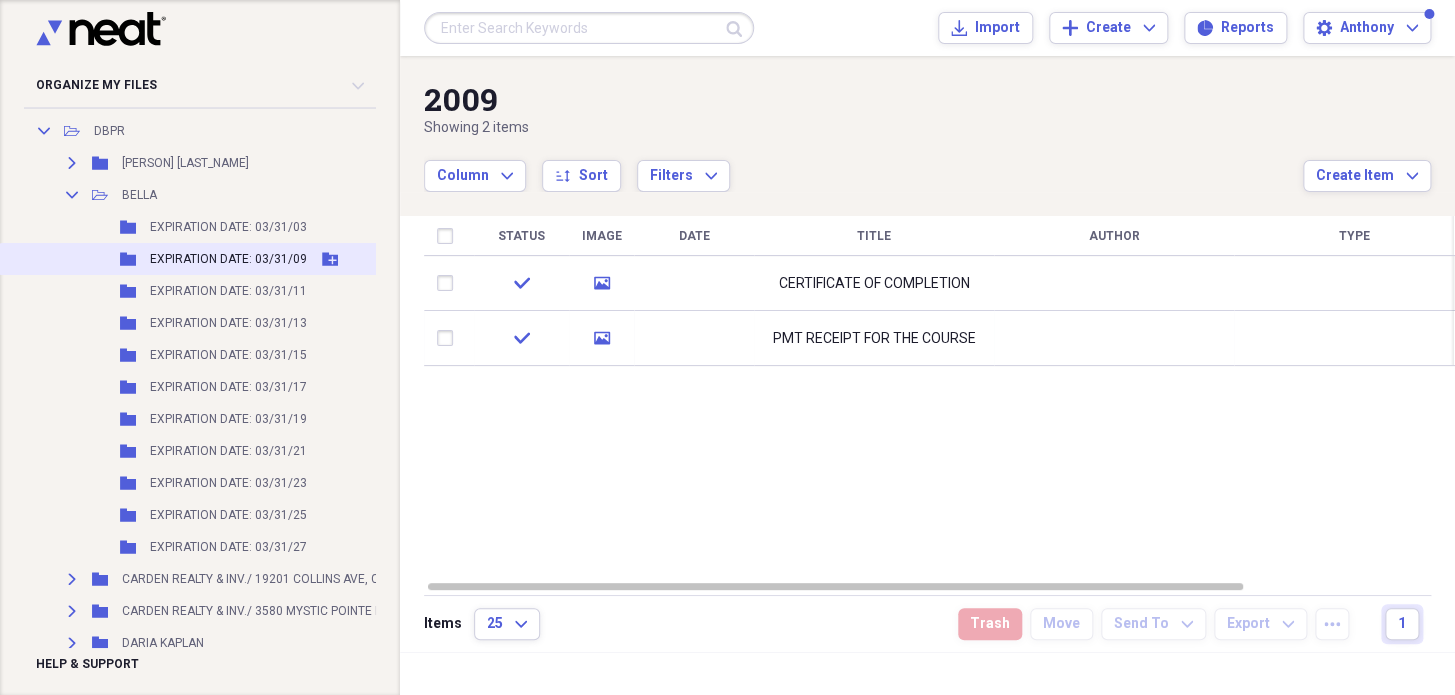 click on "EXPIRATION DATE: 03/31/09" at bounding box center (228, 259) 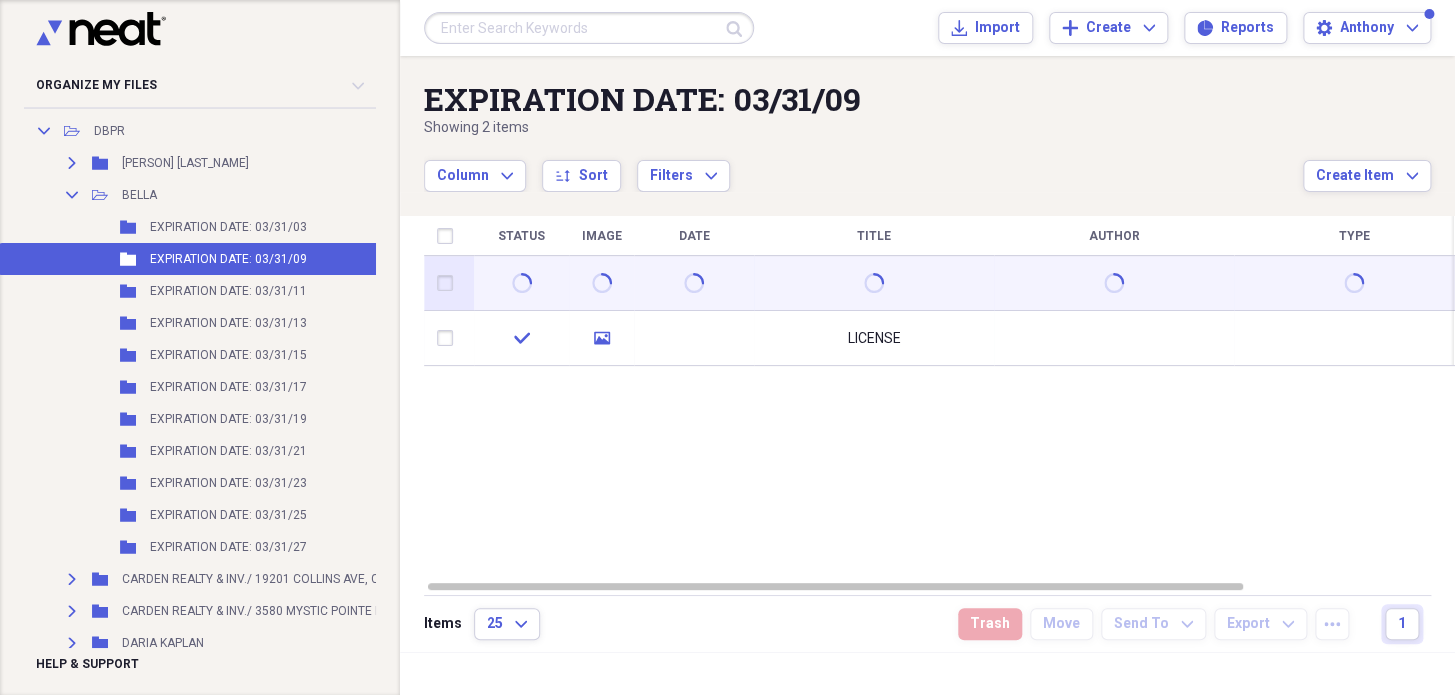 click at bounding box center (874, 283) 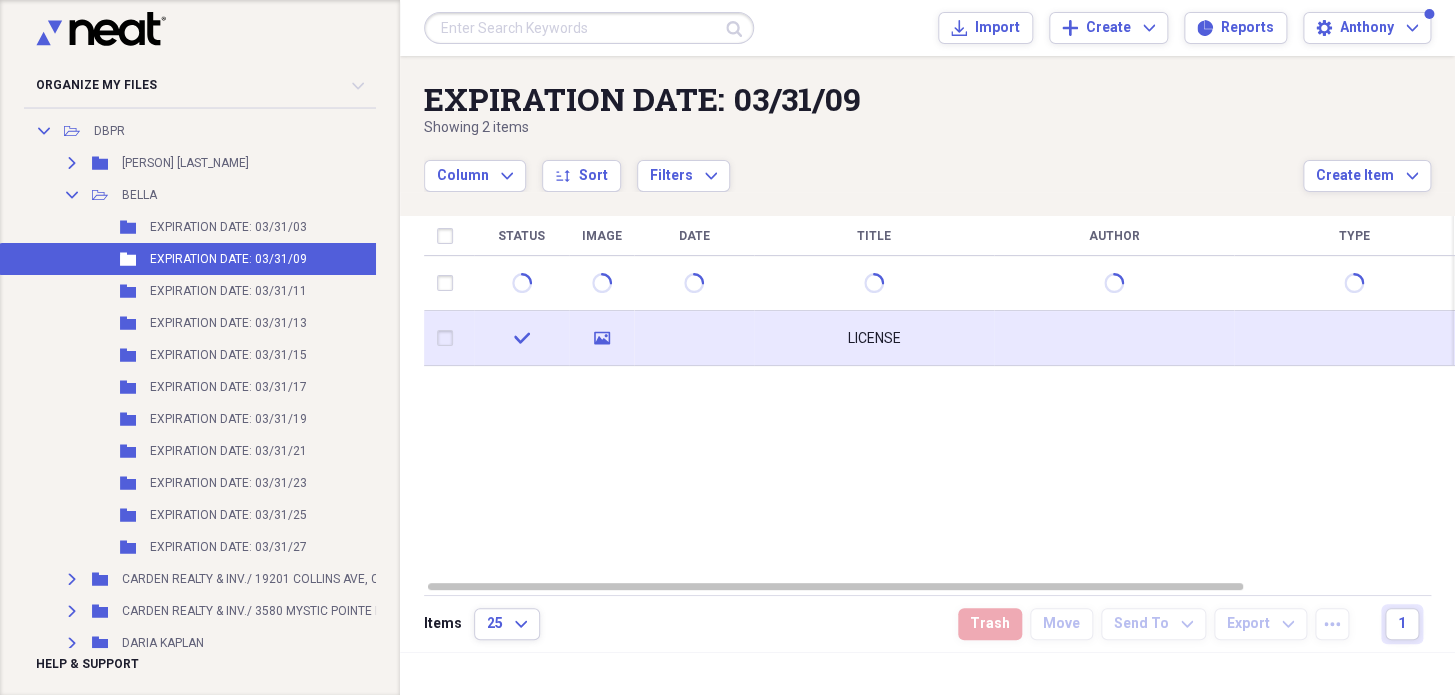click on "LICENSE" at bounding box center (874, 339) 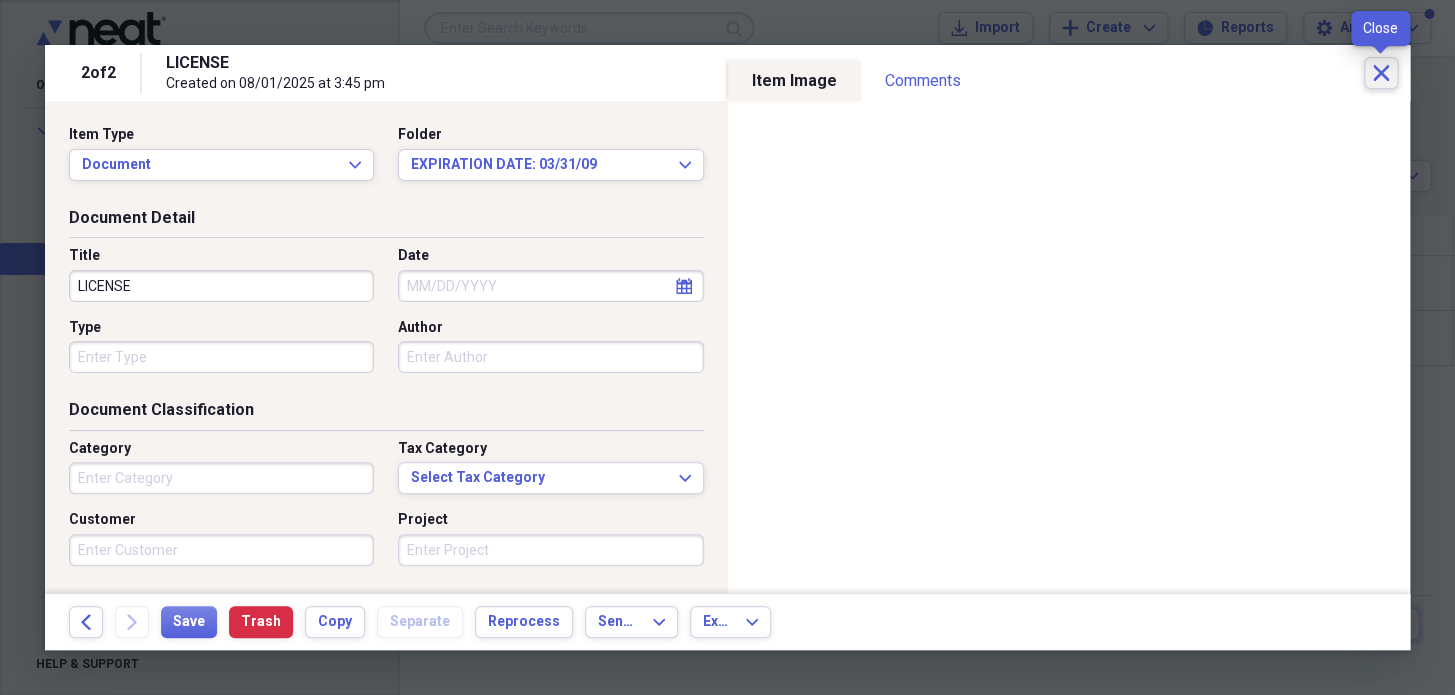click on "Close" 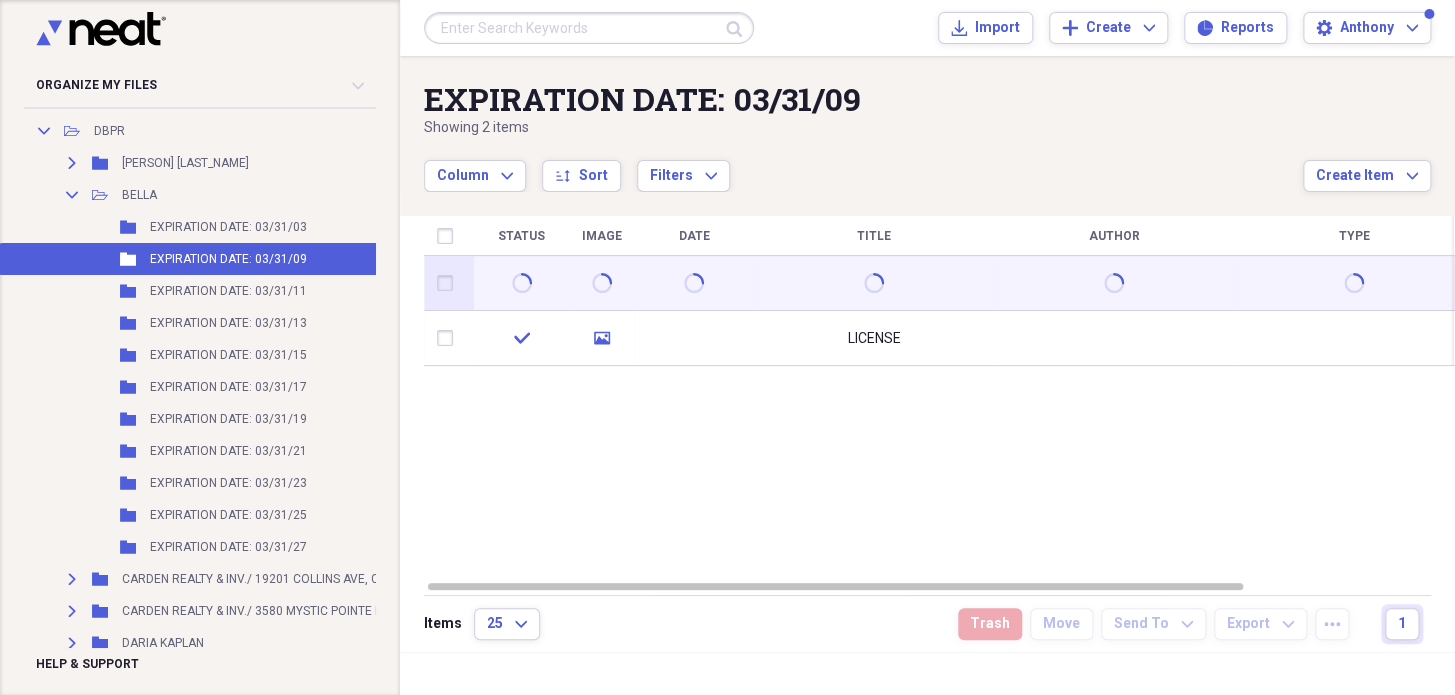 click 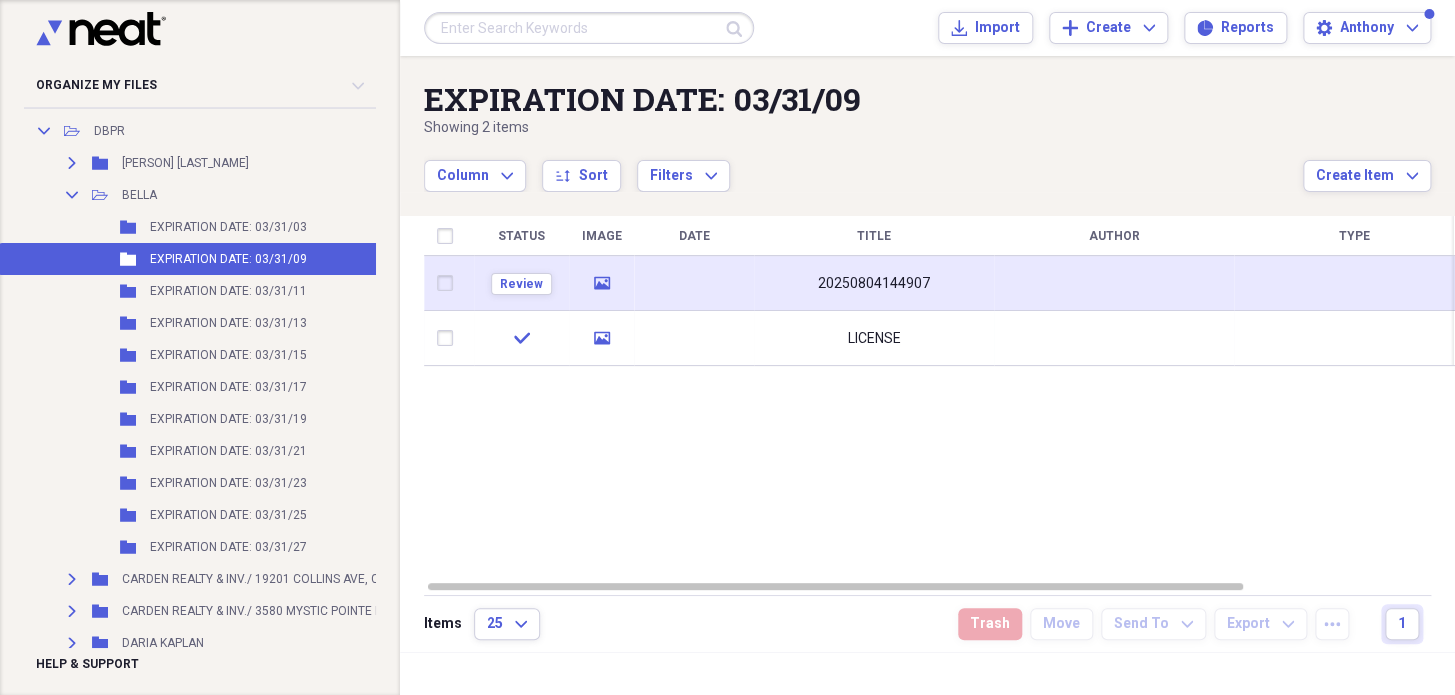 click on "20250804144907" at bounding box center (874, 284) 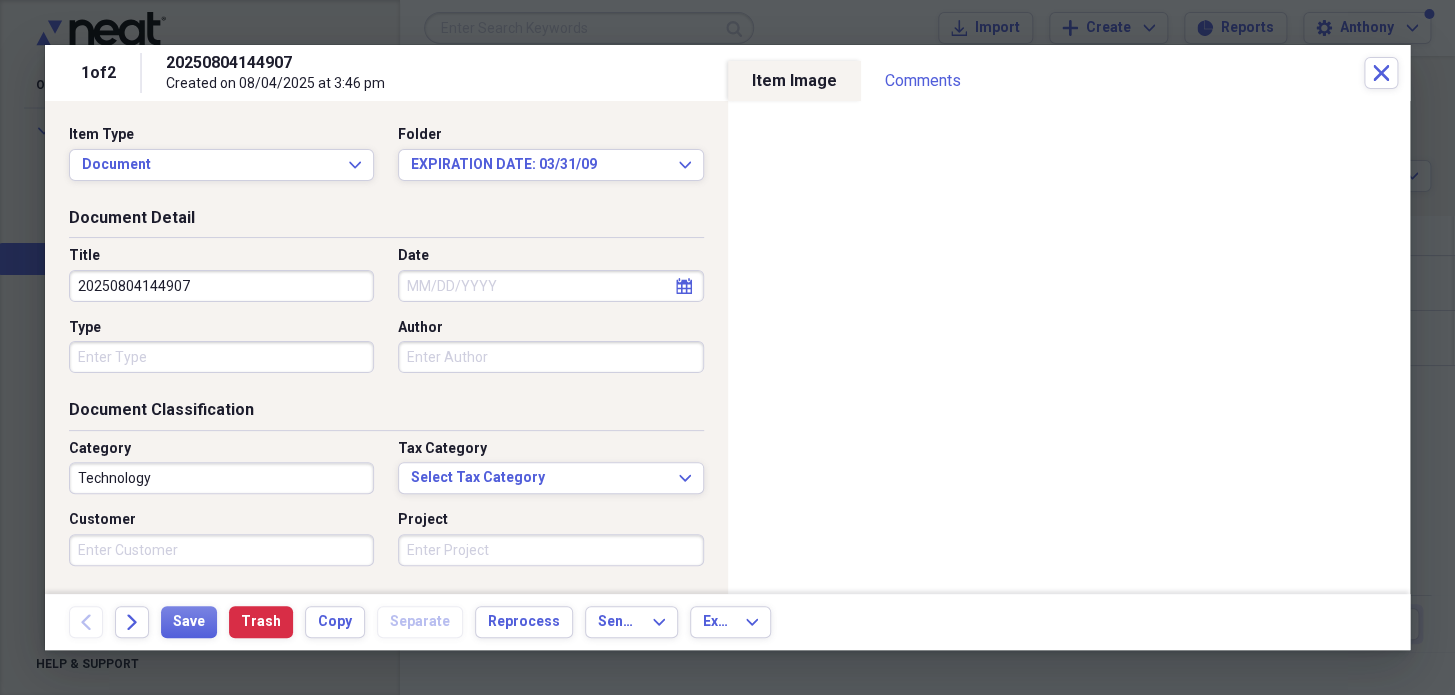 click on "20250804144907" at bounding box center (221, 286) 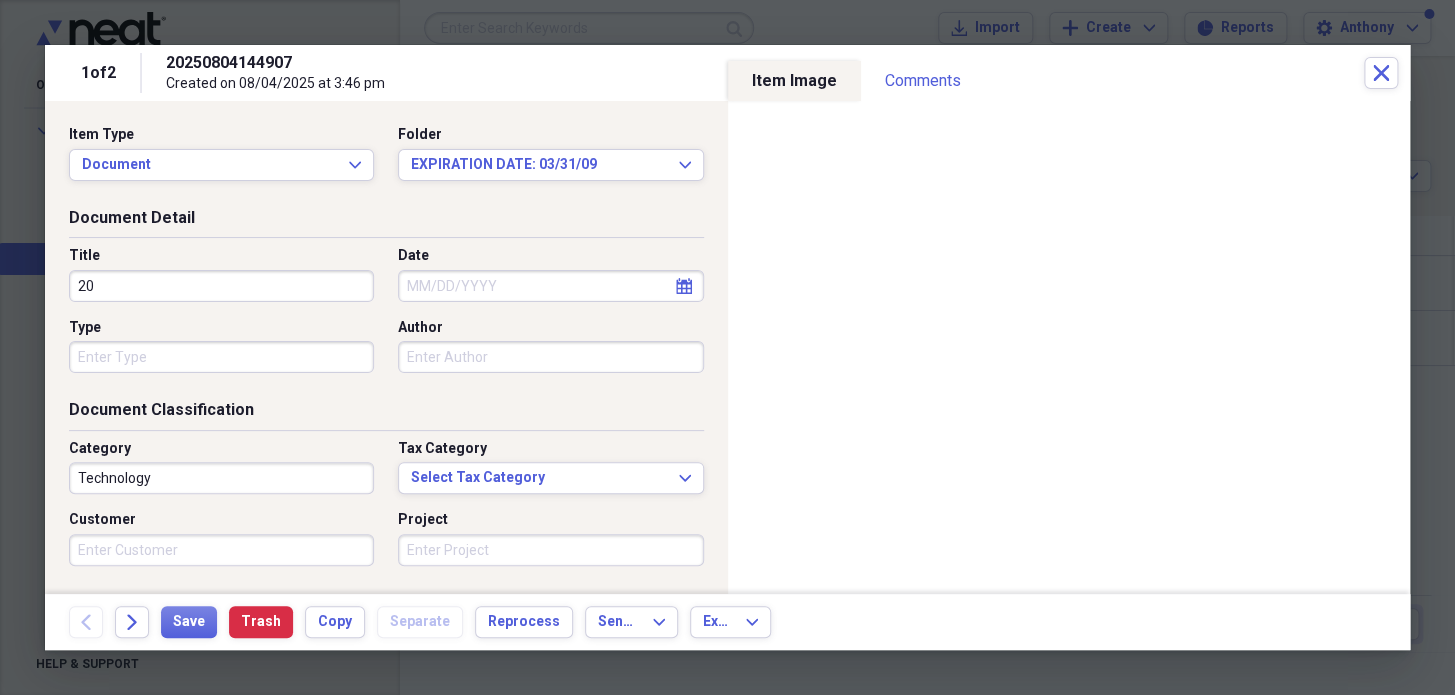 type on "2" 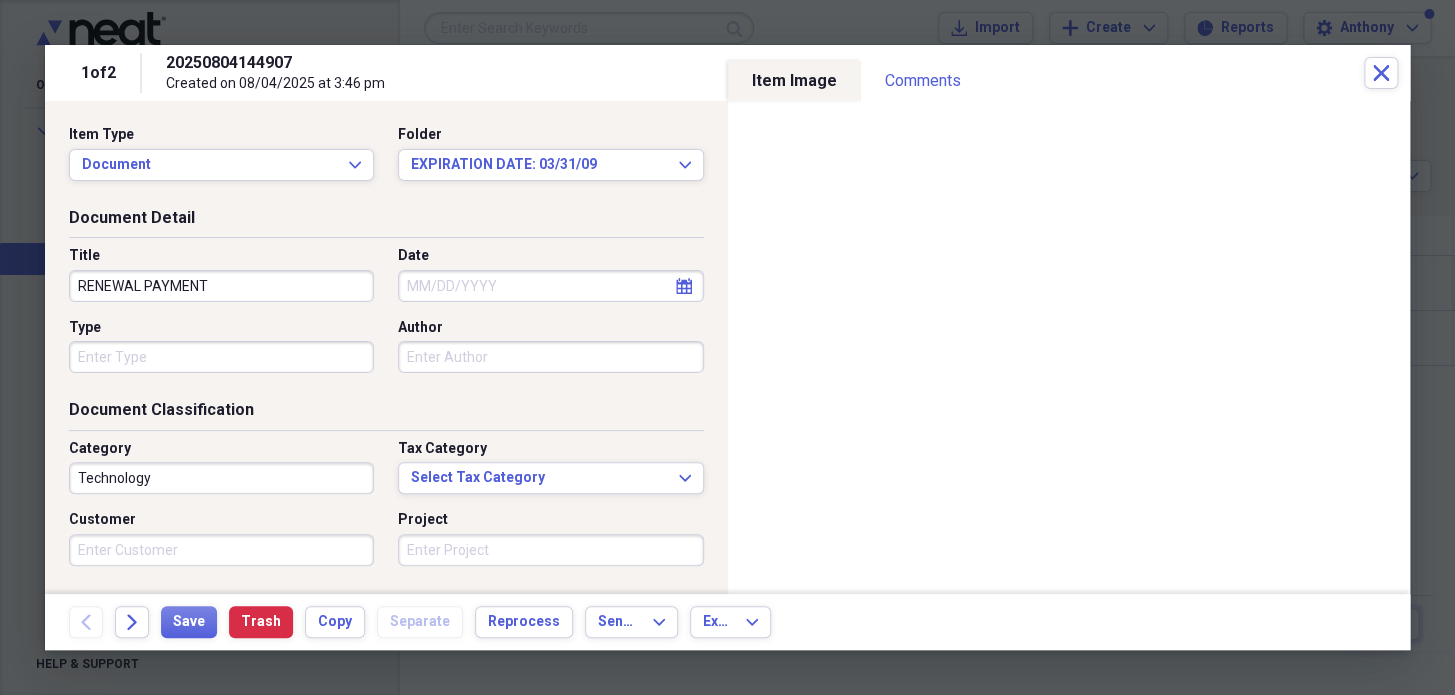 type on "RENEWAL PAYMENT" 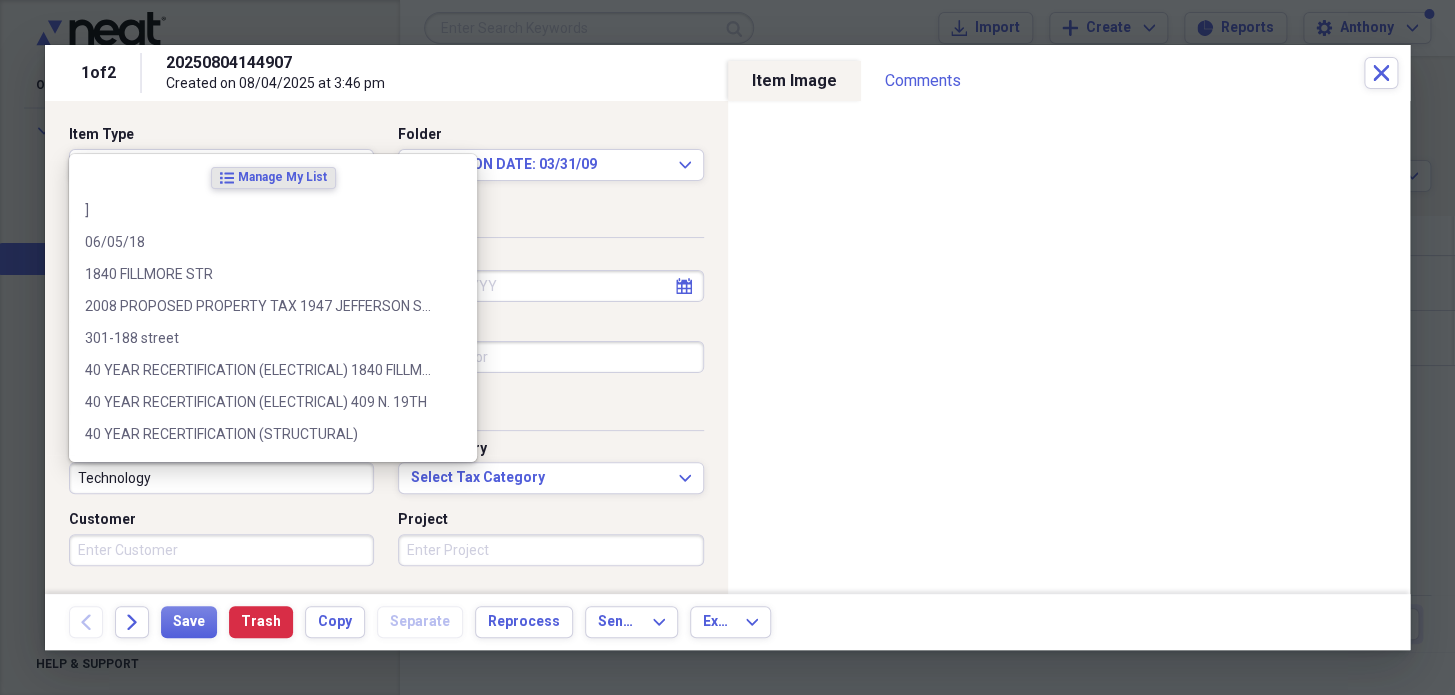 click on "Technology" at bounding box center [221, 478] 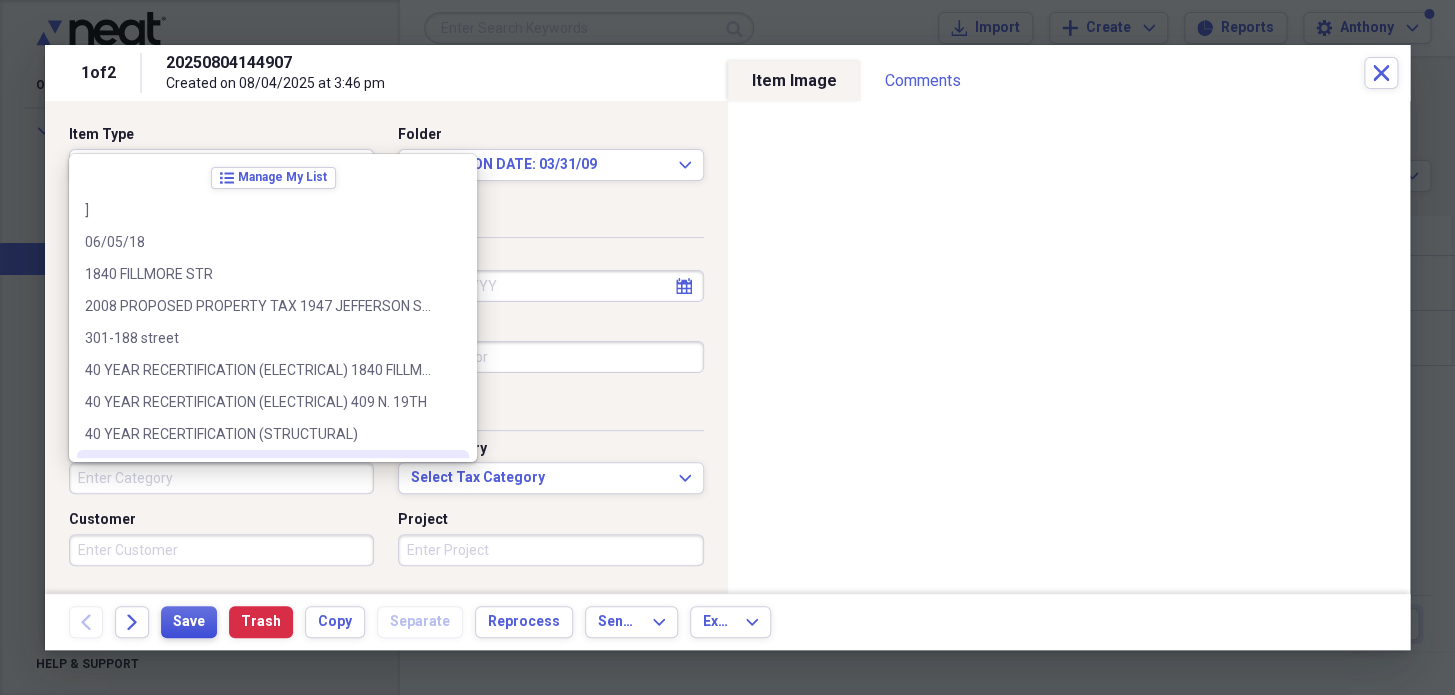 type 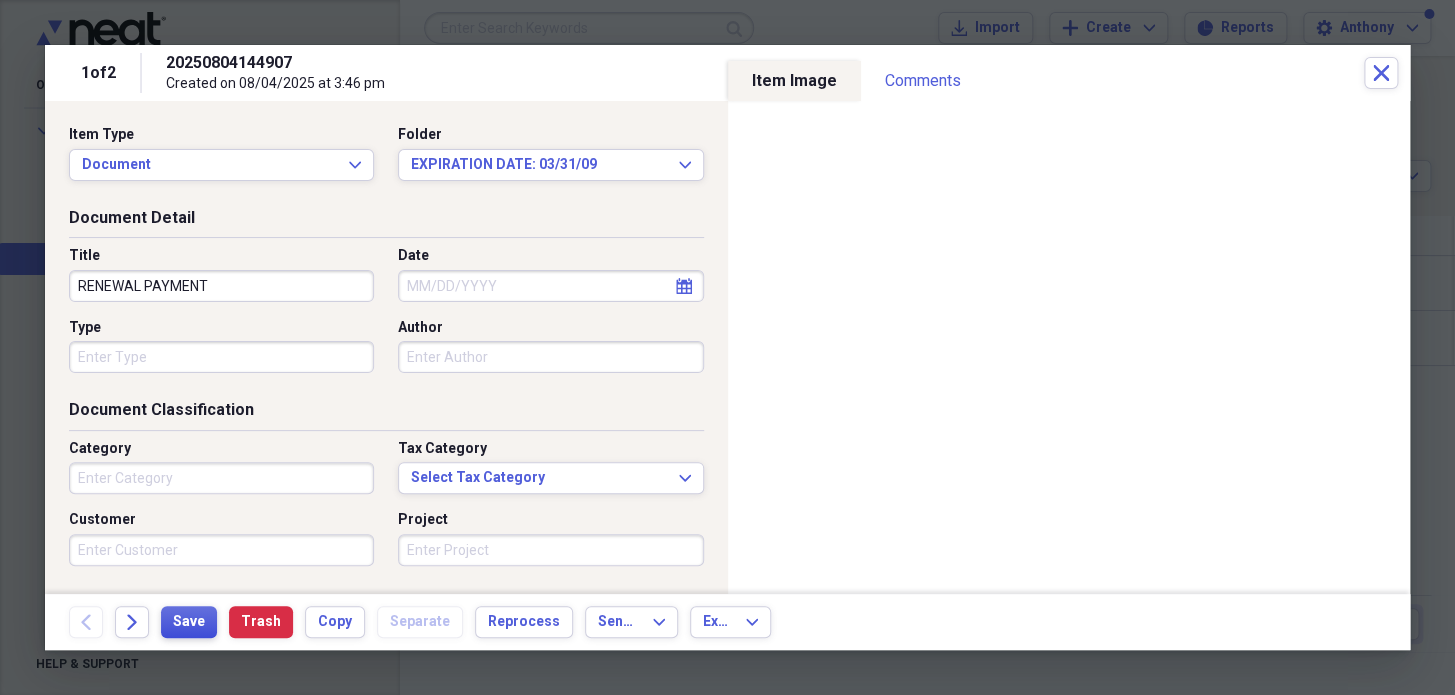click on "Save" at bounding box center (189, 622) 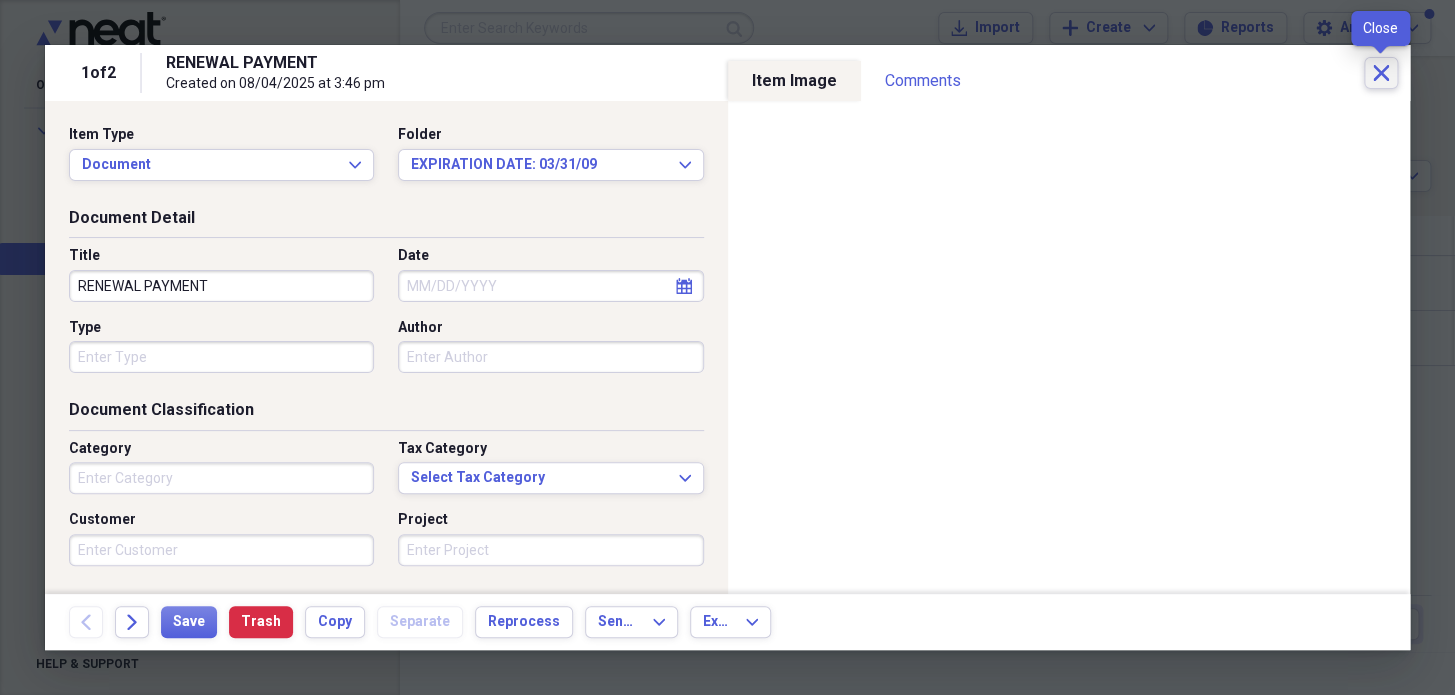 click on "Close" at bounding box center [1381, 73] 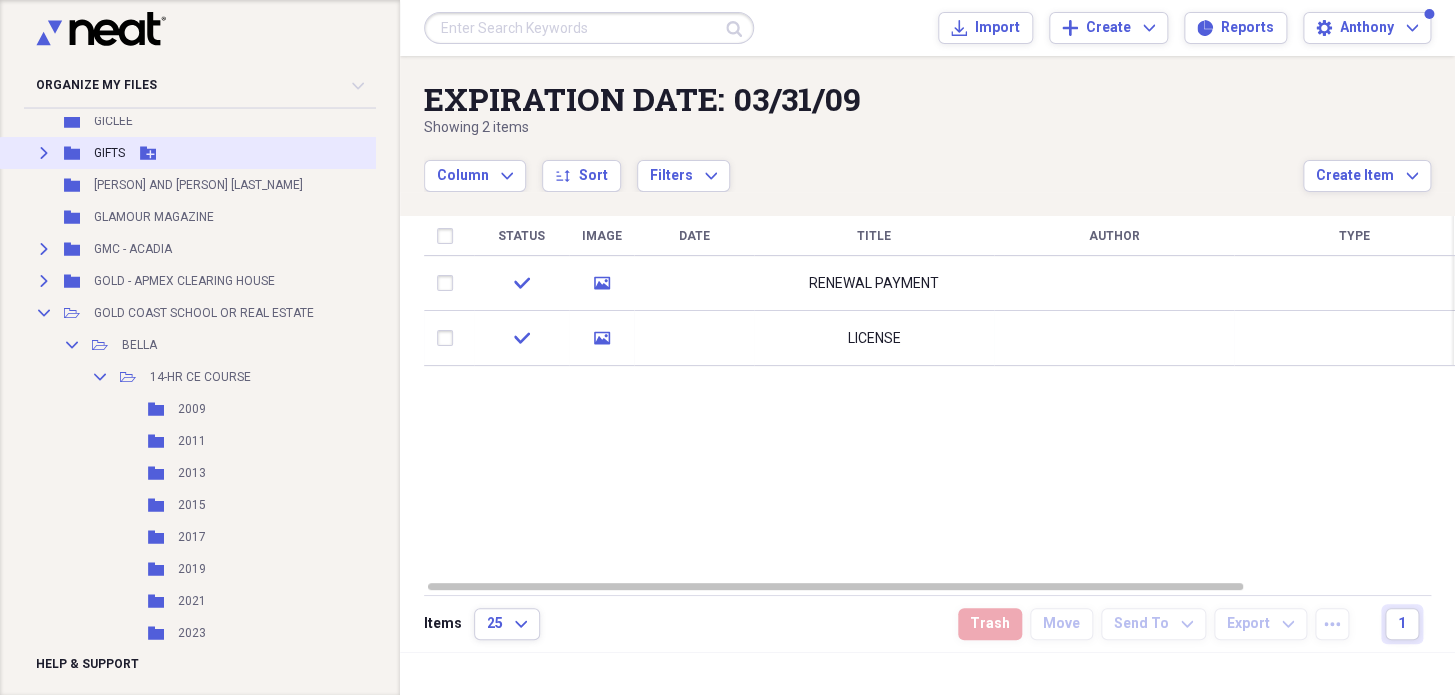 scroll, scrollTop: 7181, scrollLeft: 0, axis: vertical 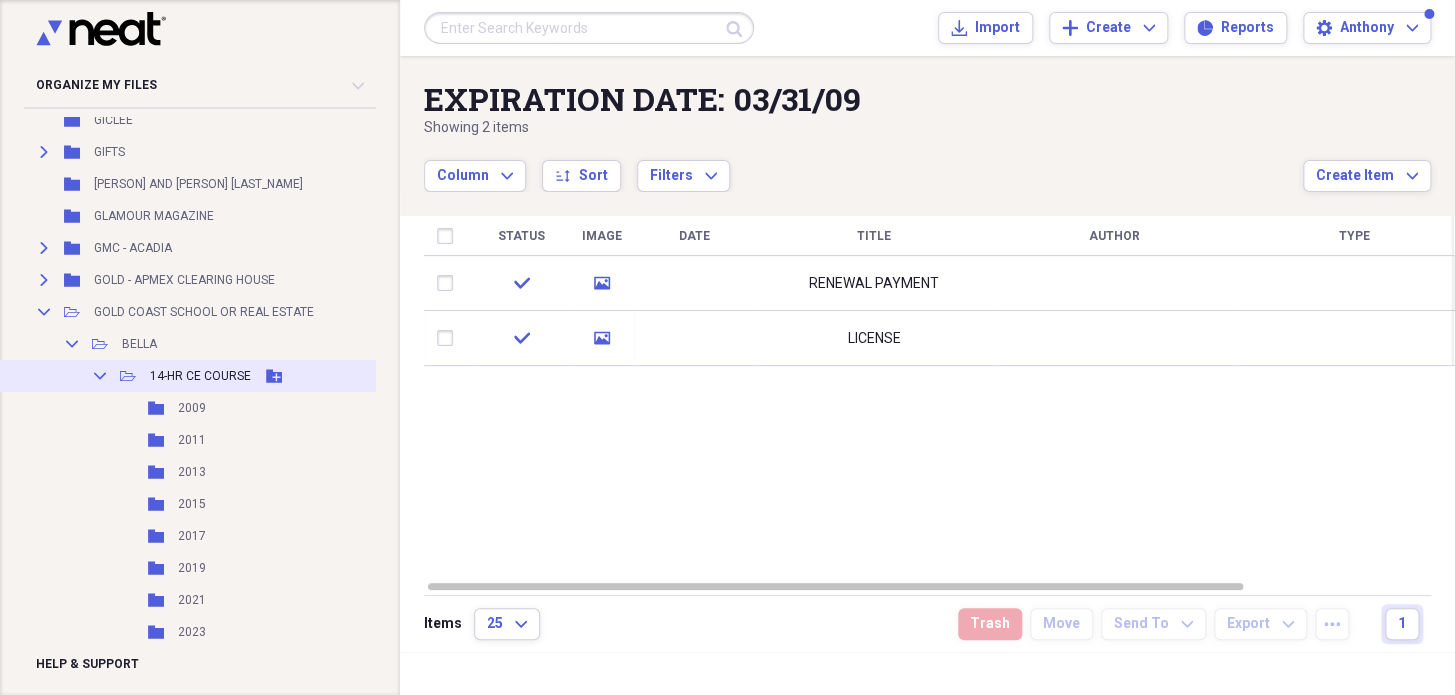 click on "Collapse" 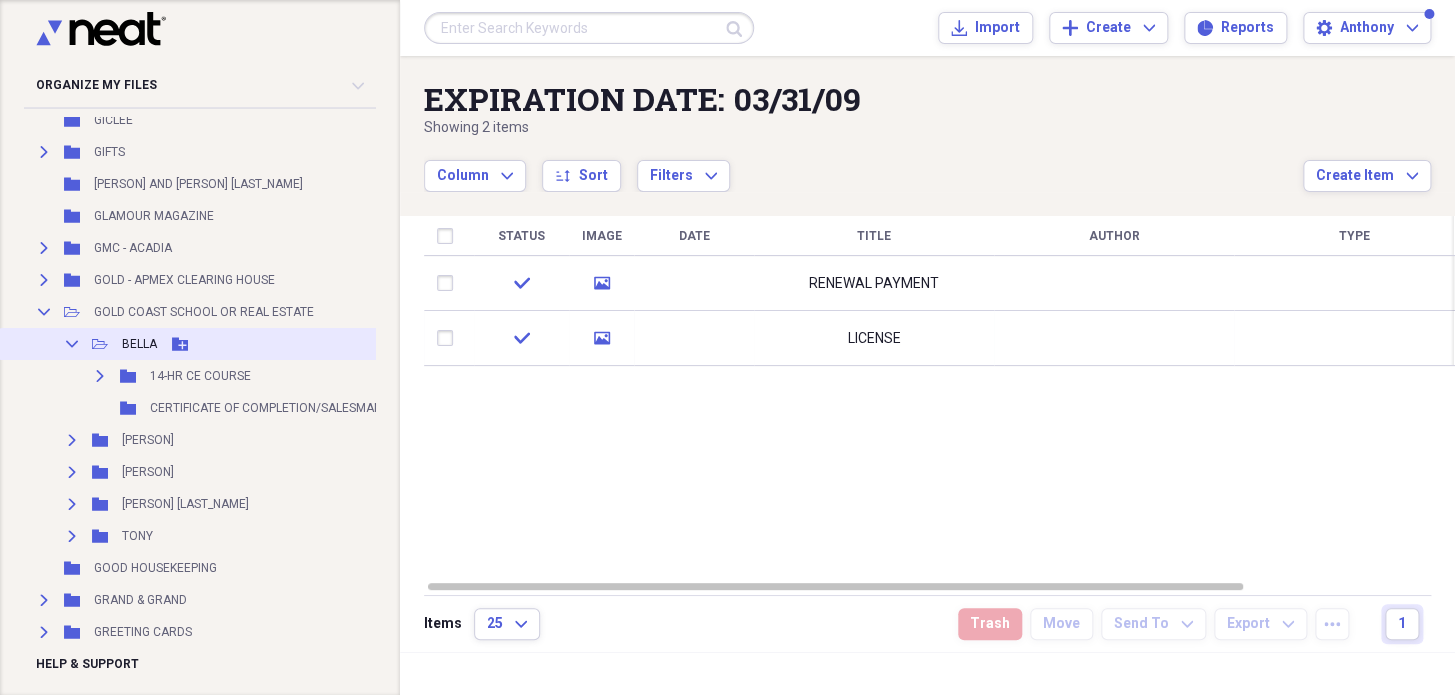click on "Collapse" 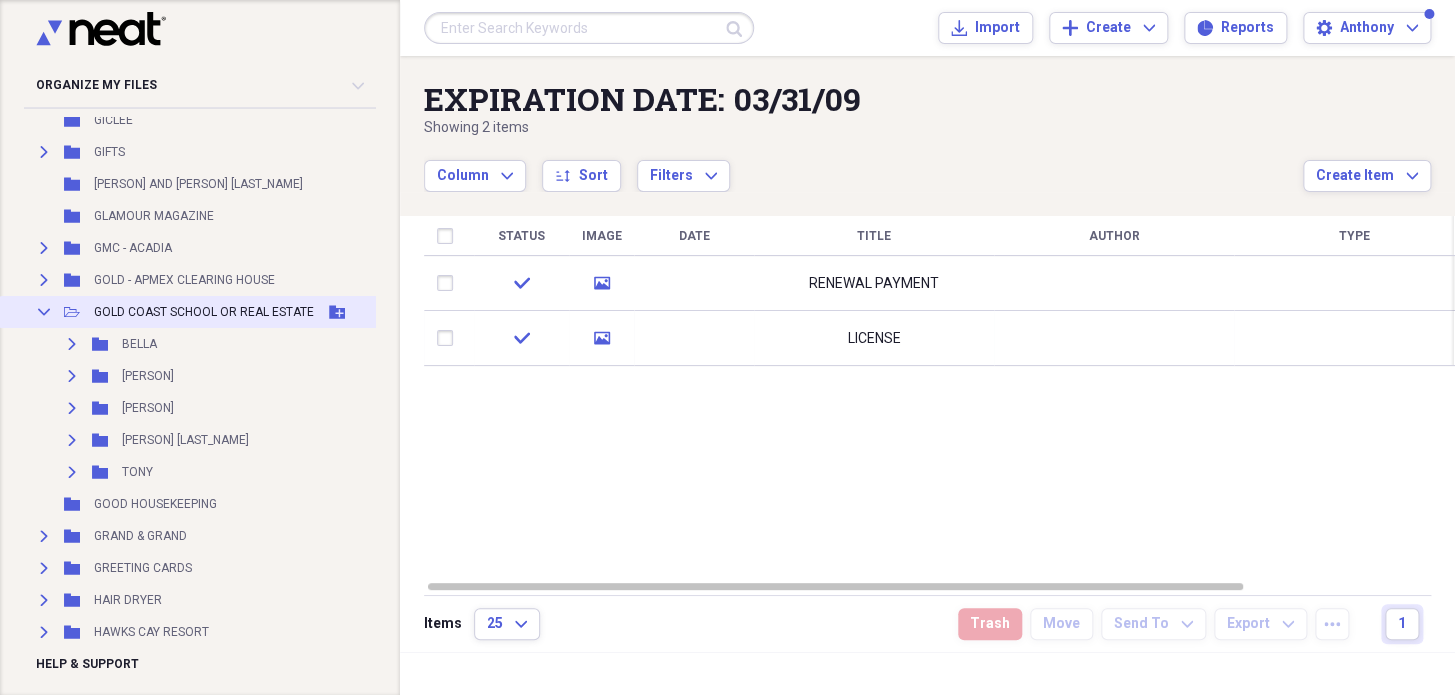 click 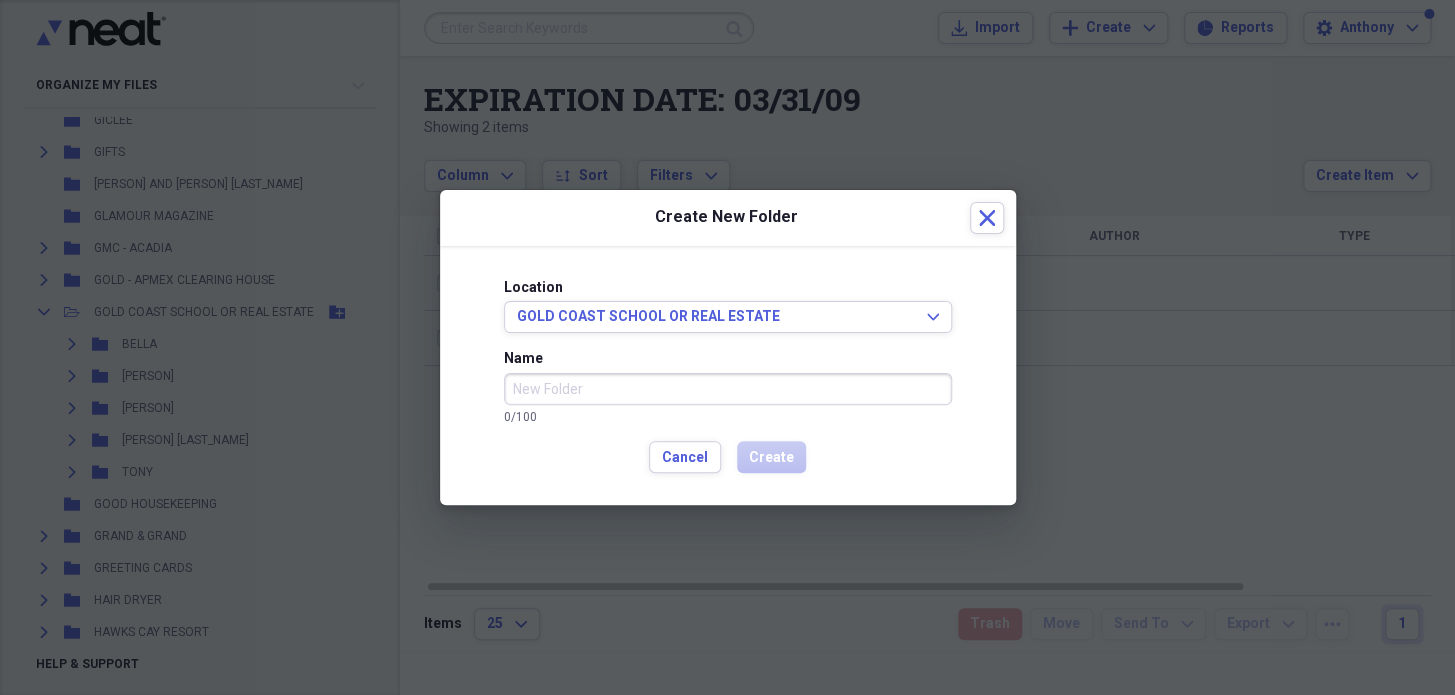 click on "Name" at bounding box center [728, 389] 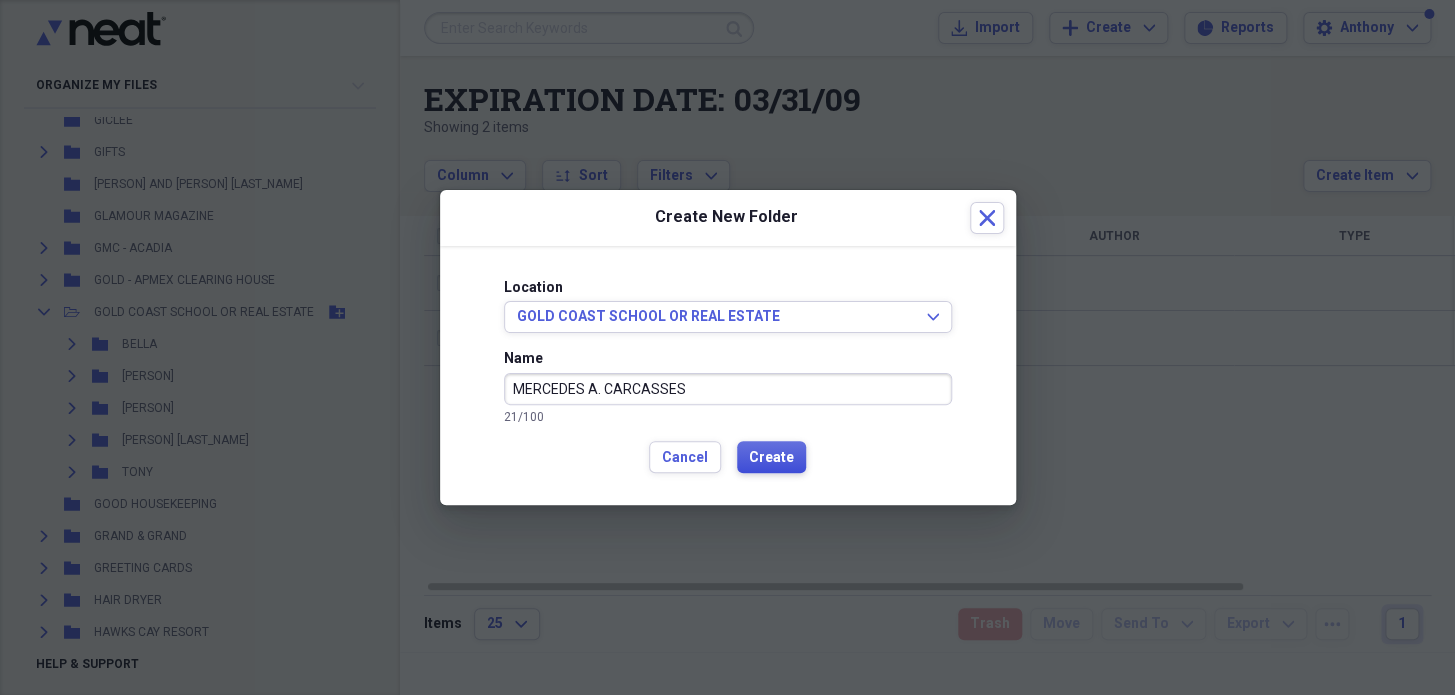 type on "MERCEDES A. CARCASSES" 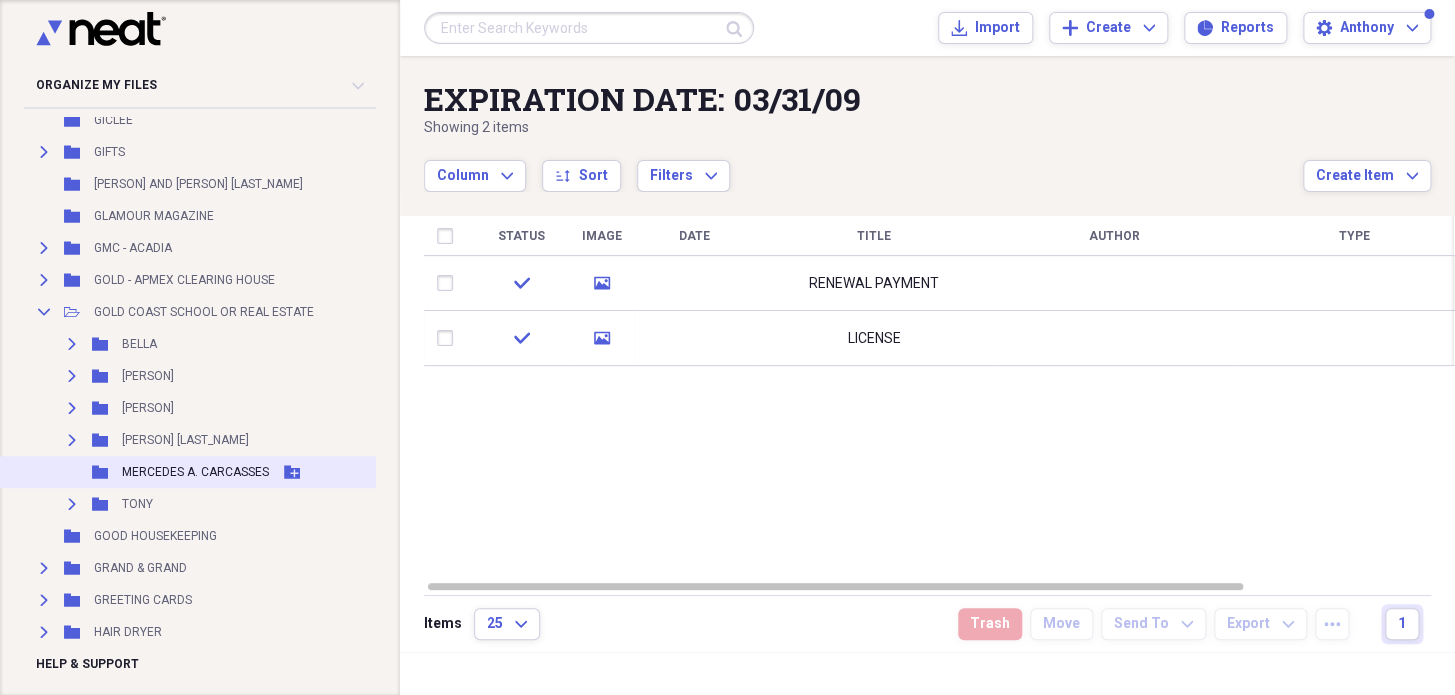click 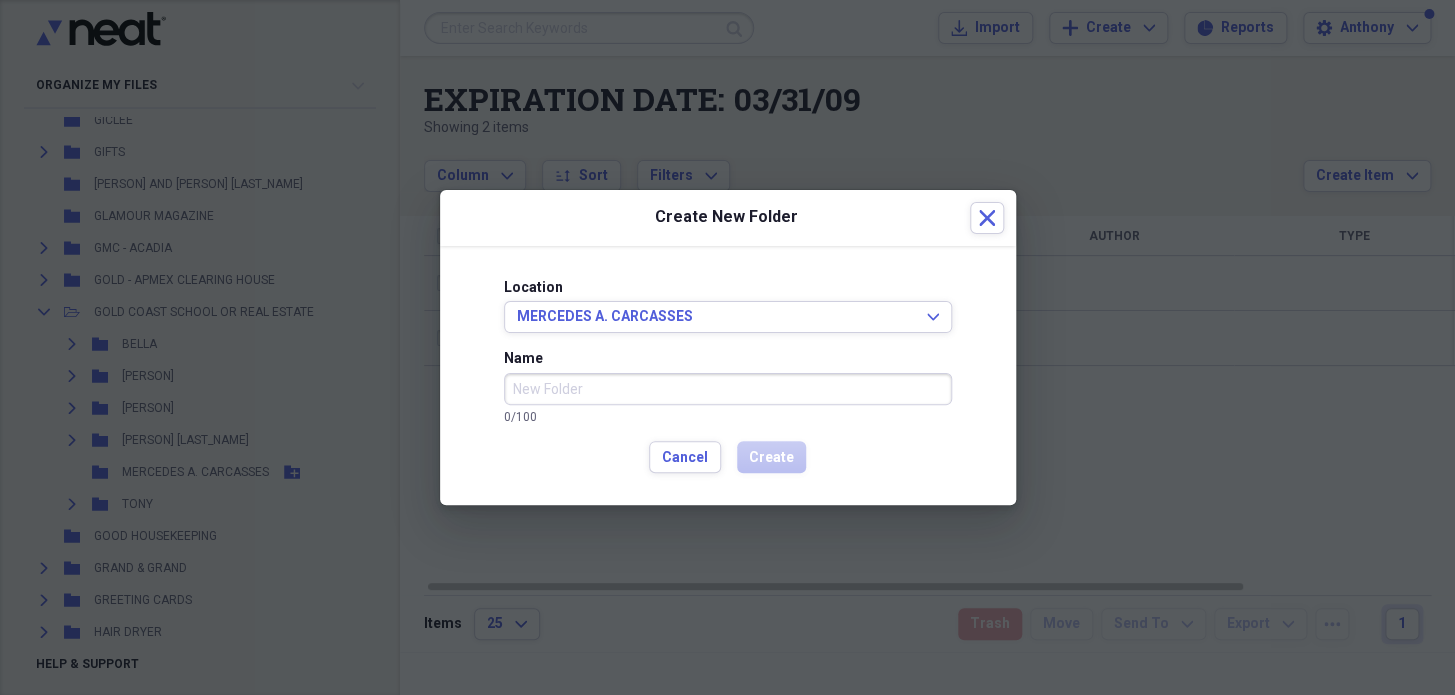 click on "Name" at bounding box center (728, 389) 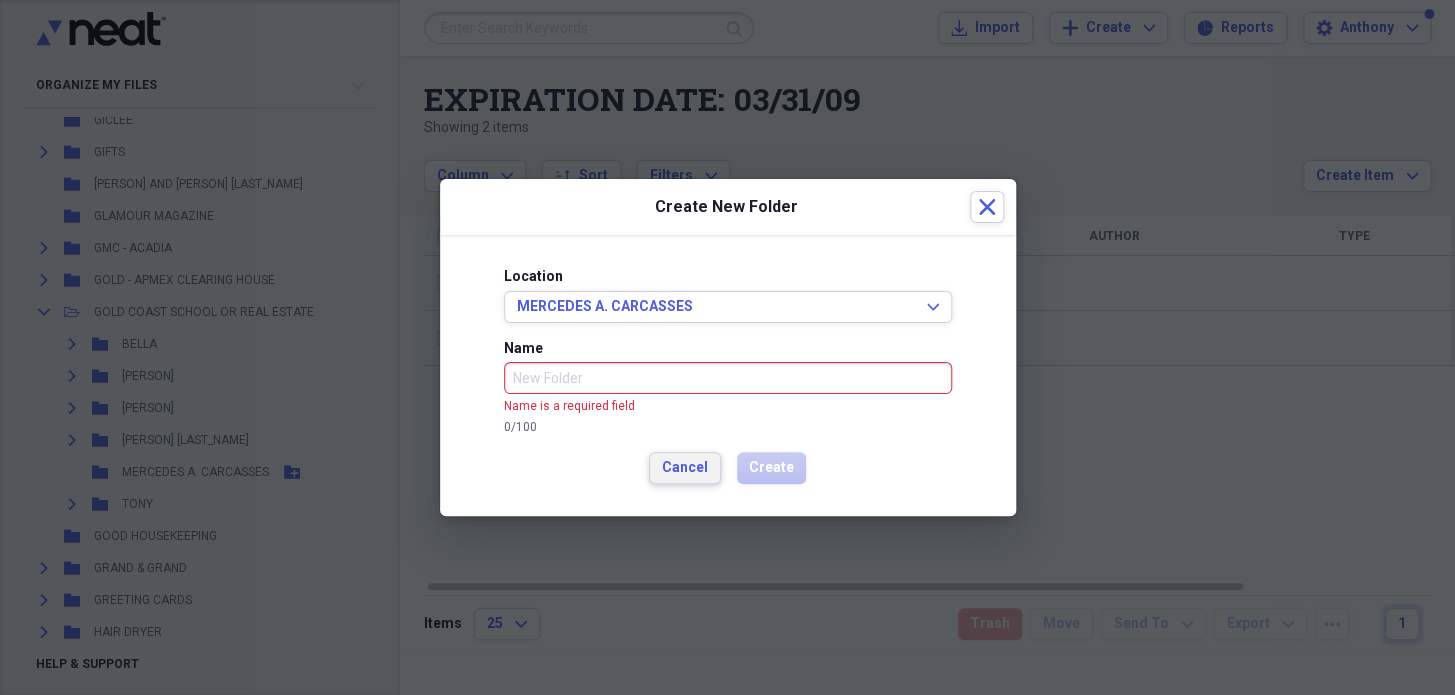 drag, startPoint x: 690, startPoint y: 462, endPoint x: 627, endPoint y: 465, distance: 63.07139 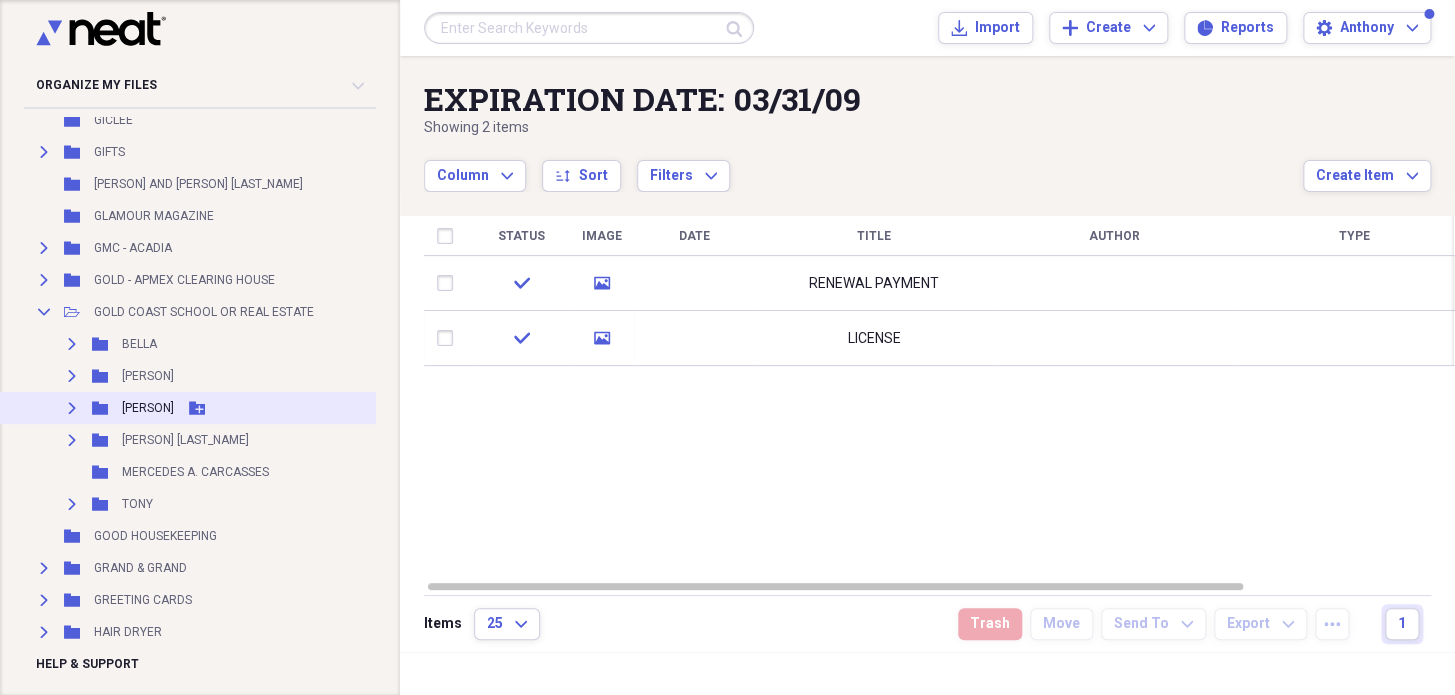 click on "Expand" 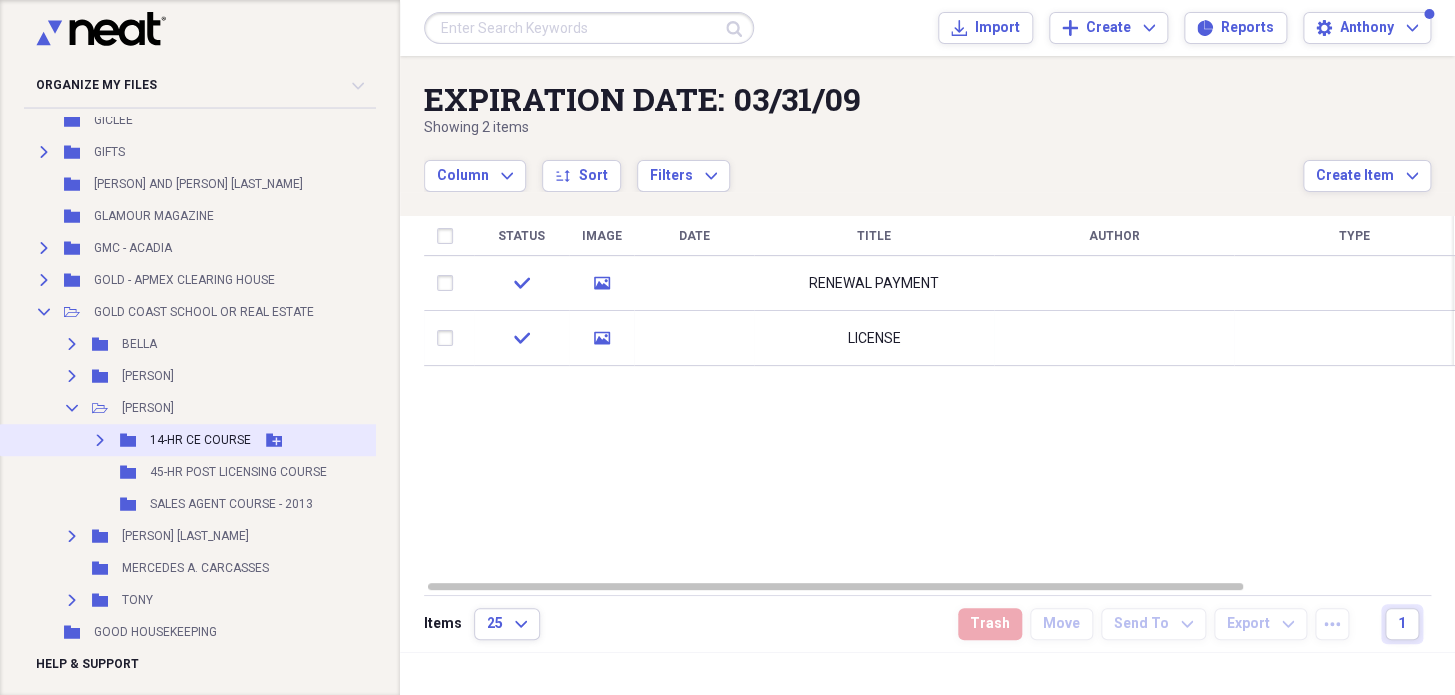 click on "Expand" 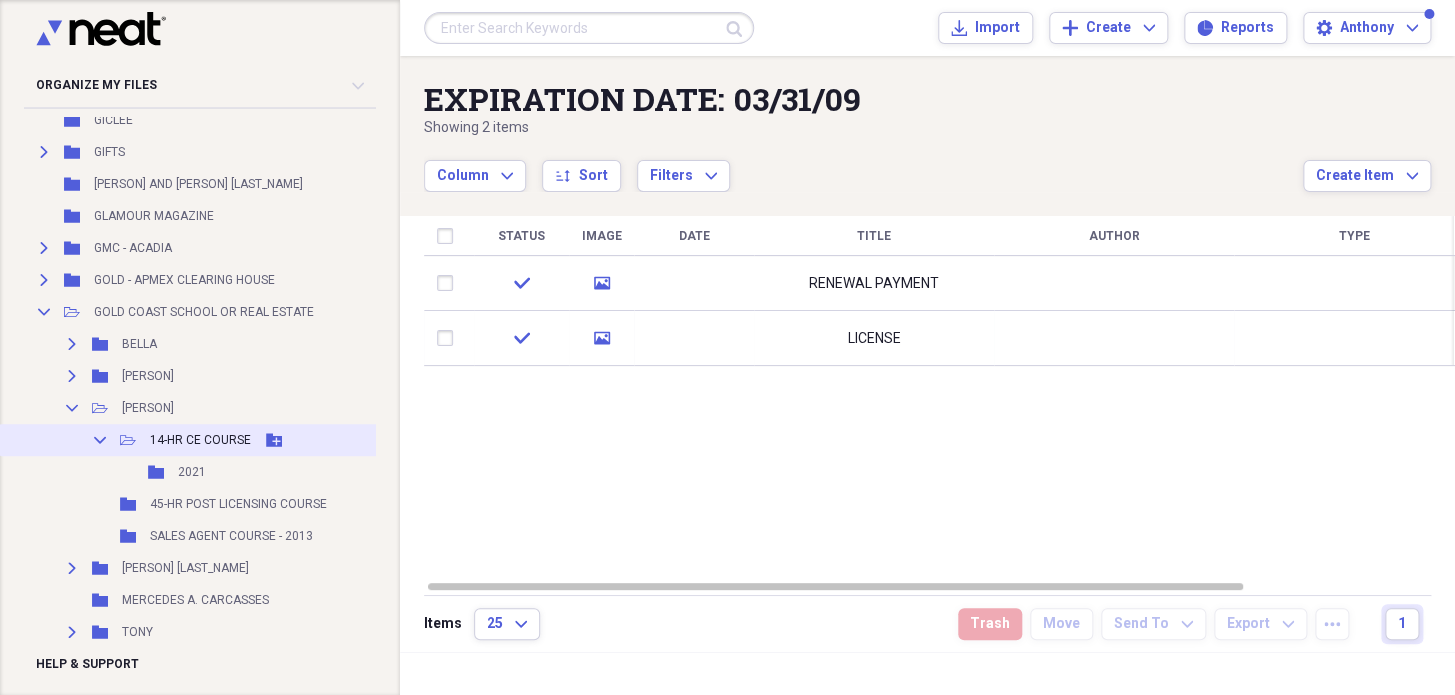 click on "14-HR CE COURSE" at bounding box center [200, 440] 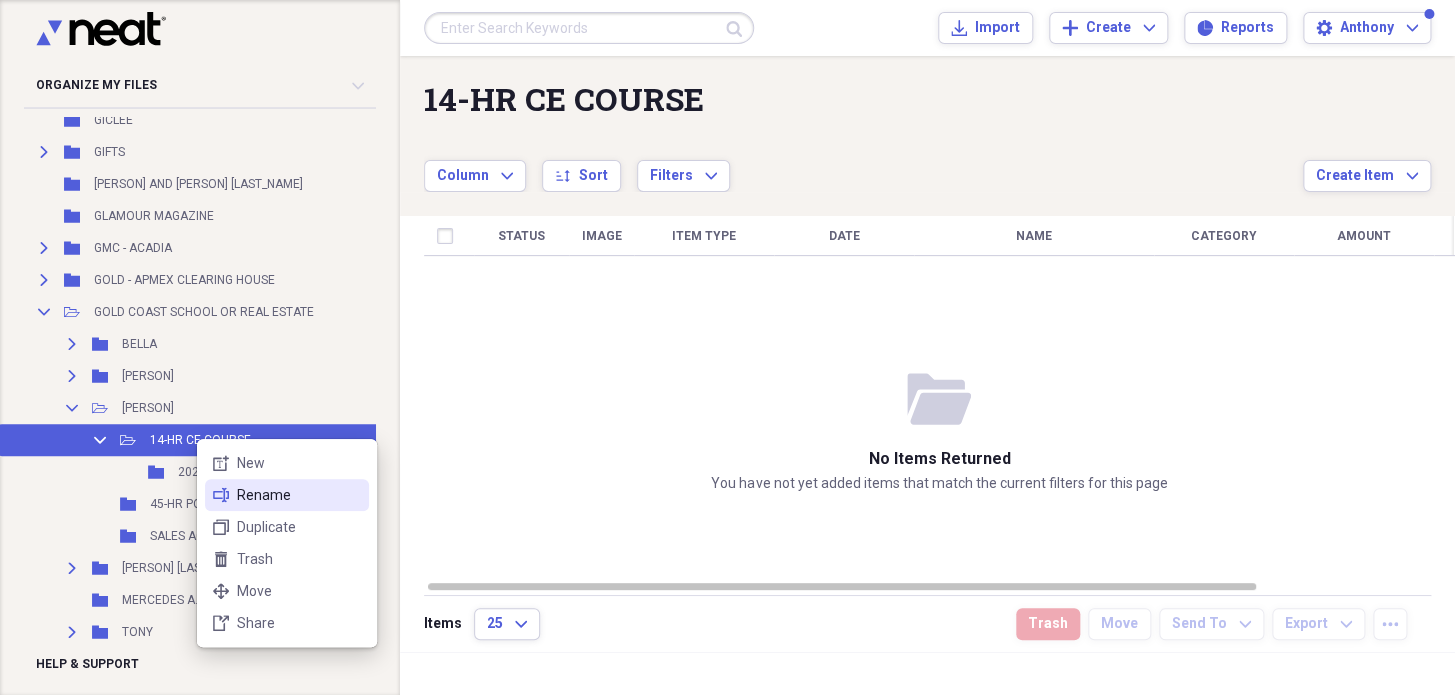 click on "Rename" at bounding box center (299, 495) 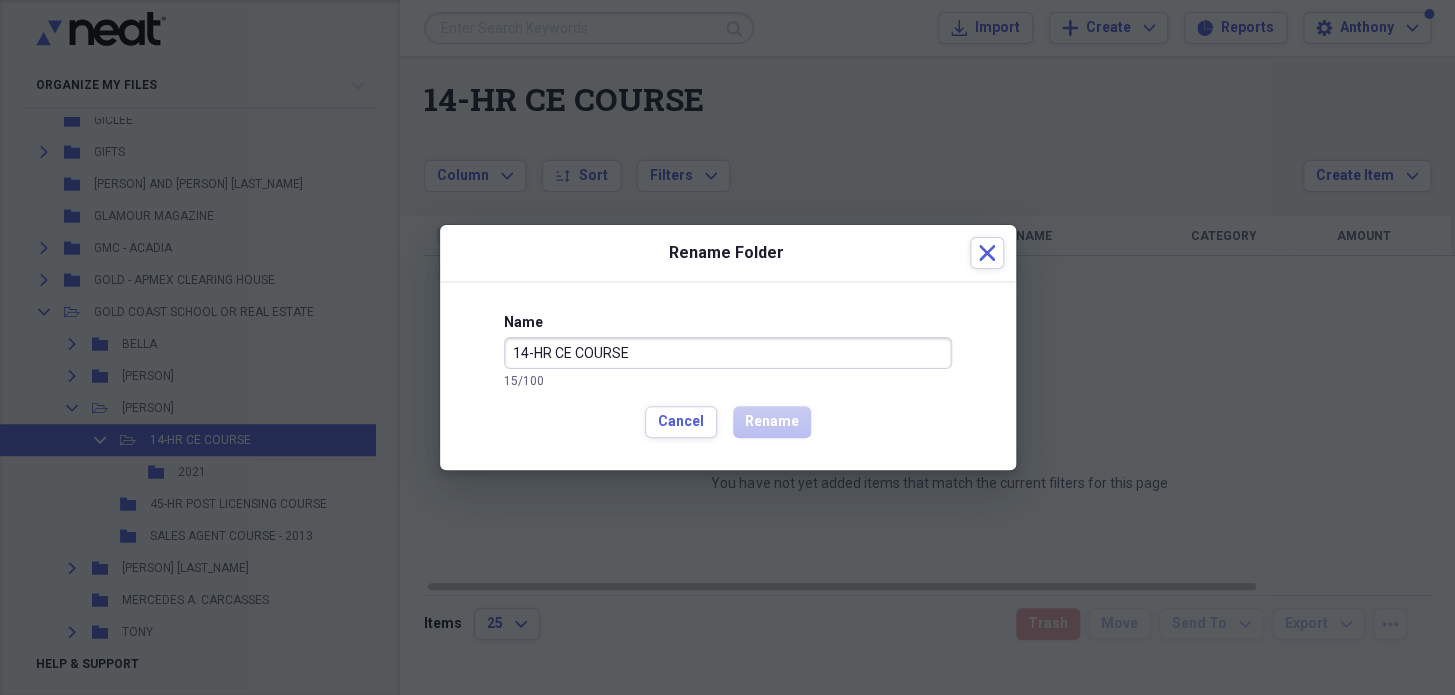 drag, startPoint x: 508, startPoint y: 354, endPoint x: 619, endPoint y: 360, distance: 111.16204 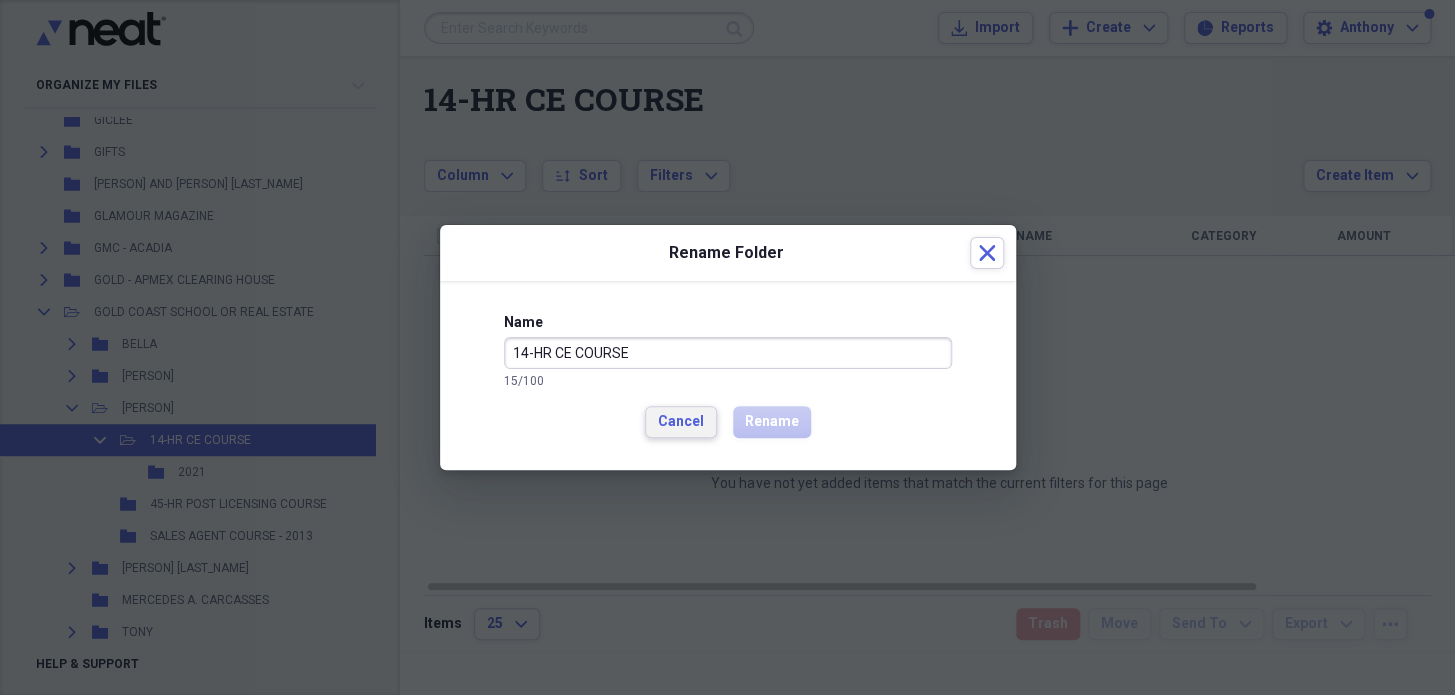click on "Cancel" at bounding box center [681, 422] 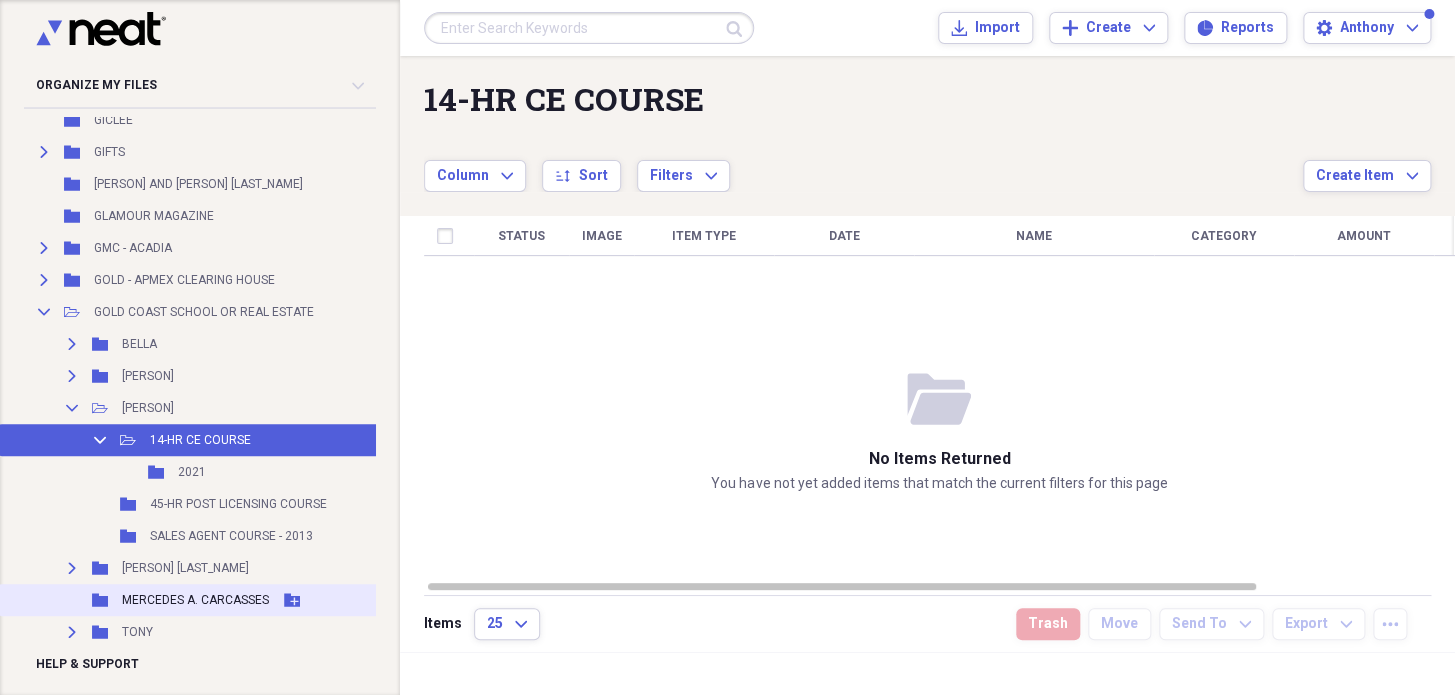 scroll, scrollTop: 7272, scrollLeft: 0, axis: vertical 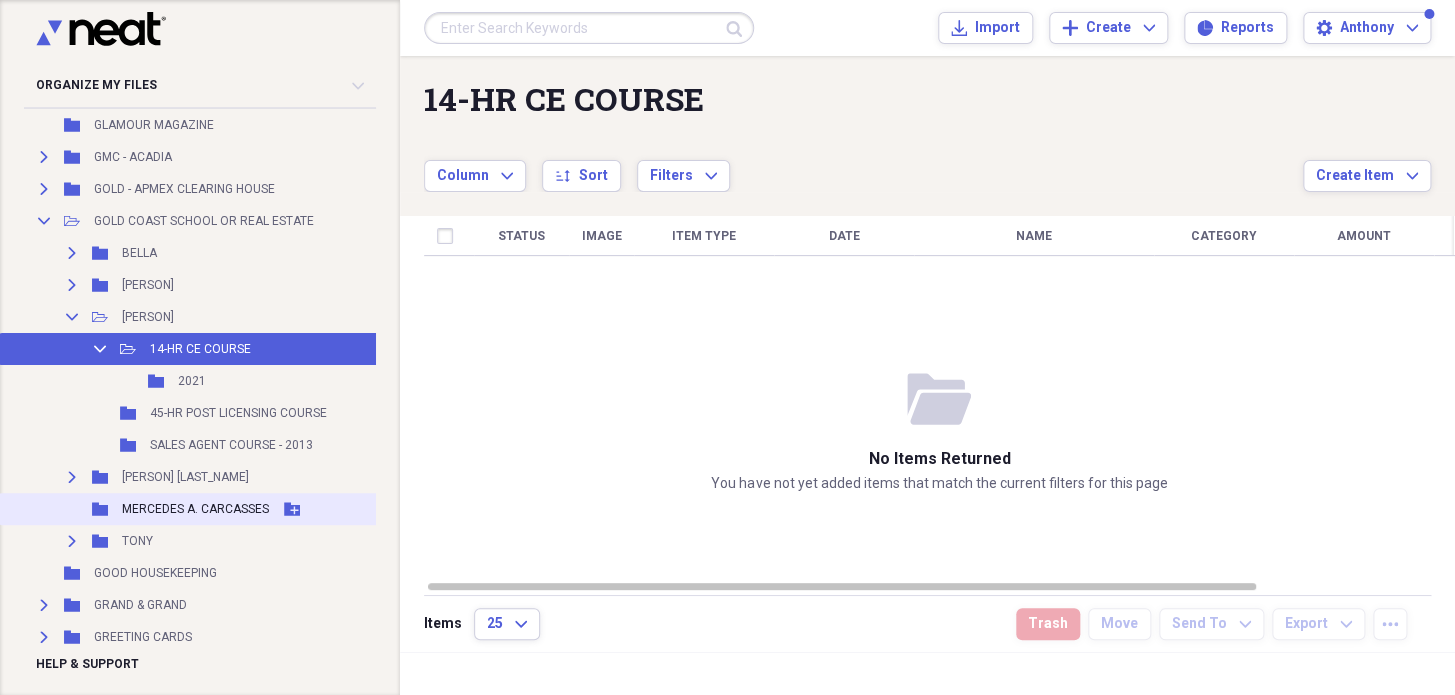 click 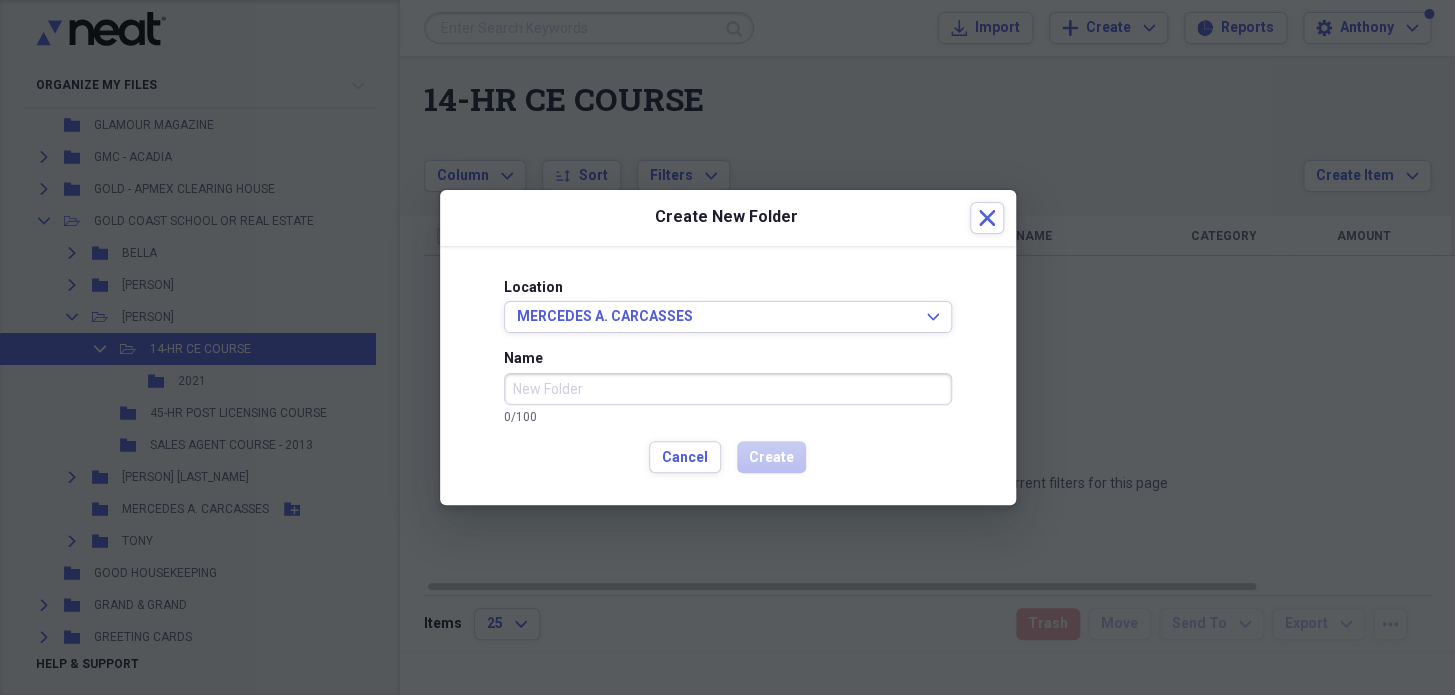 click on "Name" at bounding box center (728, 389) 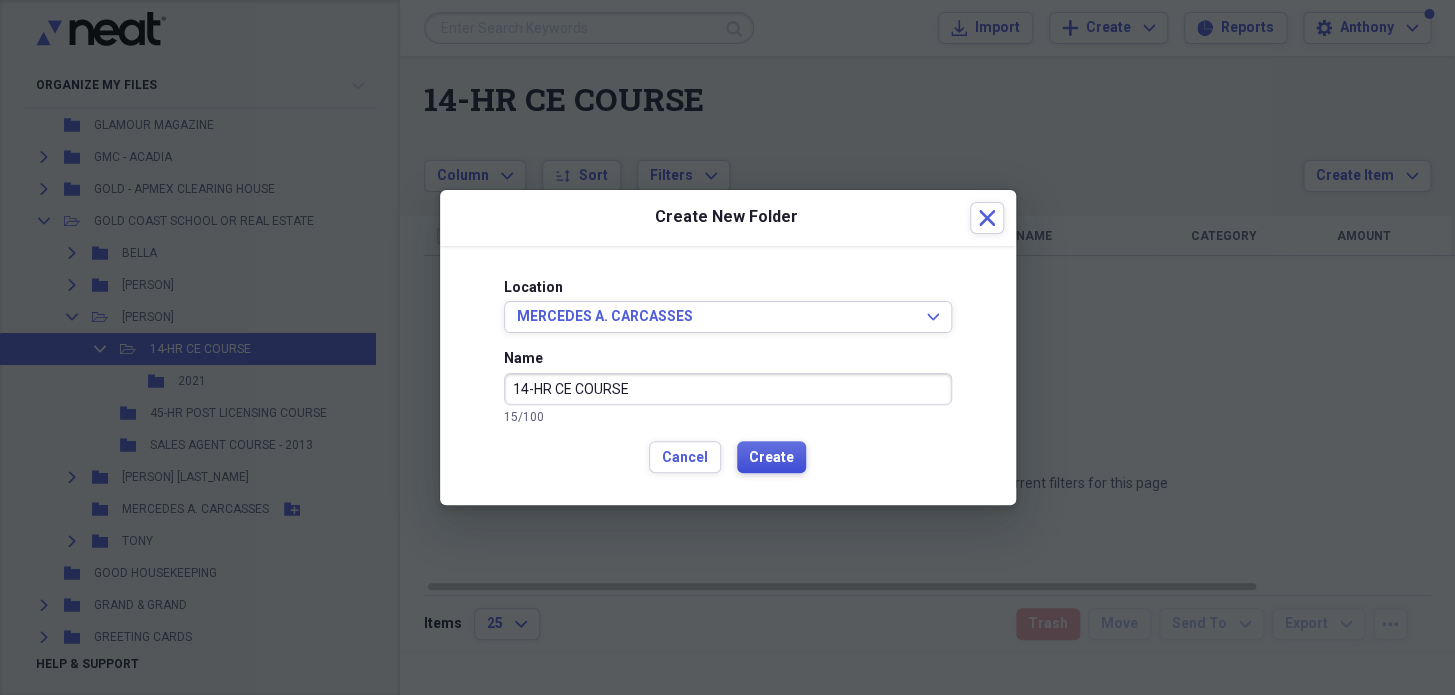 type on "14-HR CE COURSE" 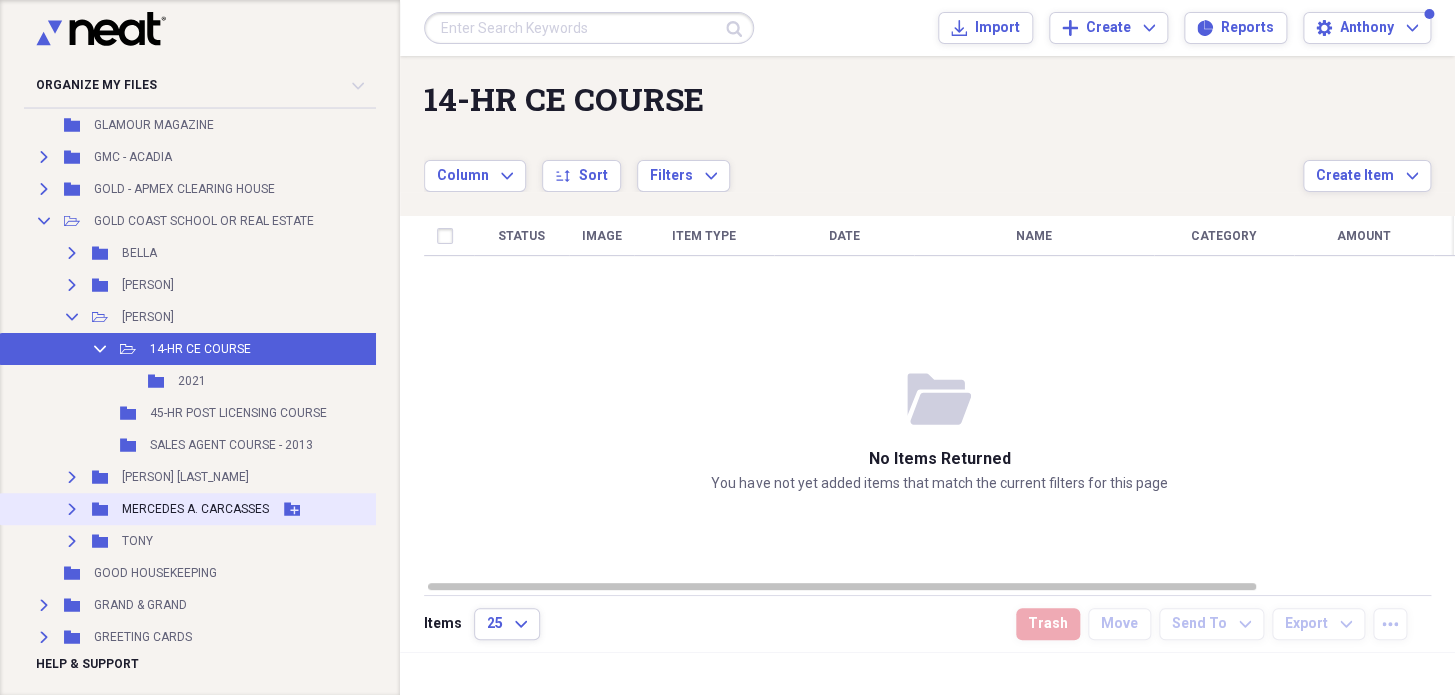 click on "Expand" 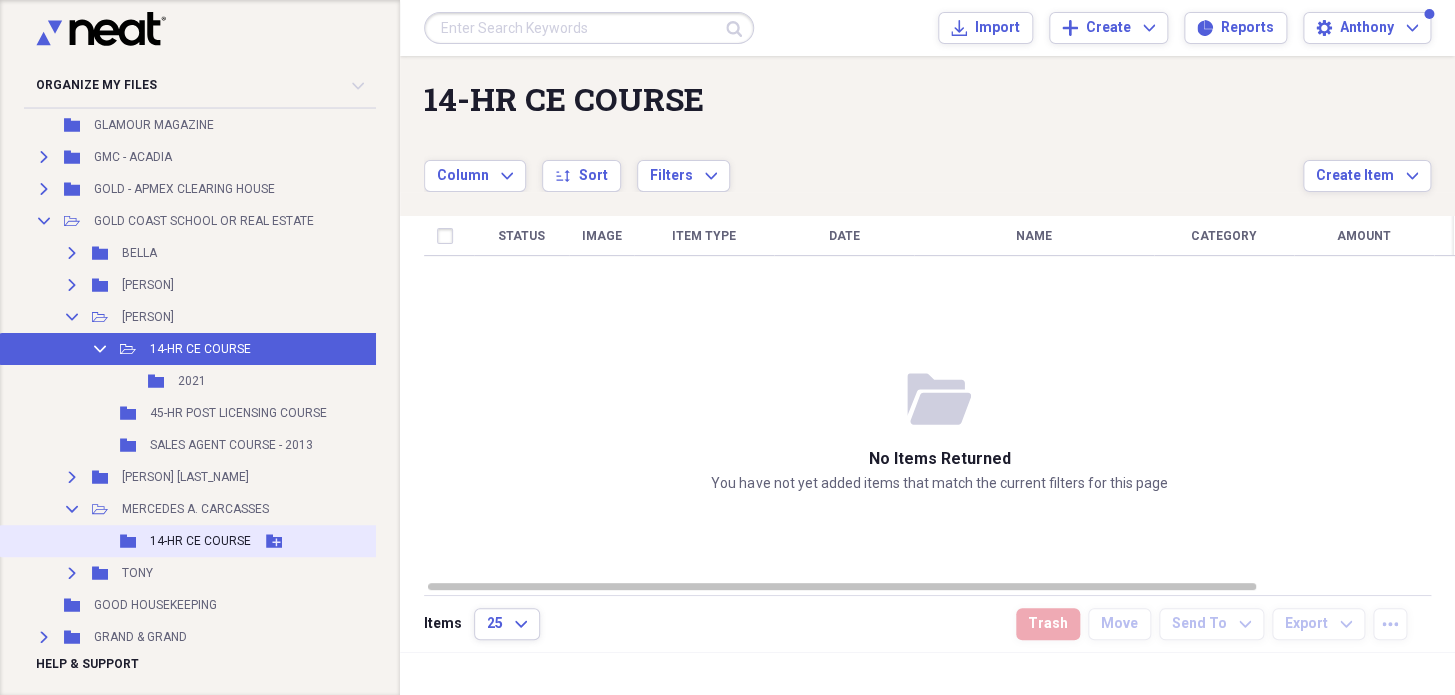 click 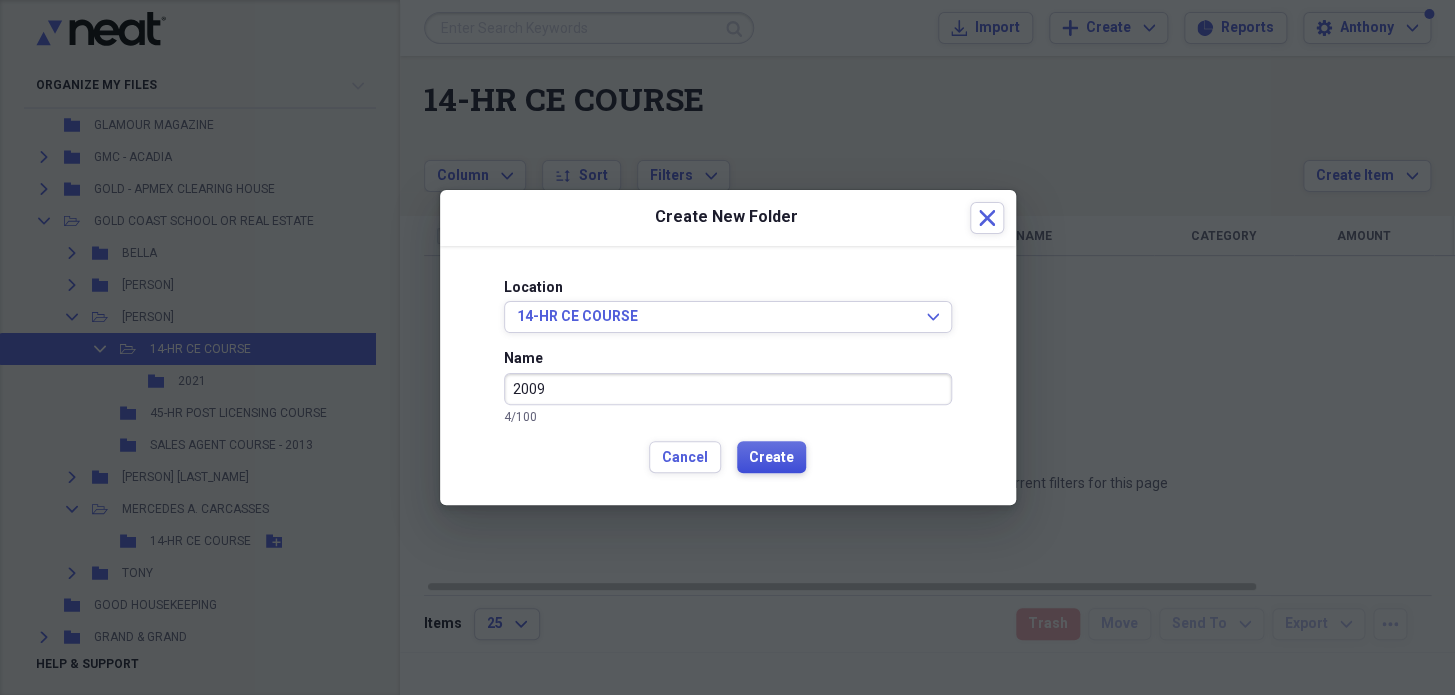 type on "2009" 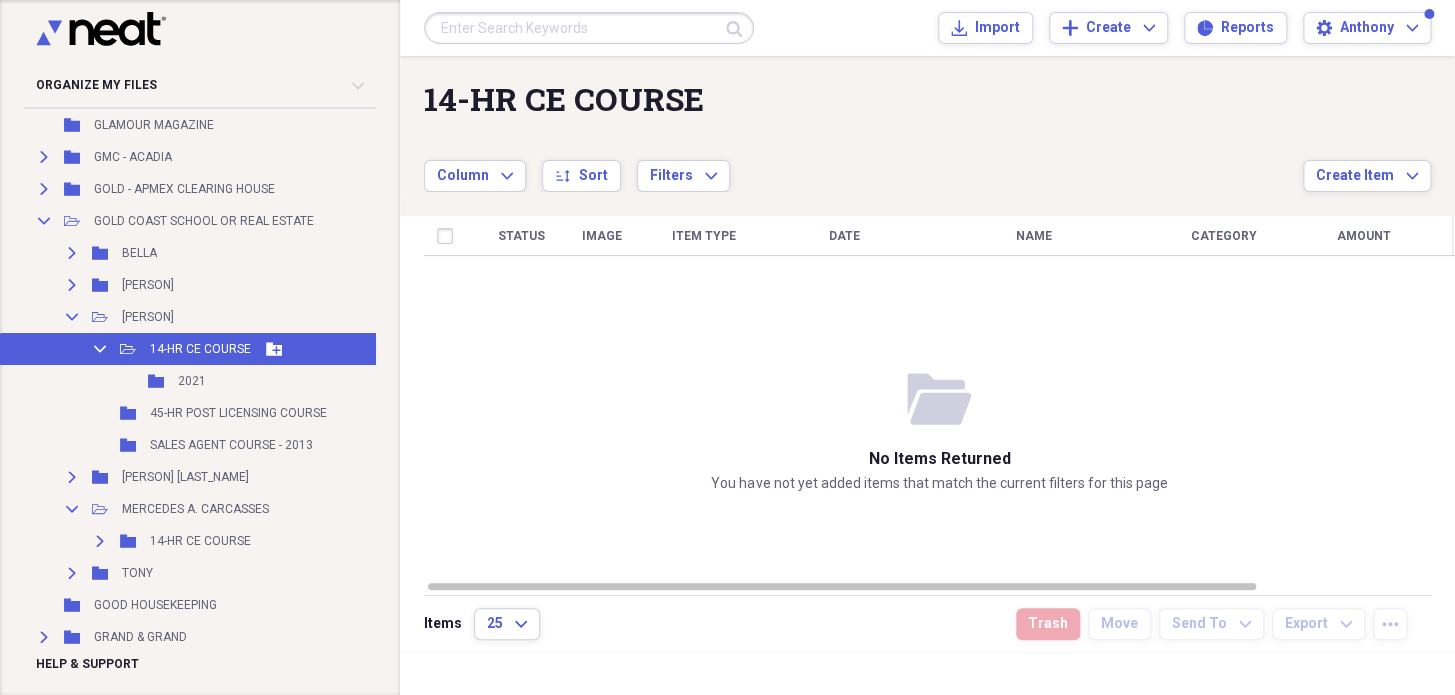 click on "Collapse" 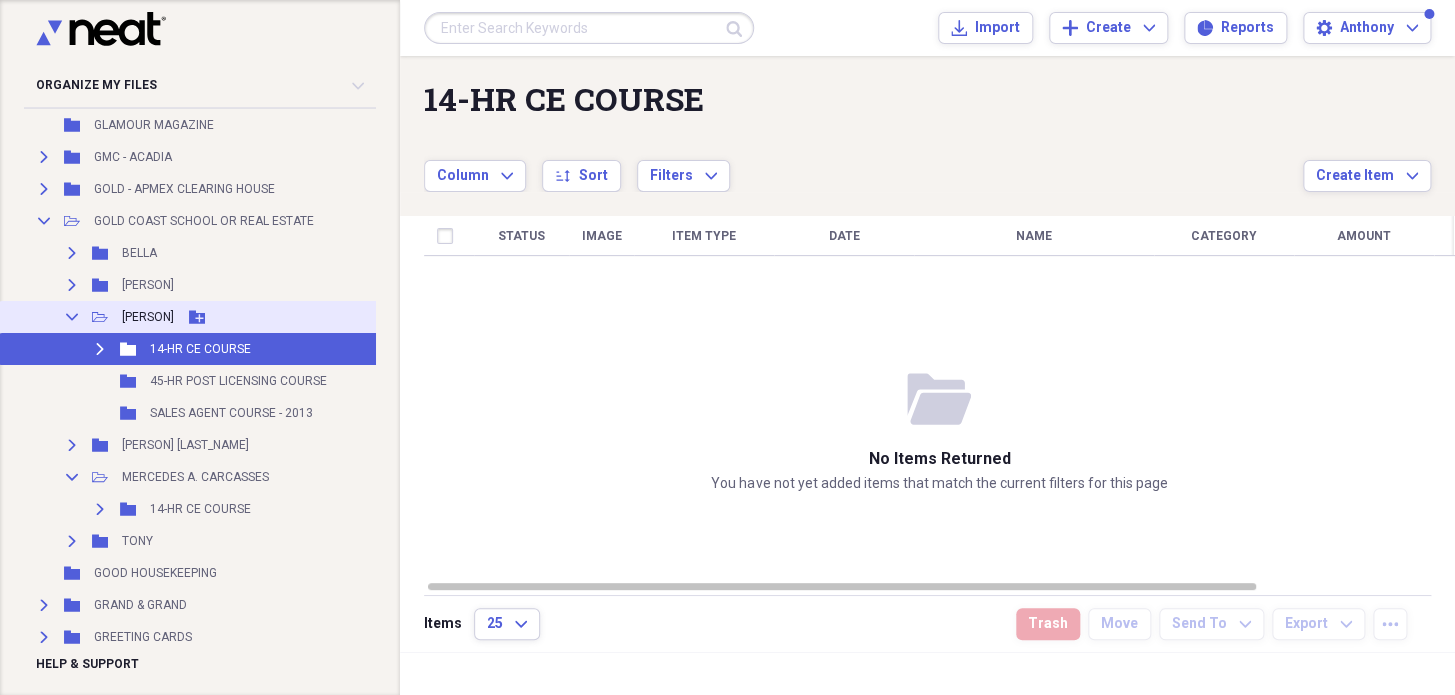 drag, startPoint x: 73, startPoint y: 312, endPoint x: 126, endPoint y: 429, distance: 128.44453 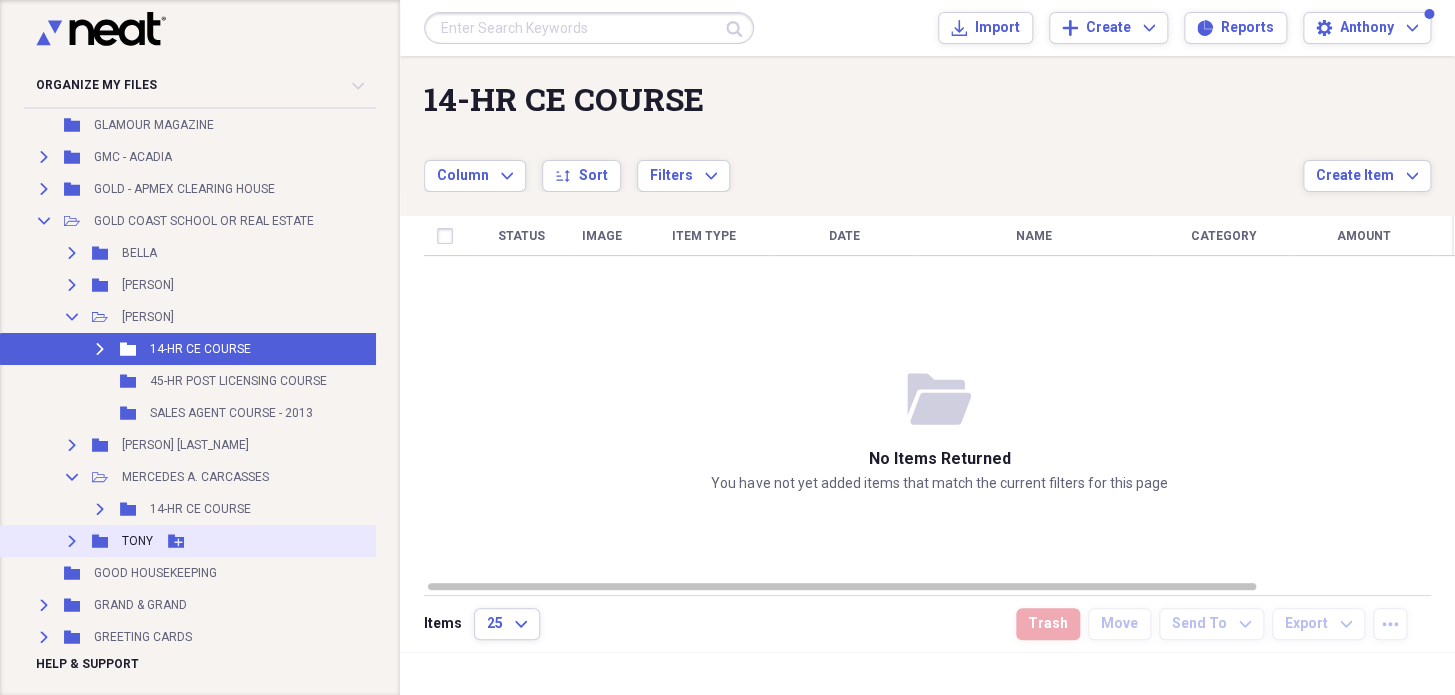 click 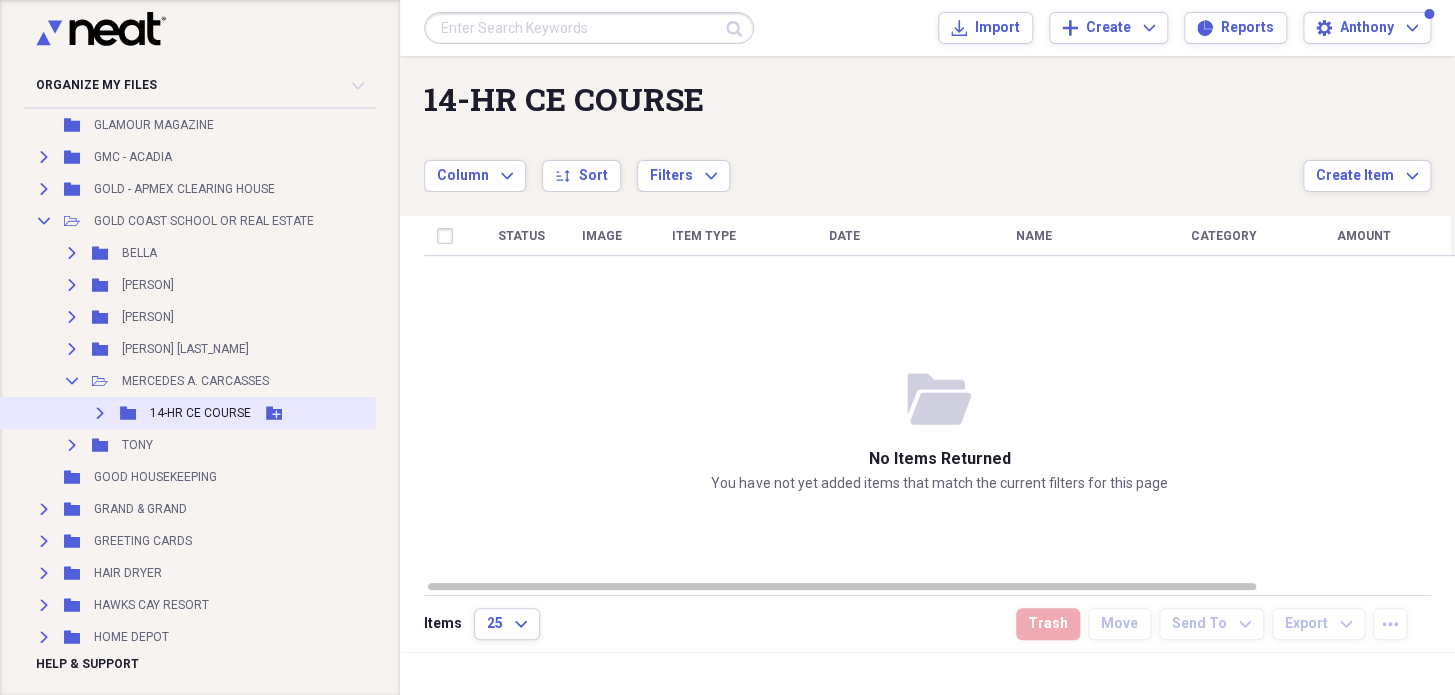 click 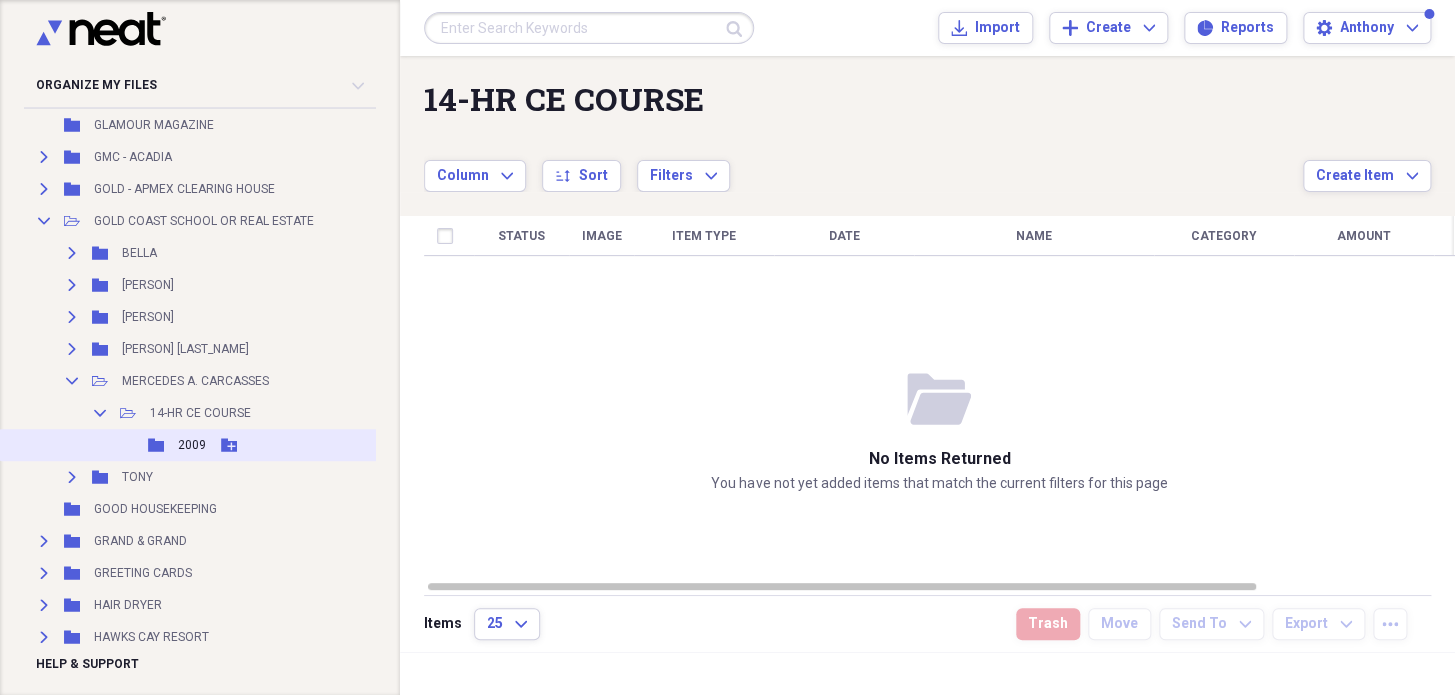click on "2009" at bounding box center [192, 445] 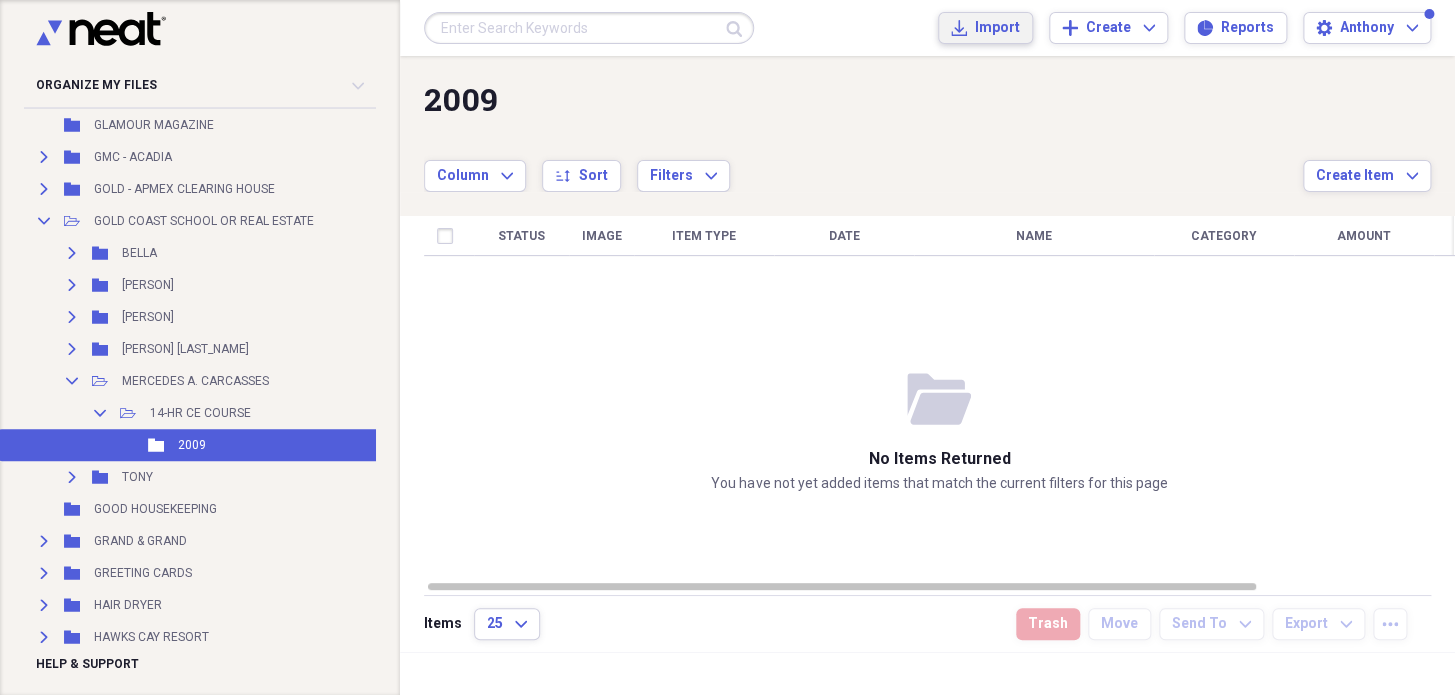 click on "Import" at bounding box center (997, 28) 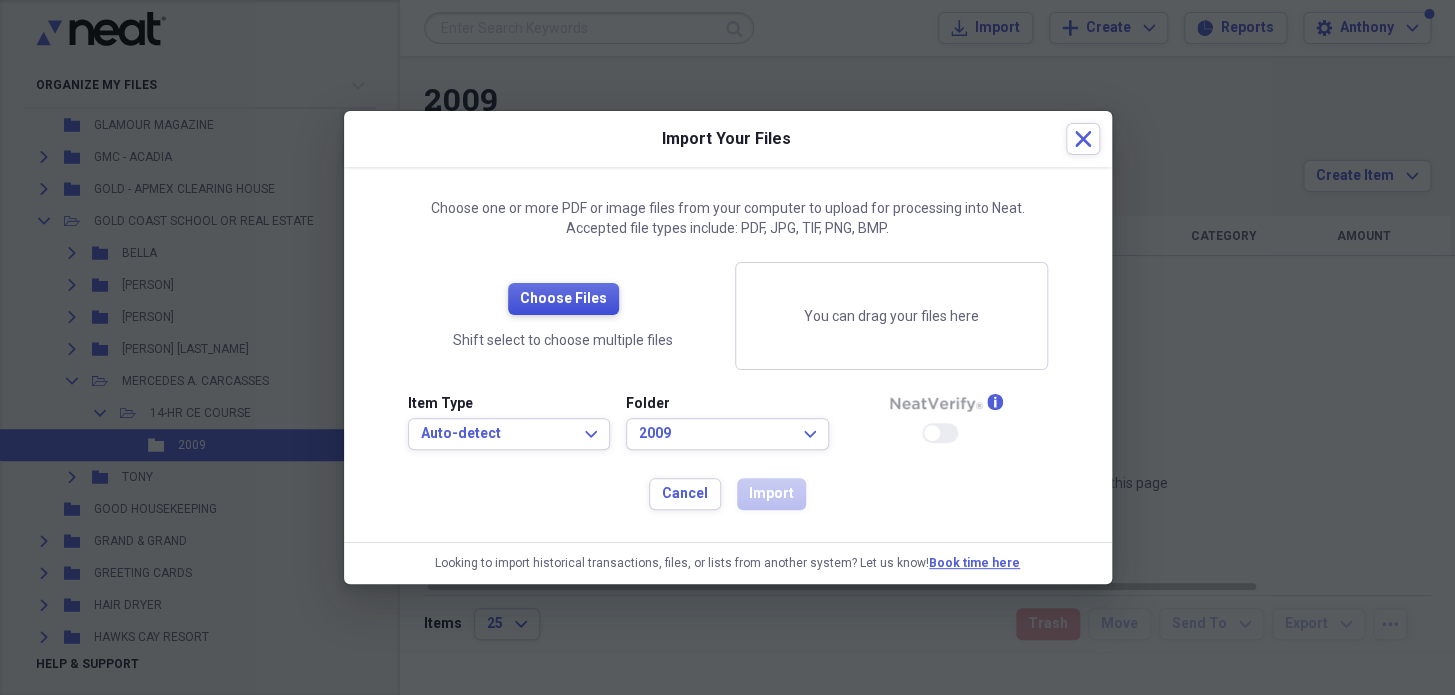 click on "Choose Files" at bounding box center (563, 299) 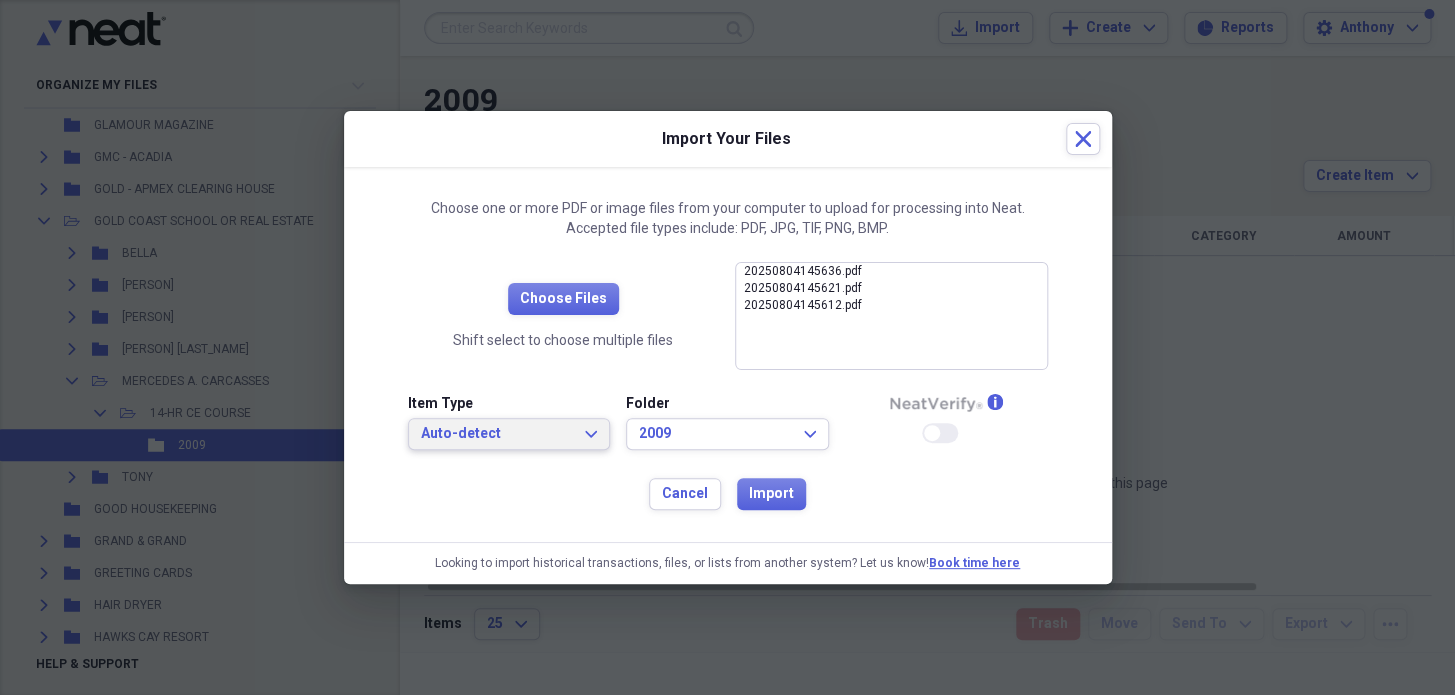 click on "Auto-detect" at bounding box center (497, 434) 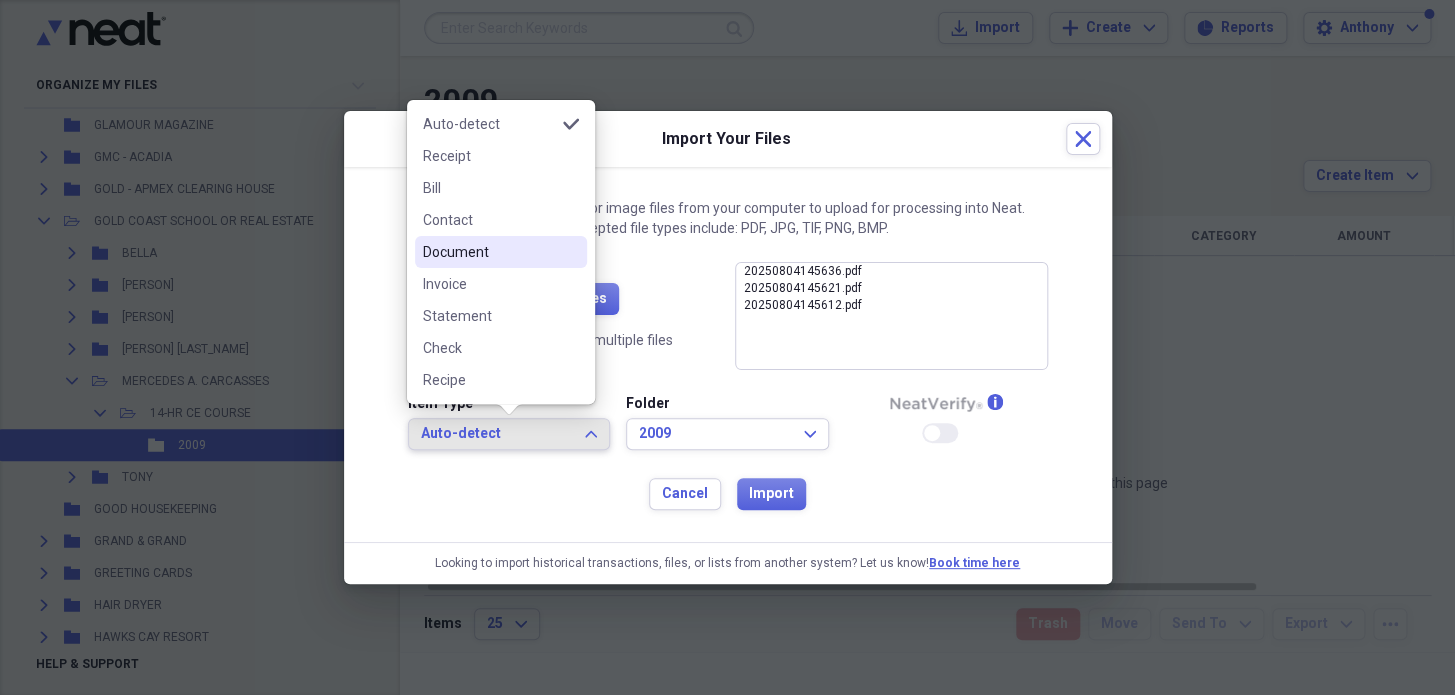 click on "Document" at bounding box center [489, 252] 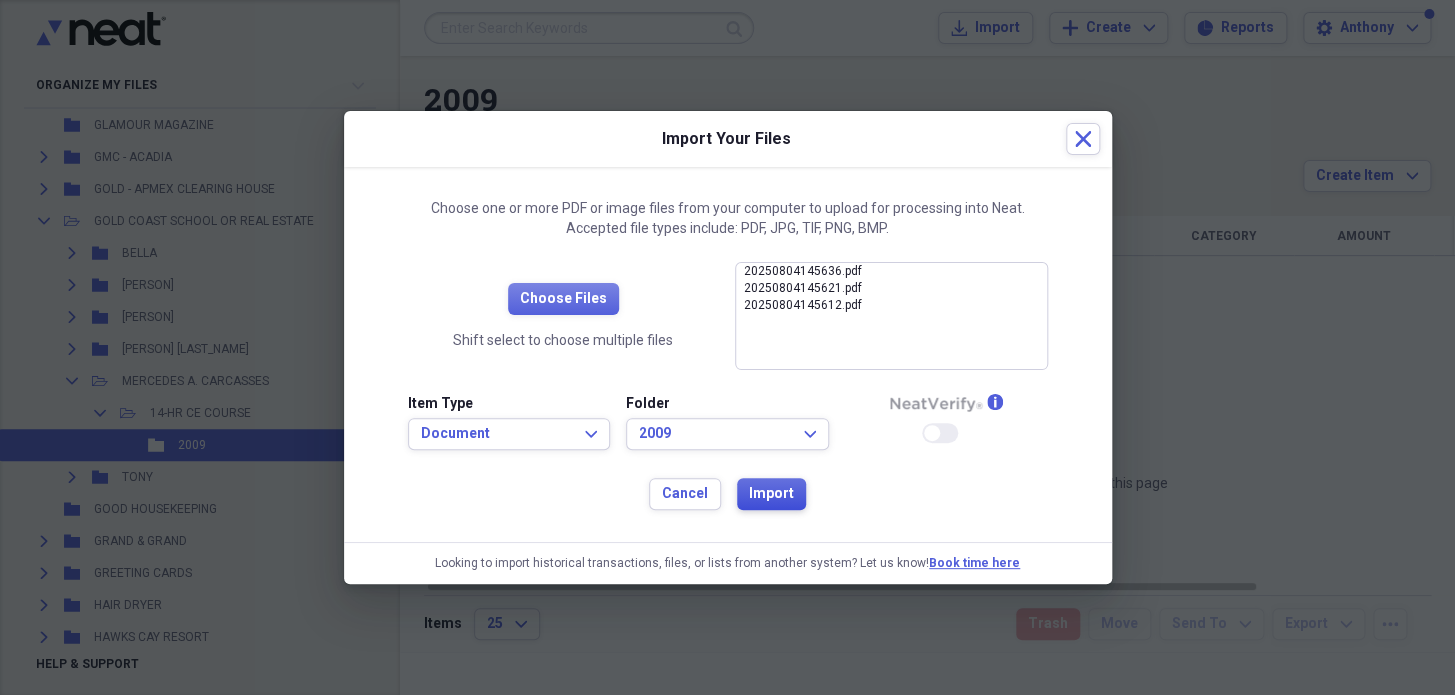 click on "Import" at bounding box center (771, 494) 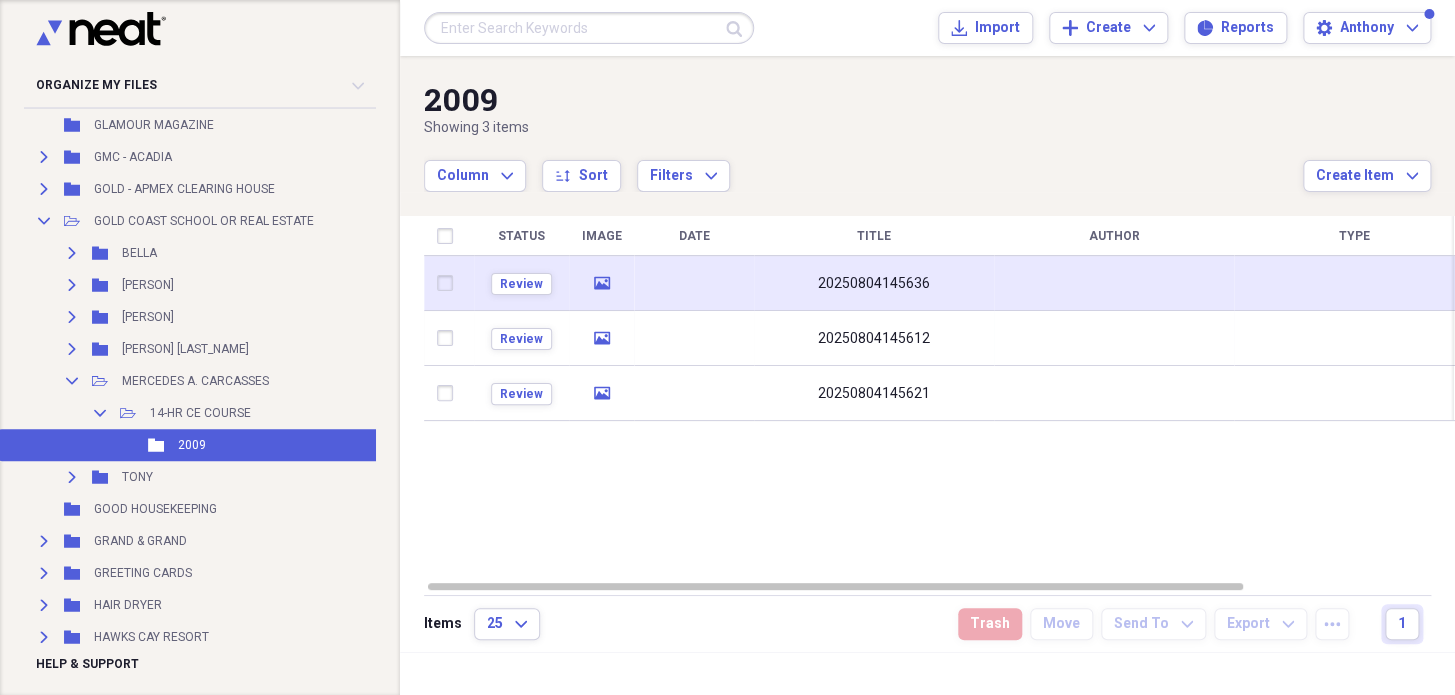 click on "20250804145636" at bounding box center [874, 284] 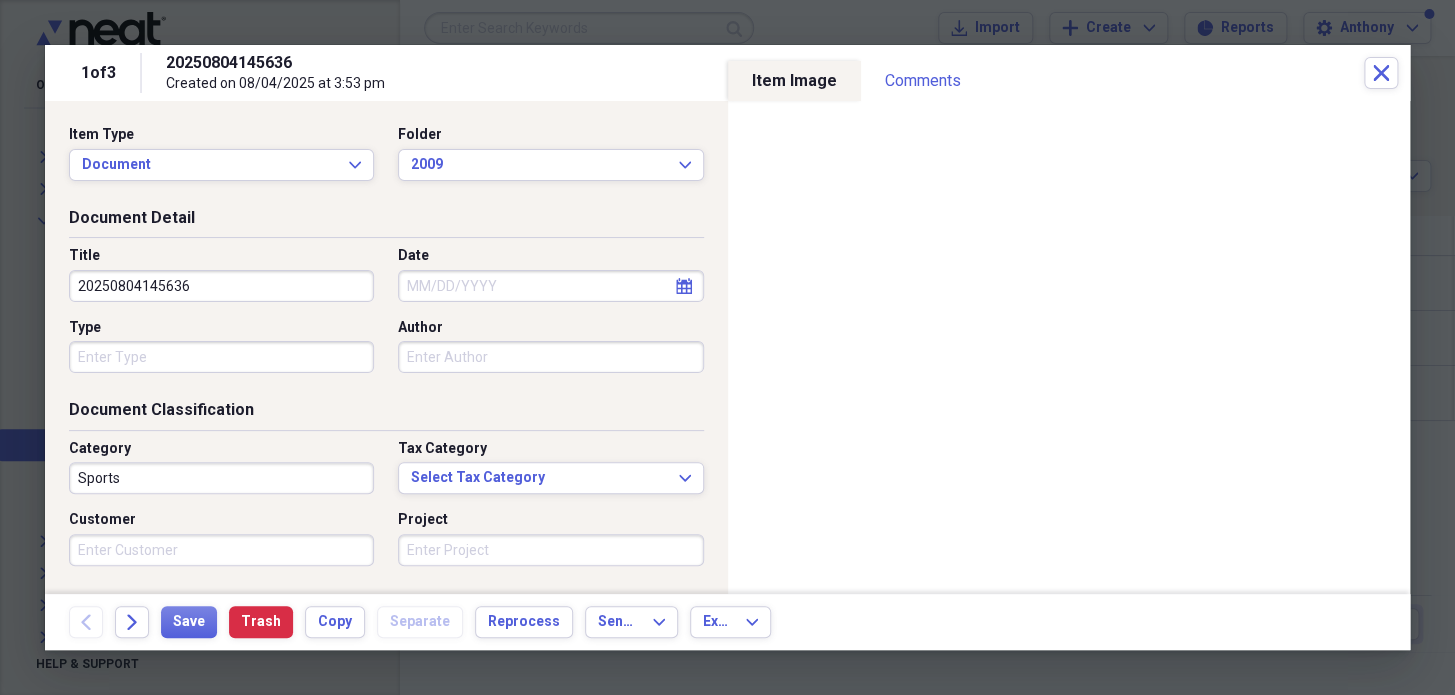 drag, startPoint x: 15, startPoint y: 255, endPoint x: 0, endPoint y: 249, distance: 16.155495 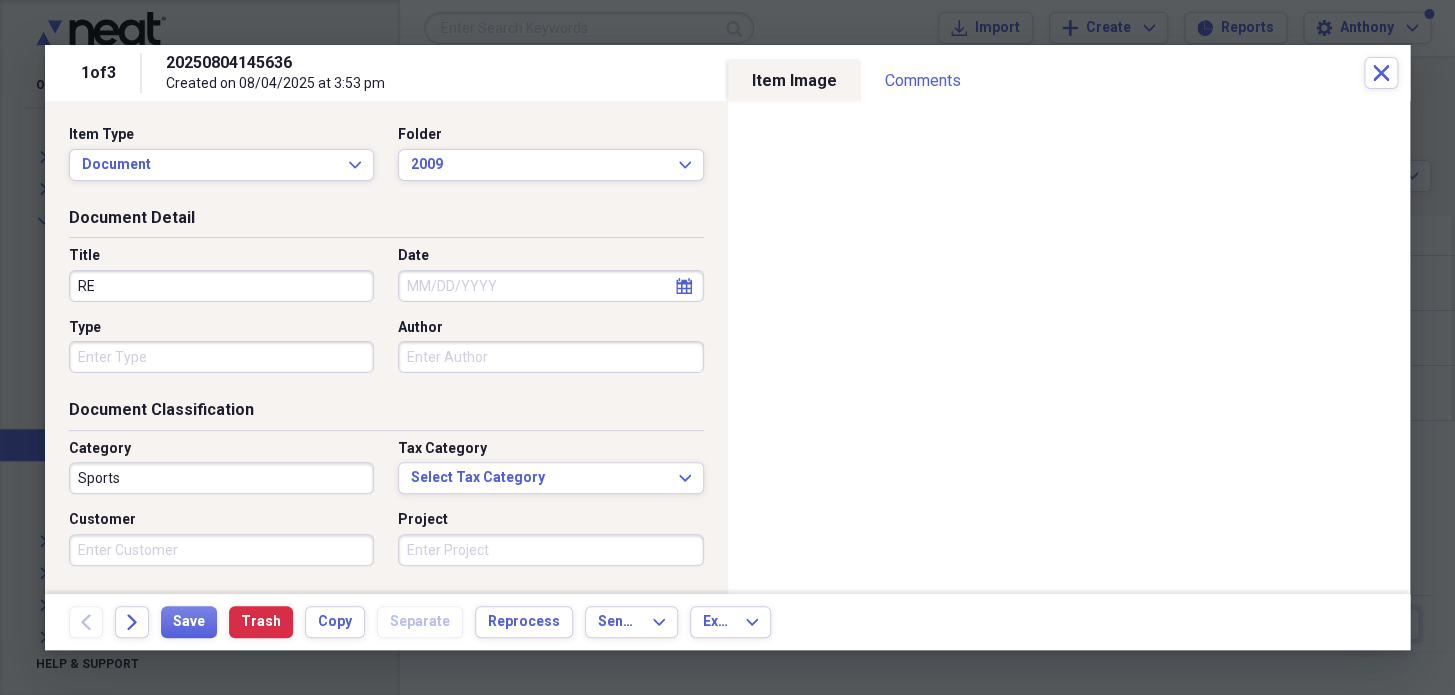 type on "R" 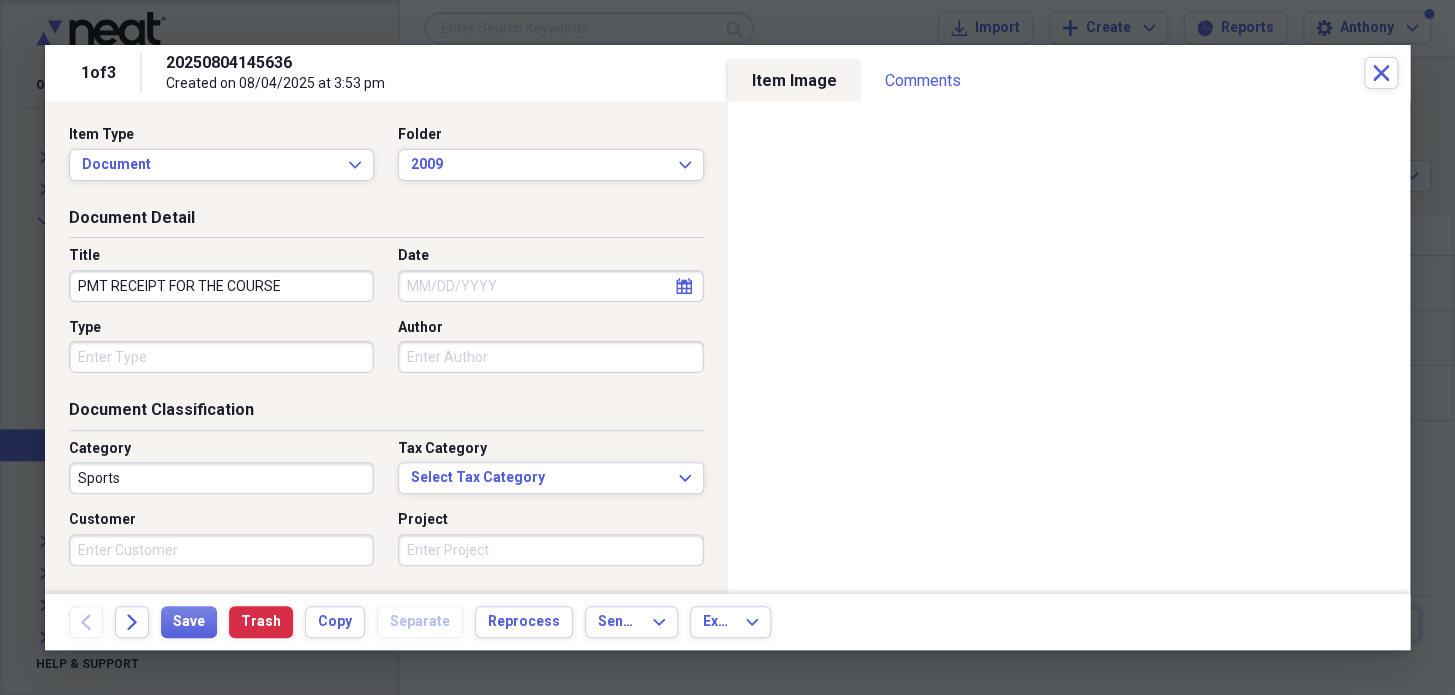 type on "PMT RECEIPT FOR THE COURSE" 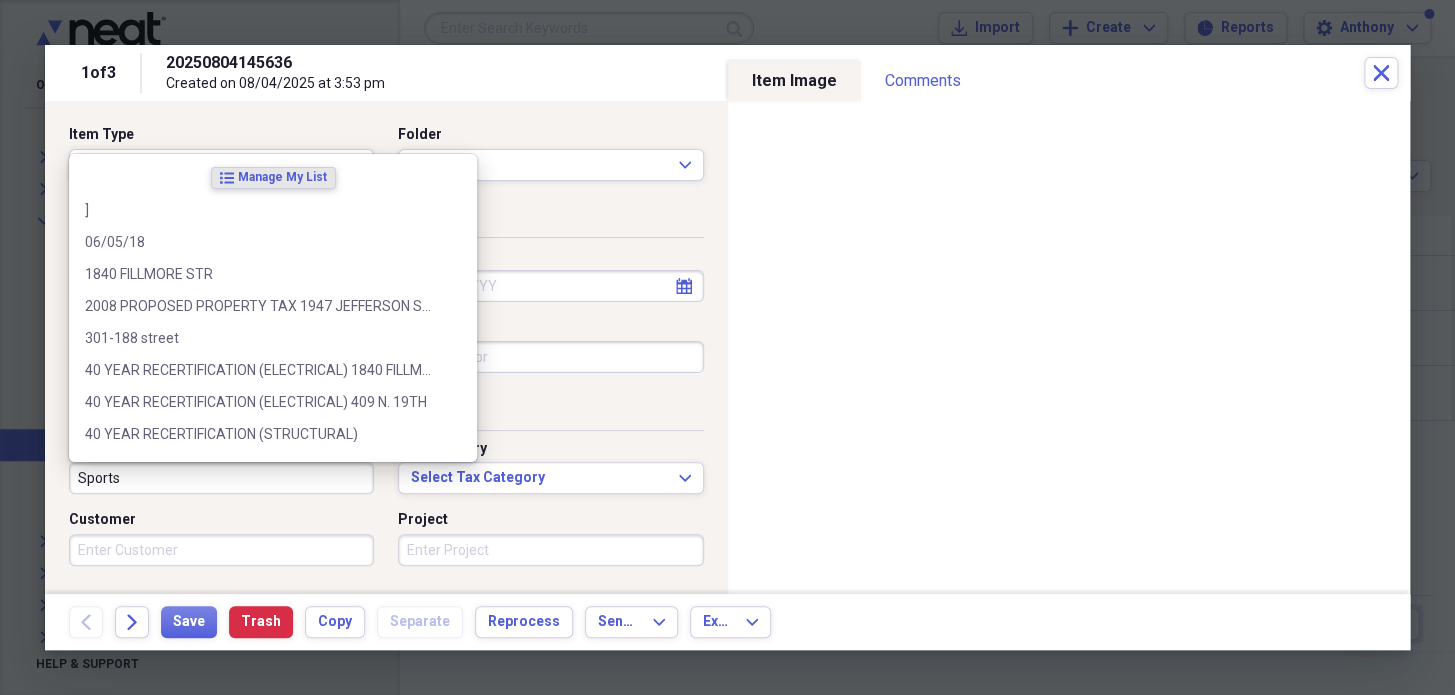 click on "Sports" at bounding box center [221, 478] 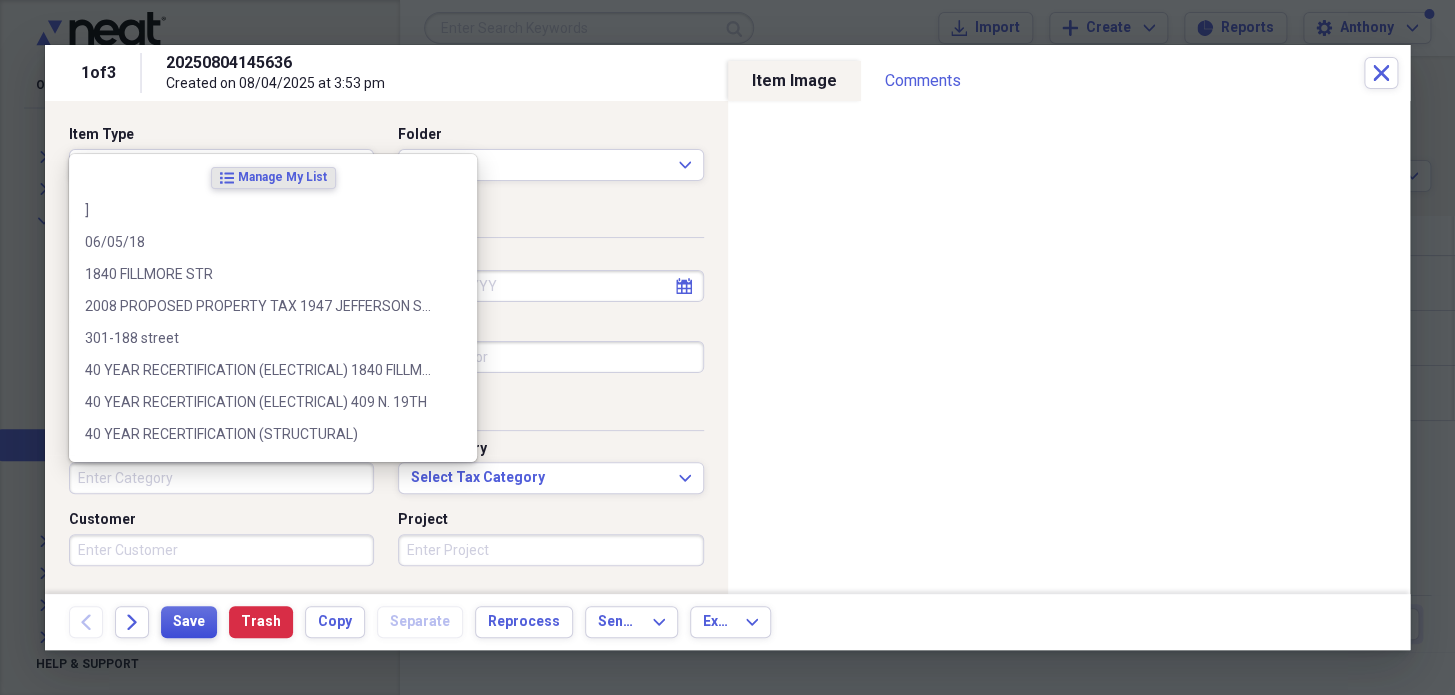 type 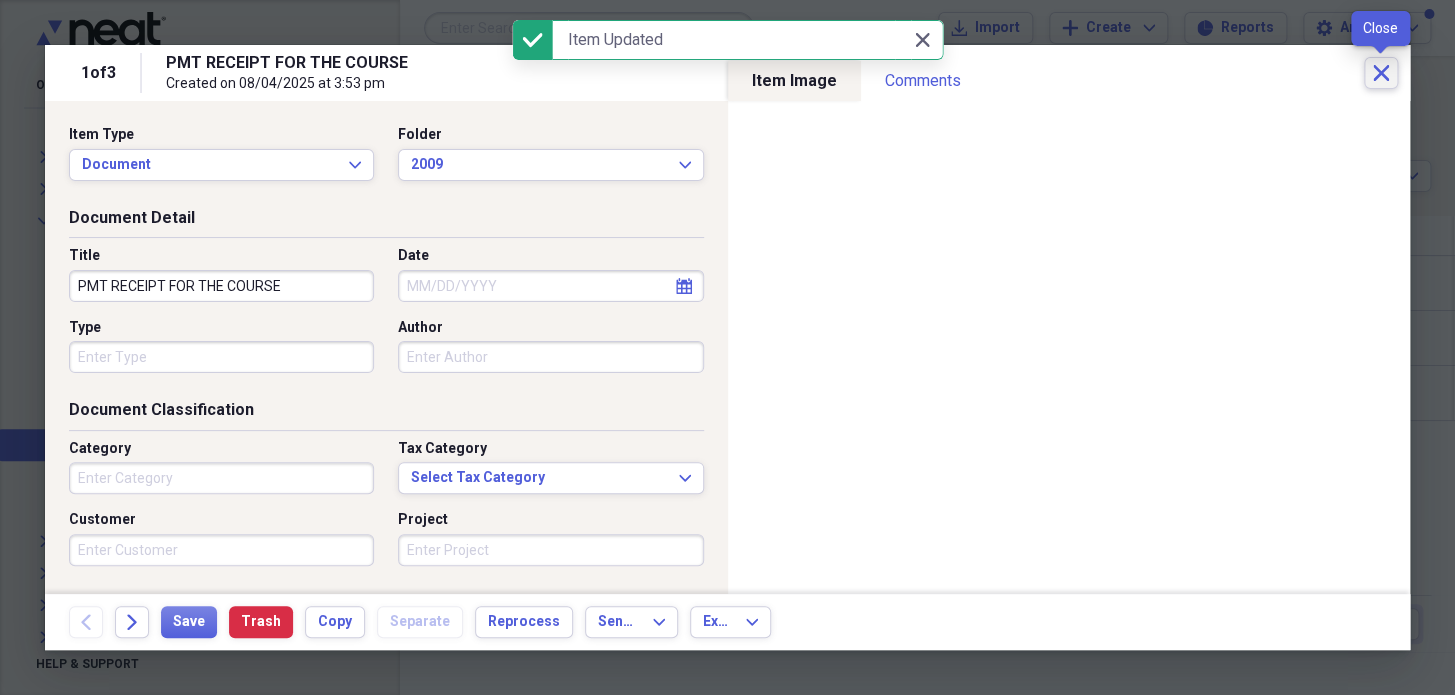 click on "Close" 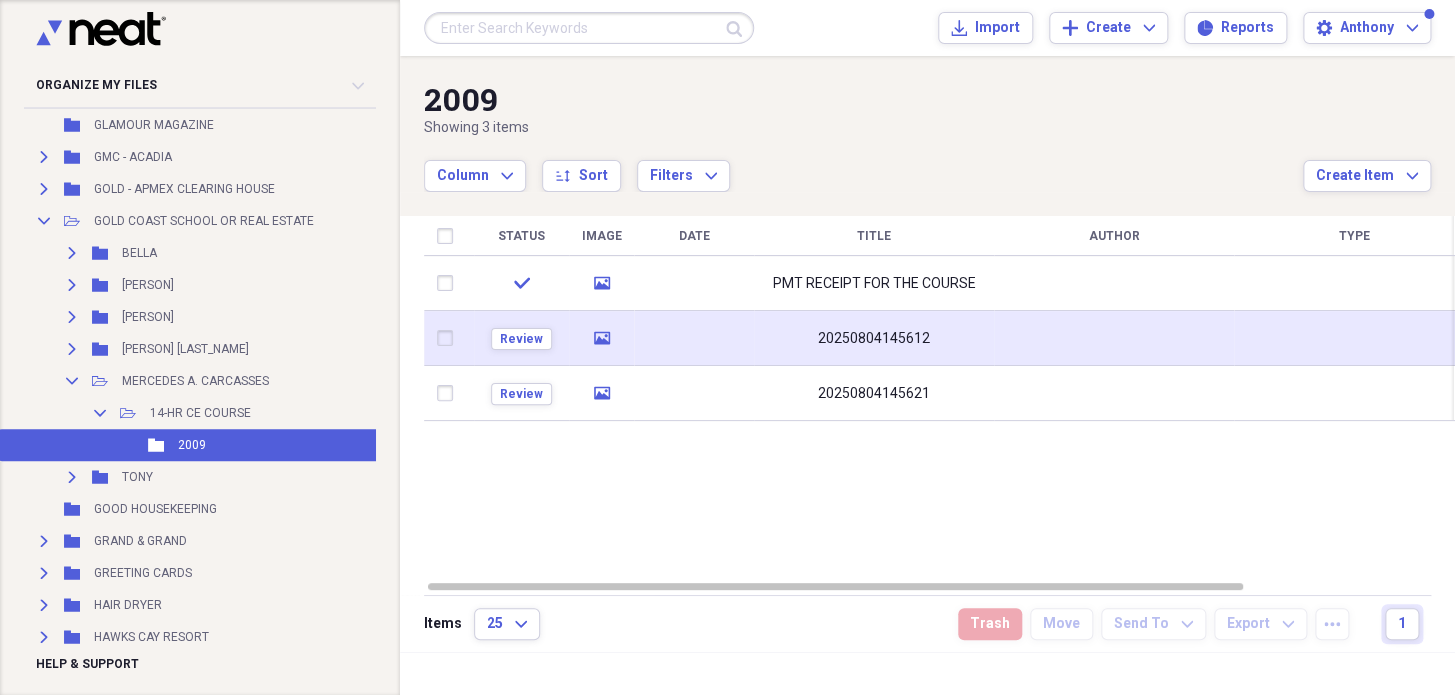 click on "20250804145612" at bounding box center (874, 339) 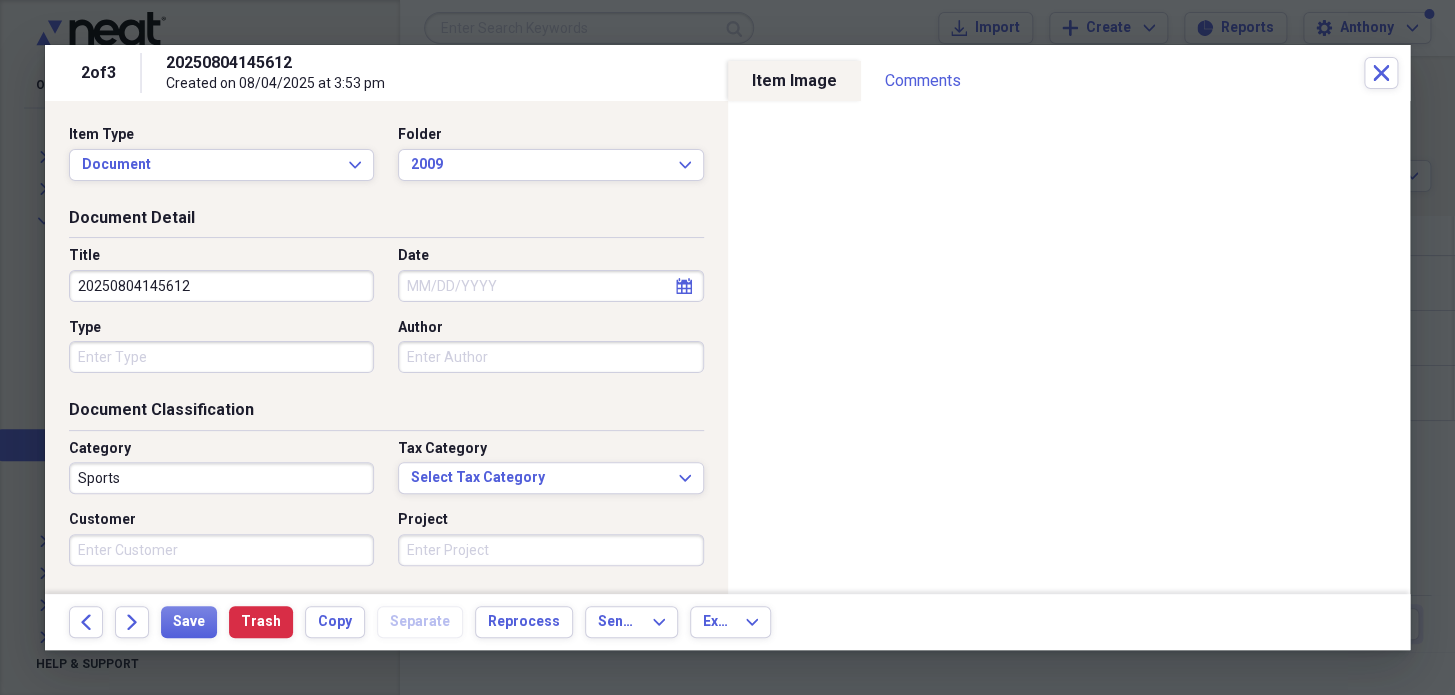 drag, startPoint x: 108, startPoint y: 273, endPoint x: 18, endPoint y: 267, distance: 90.199776 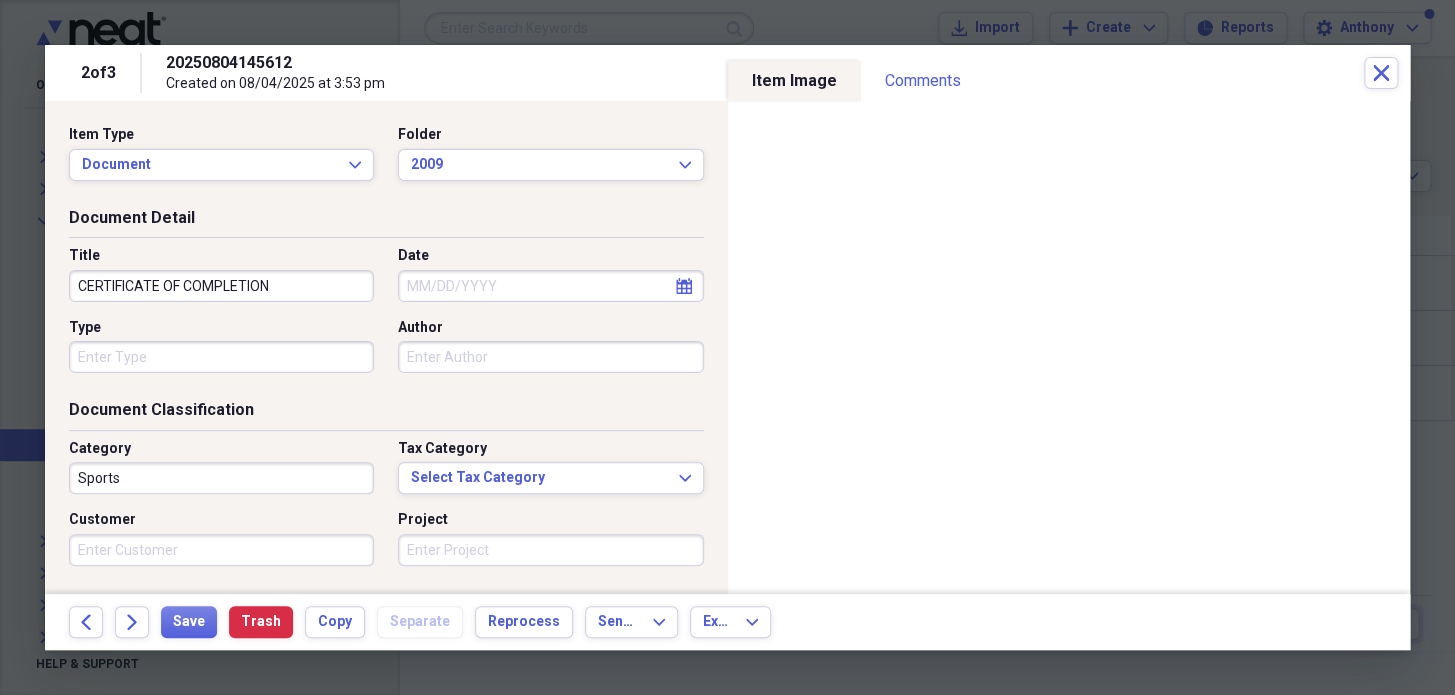type on "CERTIFICATE OF COMPLETION" 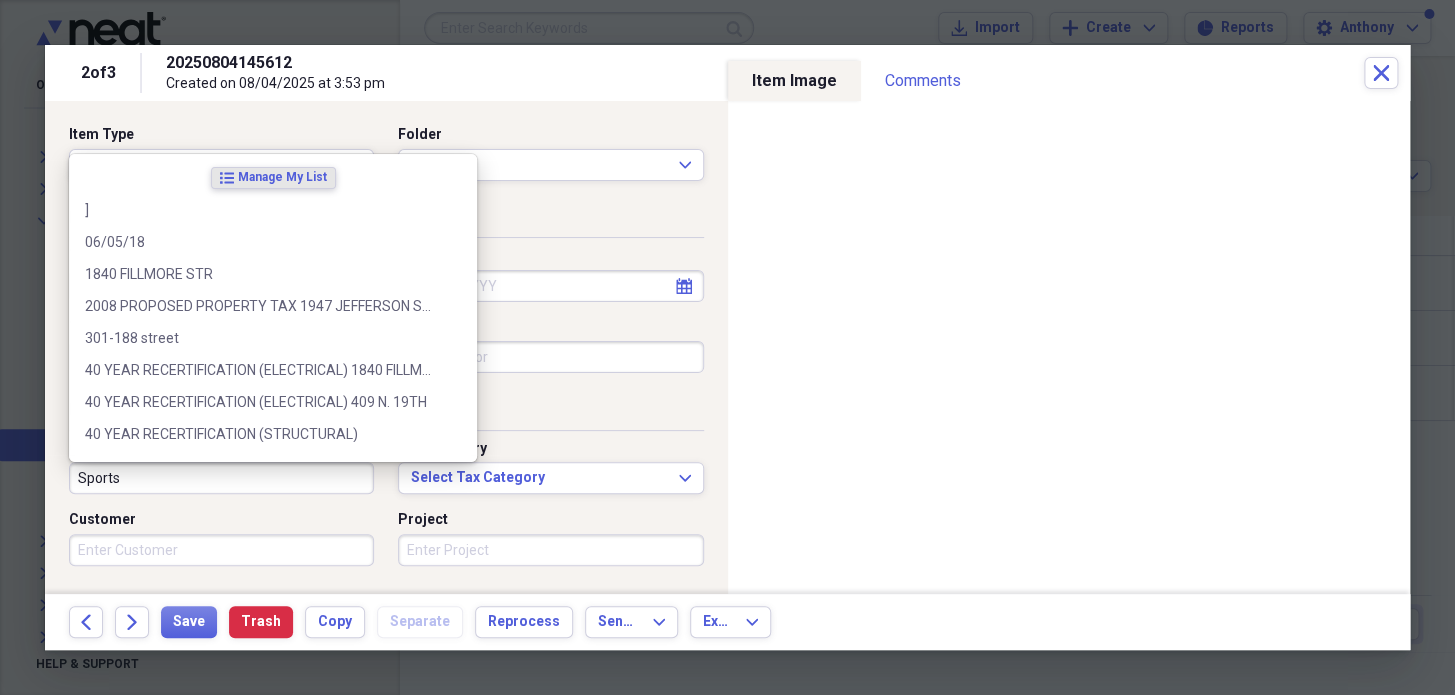 drag, startPoint x: 137, startPoint y: 481, endPoint x: 81, endPoint y: 473, distance: 56.568542 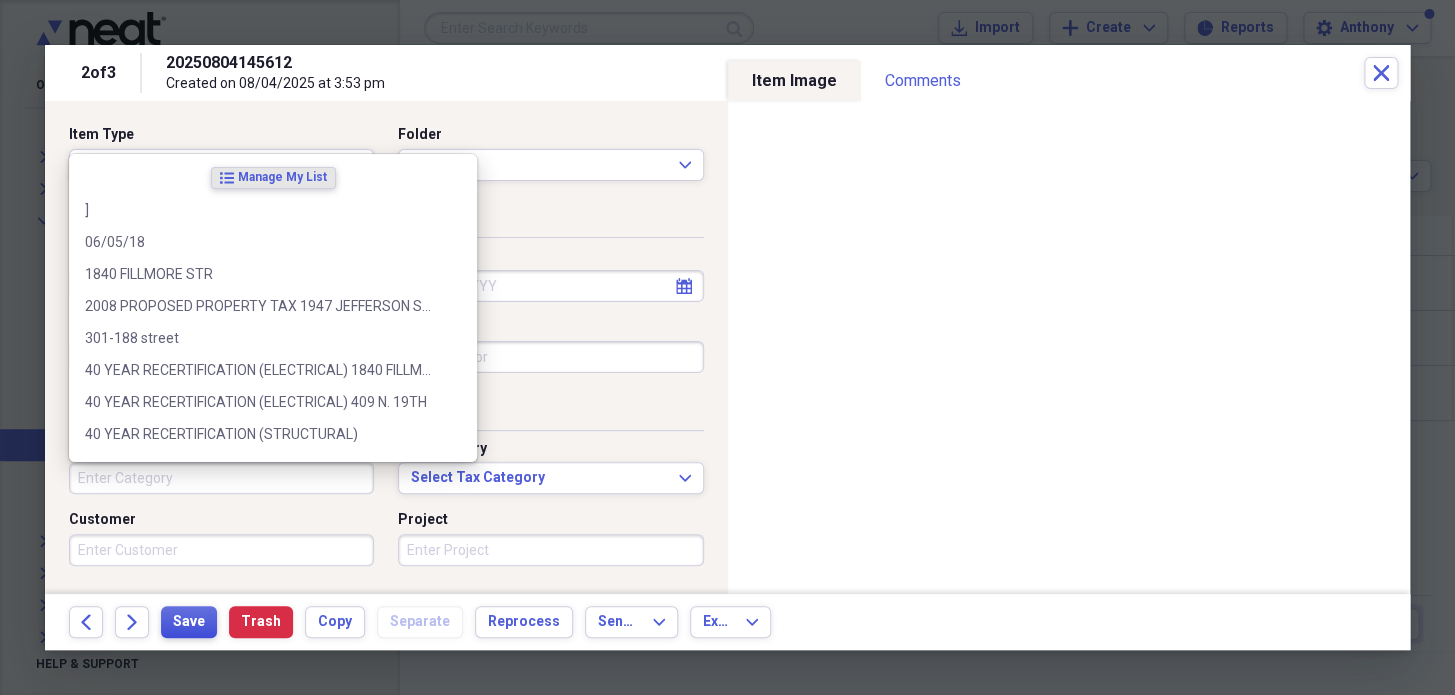 type 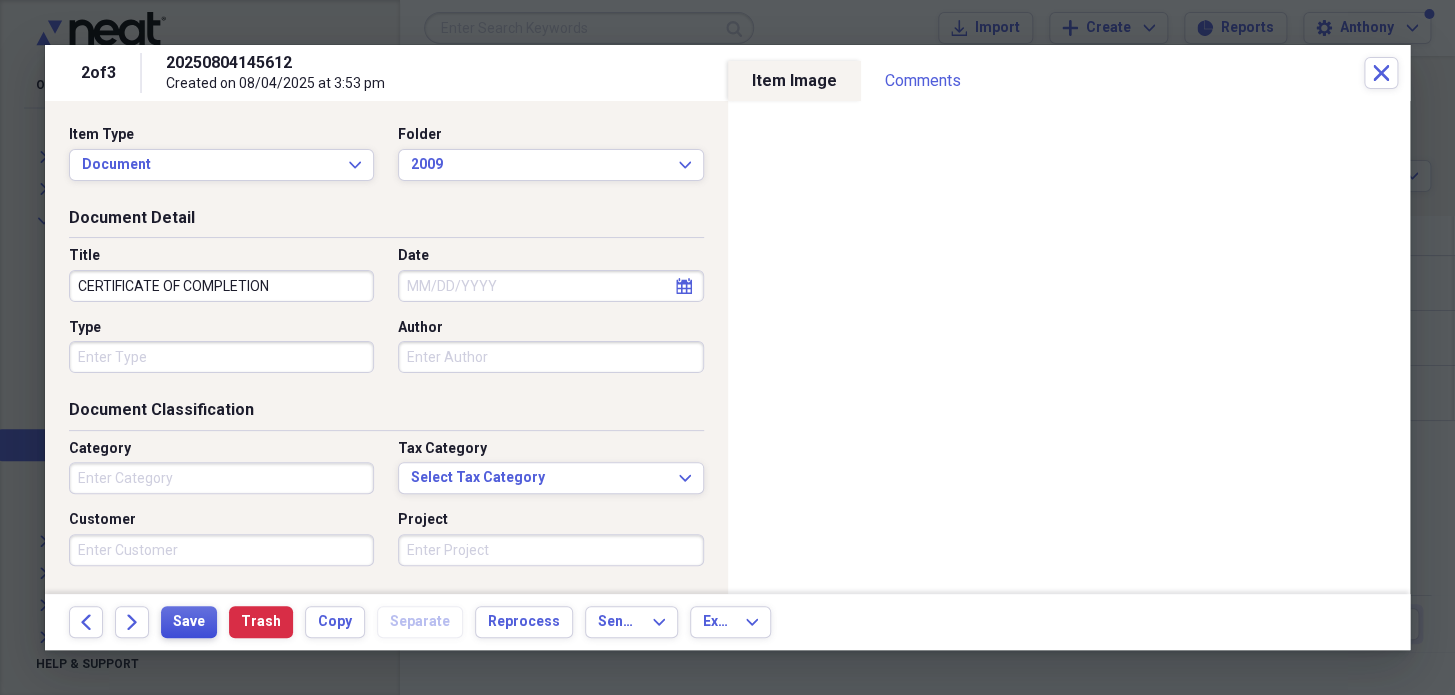 click on "Save" at bounding box center (189, 622) 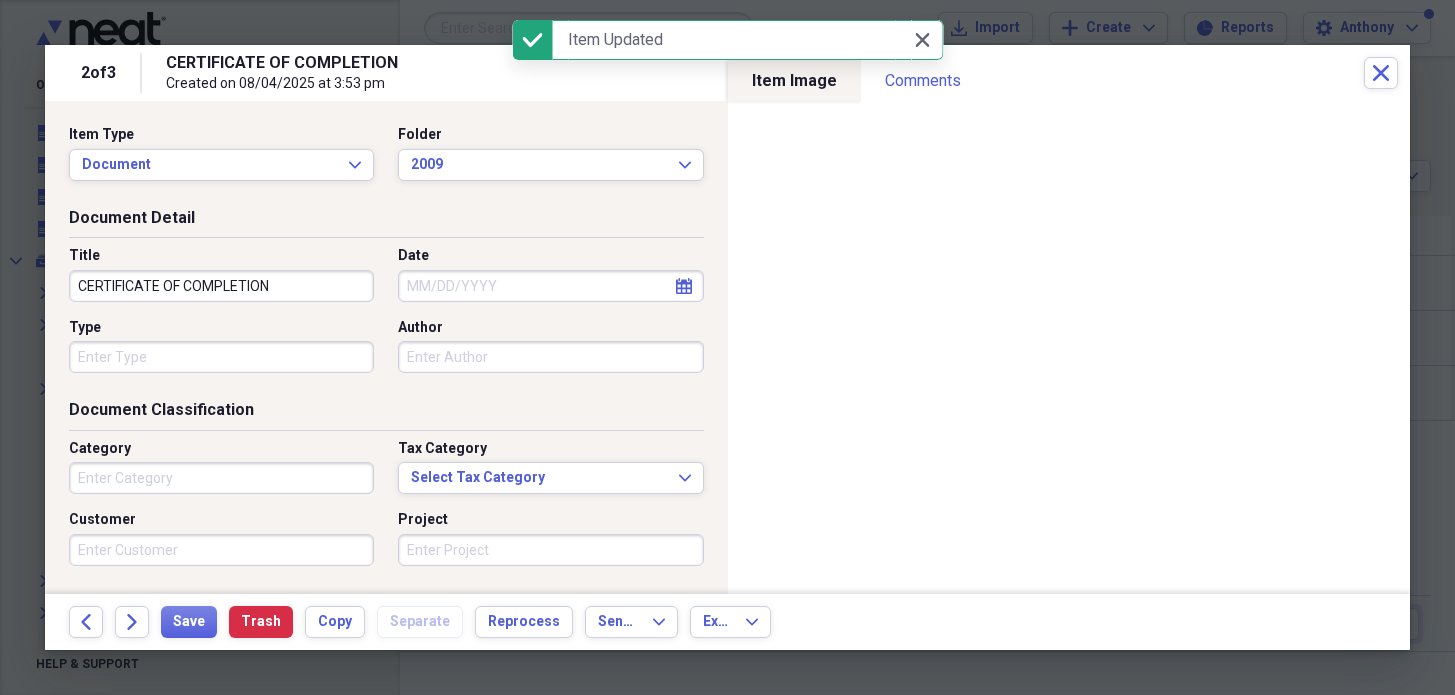 scroll, scrollTop: 0, scrollLeft: 0, axis: both 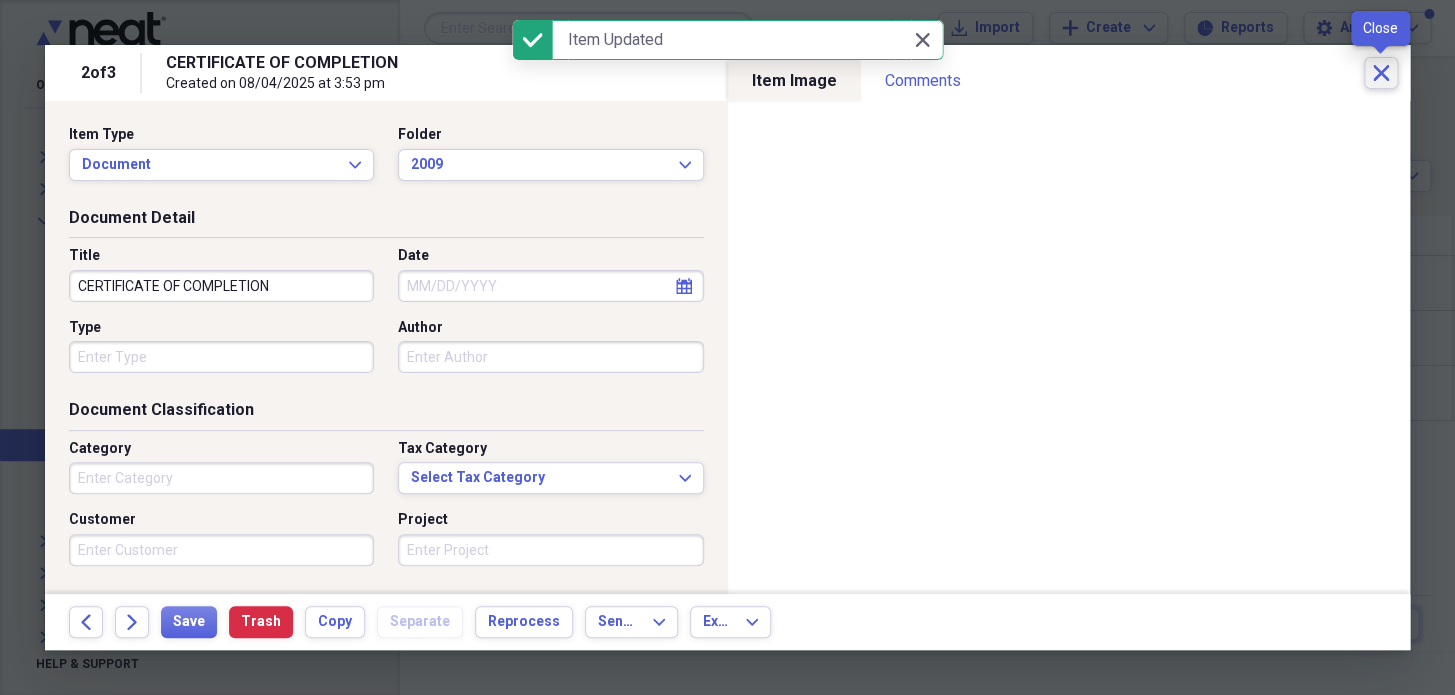 click 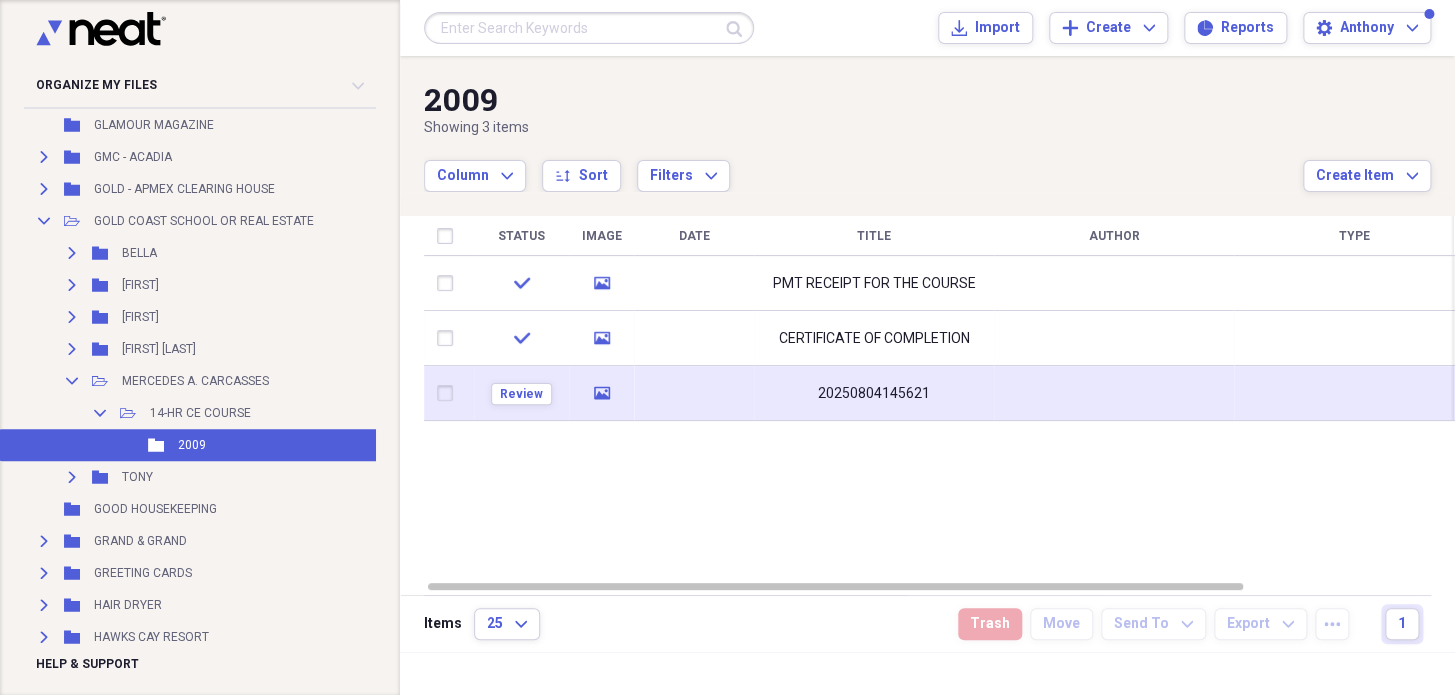 click on "20250804145621" at bounding box center [874, 394] 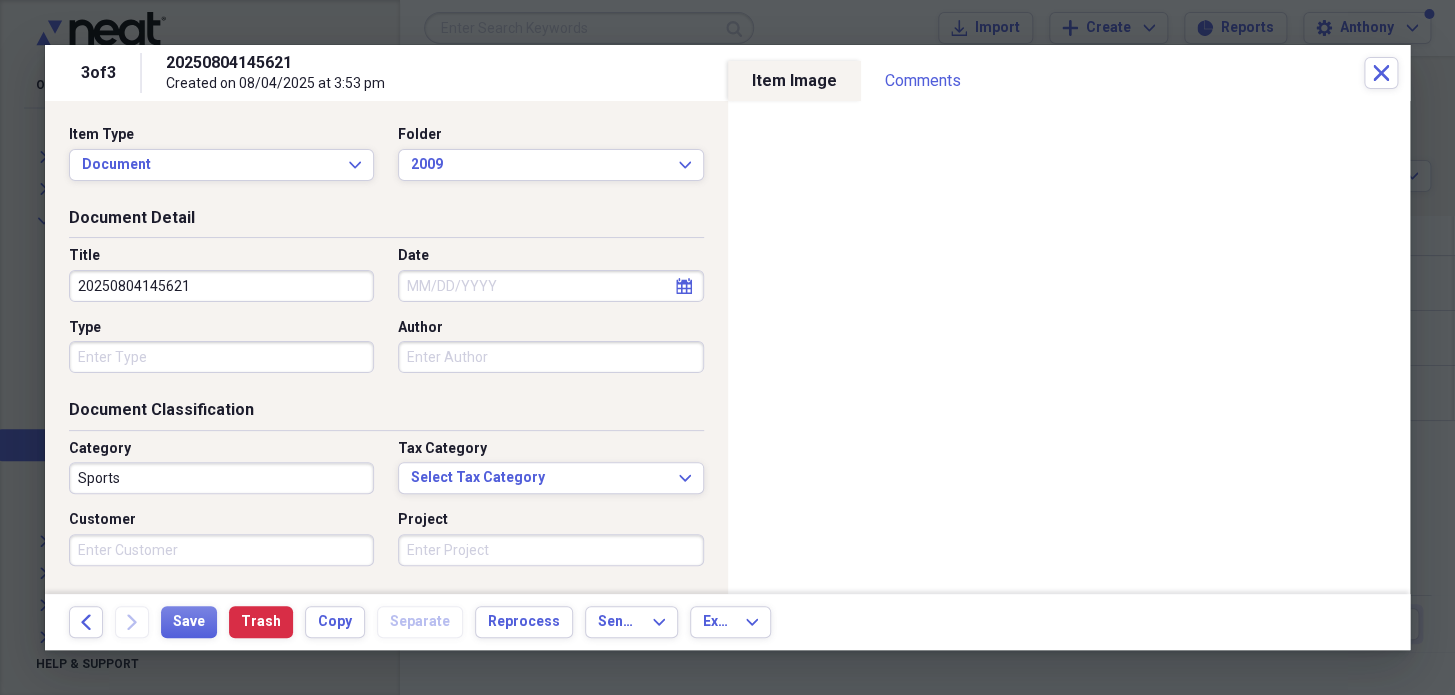 drag, startPoint x: 217, startPoint y: 284, endPoint x: 4, endPoint y: 261, distance: 214.23819 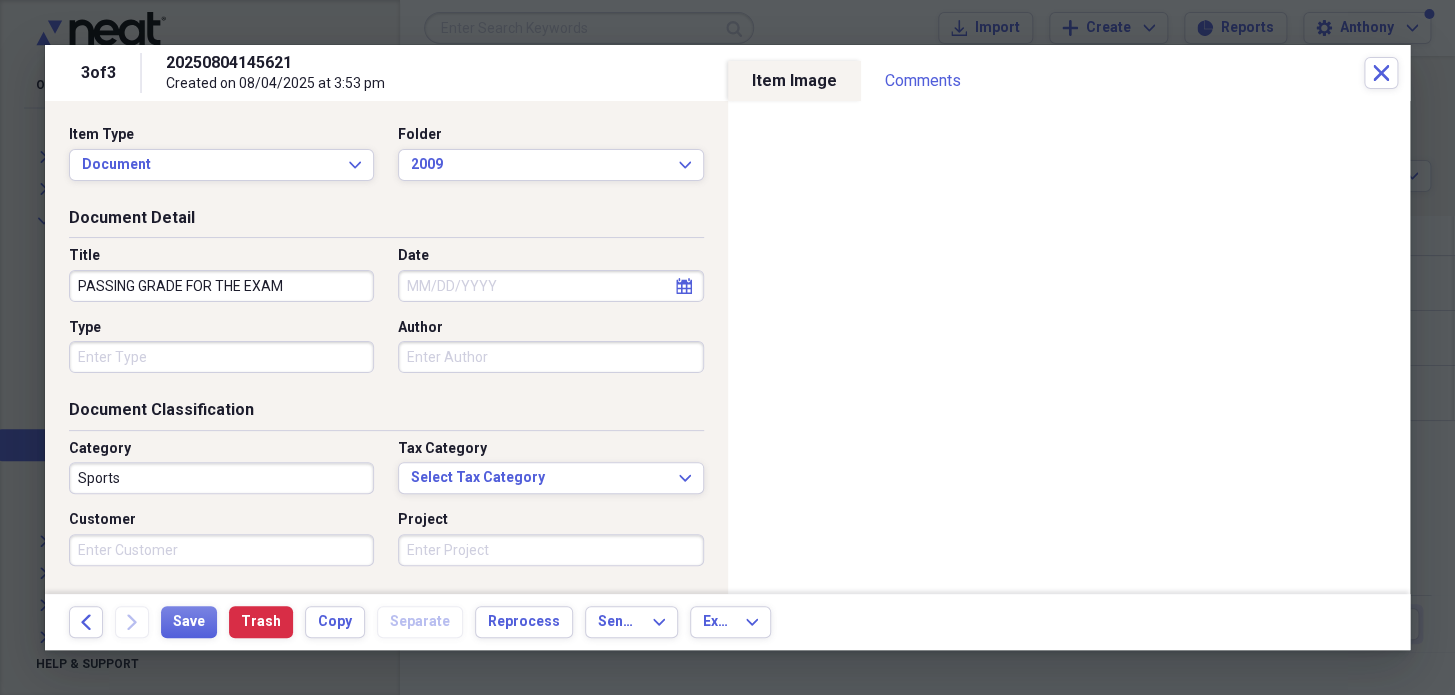 type on "PASSING GRADE FOR THE EXAM" 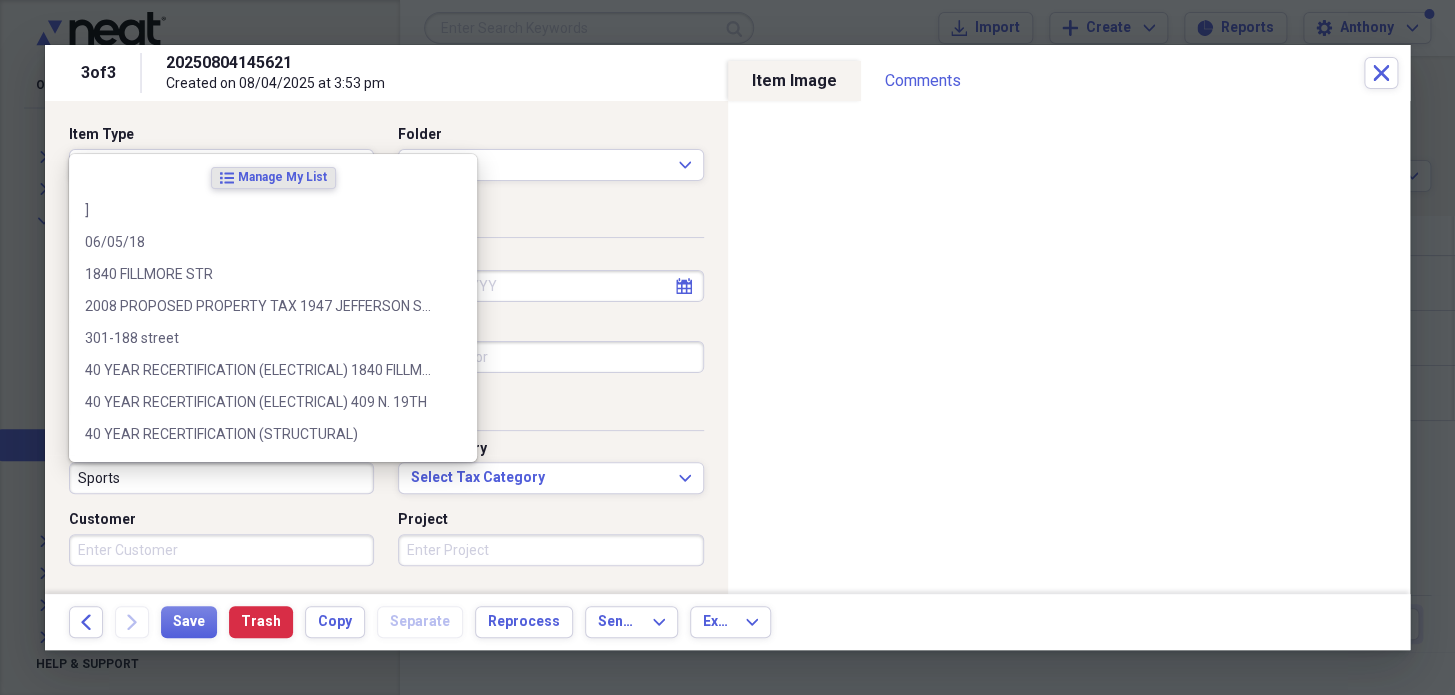 click on "Sports" at bounding box center [221, 478] 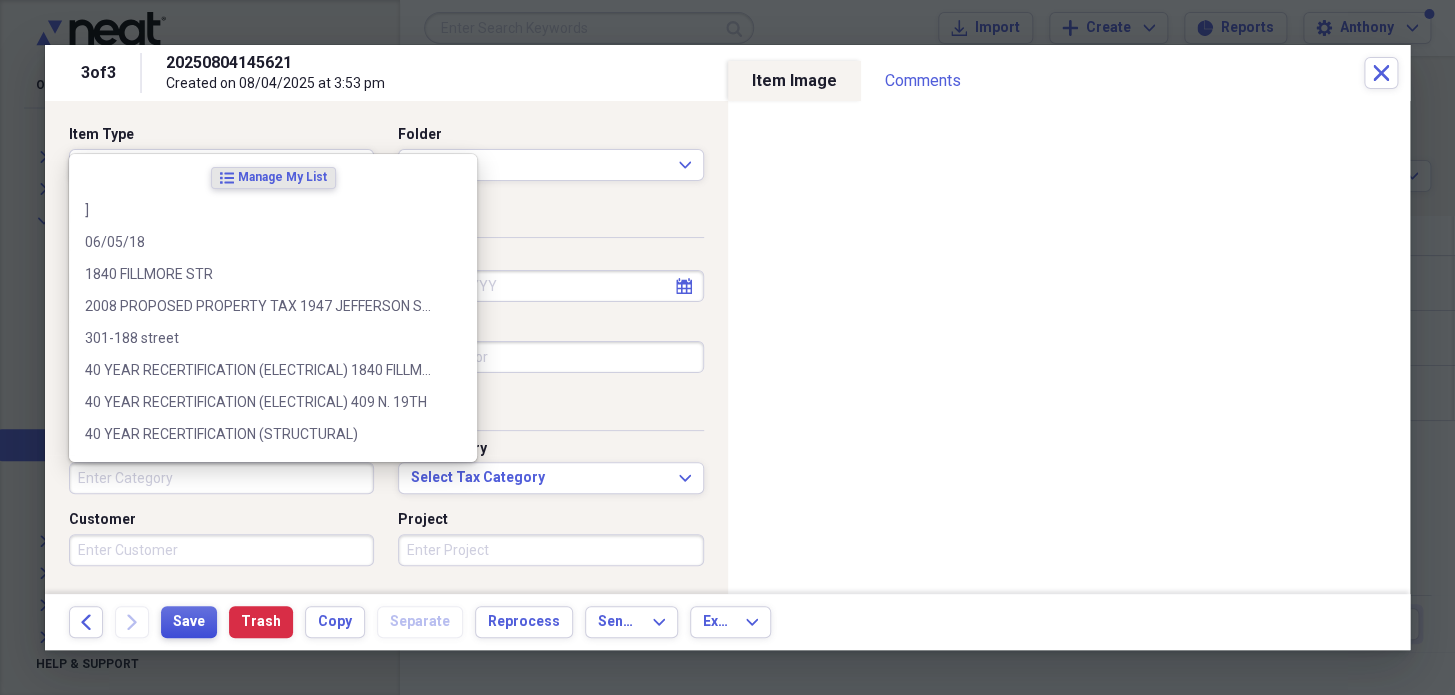 type 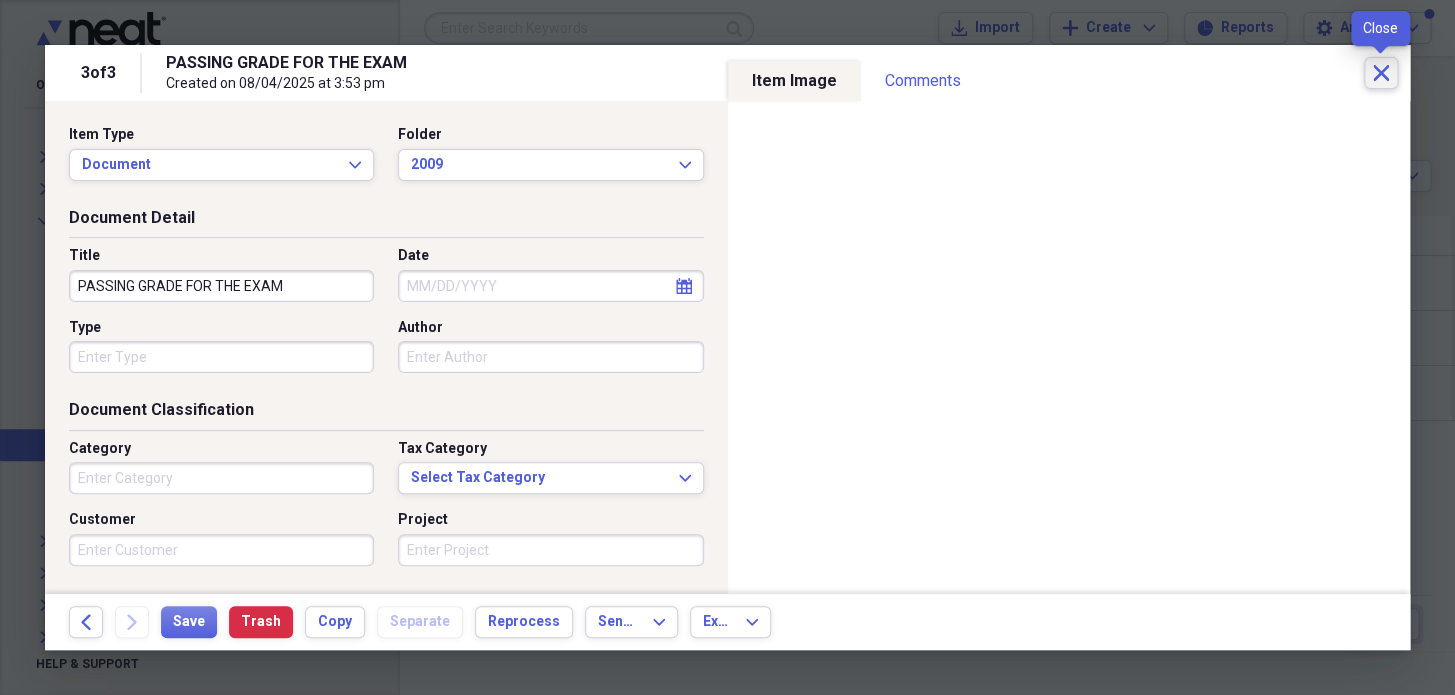 click on "Close" at bounding box center (1381, 73) 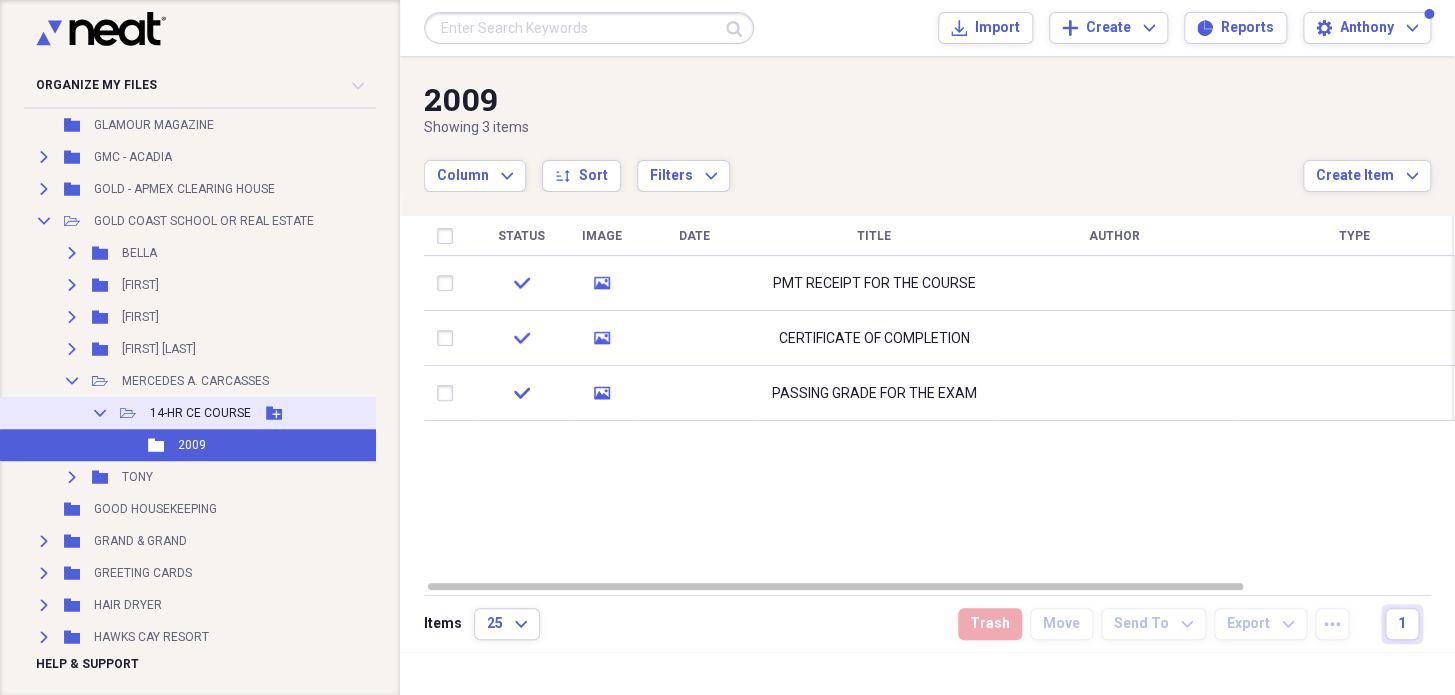 click on "Collapse" 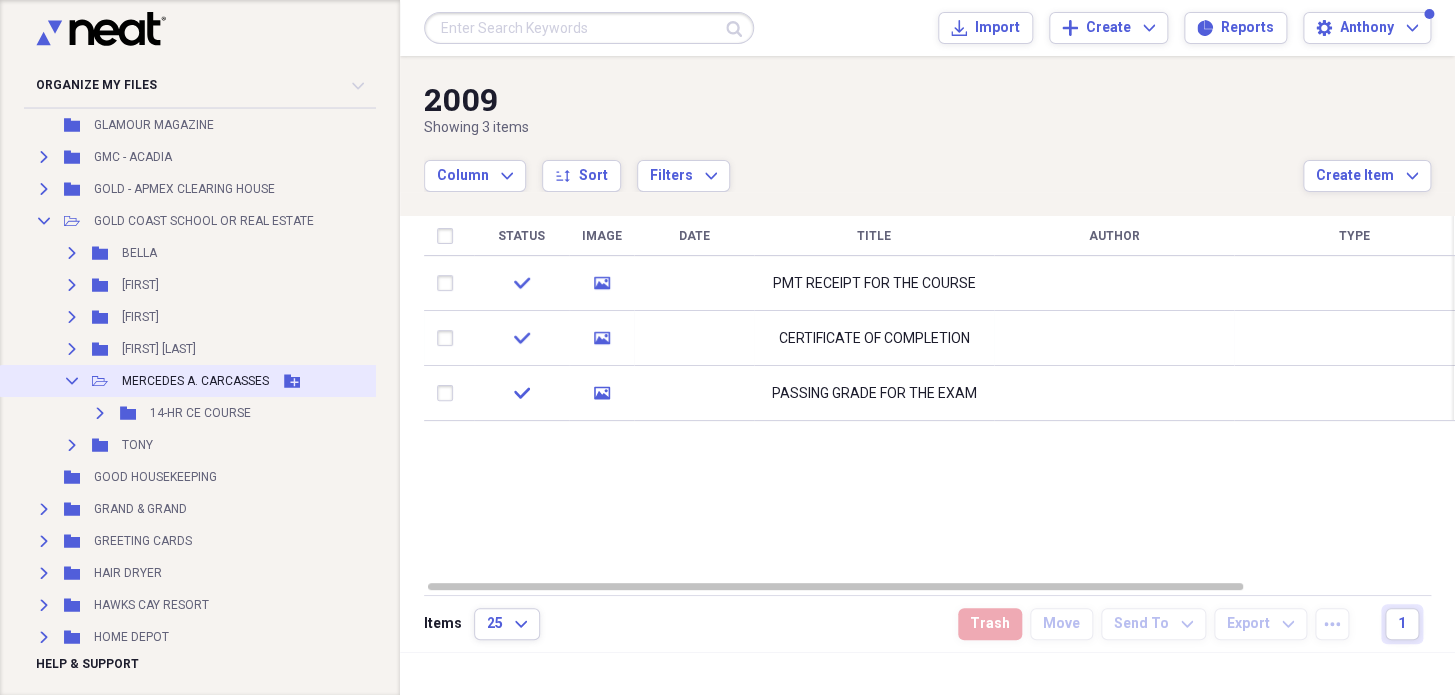 click on "Collapse" 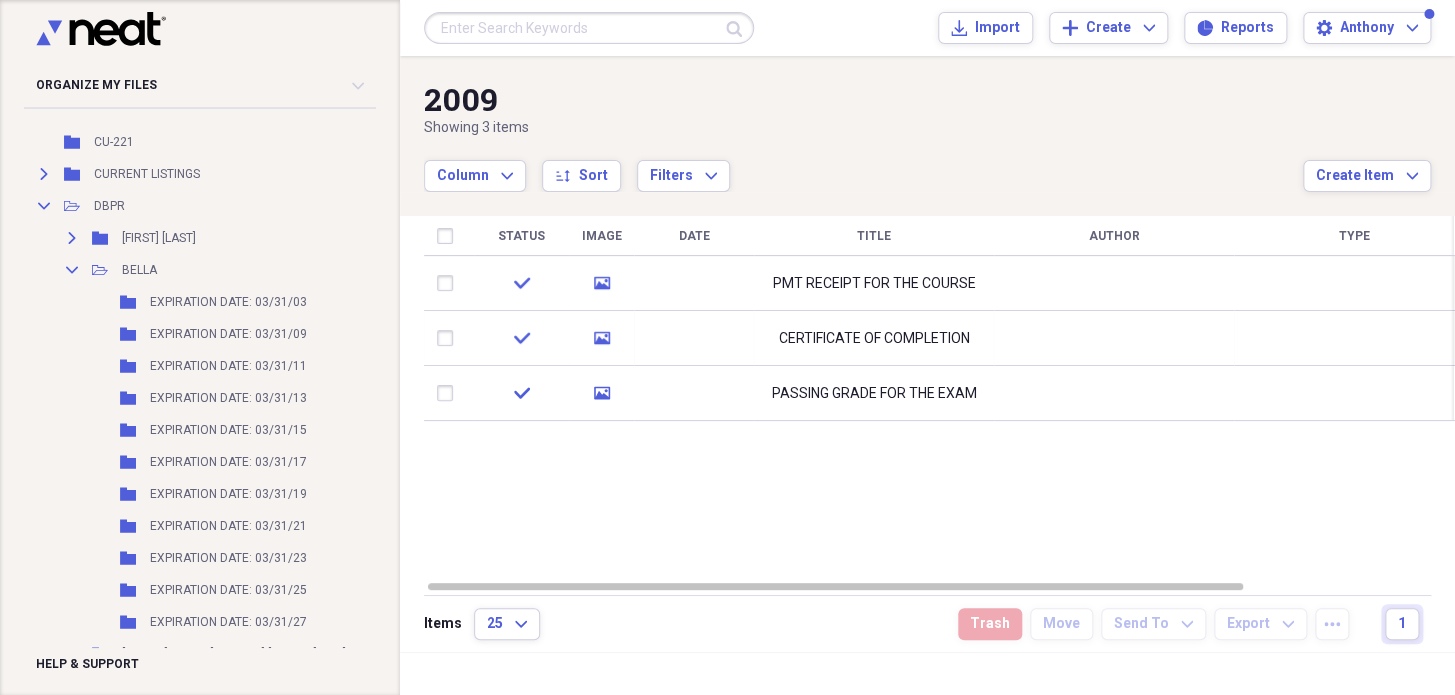 scroll, scrollTop: 5000, scrollLeft: 0, axis: vertical 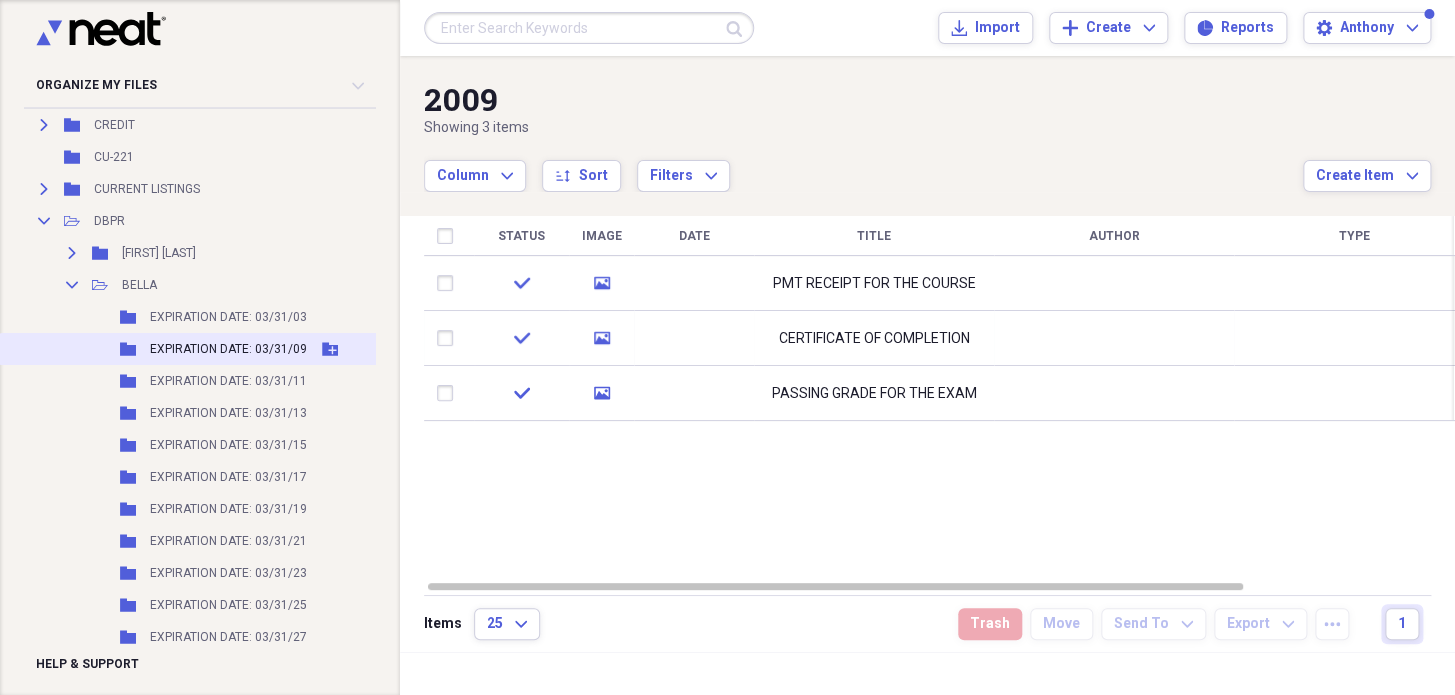 click on "EXPIRATION DATE: 03/31/09" at bounding box center (228, 349) 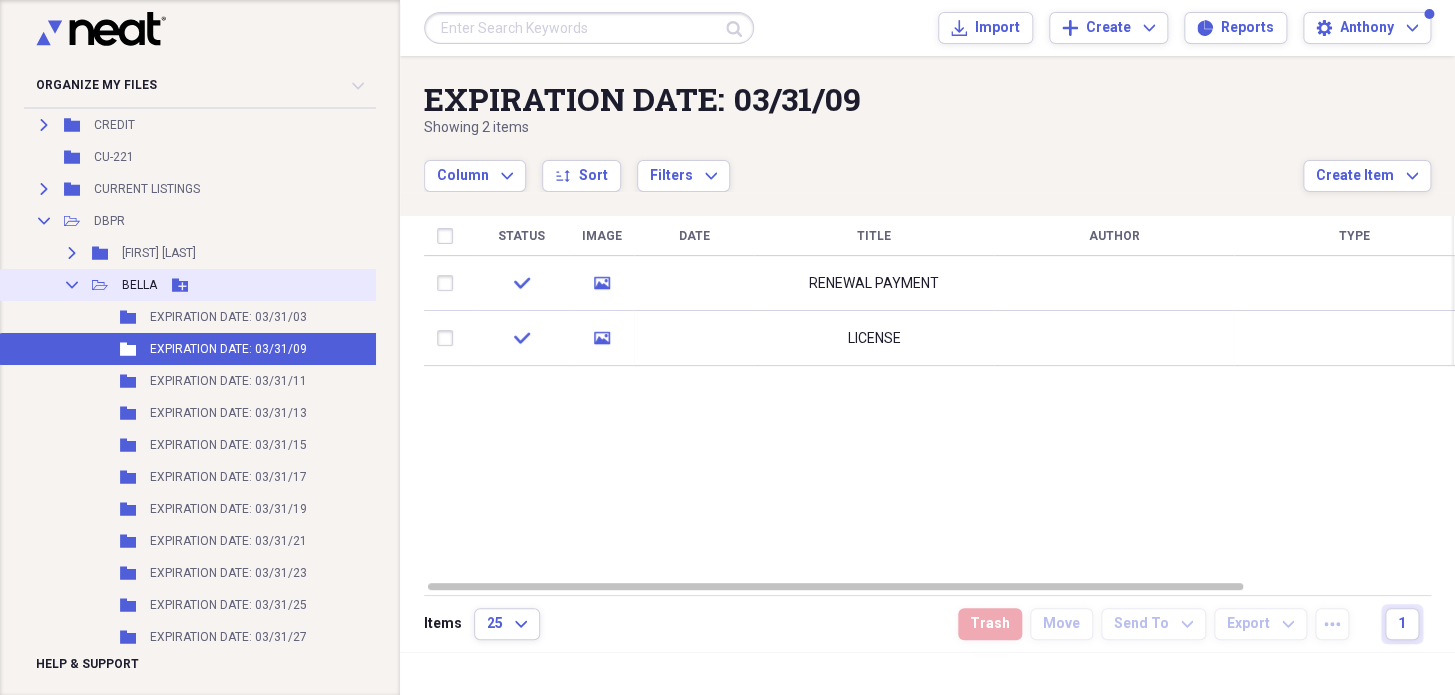 click on "Collapse" 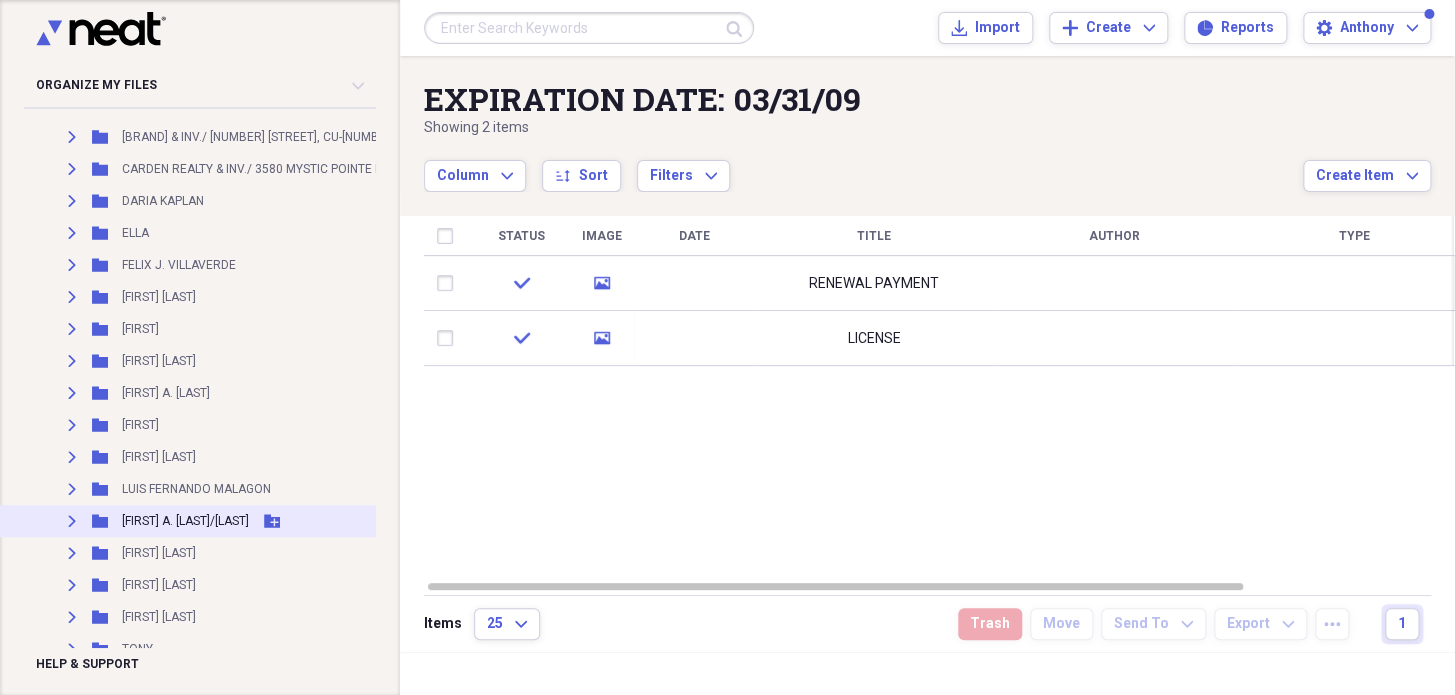 scroll, scrollTop: 5181, scrollLeft: 0, axis: vertical 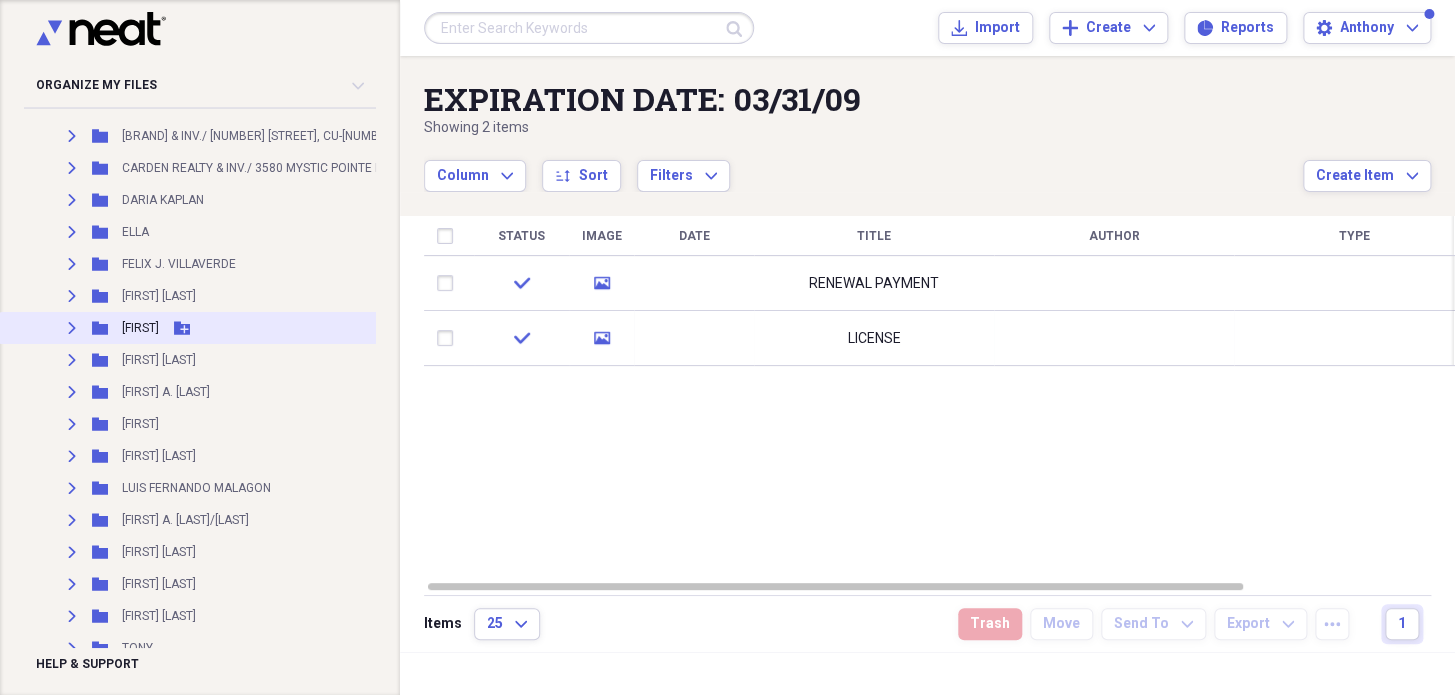 click on "Expand" 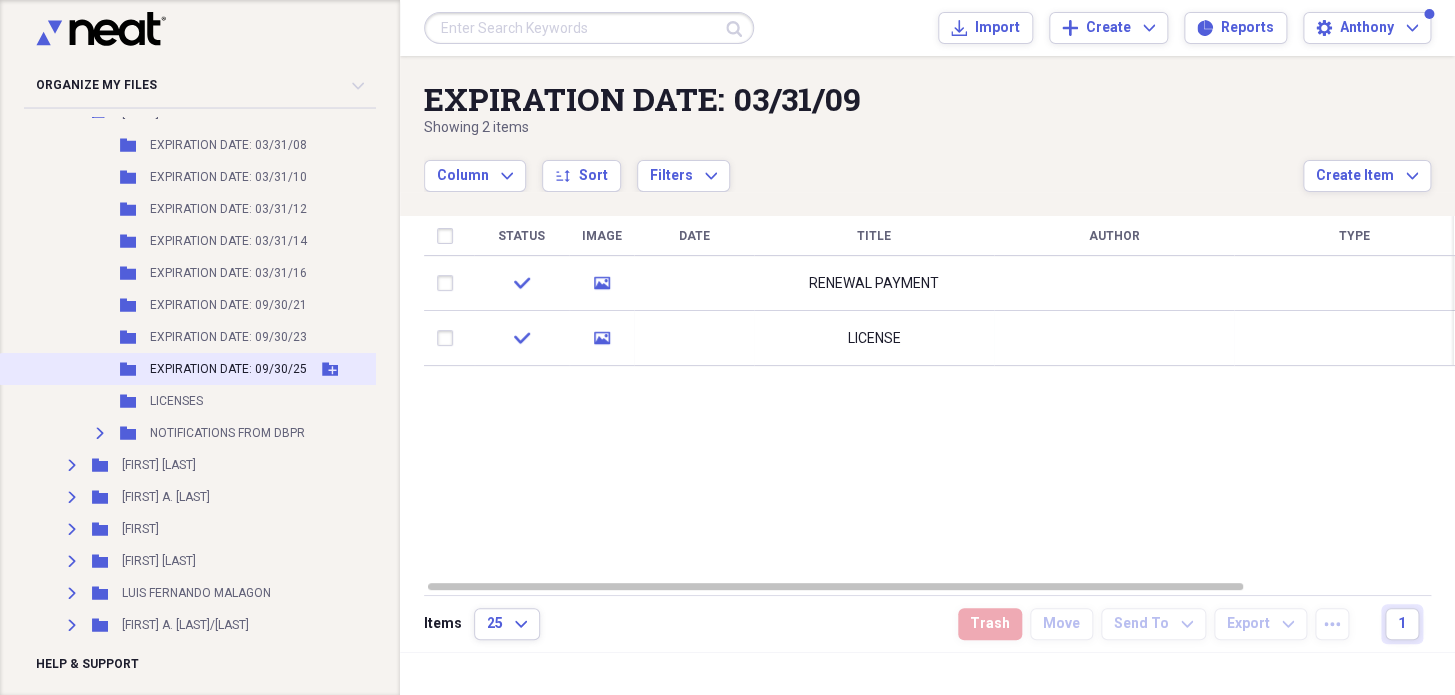 scroll, scrollTop: 5363, scrollLeft: 0, axis: vertical 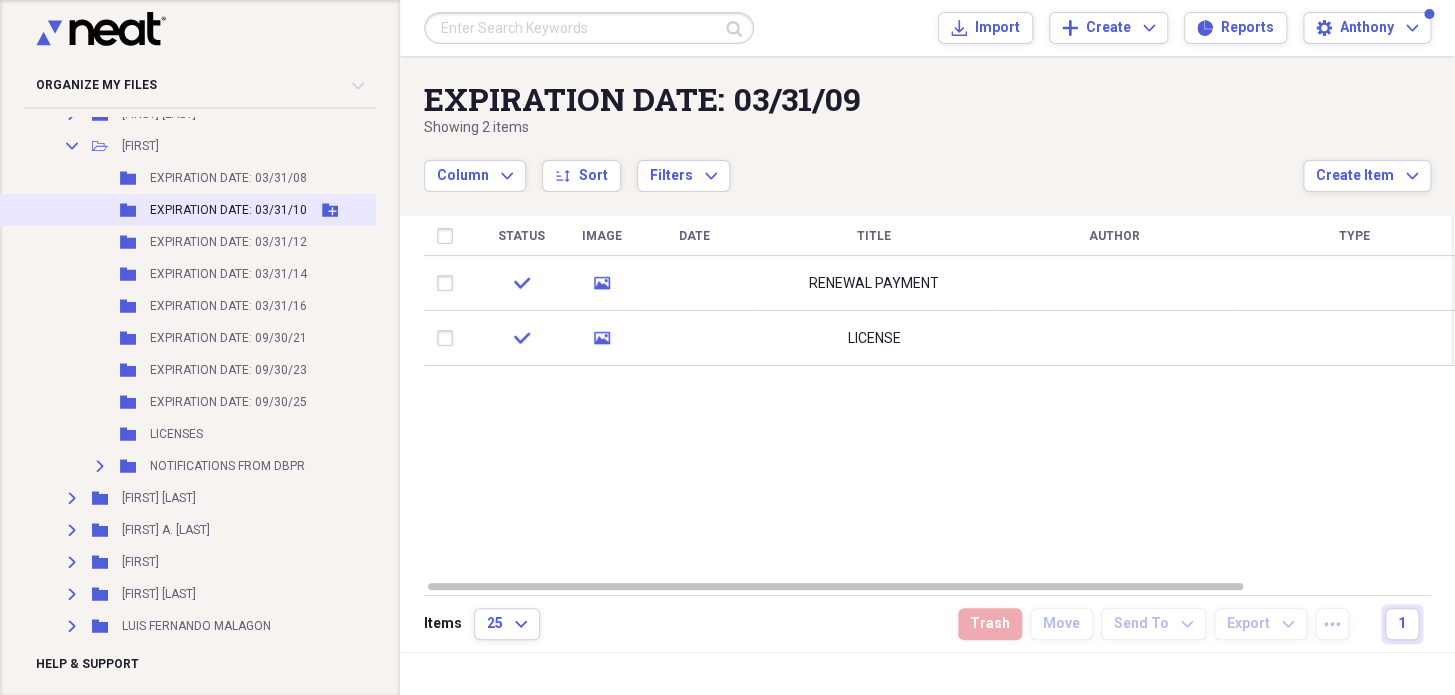 click on "EXPIRATION DATE: 03/31/10" at bounding box center (228, 210) 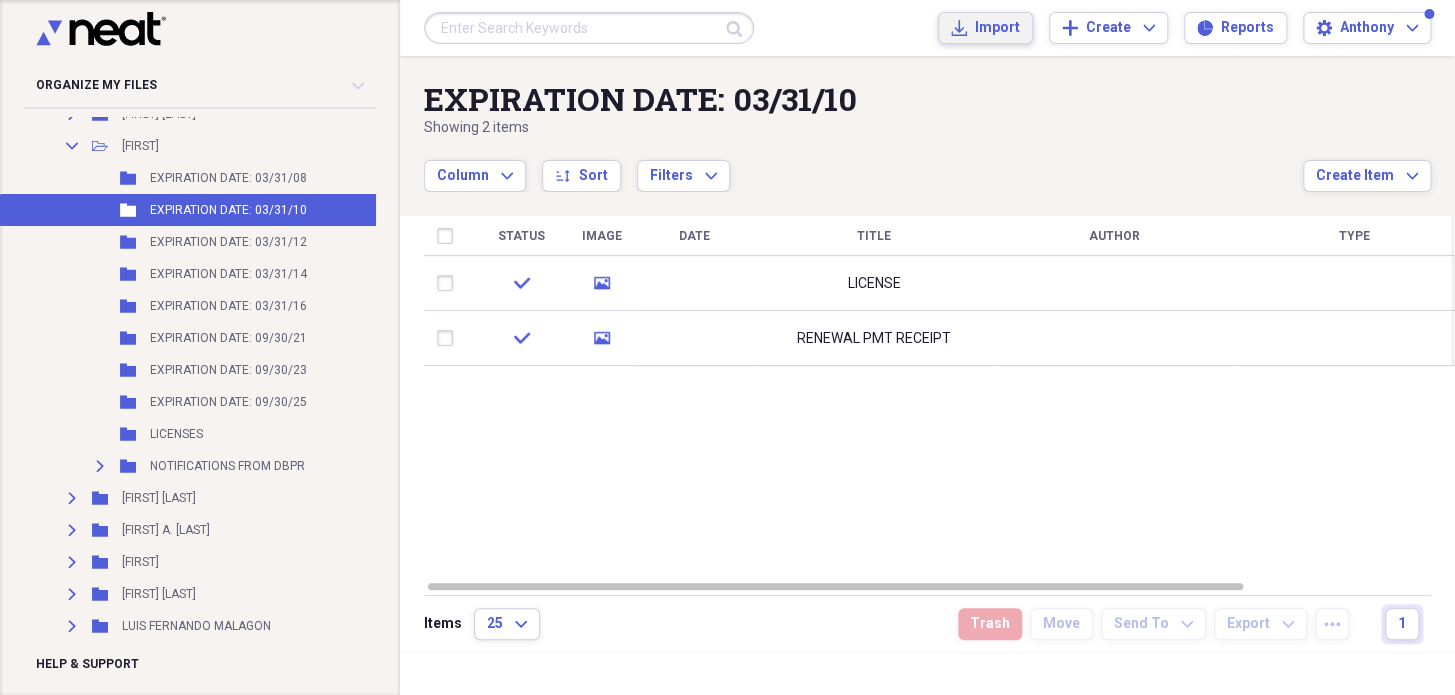 drag, startPoint x: 991, startPoint y: 33, endPoint x: 964, endPoint y: 56, distance: 35.468296 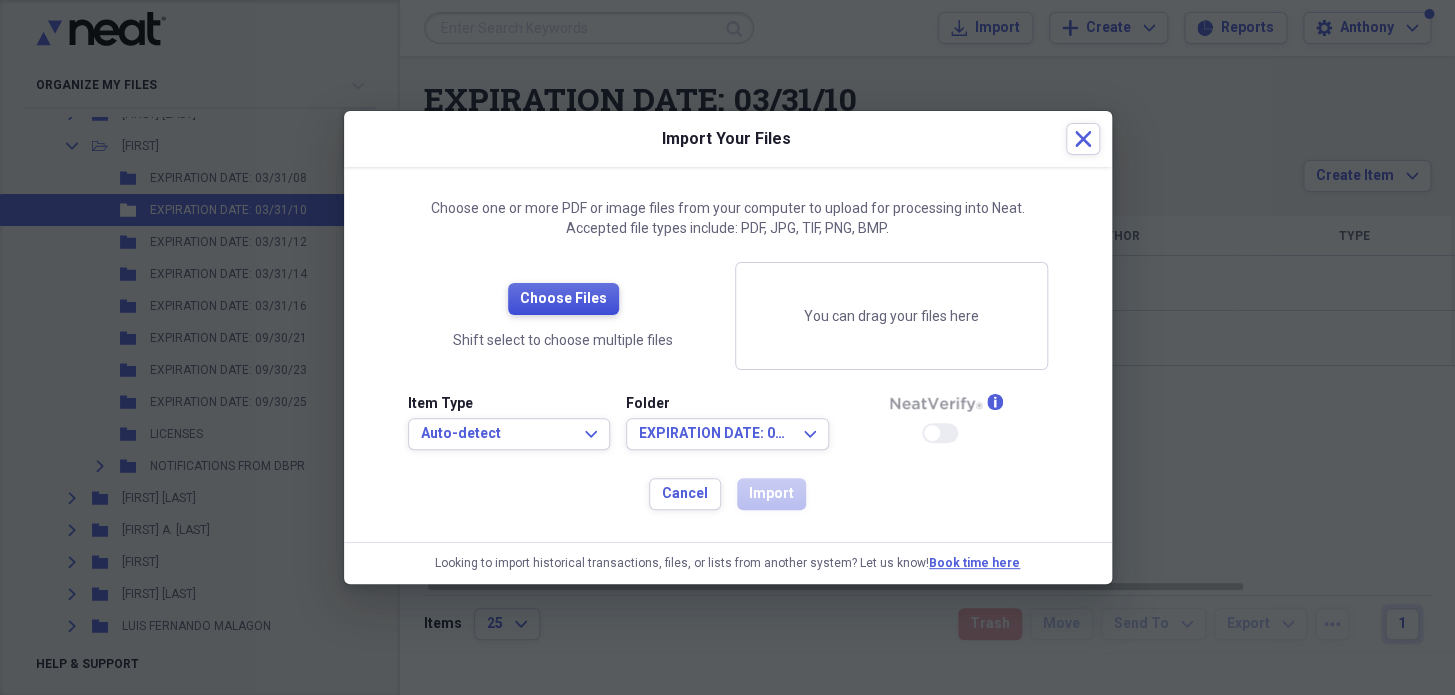 click on "Choose Files" at bounding box center [563, 299] 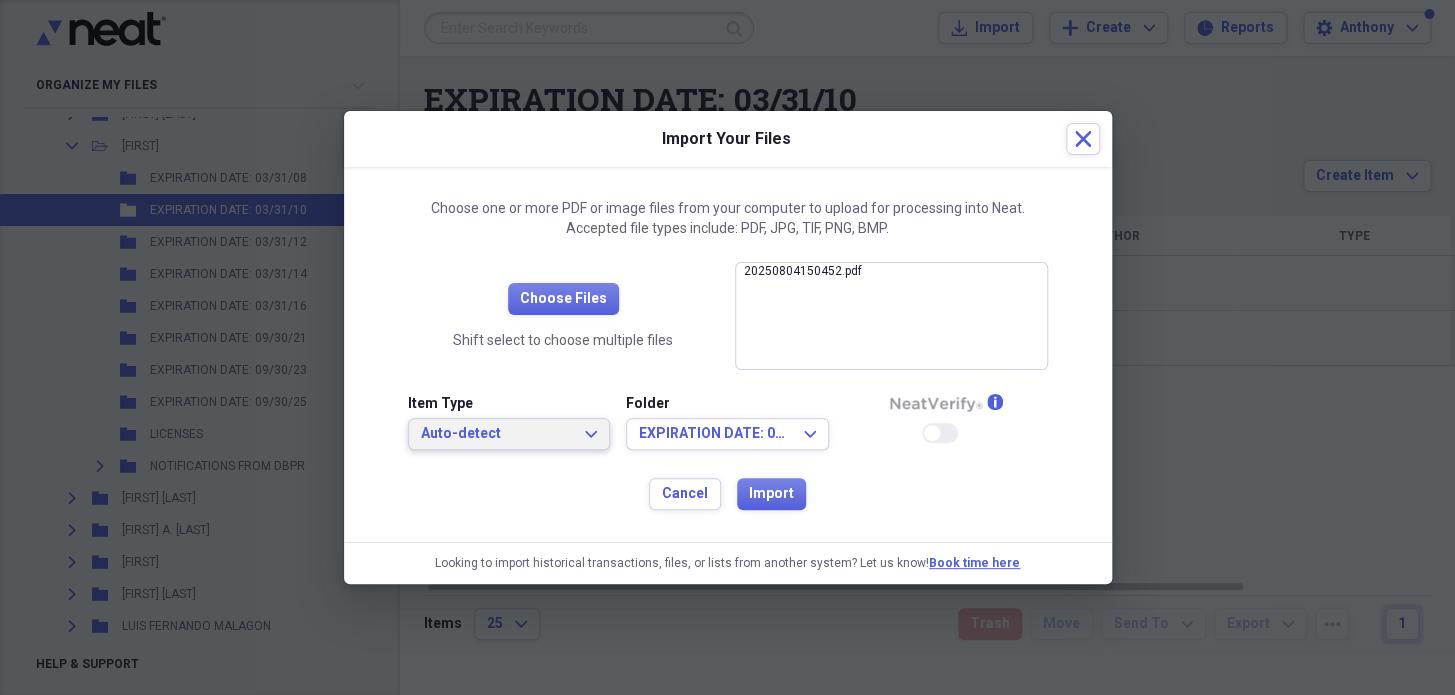 click on "Auto-detect" at bounding box center [497, 434] 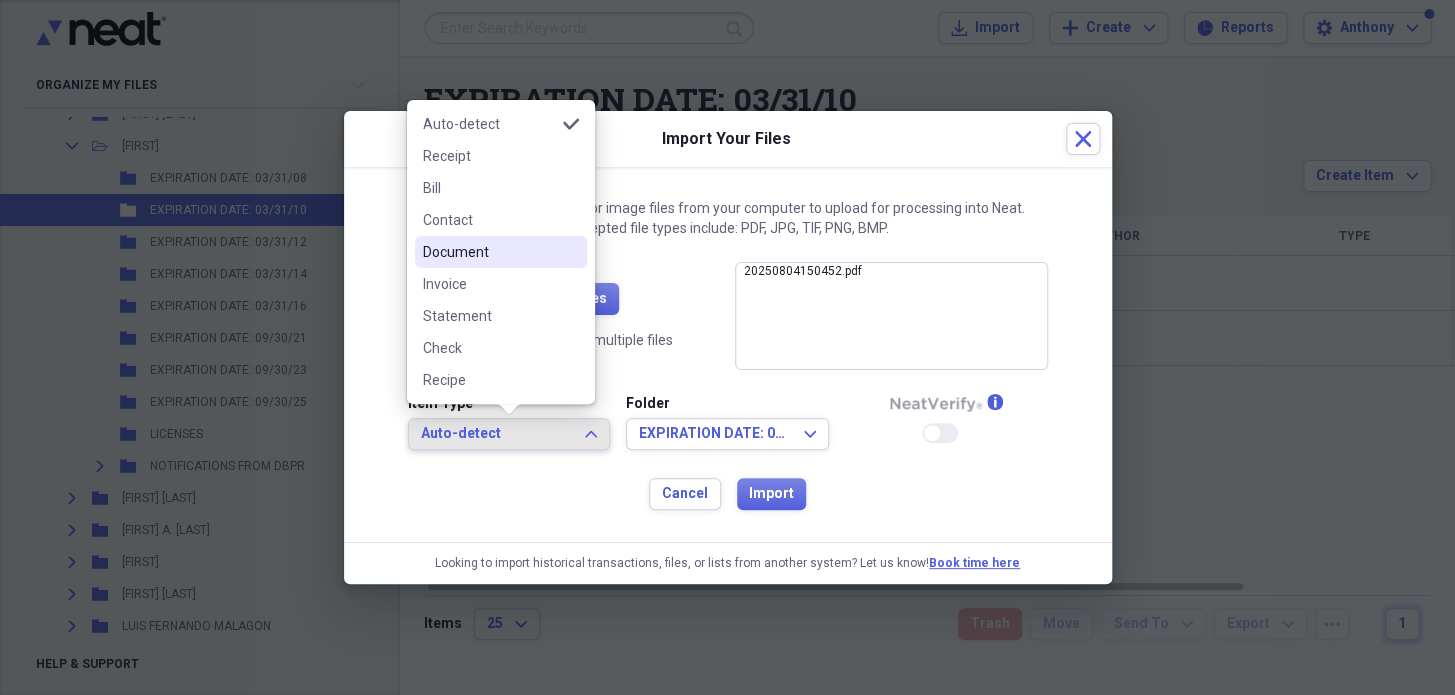 click on "Document" at bounding box center [489, 252] 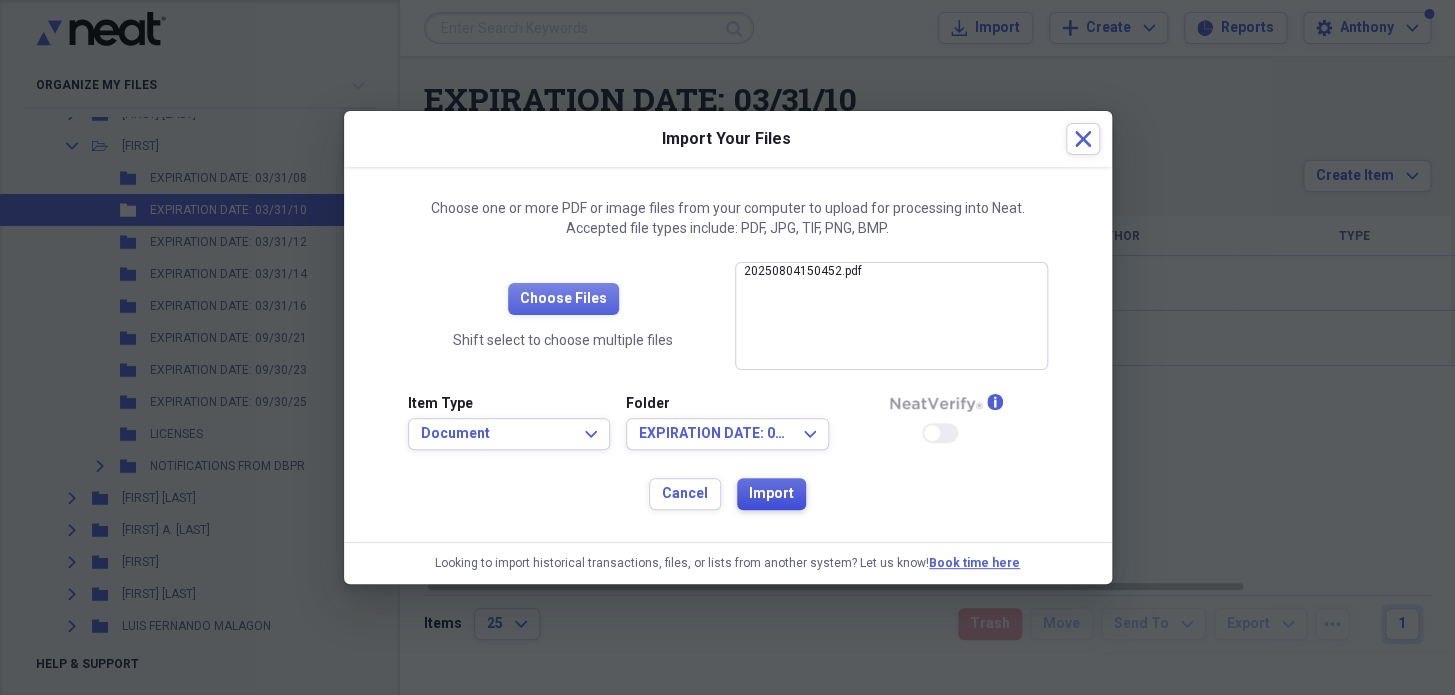 click on "Import" at bounding box center [771, 494] 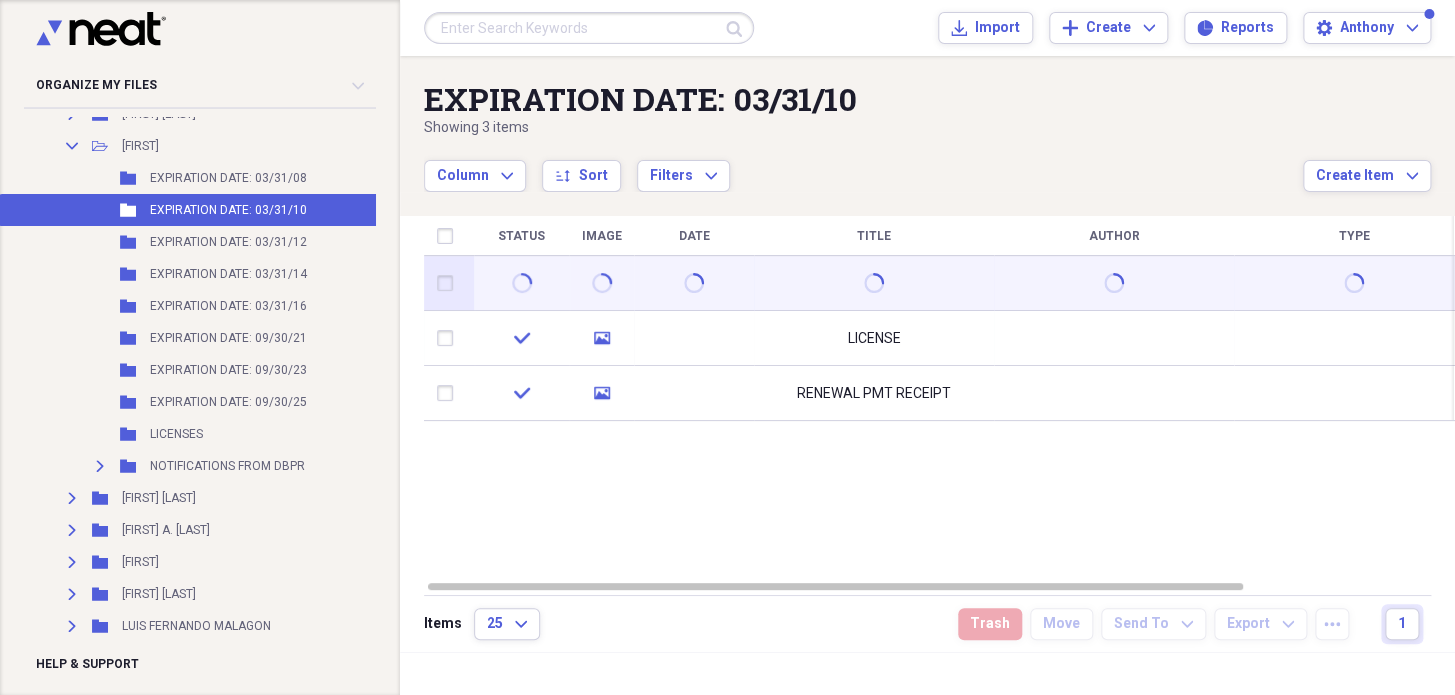 click at bounding box center [694, 283] 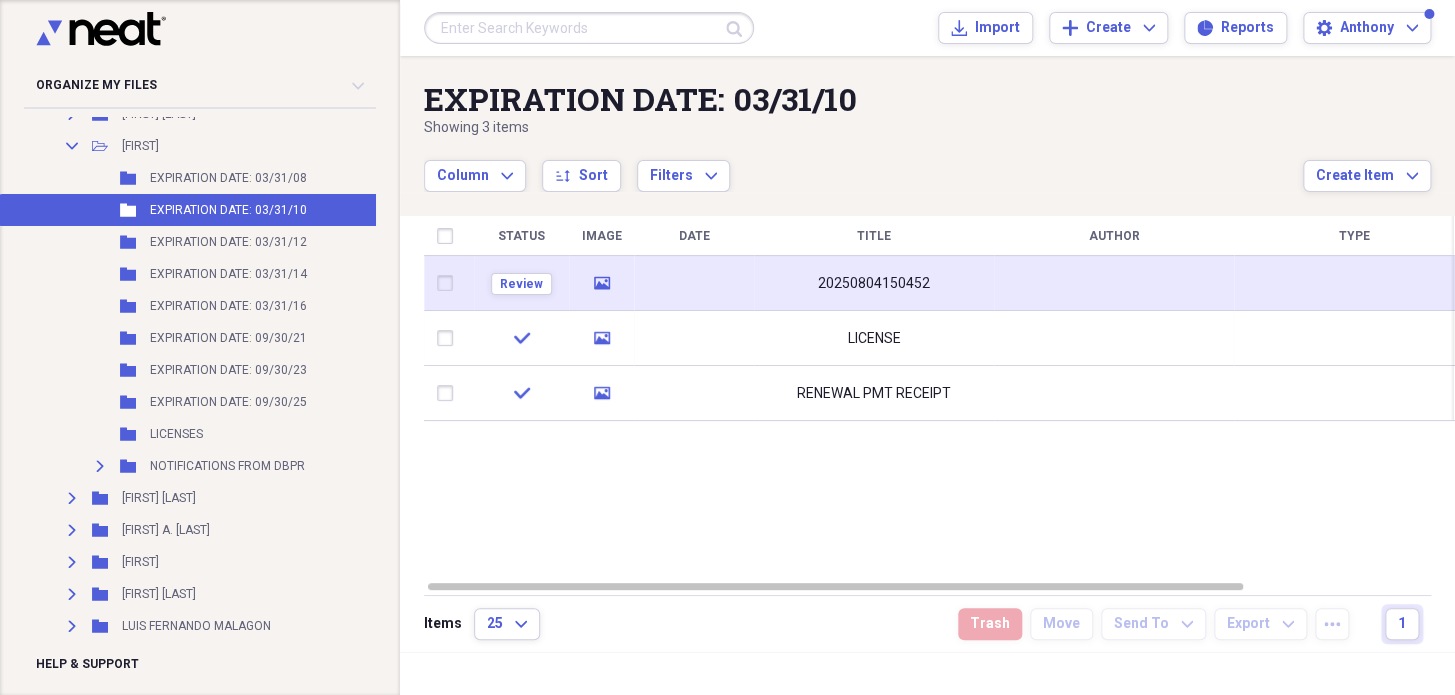 click on "20250804150452" at bounding box center (874, 283) 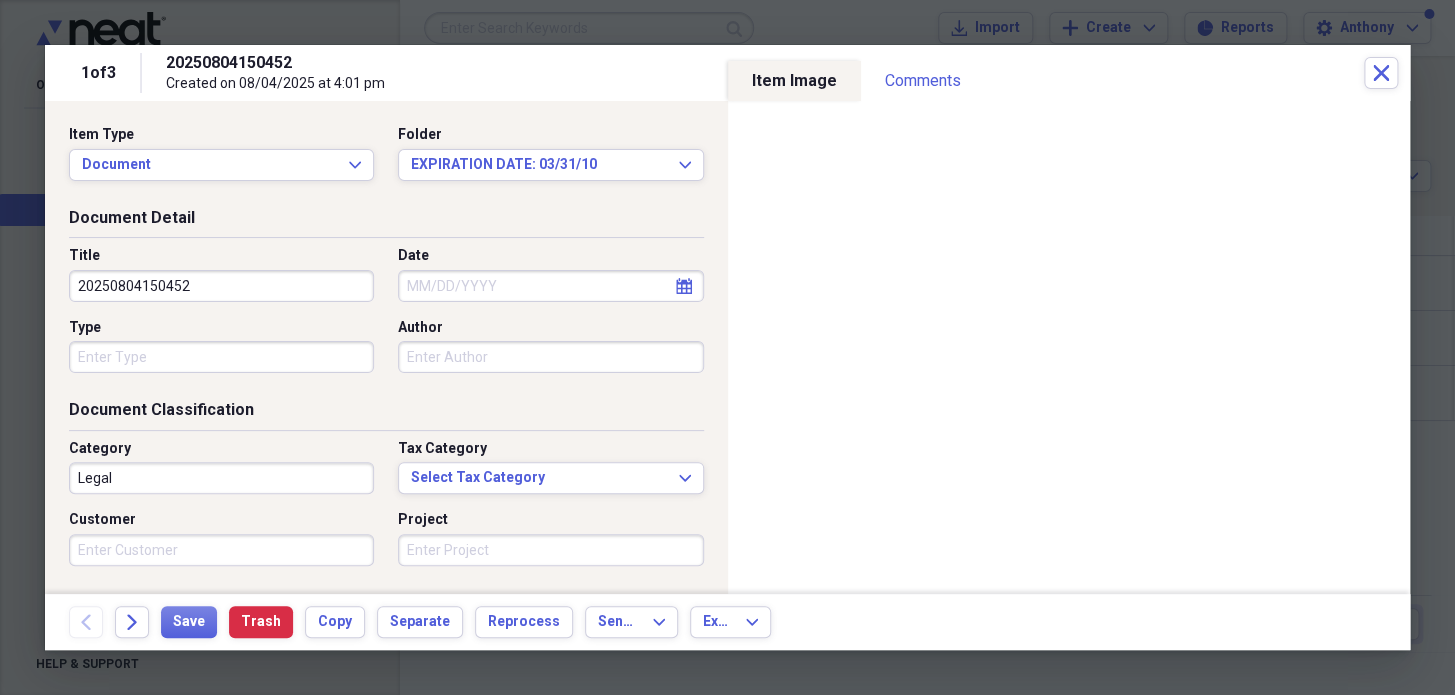 drag, startPoint x: 193, startPoint y: 290, endPoint x: 0, endPoint y: 283, distance: 193.1269 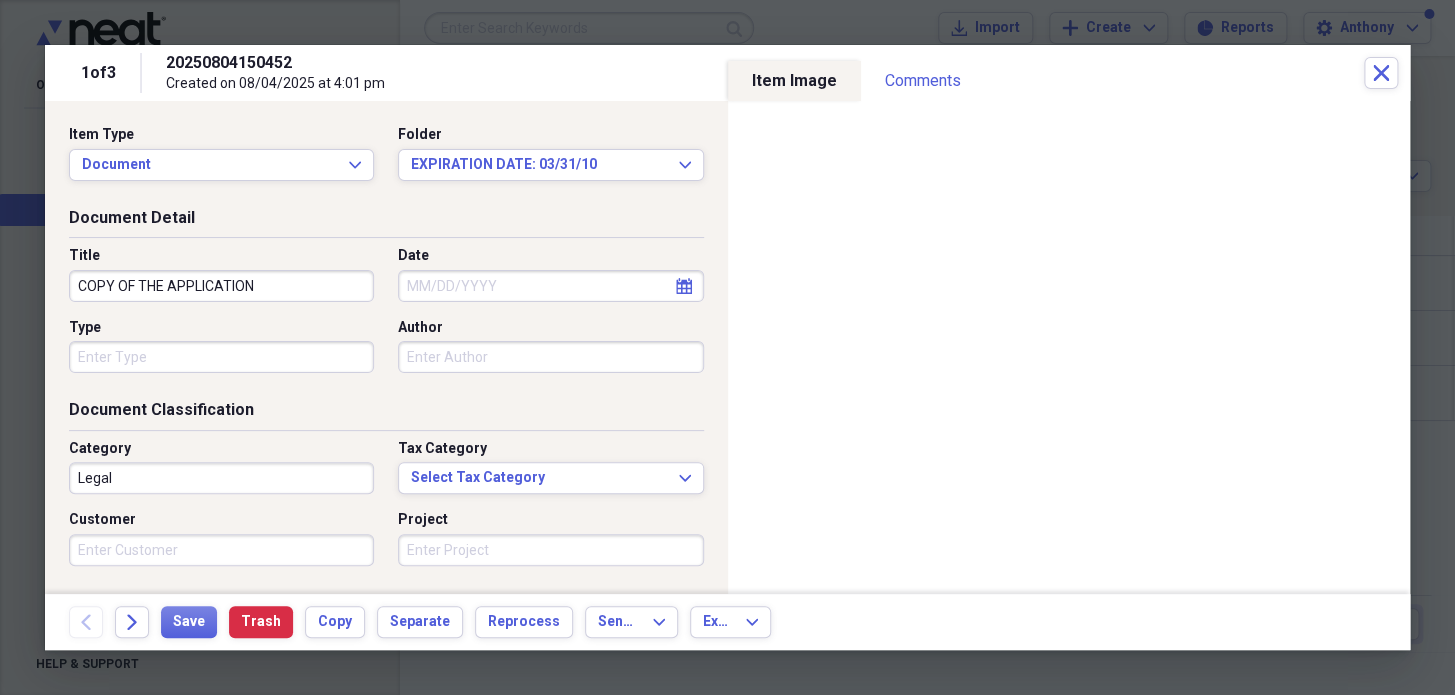 type on "COPY OF THE APPLICATION" 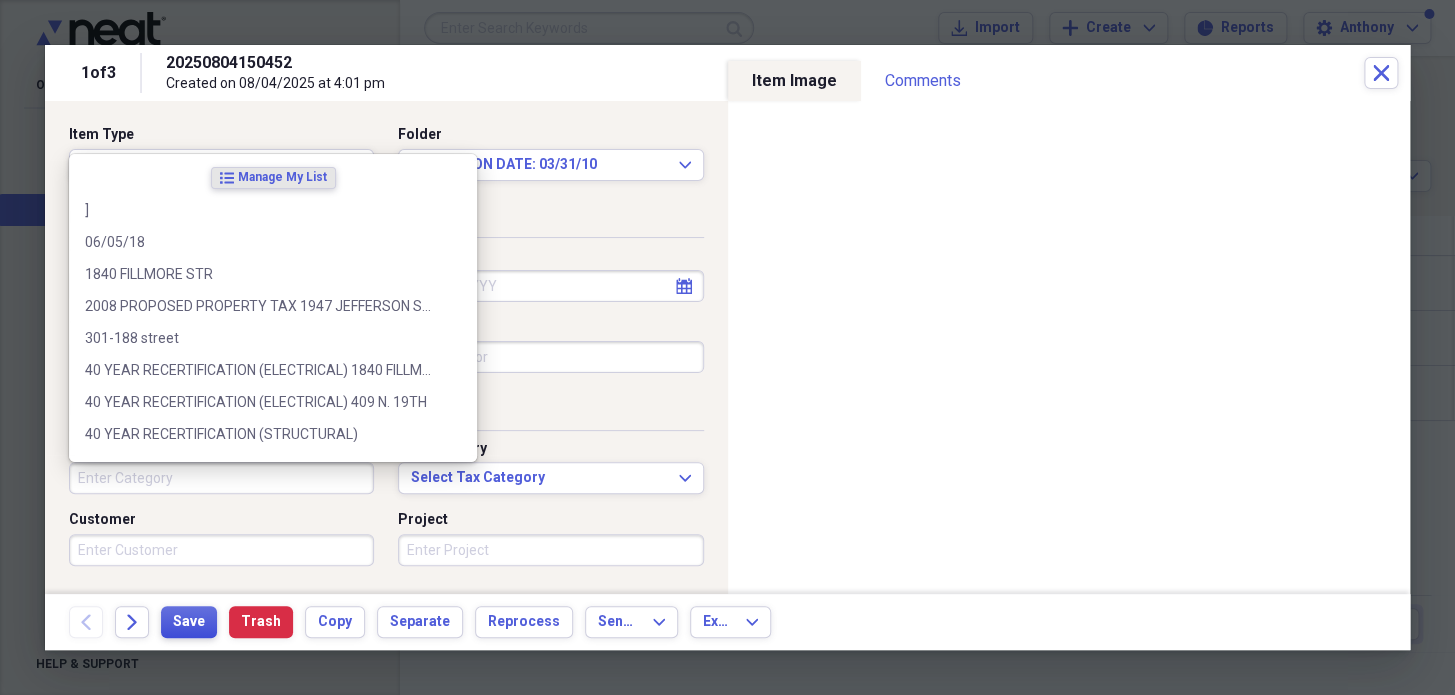 type 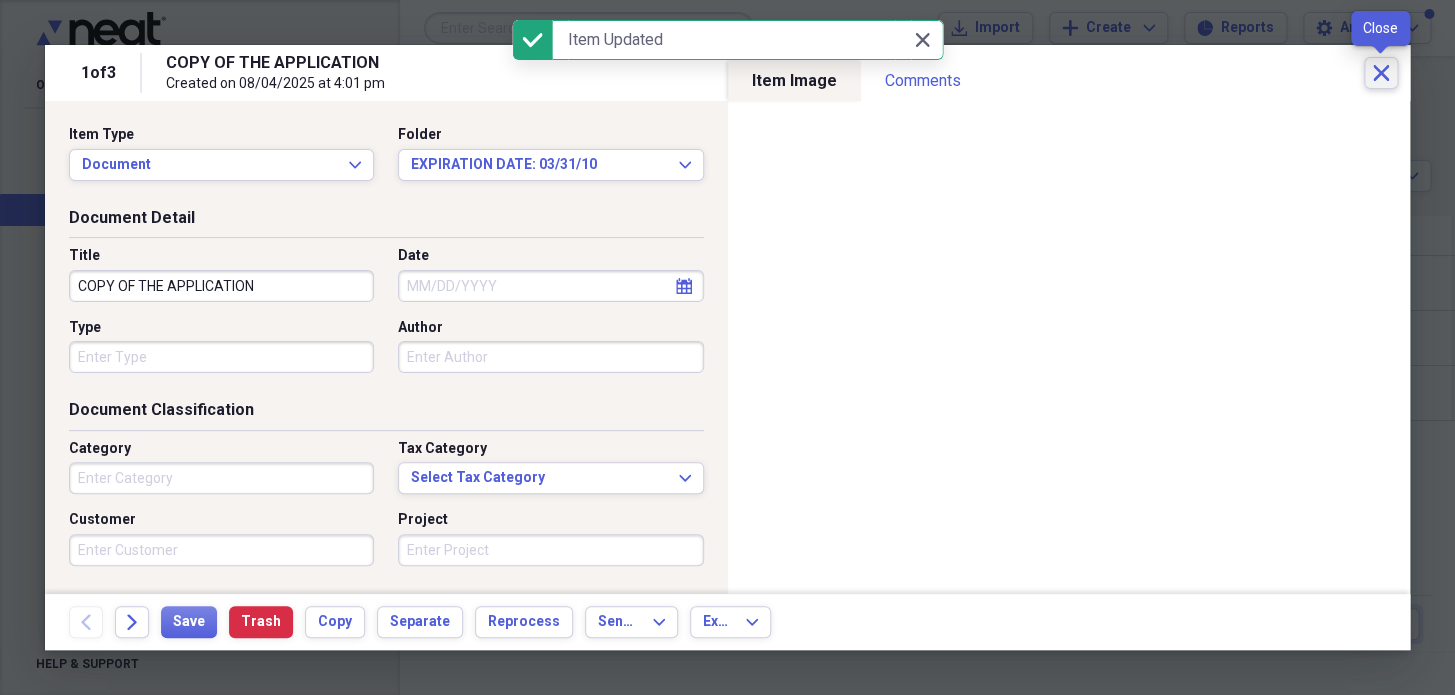 click on "Close" 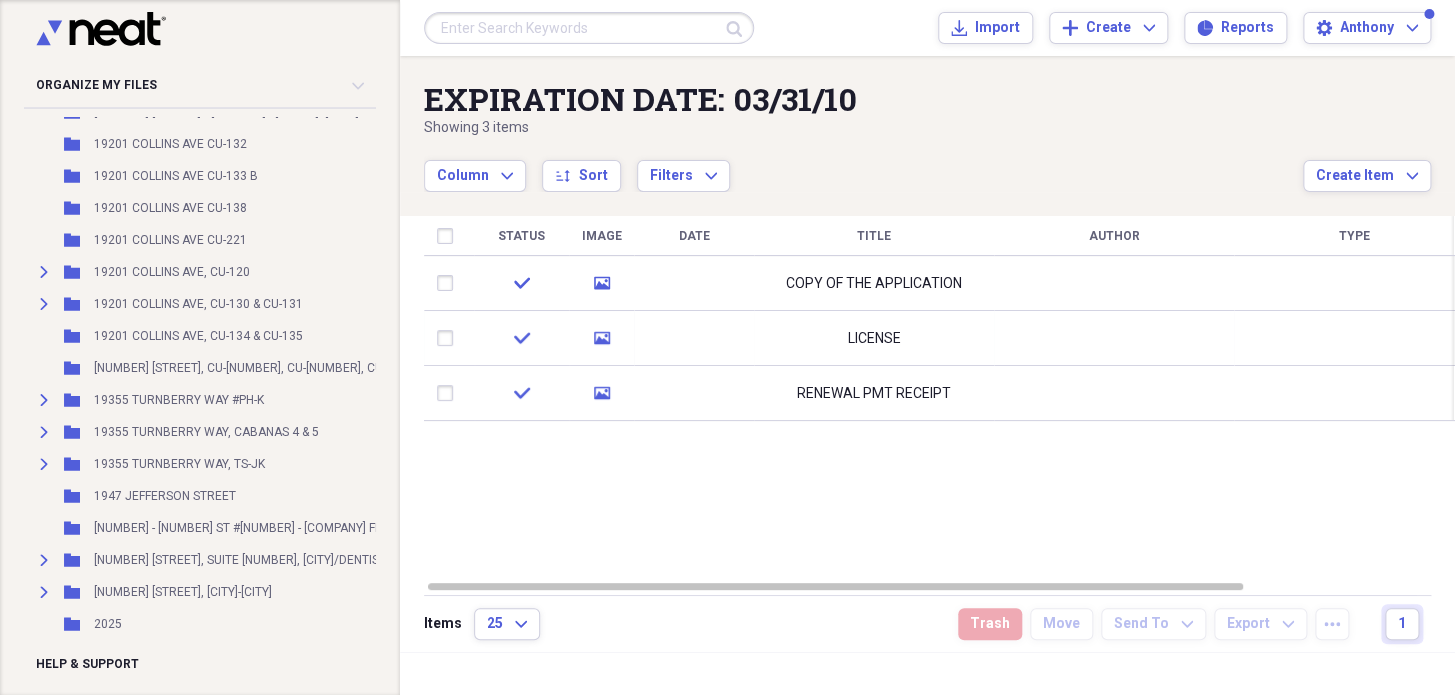 scroll, scrollTop: 90, scrollLeft: 0, axis: vertical 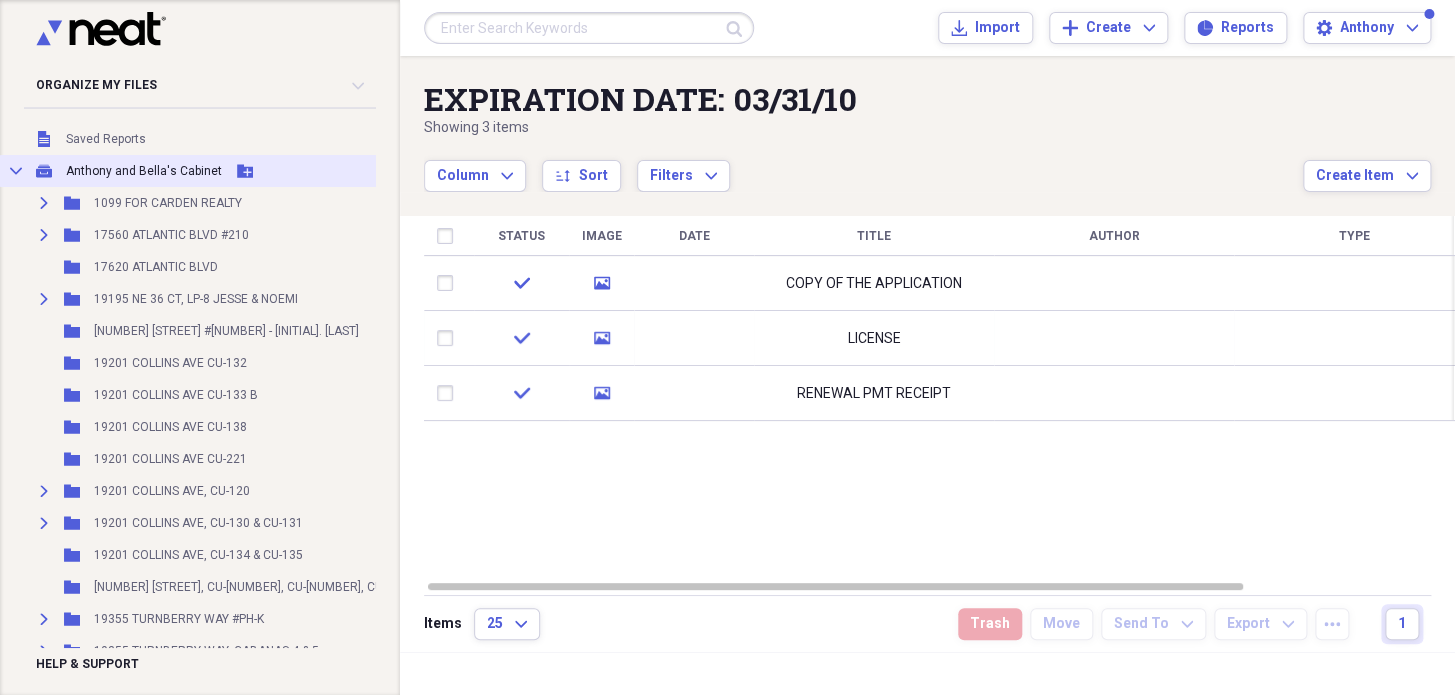 click 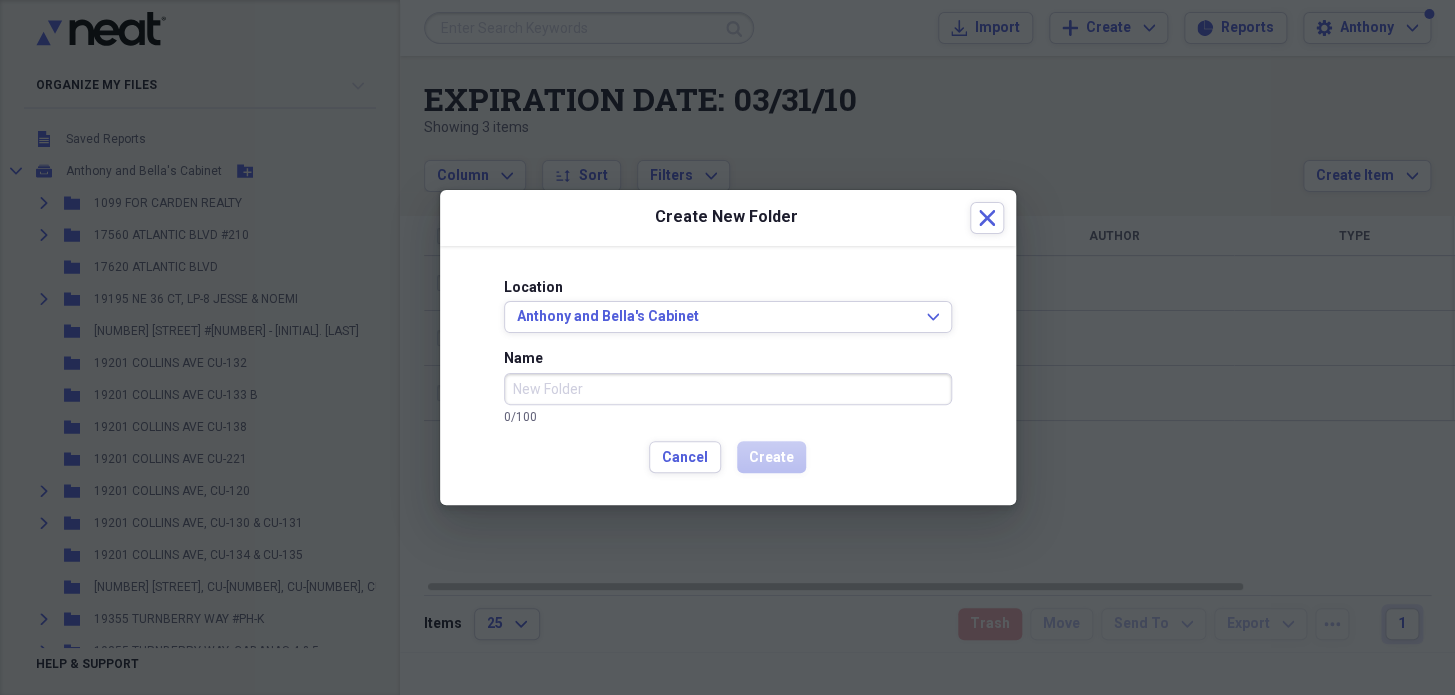 drag, startPoint x: 557, startPoint y: 398, endPoint x: 459, endPoint y: 380, distance: 99.63935 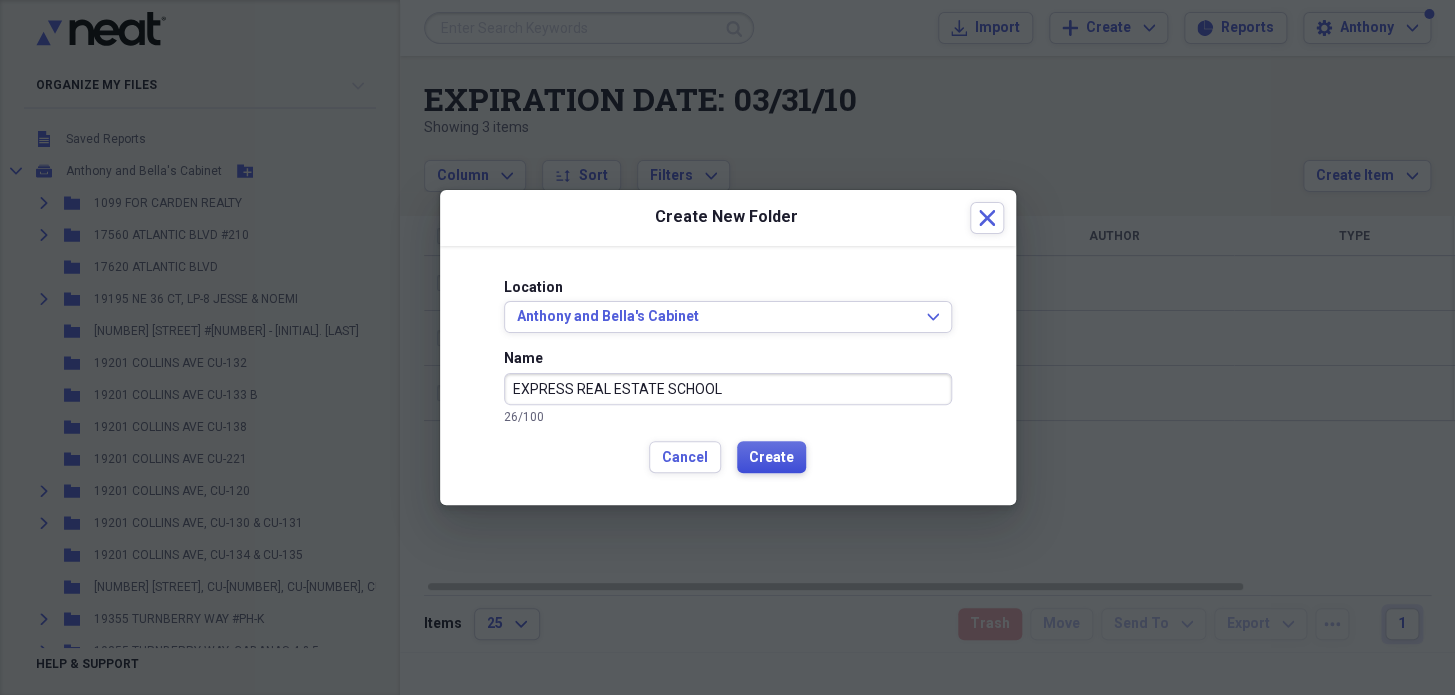 type on "EXPRESS REAL ESTATE SCHOOL" 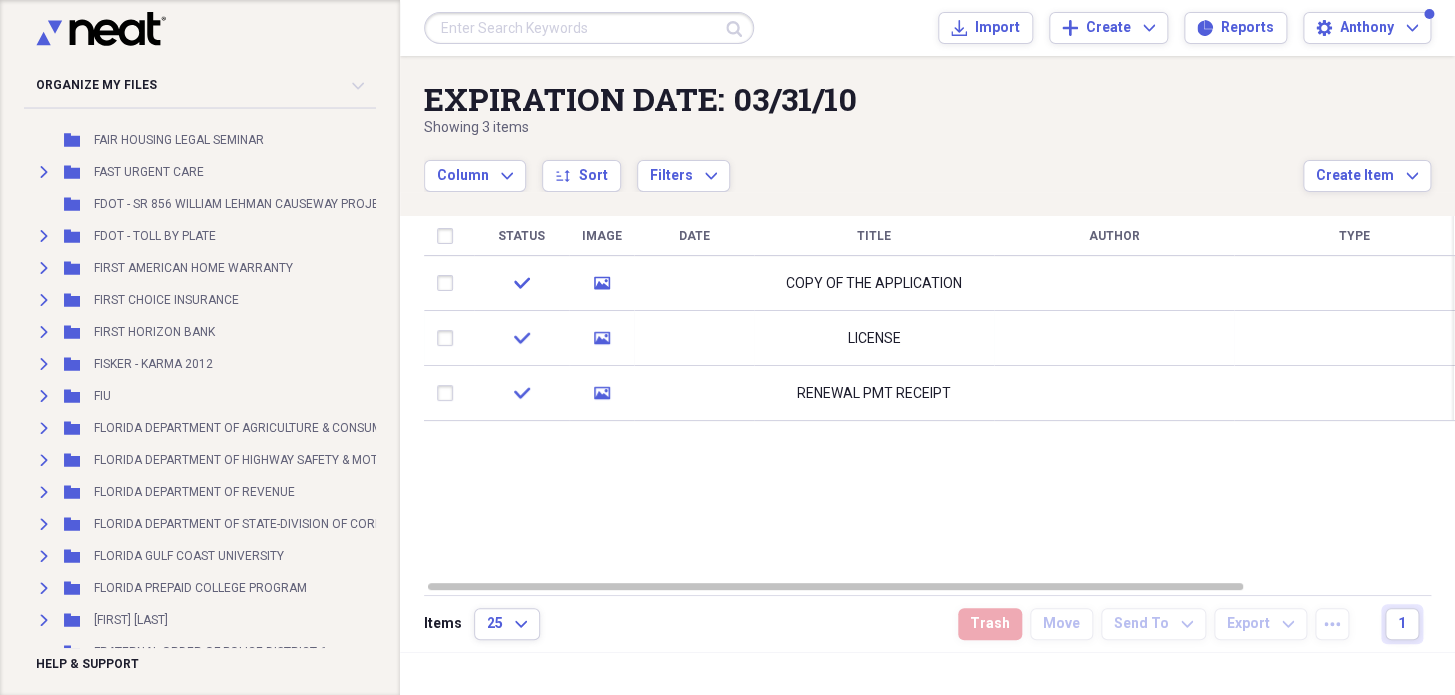 scroll, scrollTop: 6363, scrollLeft: 0, axis: vertical 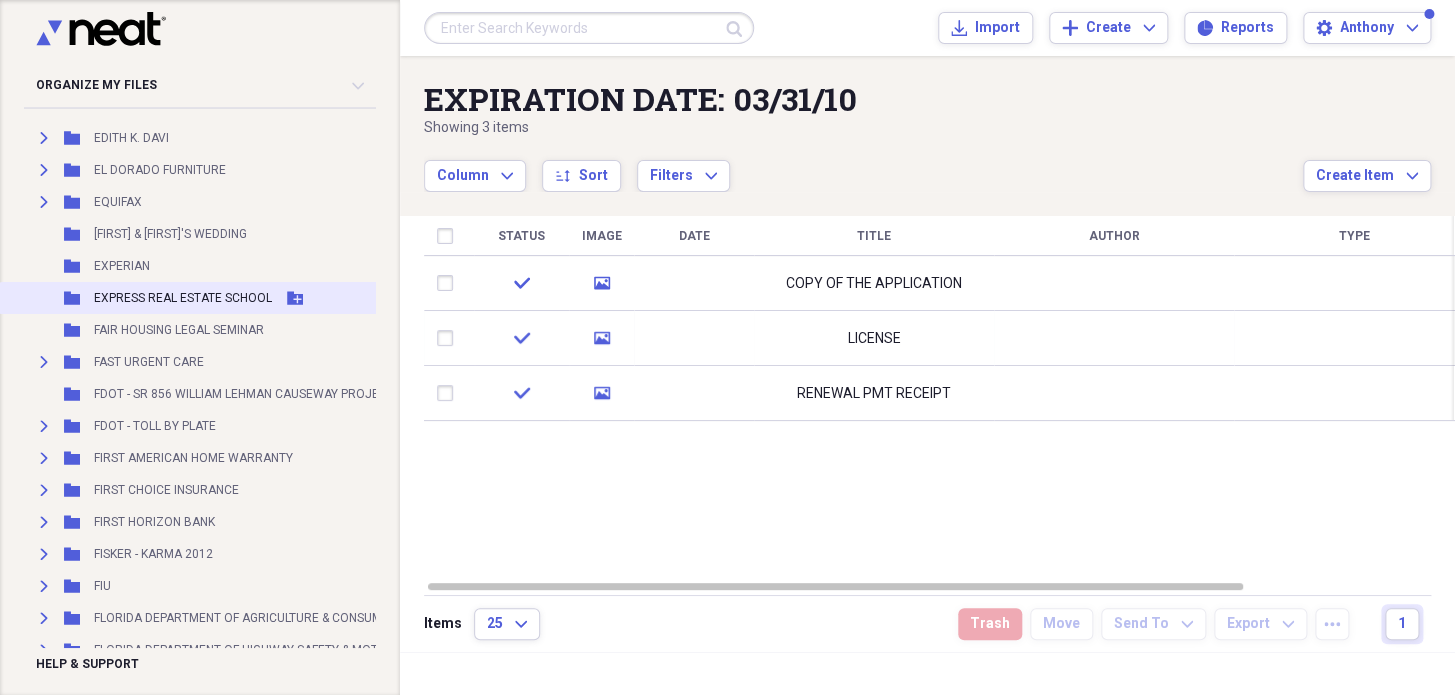 click 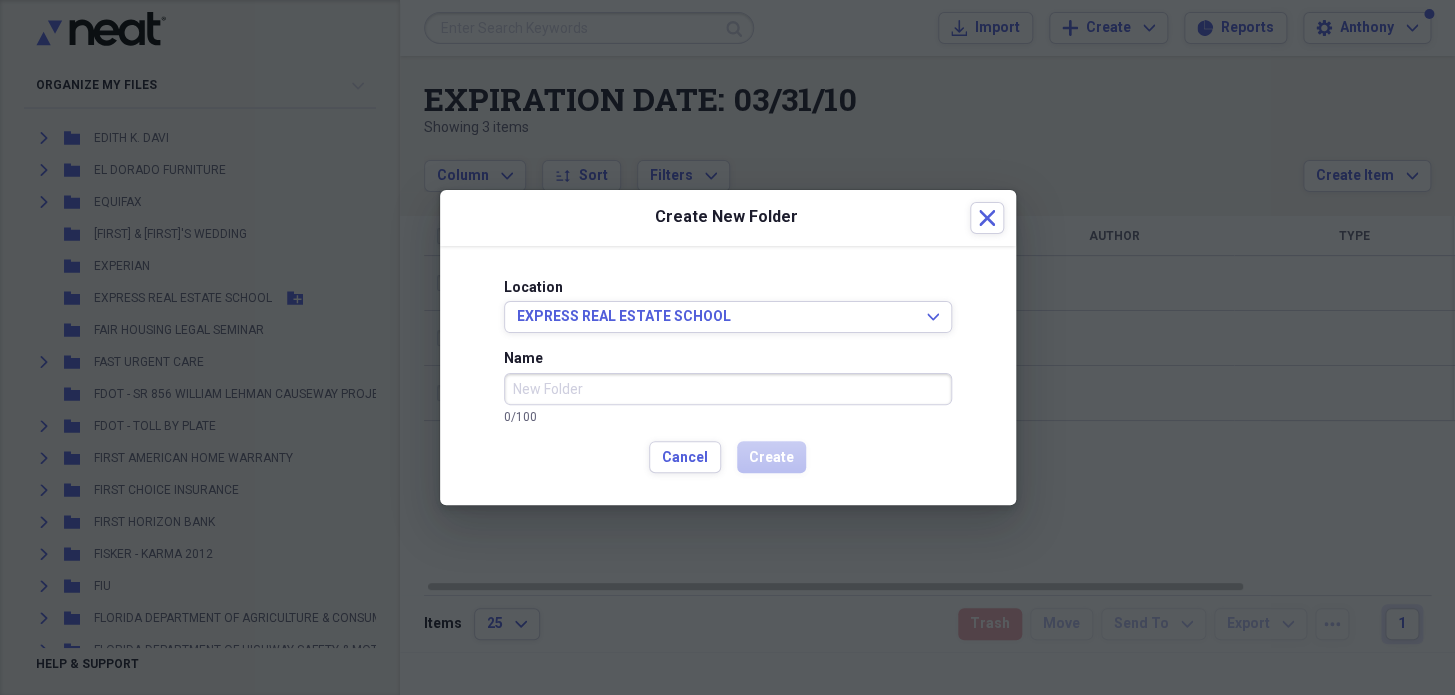 click on "Name" at bounding box center (728, 389) 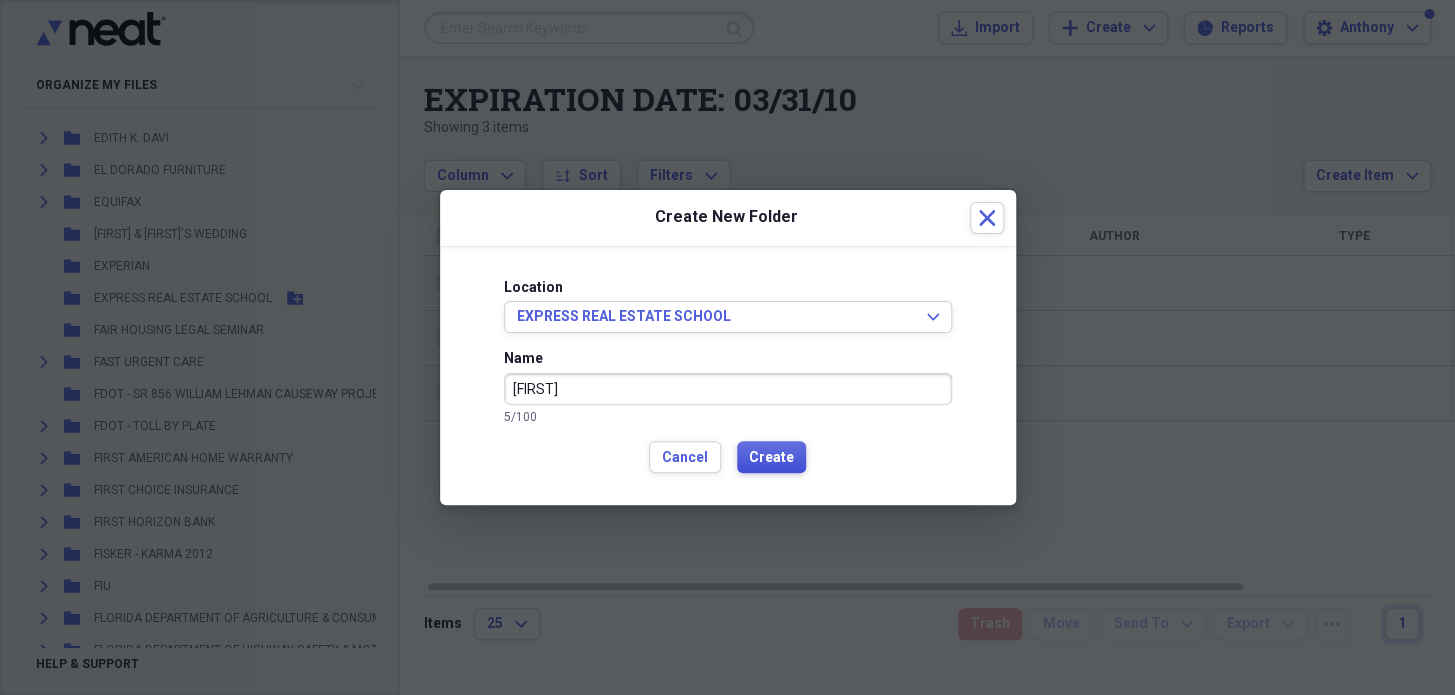 type on "[PERSON]" 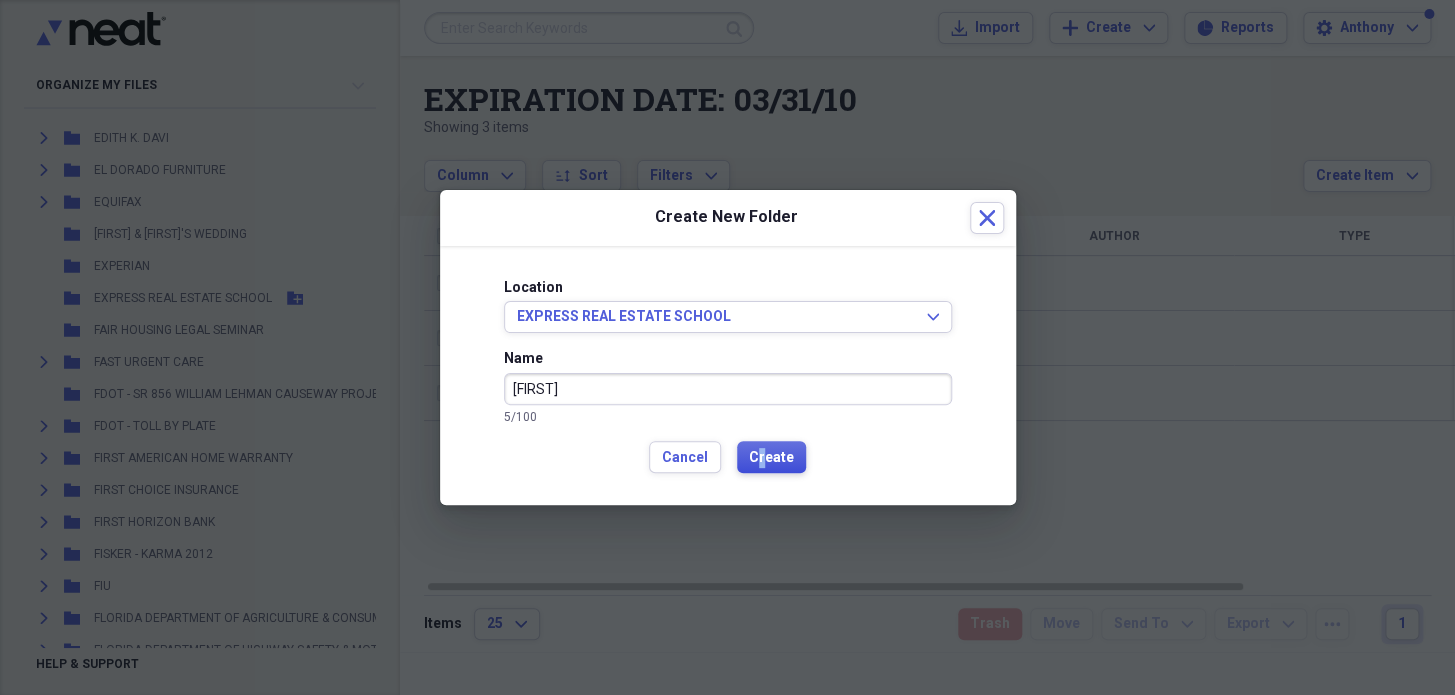 click on "Create" at bounding box center [771, 458] 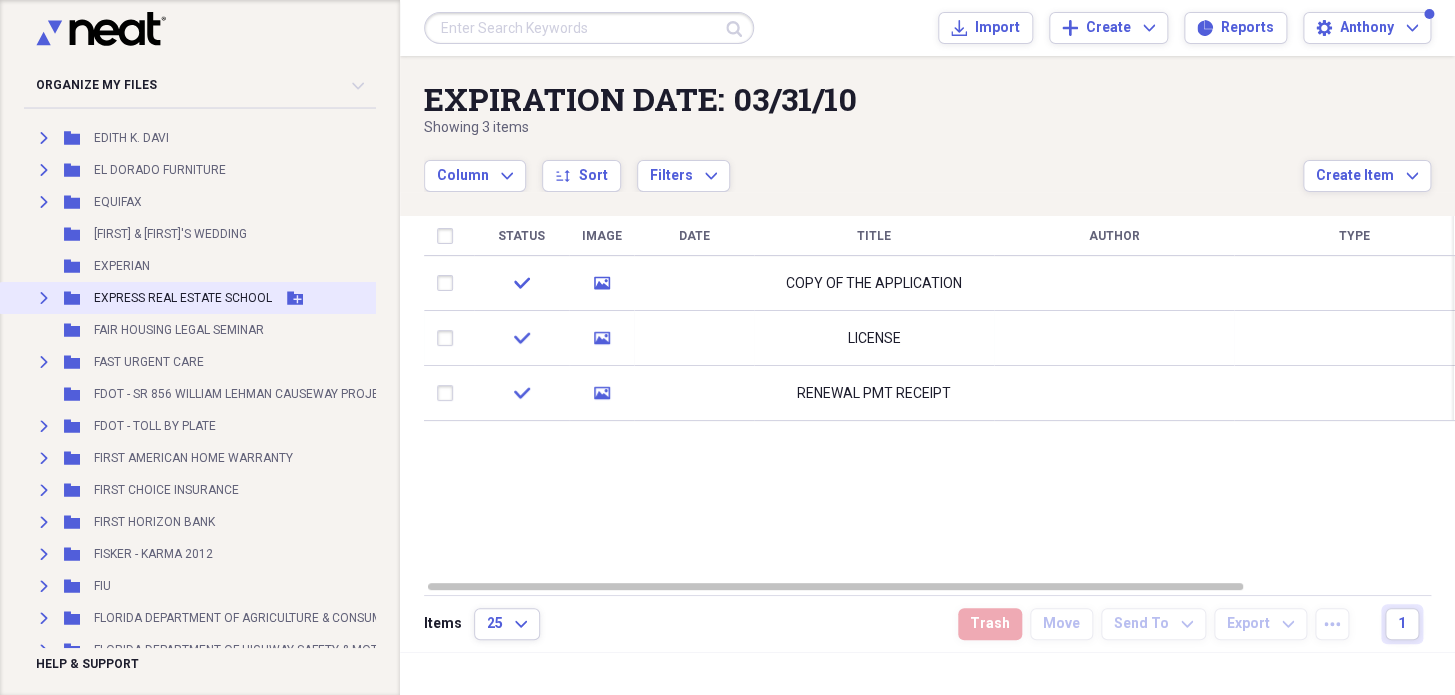 click on "Expand" 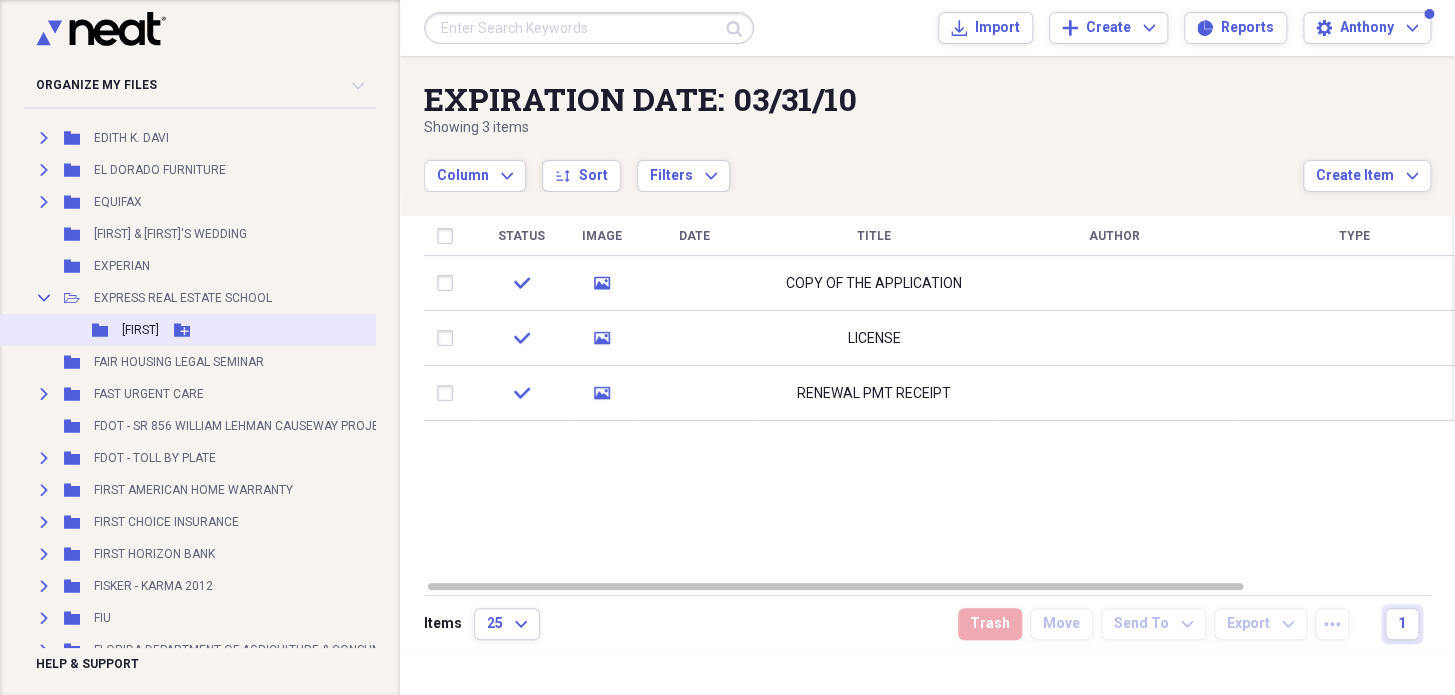 click 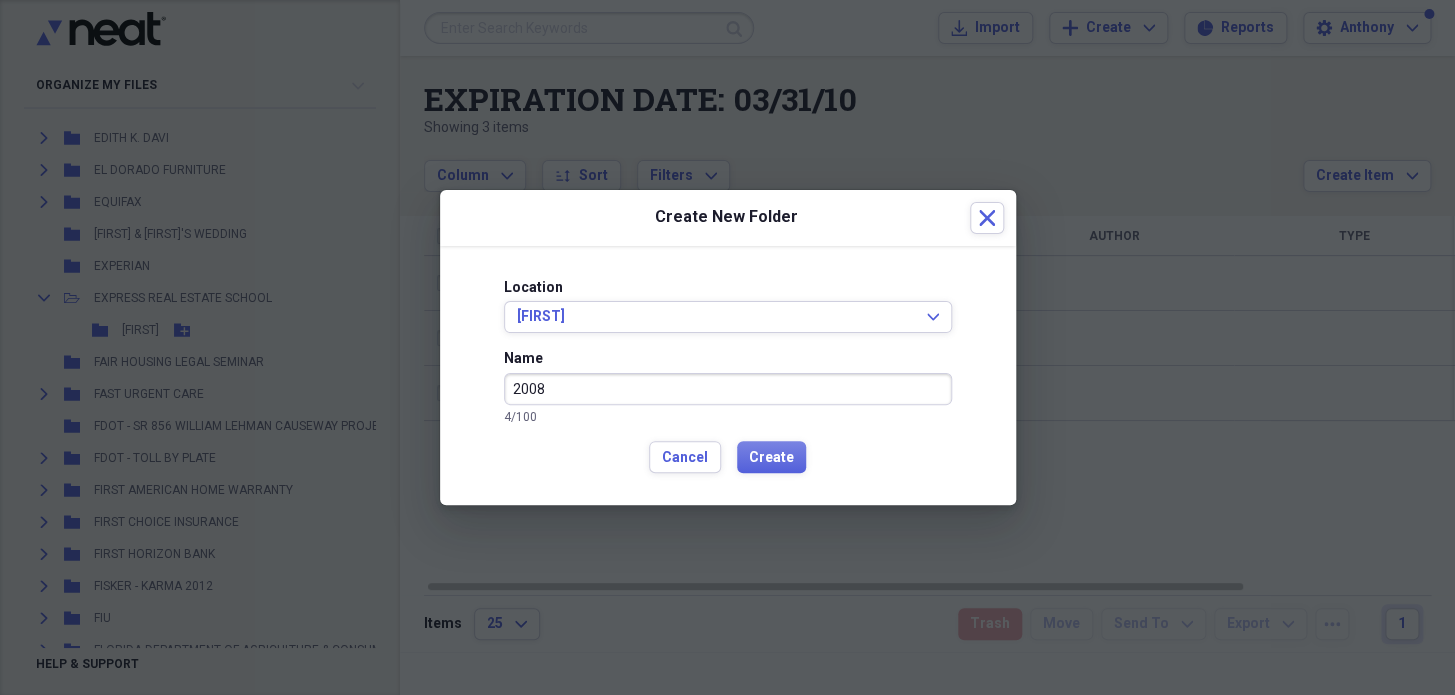 type on "2008" 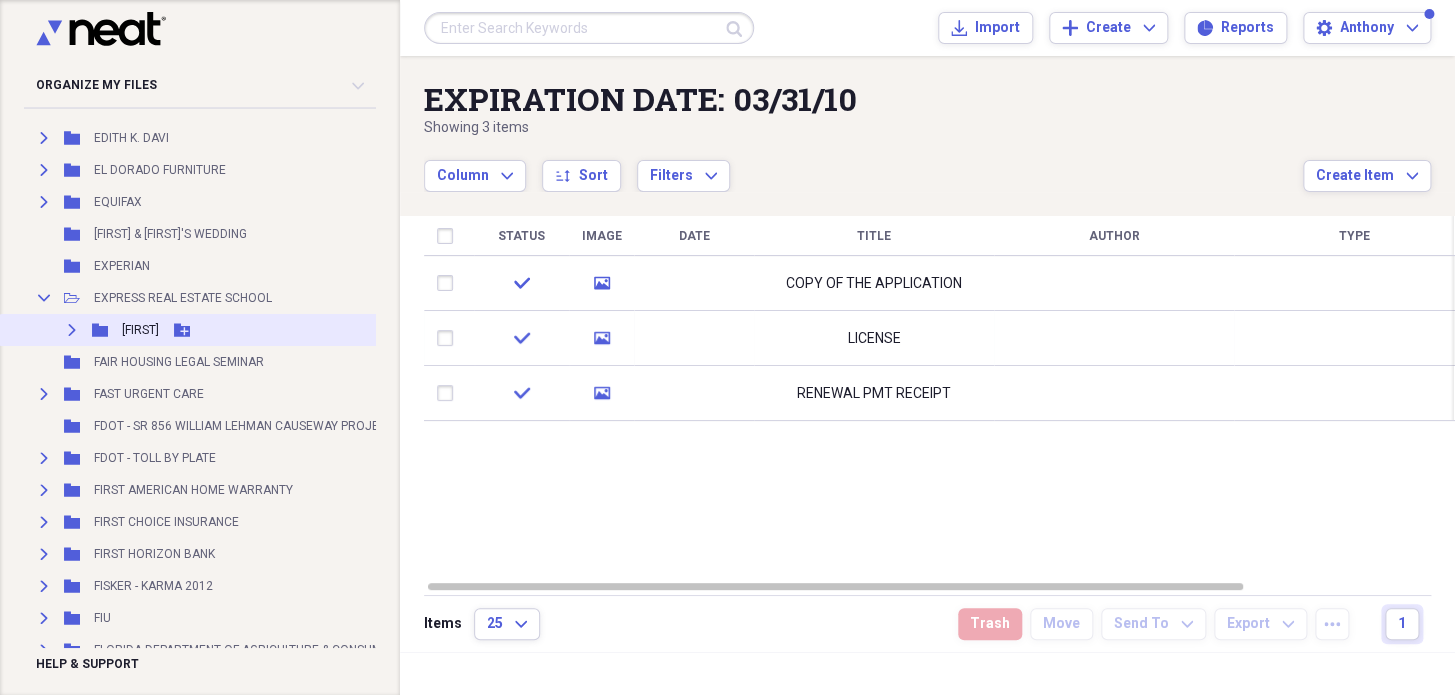 click on "Expand" 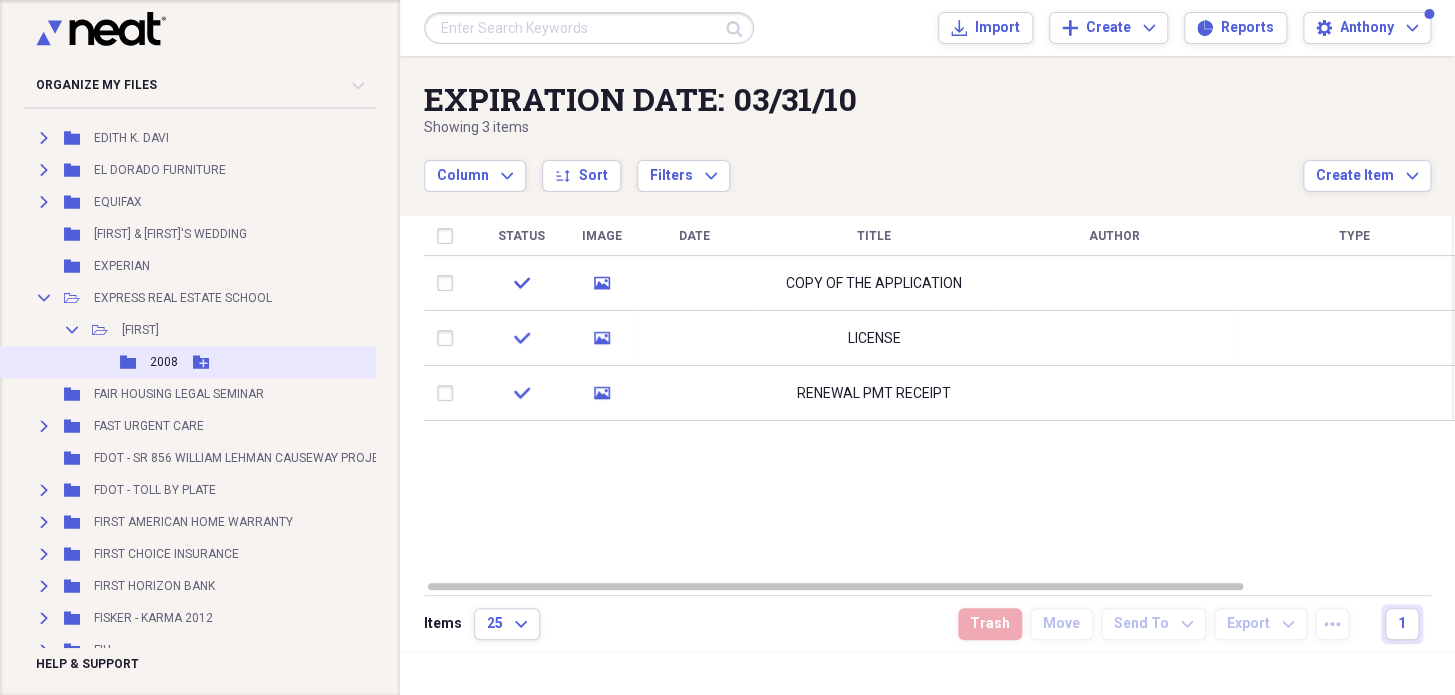 click on "2008" at bounding box center [164, 362] 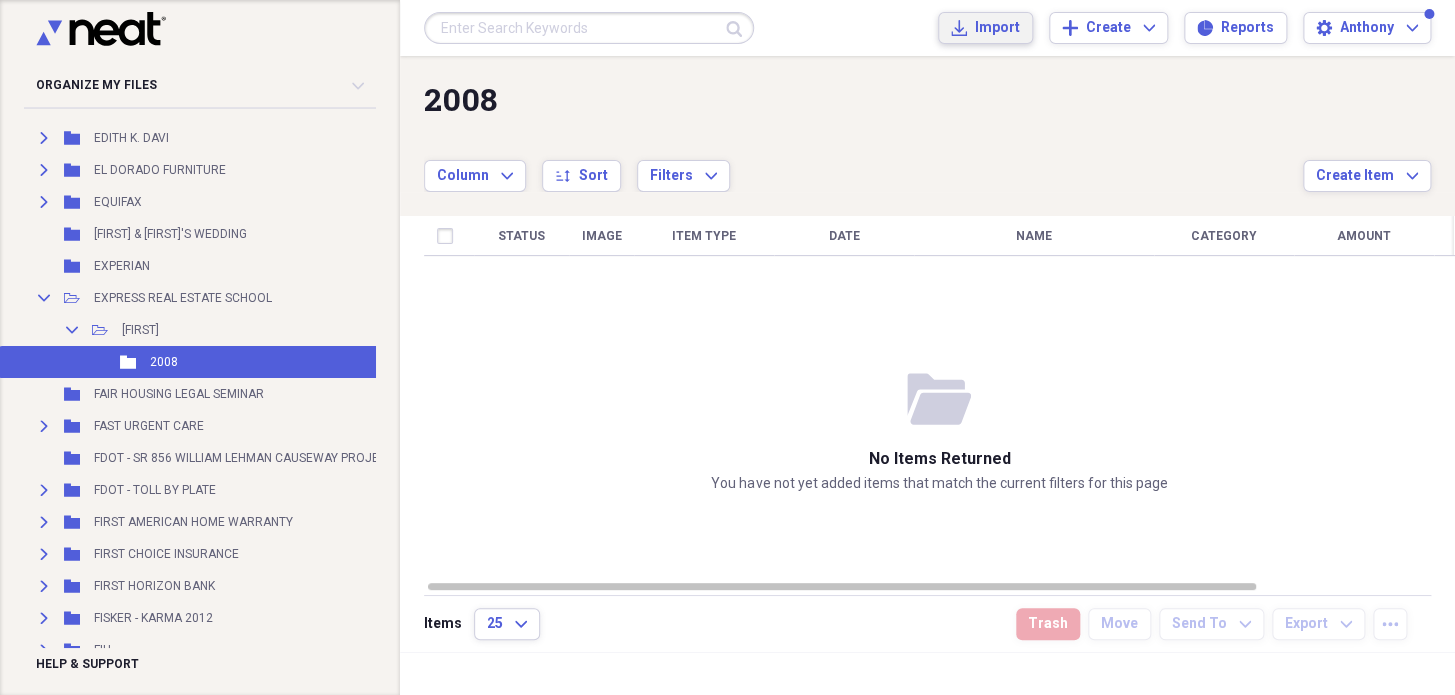 click on "Import" at bounding box center [997, 28] 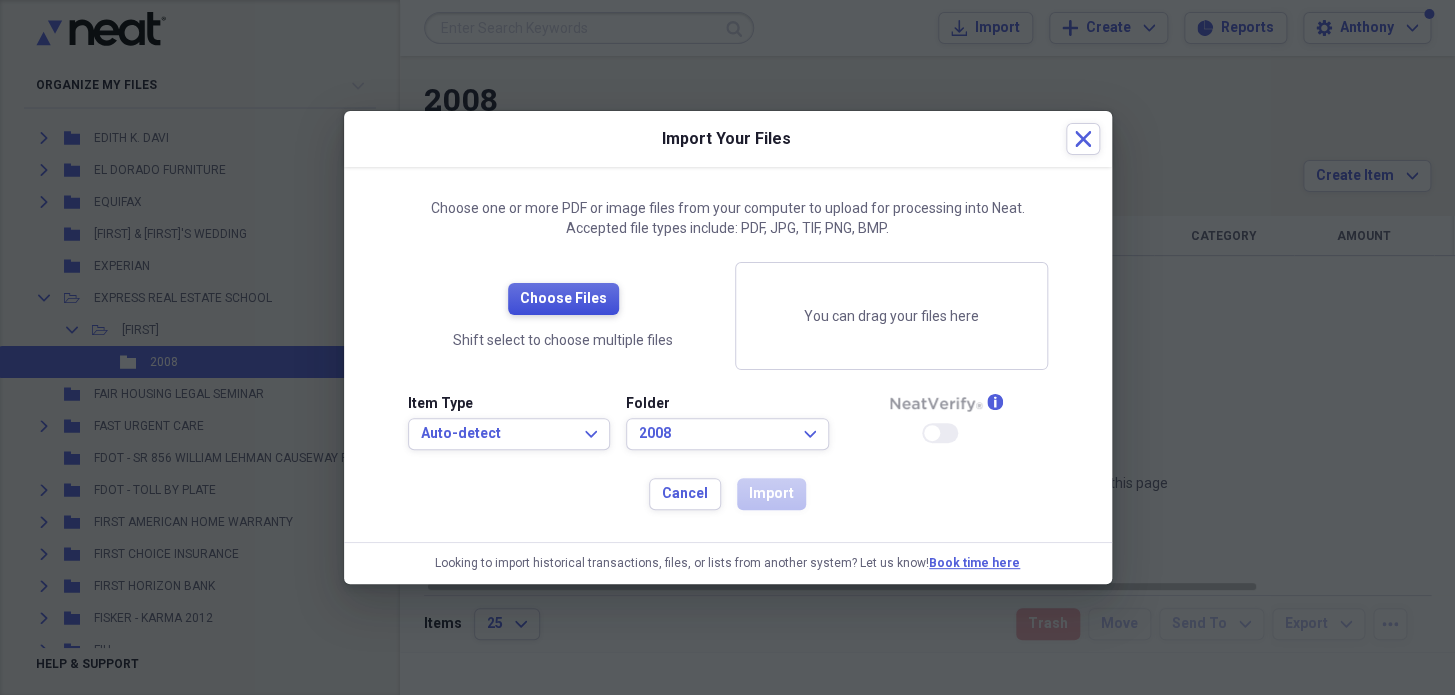 click on "Choose Files" at bounding box center [563, 299] 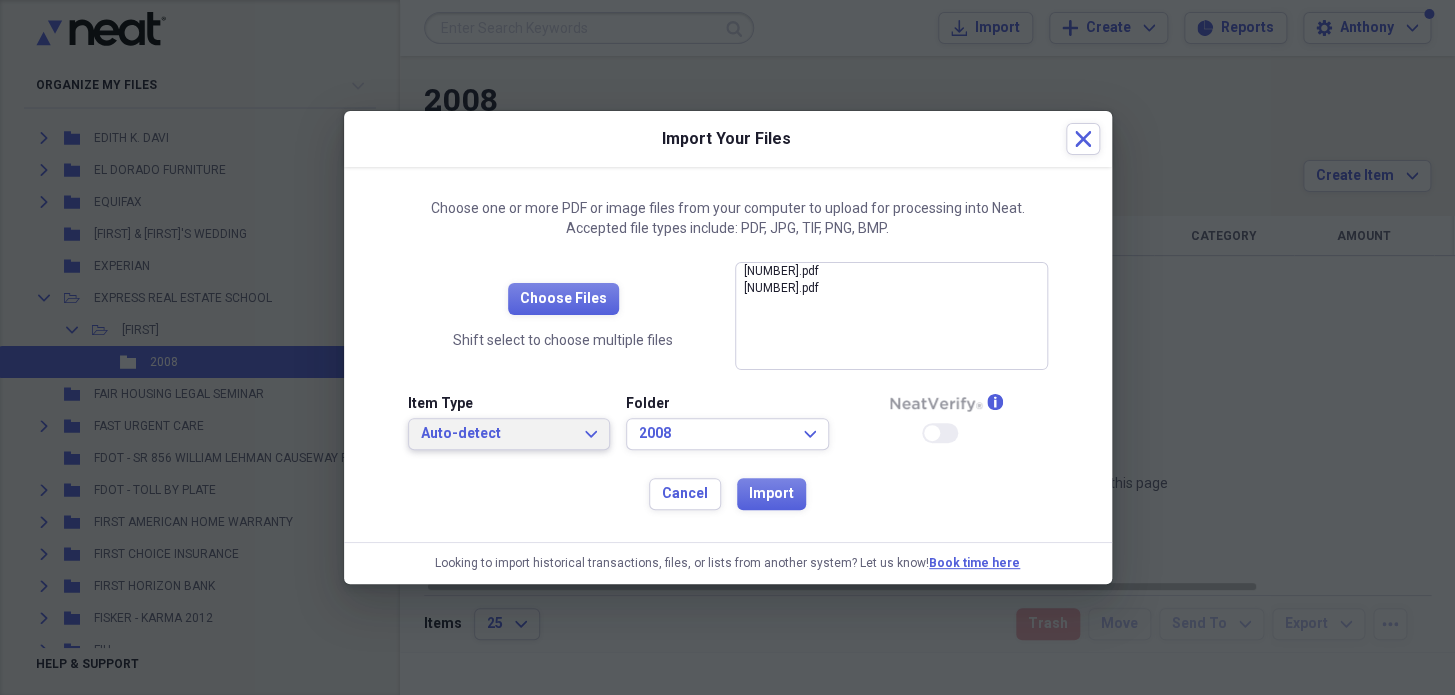 click on "Auto-detect" at bounding box center (497, 434) 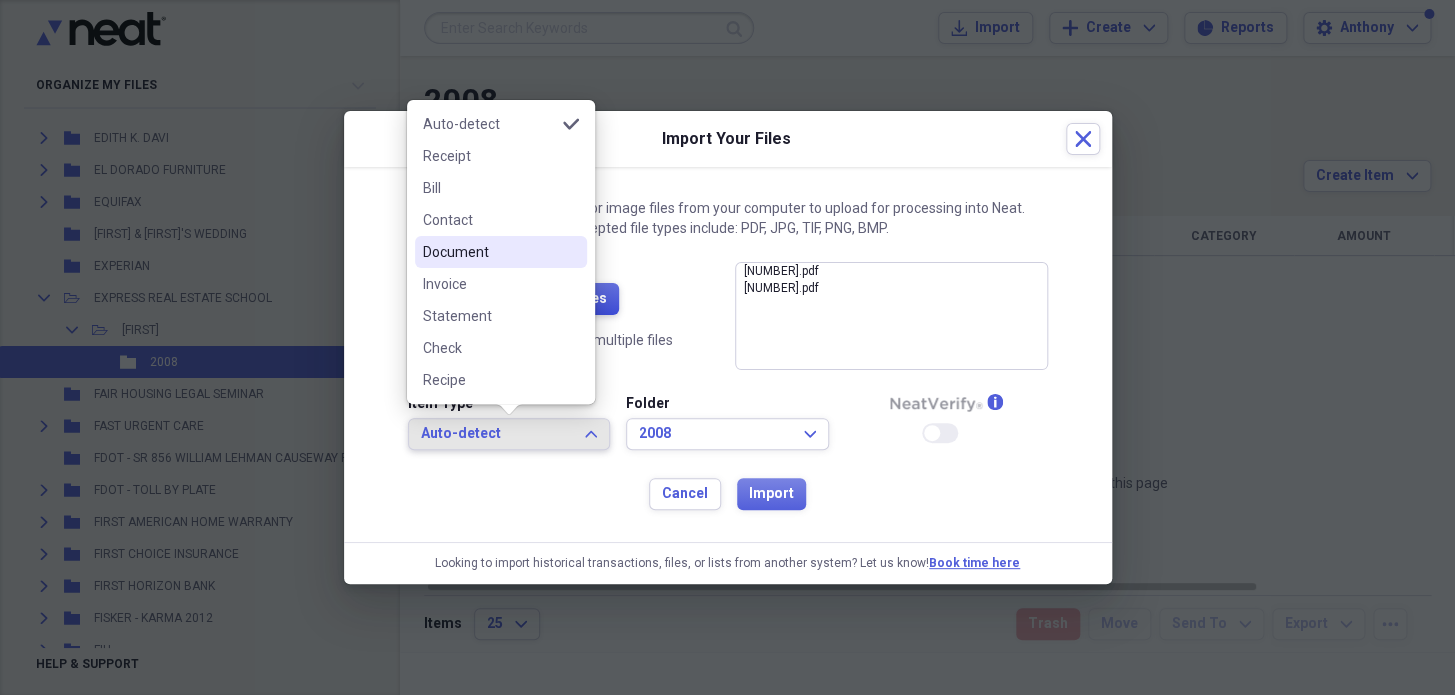 drag, startPoint x: 456, startPoint y: 251, endPoint x: 589, endPoint y: 314, distance: 147.16656 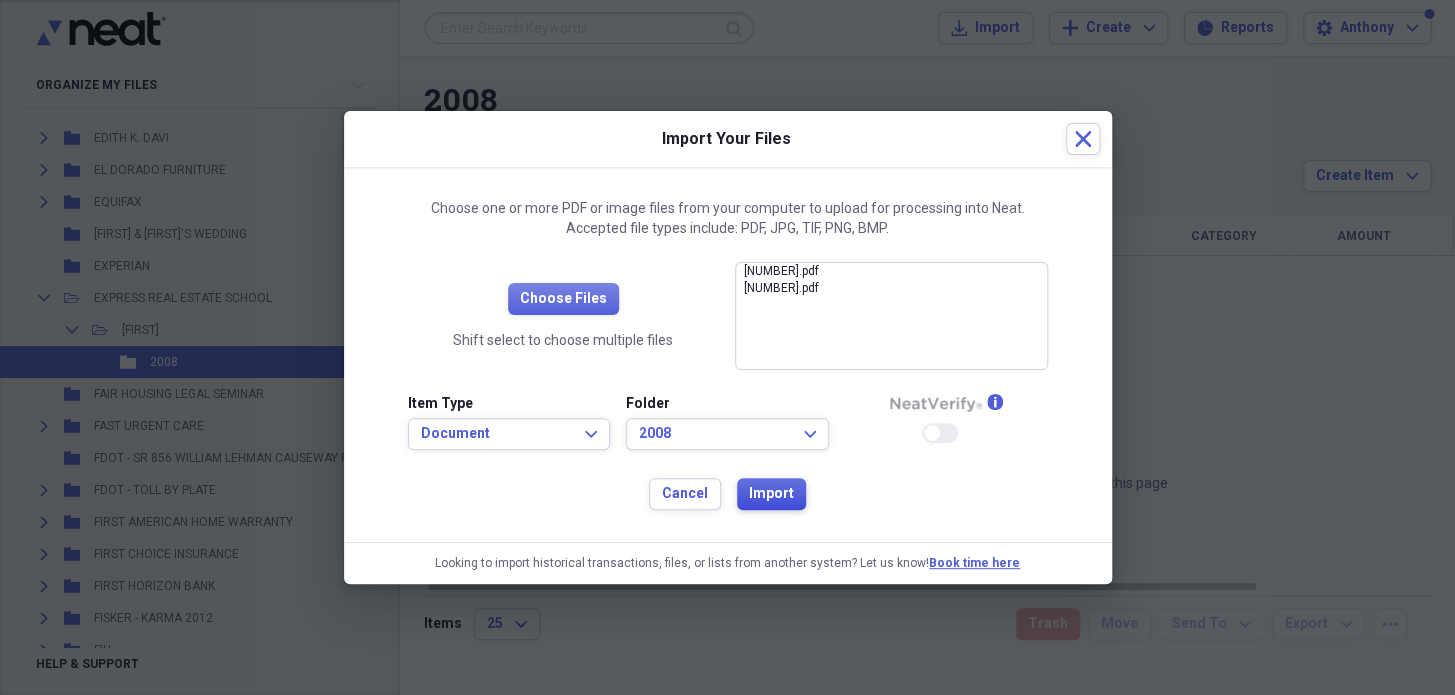 click on "Import" at bounding box center (771, 494) 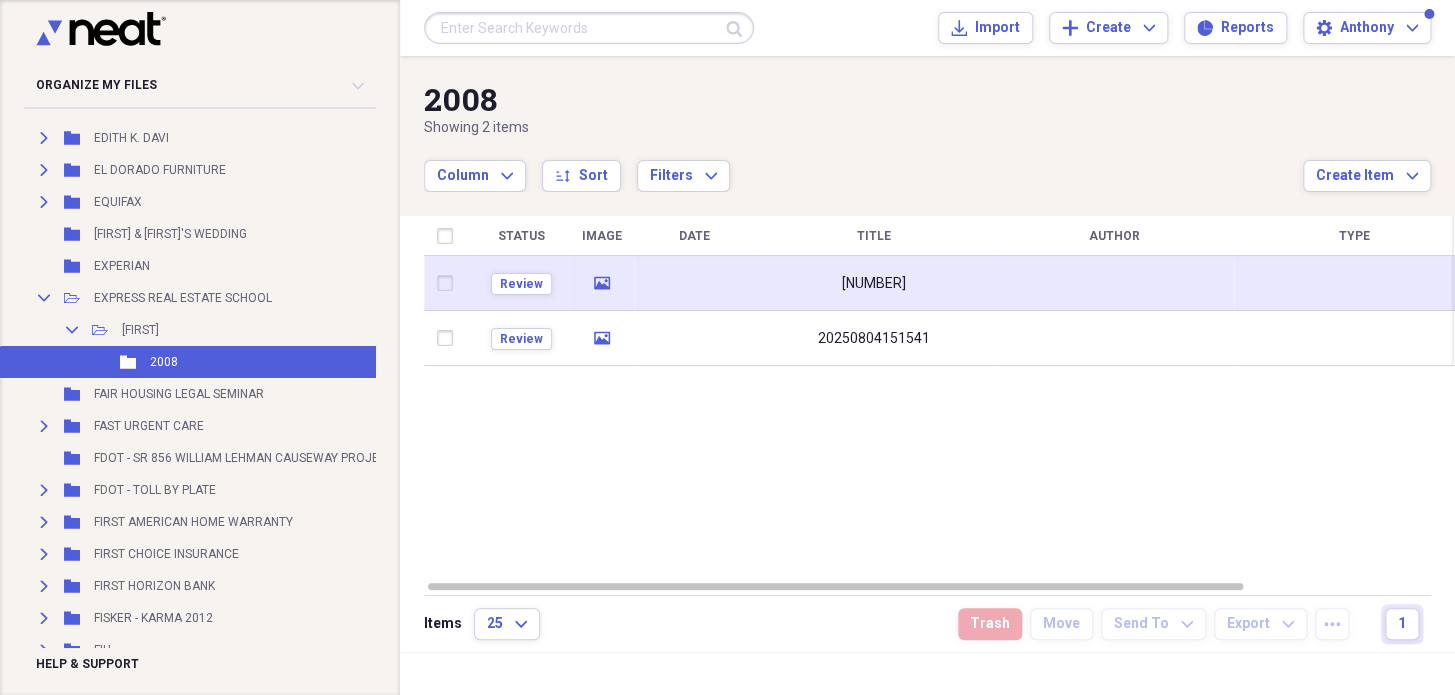 click on "20250804151559" at bounding box center [874, 284] 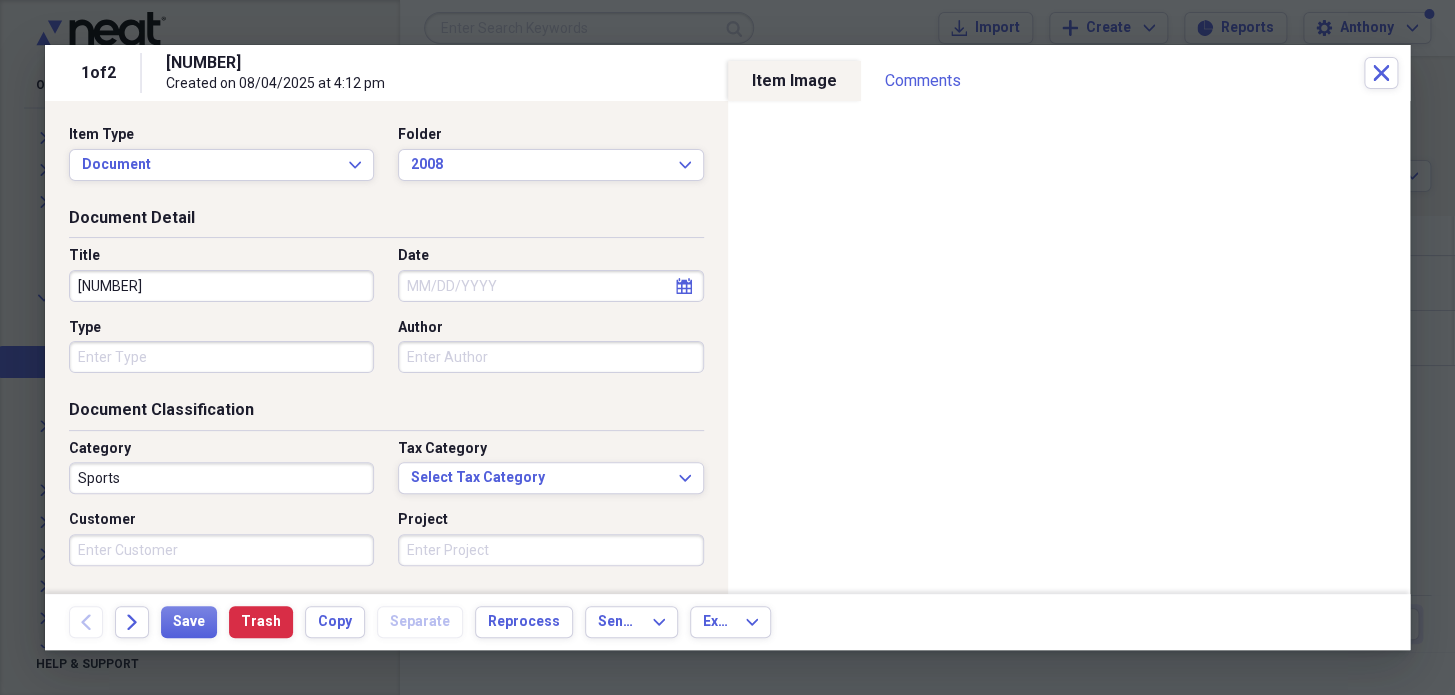 drag, startPoint x: 202, startPoint y: 287, endPoint x: 48, endPoint y: 265, distance: 155.56349 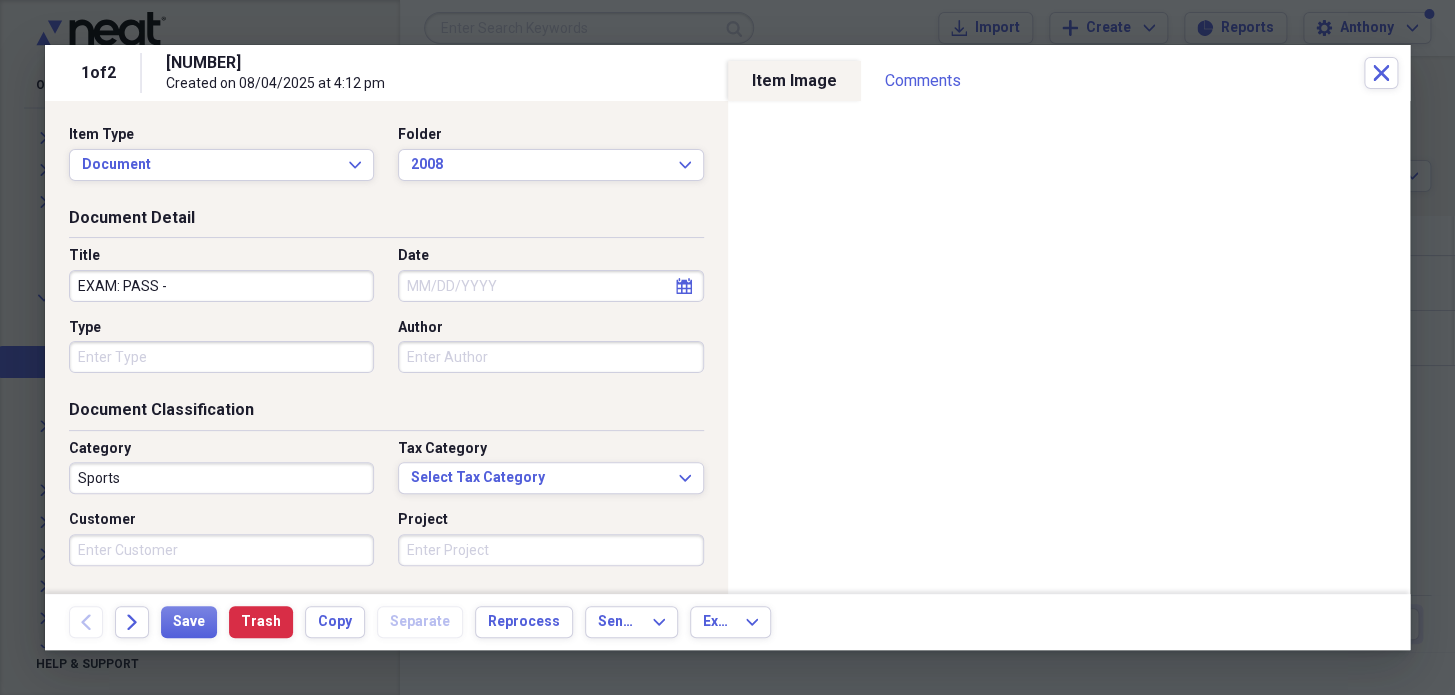 click on "EXAM: PASS -" at bounding box center [221, 286] 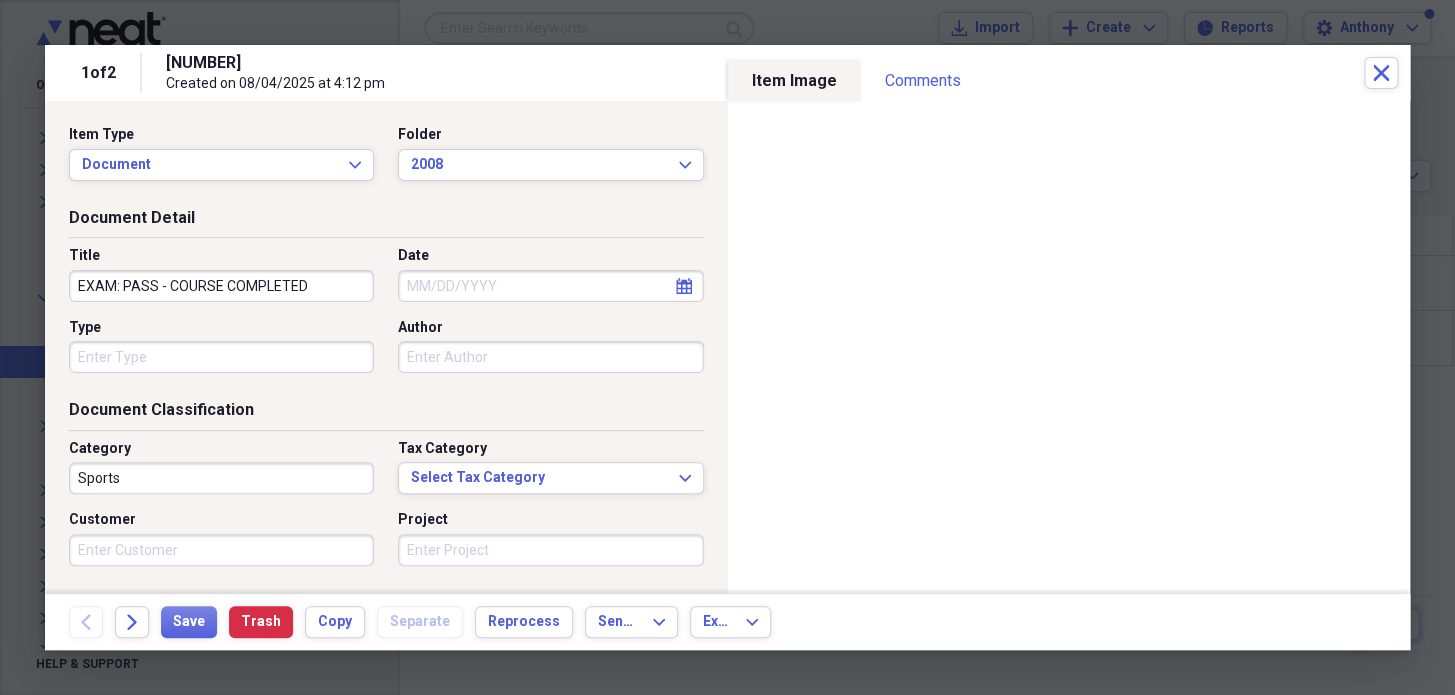 type on "EXAM: PASS - COURSE COMPLETED" 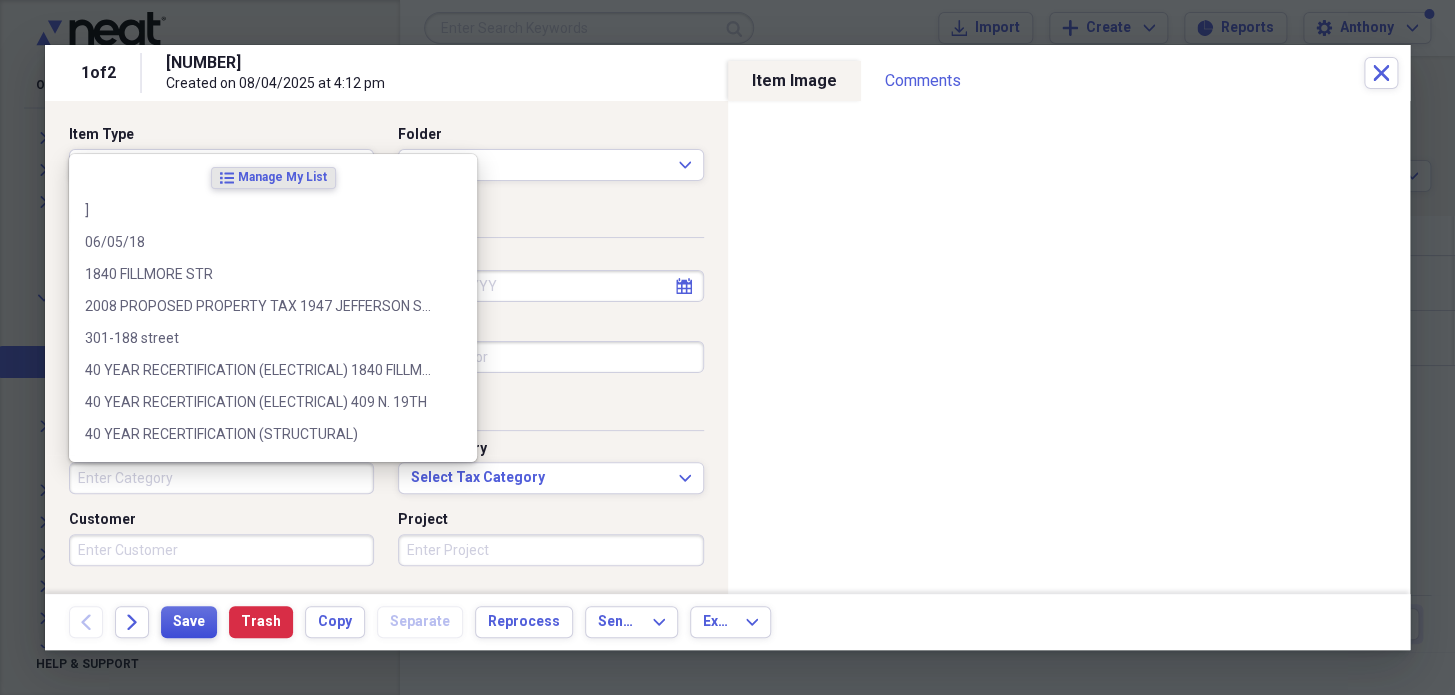 type 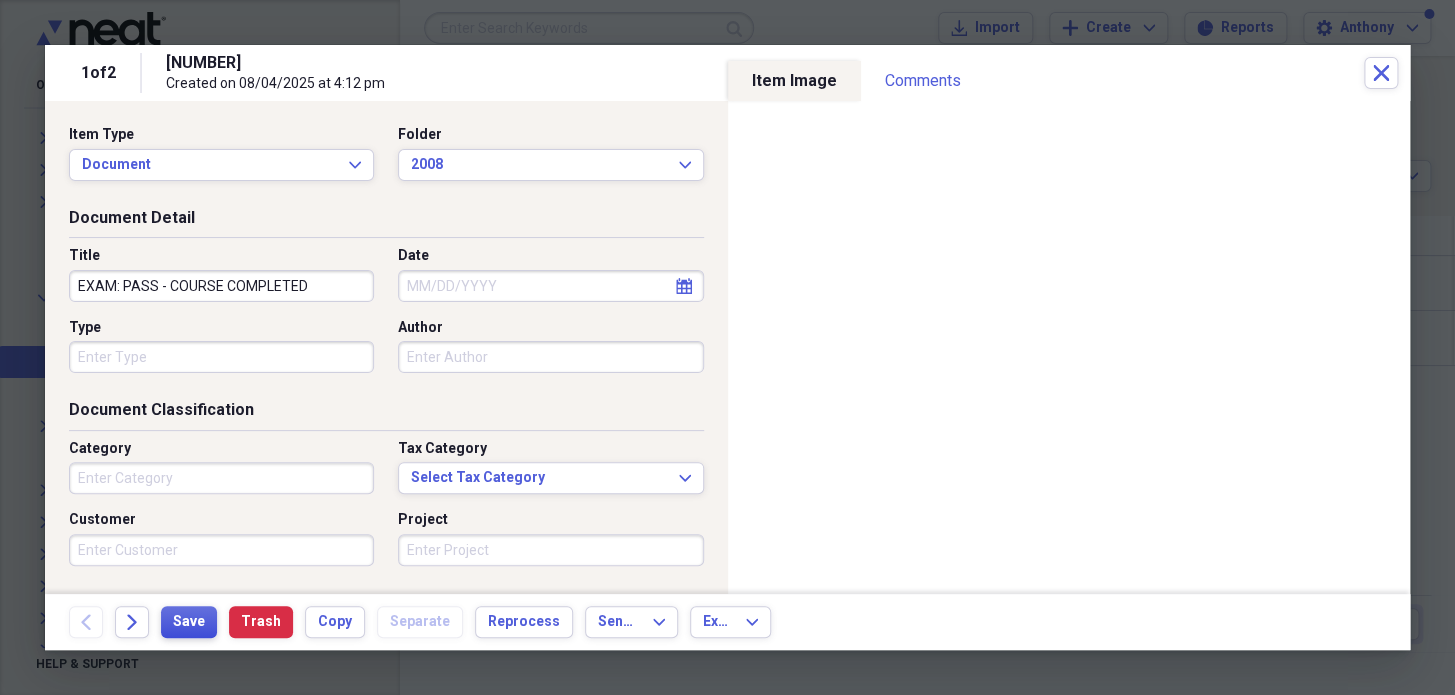 click on "Save" at bounding box center [189, 622] 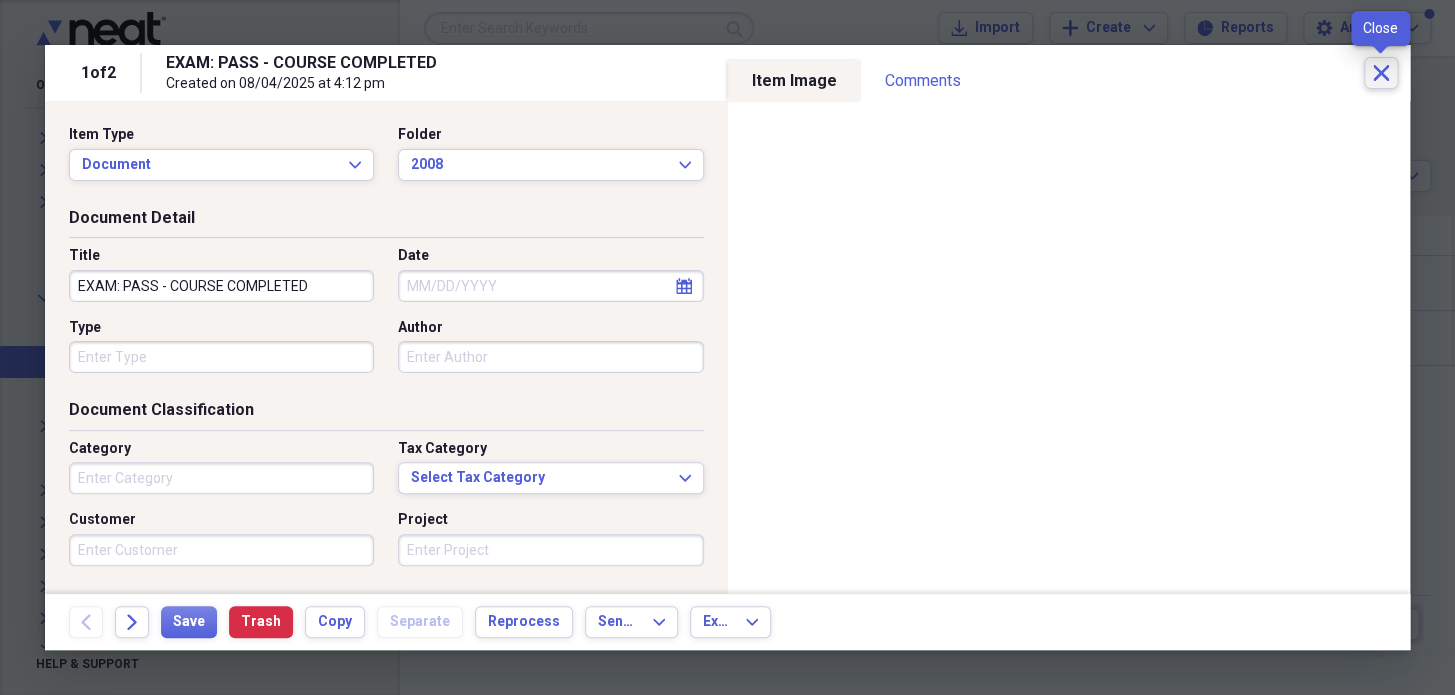 click on "Close" 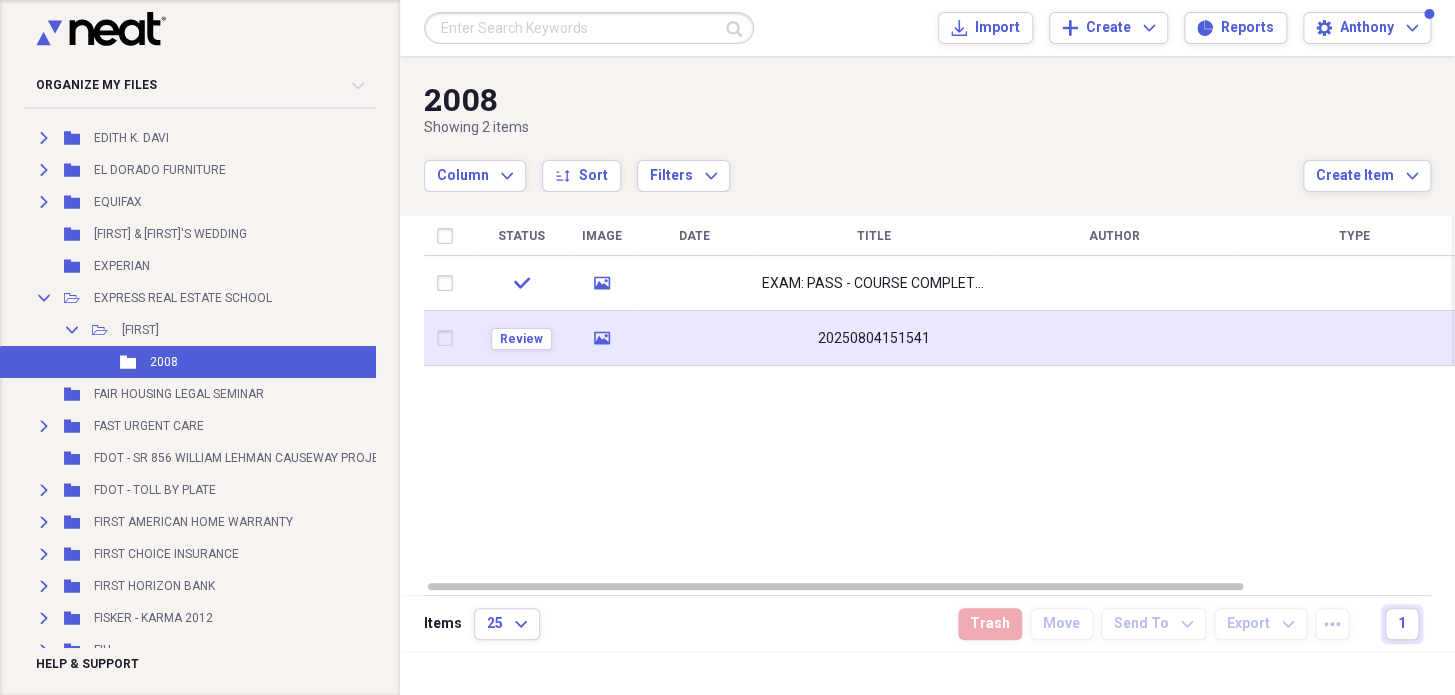 click on "20250804151541" at bounding box center [874, 338] 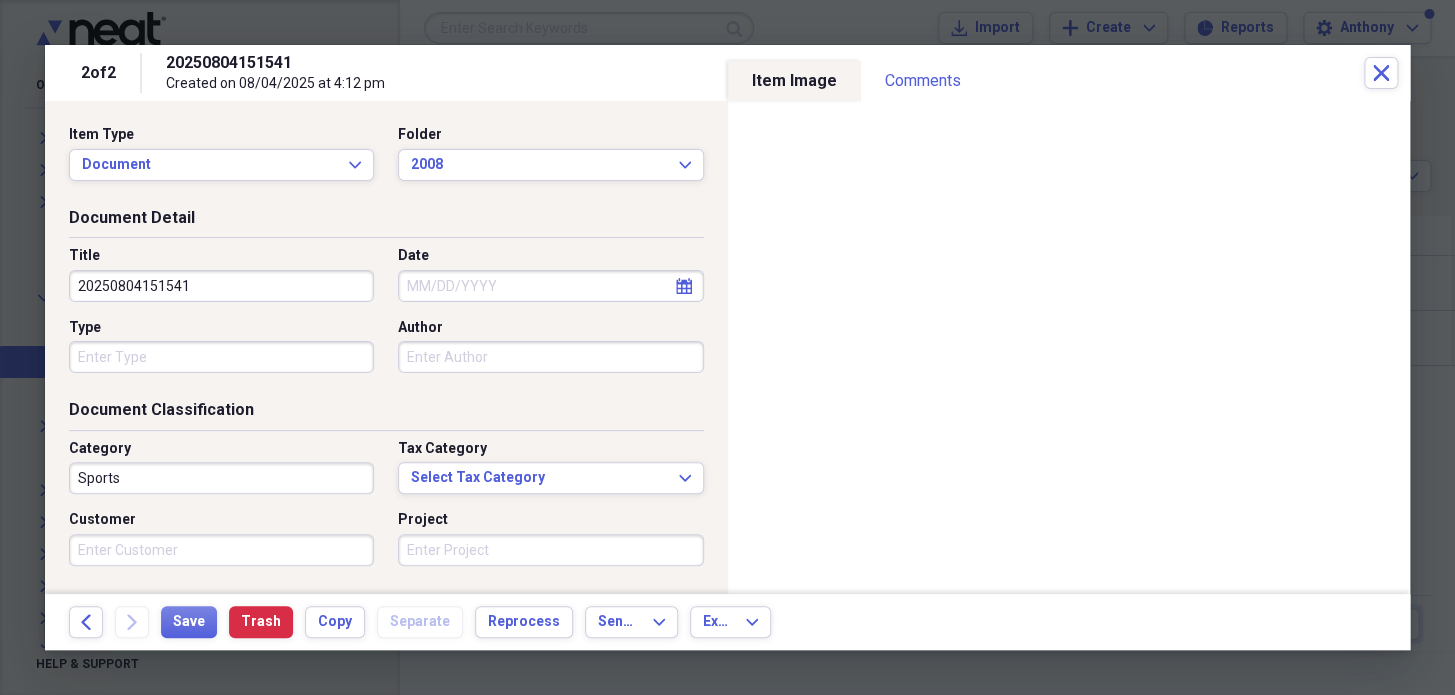 drag, startPoint x: 115, startPoint y: 280, endPoint x: 68, endPoint y: 278, distance: 47.042534 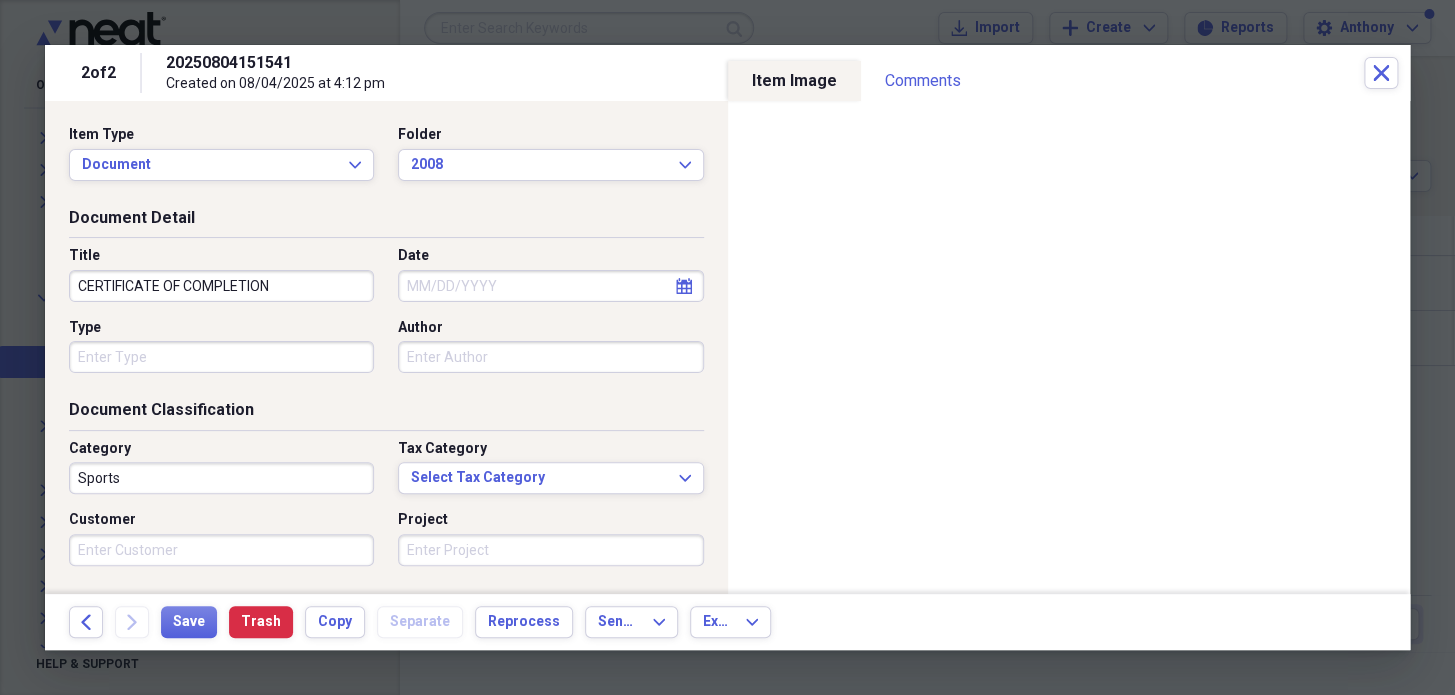 type on "CERTIFICATE OF COMPLETION" 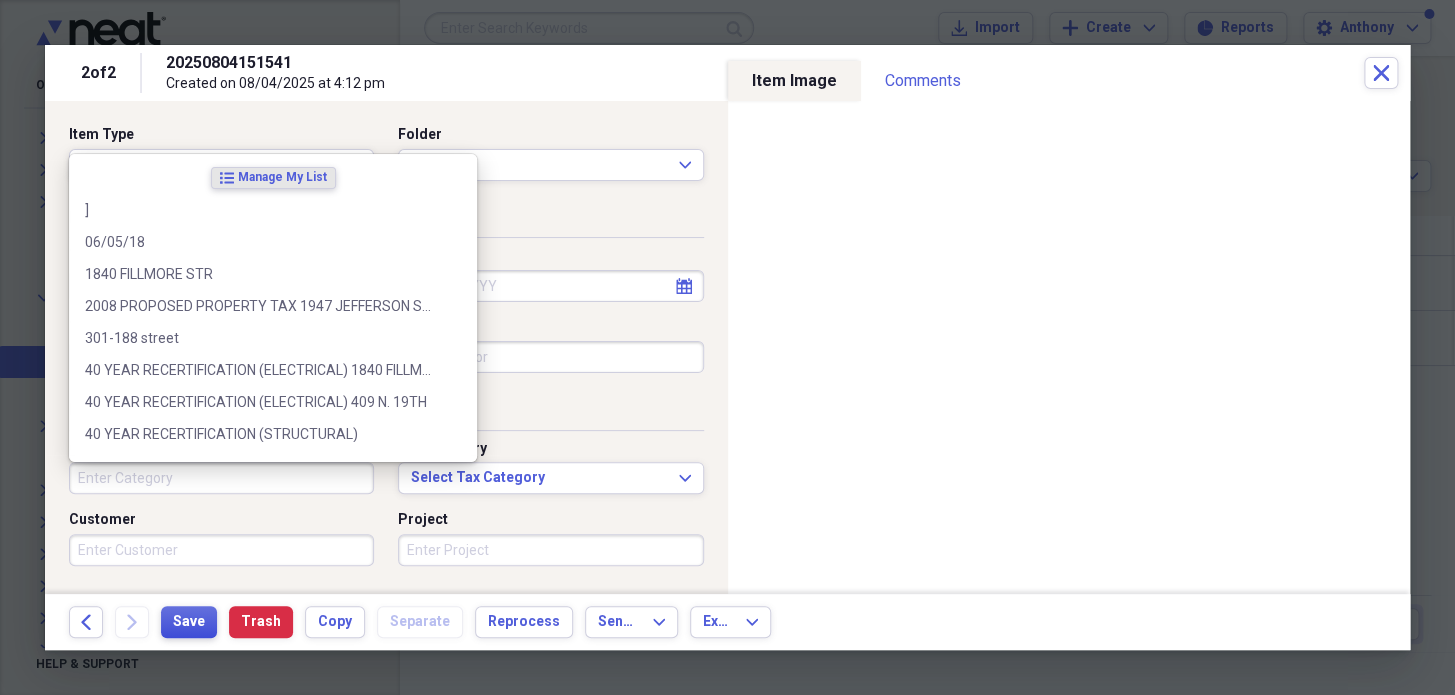 type 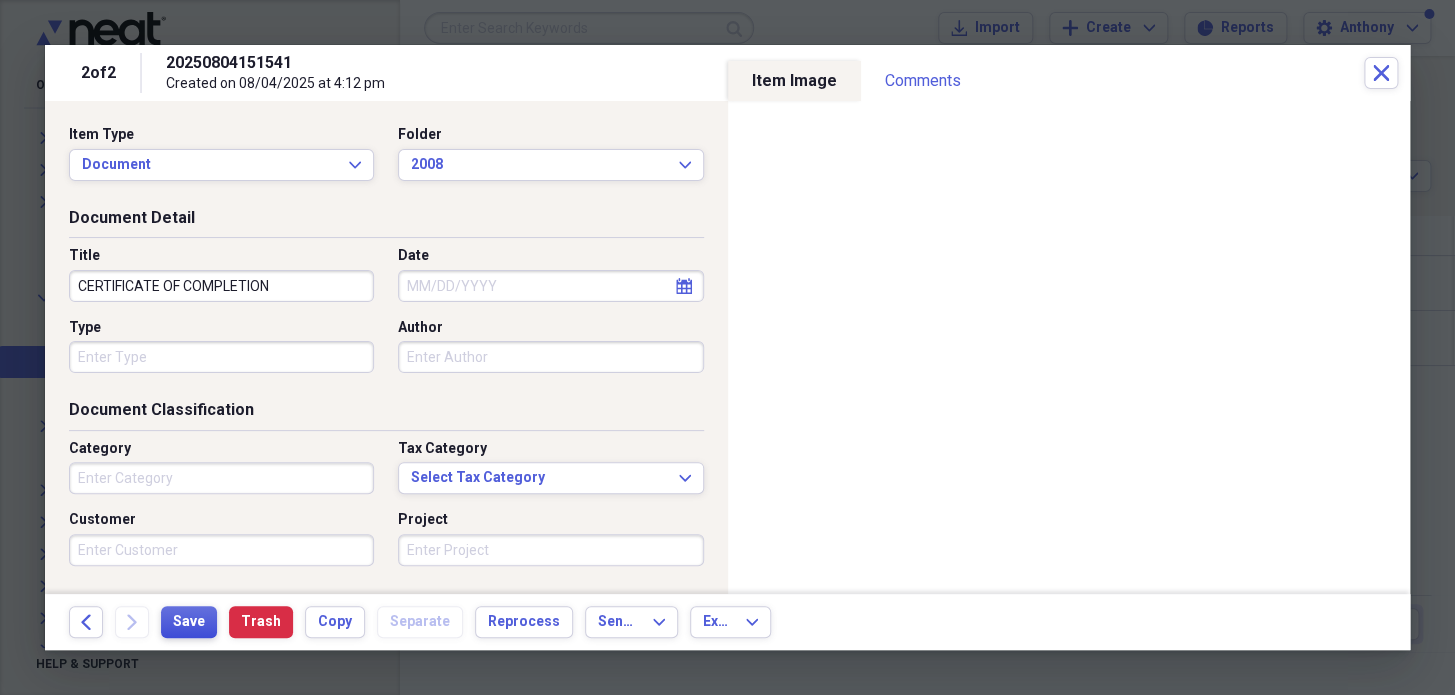 click on "Save" at bounding box center (189, 622) 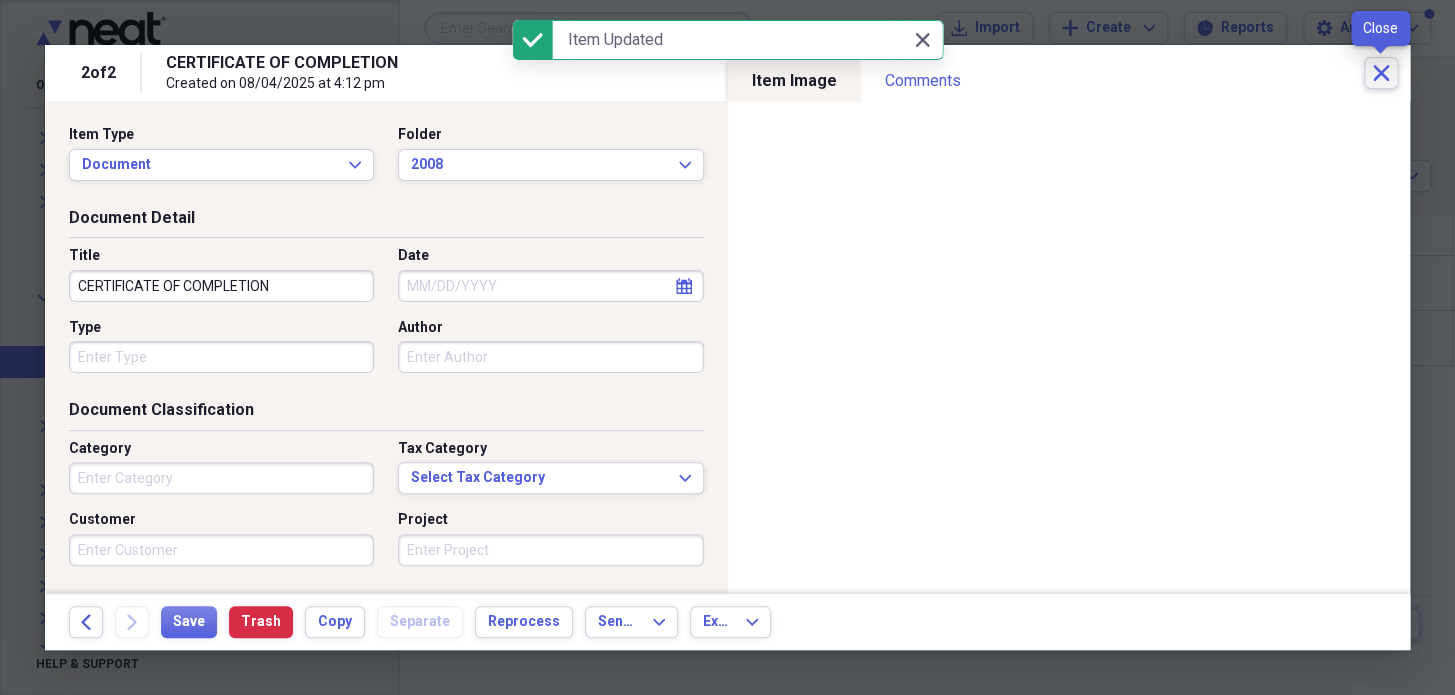 click on "Close" 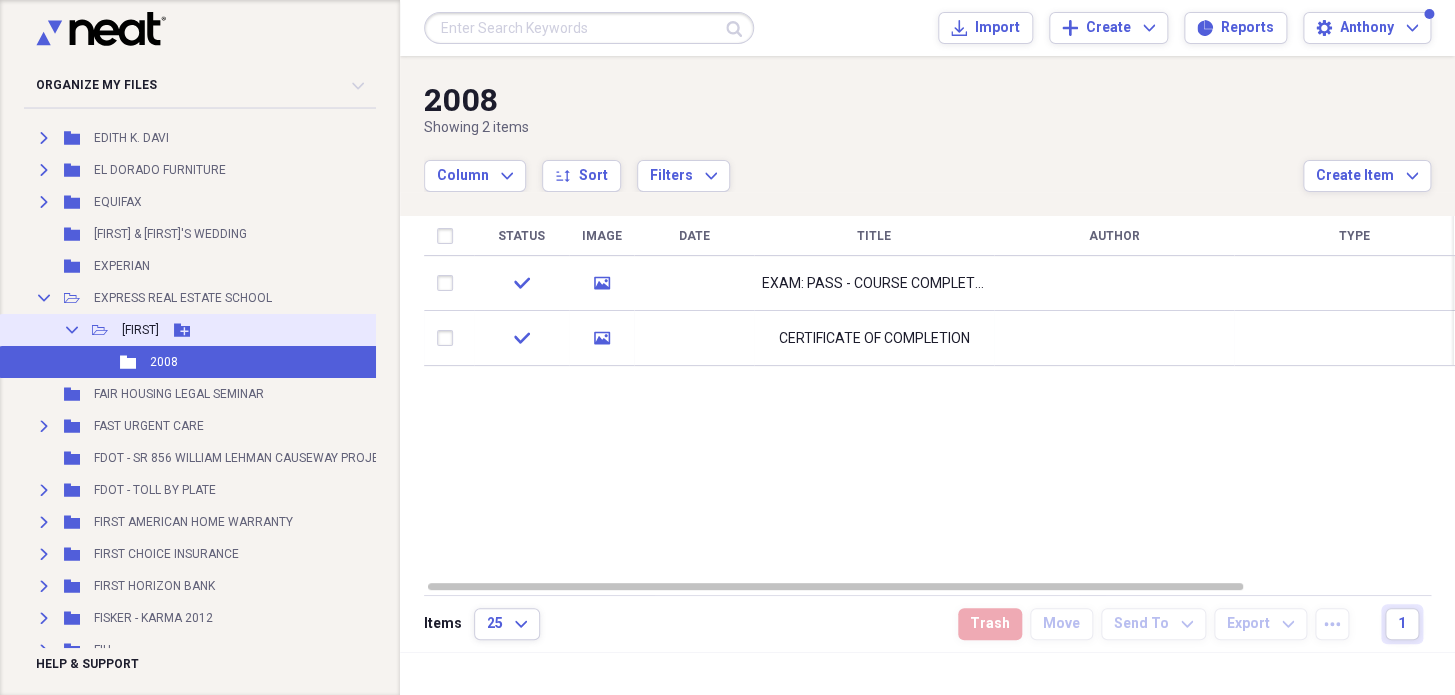 click 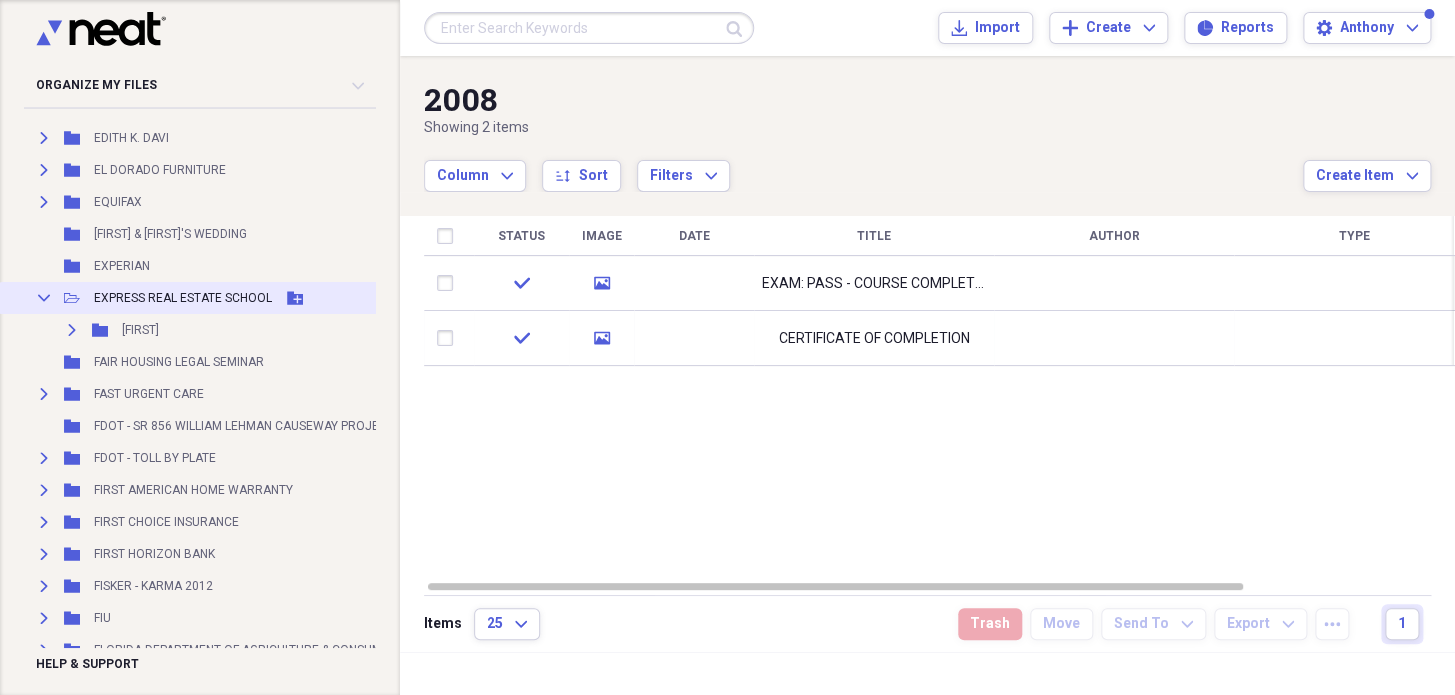 click on "Collapse" 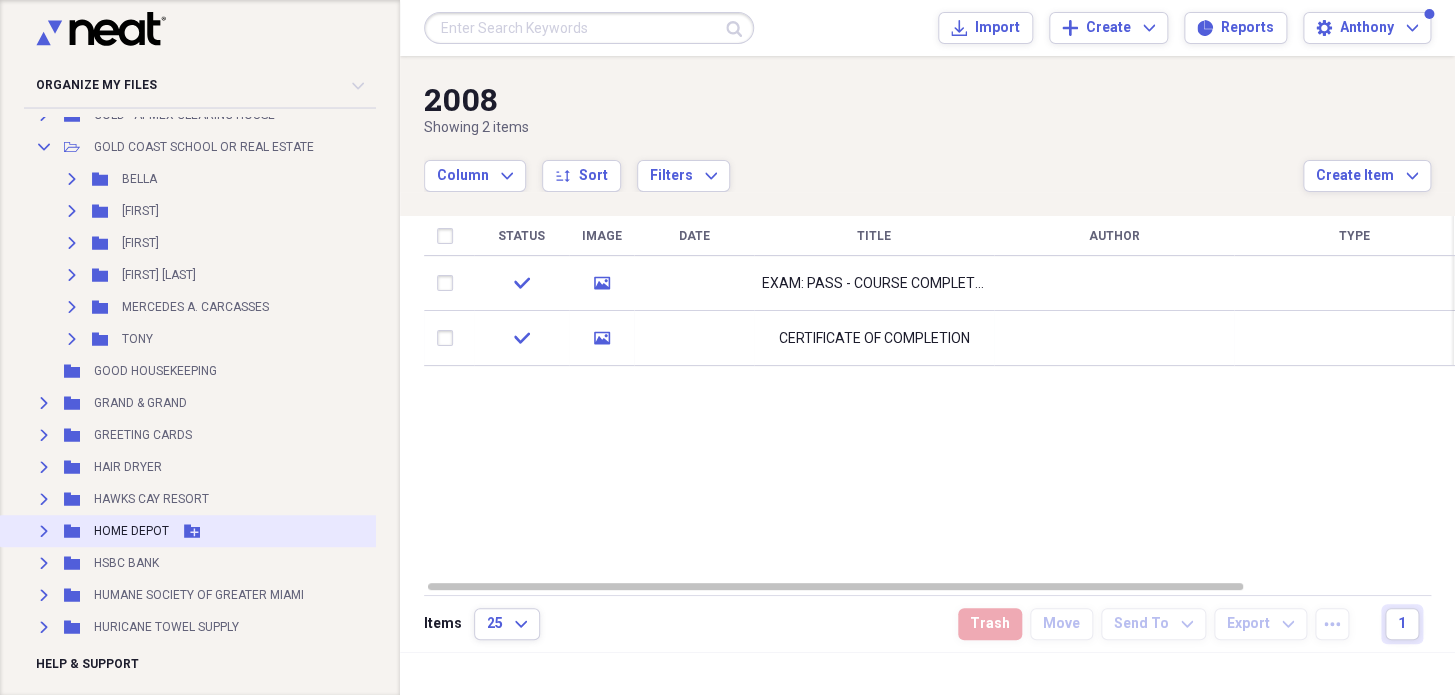 scroll, scrollTop: 7363, scrollLeft: 0, axis: vertical 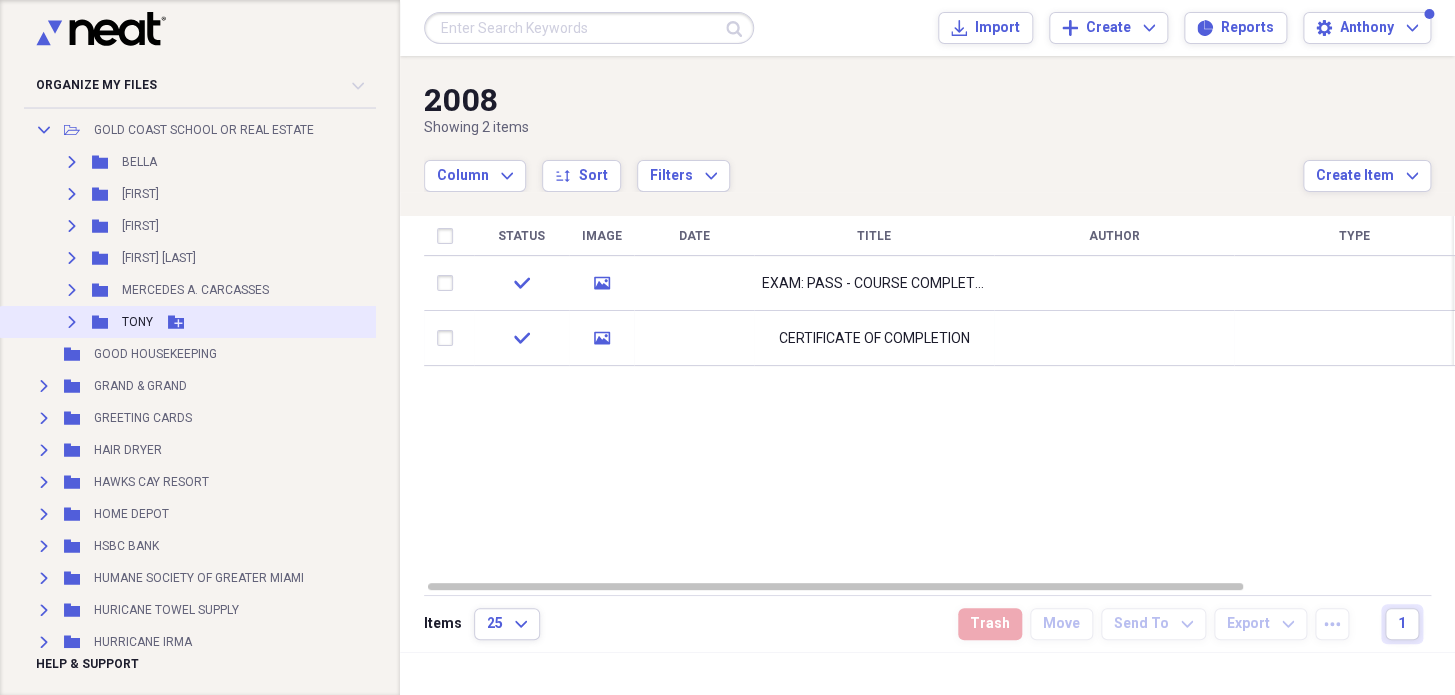click on "Expand" 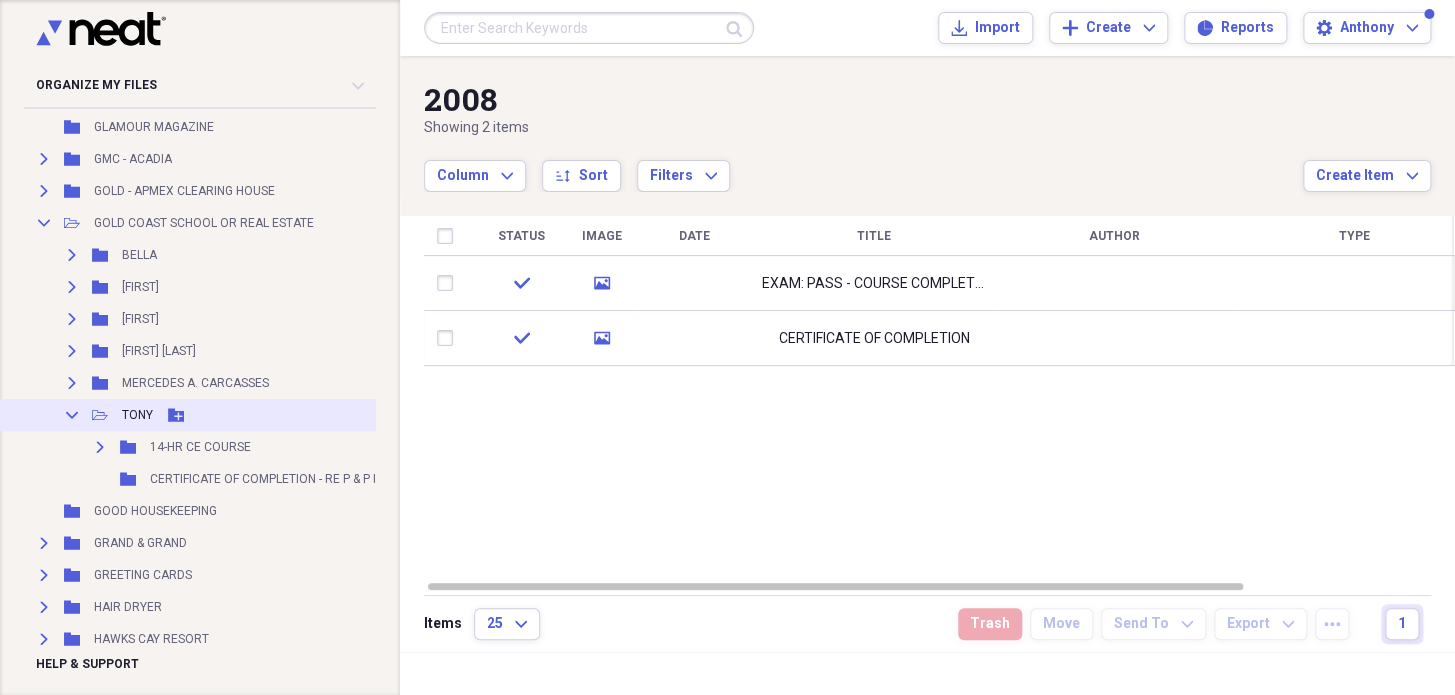 scroll, scrollTop: 7272, scrollLeft: 0, axis: vertical 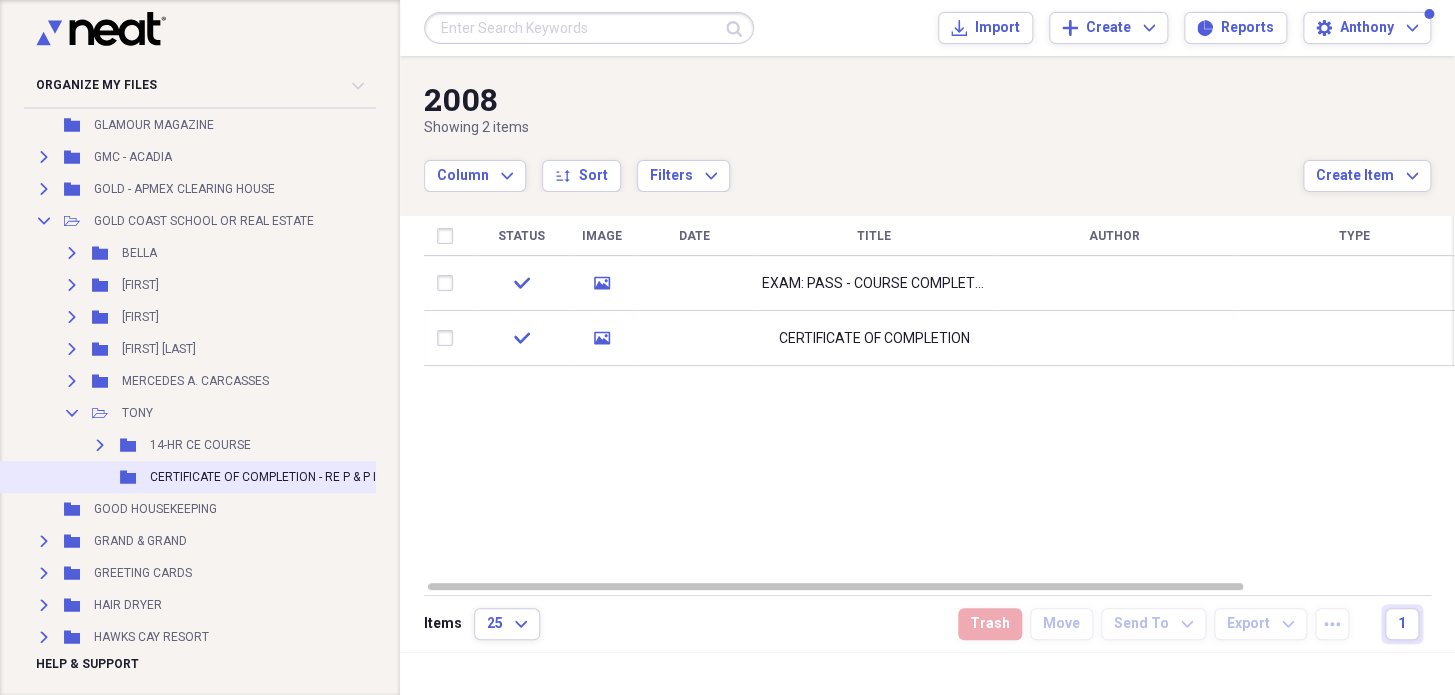 click on "CERTIFICATE OF COMPLETION - RE P & P II" at bounding box center [264, 477] 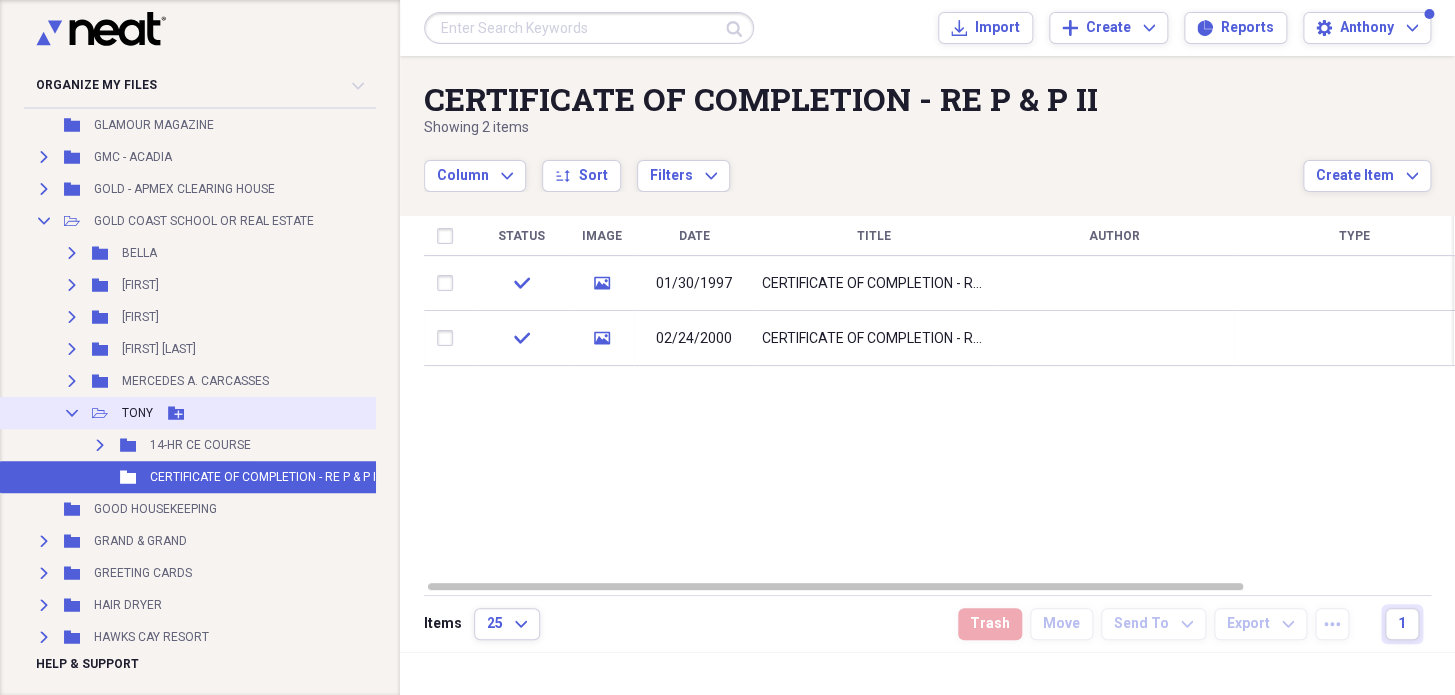 click 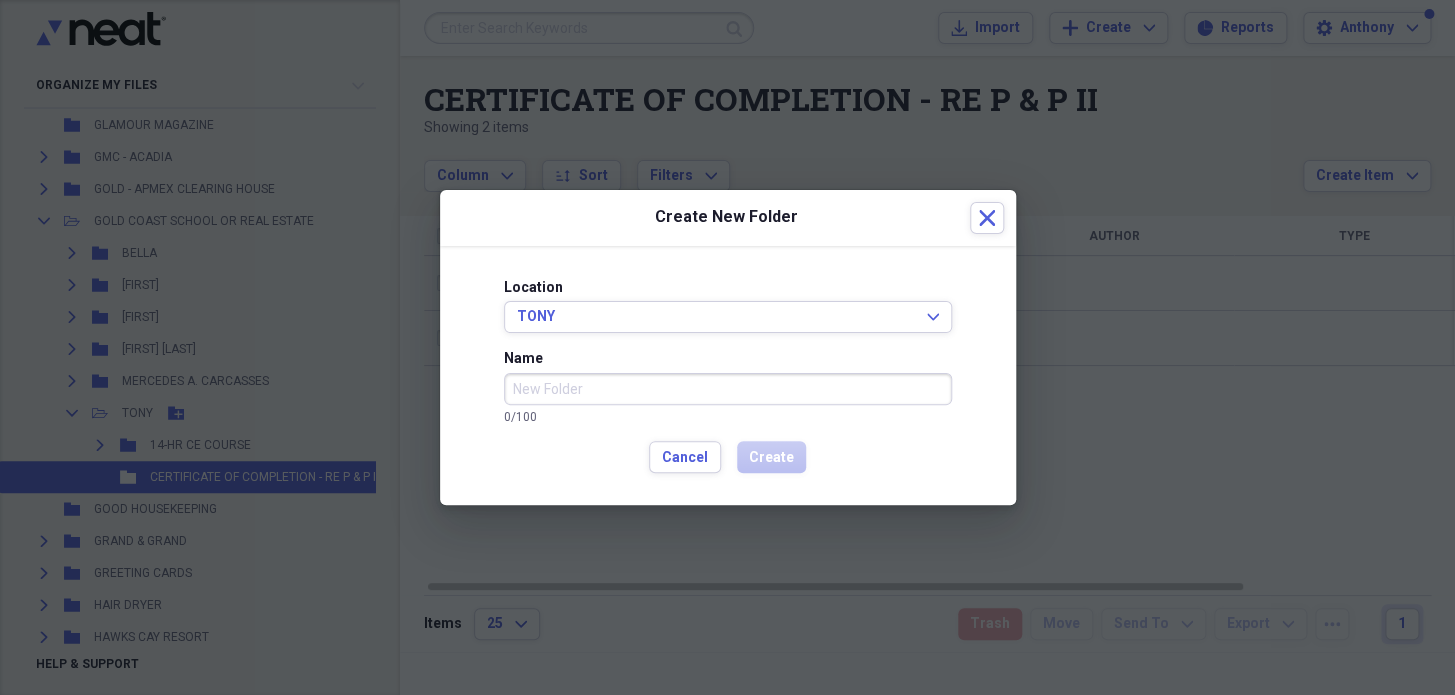 click on "Name" at bounding box center [728, 389] 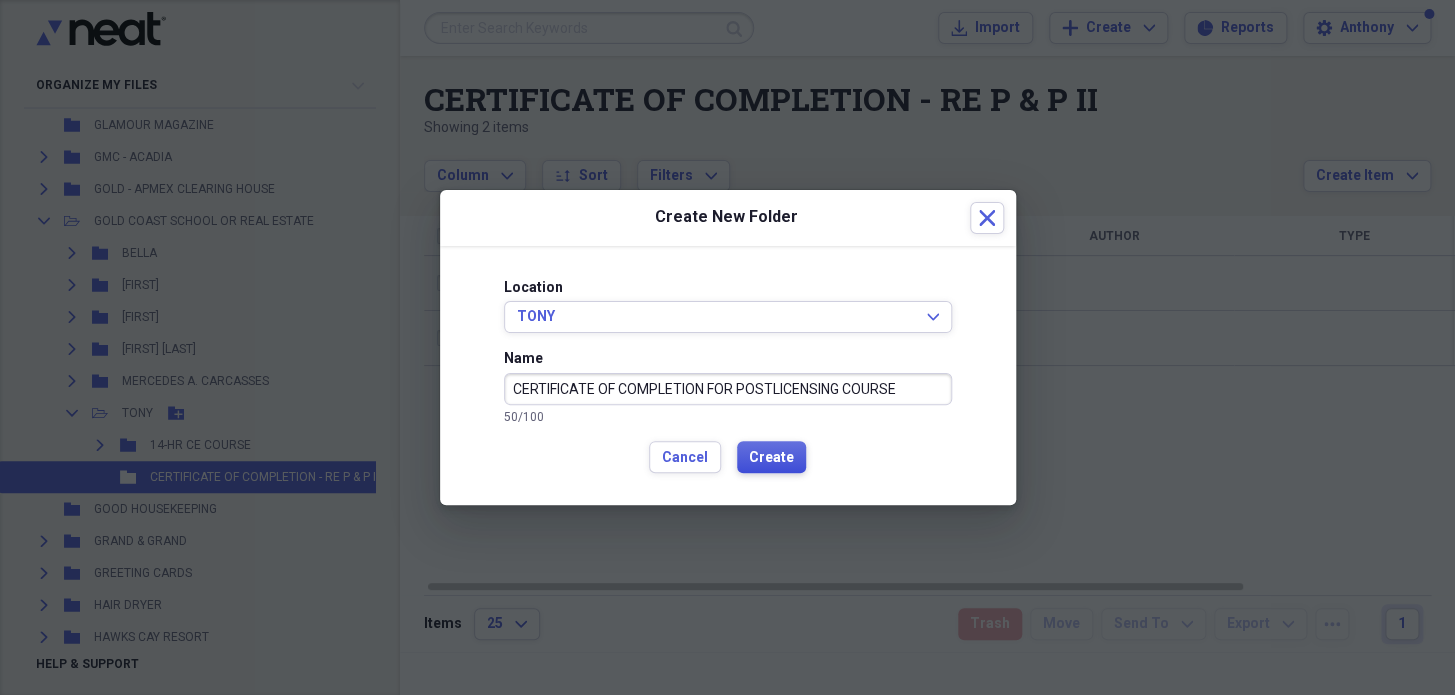 type on "CERTIFICATE OF COMPLETION FOR POSTLICENSING COURSE" 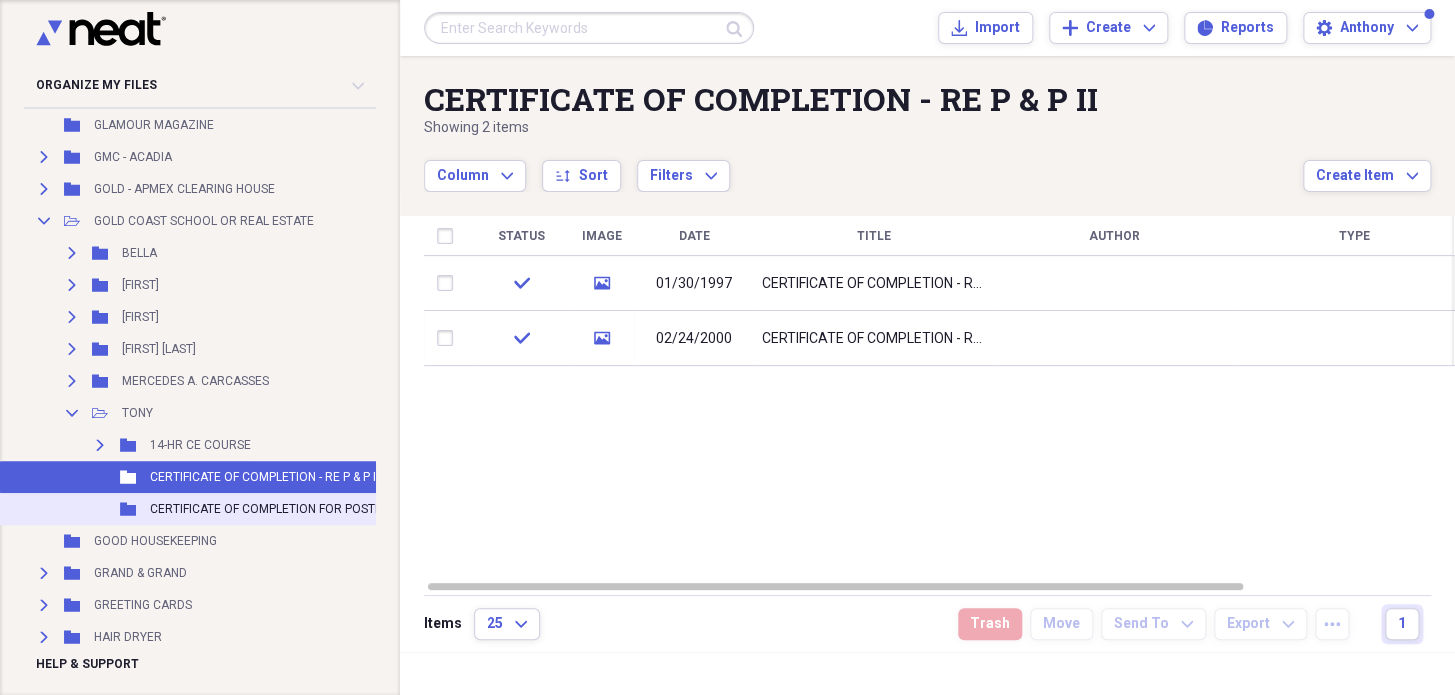 click on "CERTIFICATE OF COMPLETION FOR POSTLICENSING COURSE" at bounding box center (316, 509) 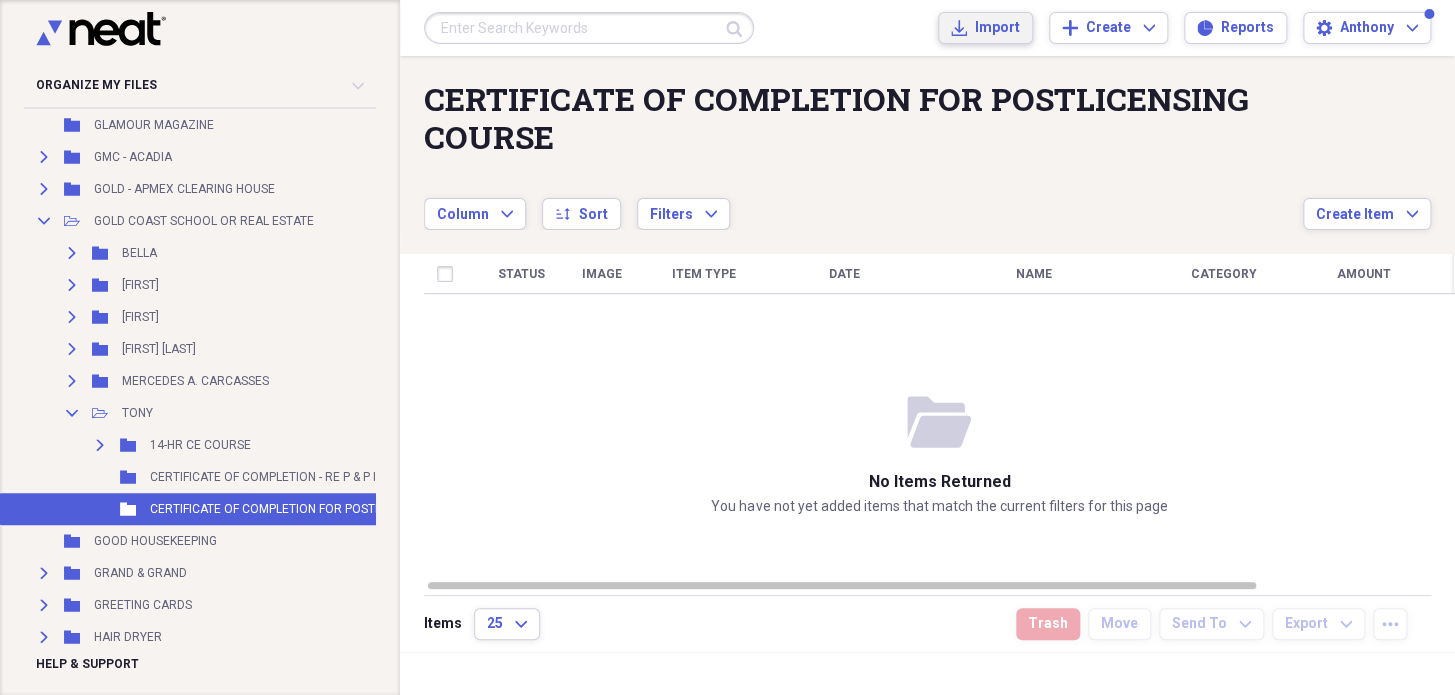 drag, startPoint x: 980, startPoint y: 26, endPoint x: 961, endPoint y: 46, distance: 27.58623 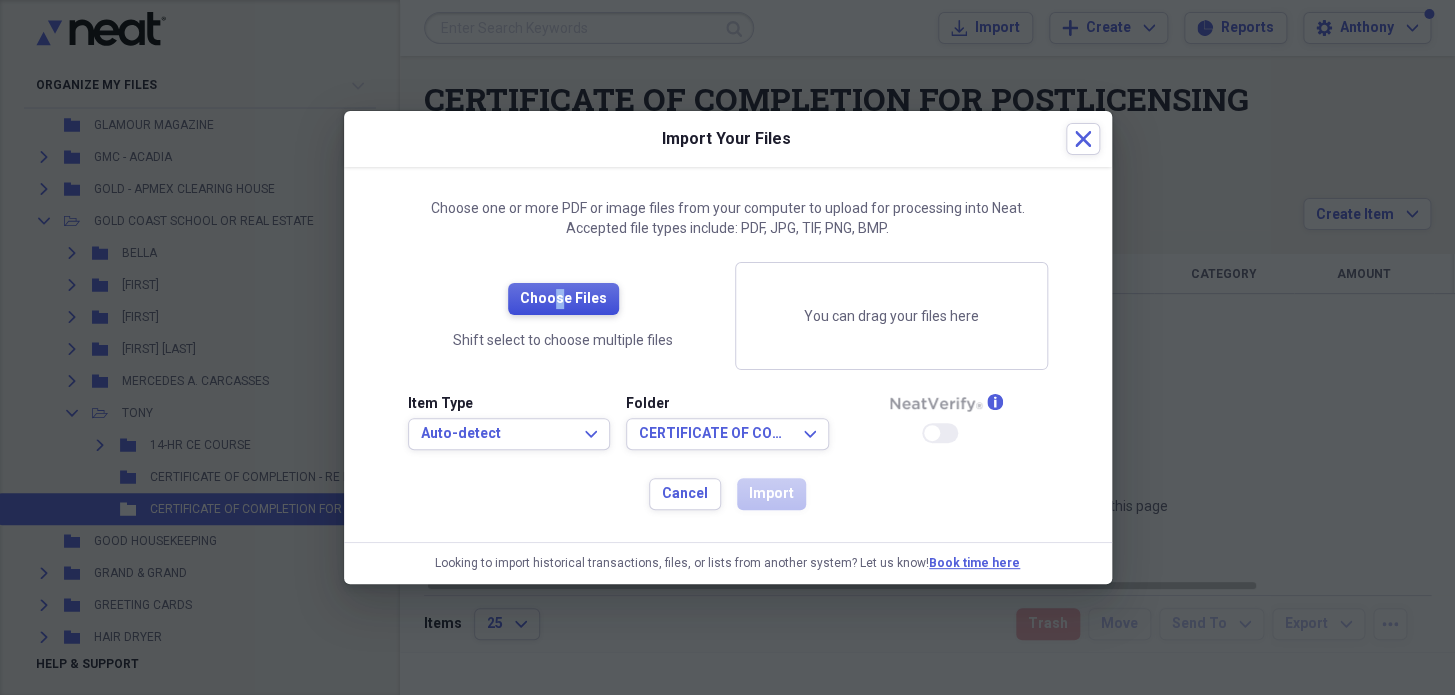 click on "Choose Files" at bounding box center (563, 299) 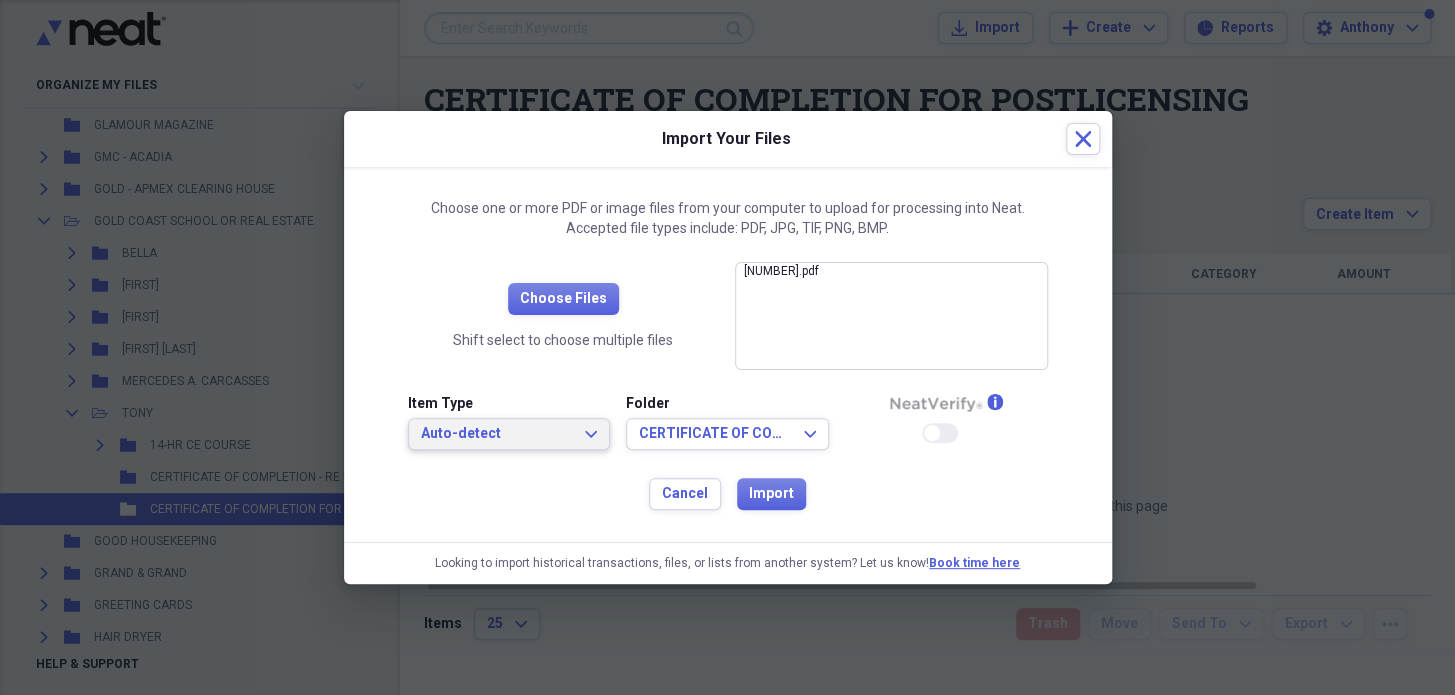 click on "Auto-detect" at bounding box center [497, 434] 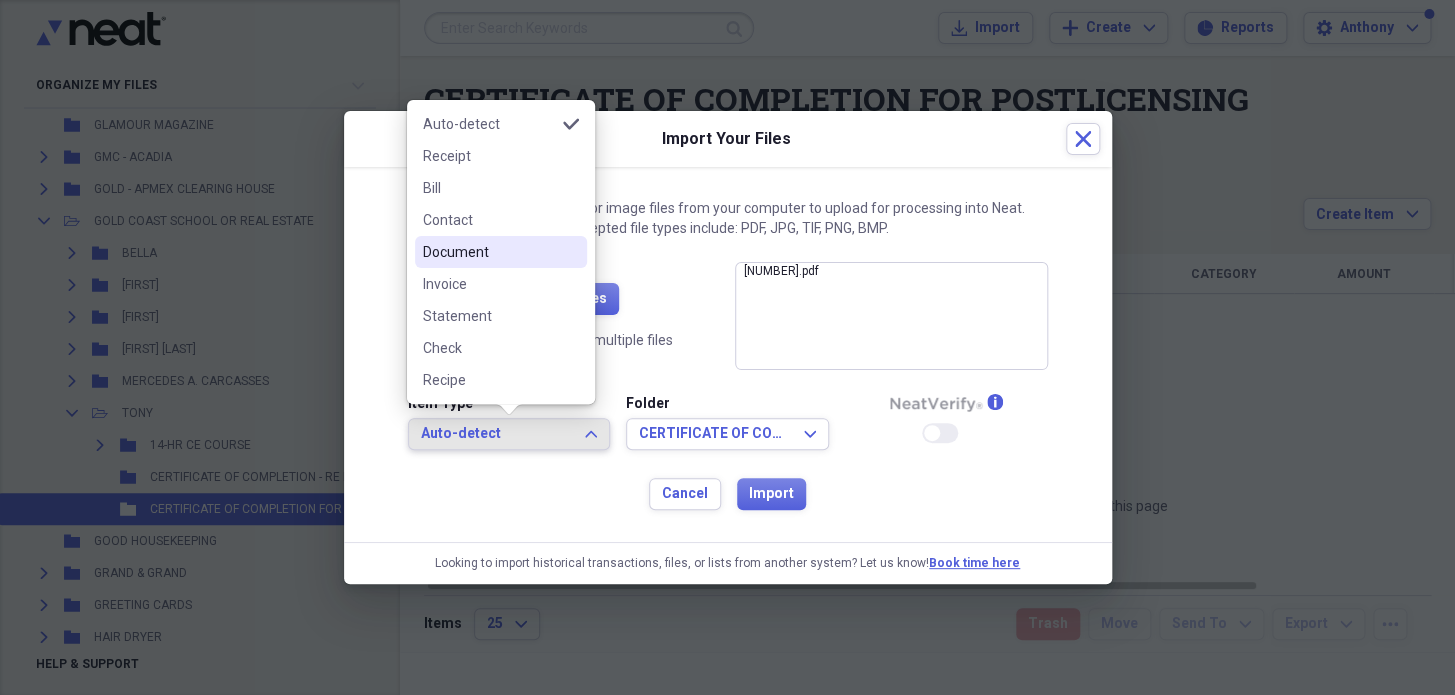 click on "Document" at bounding box center (489, 252) 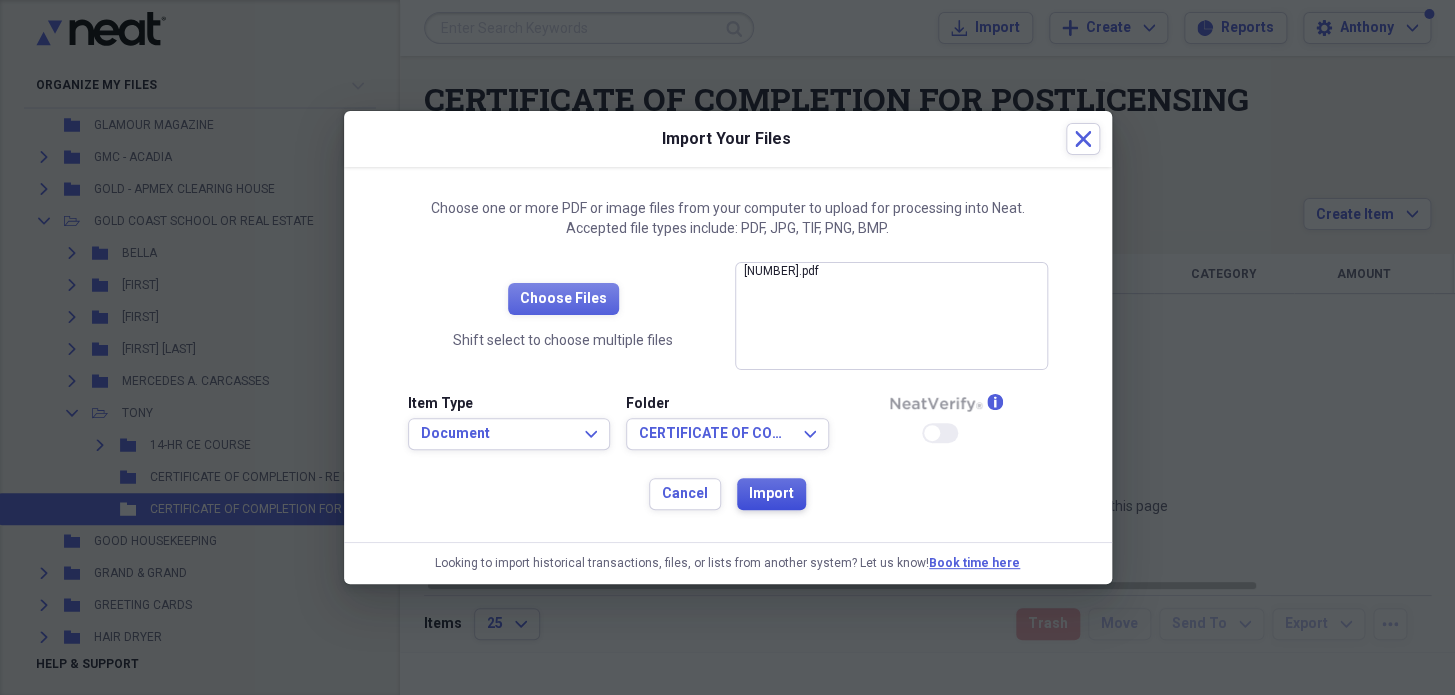 click on "Import" at bounding box center [771, 494] 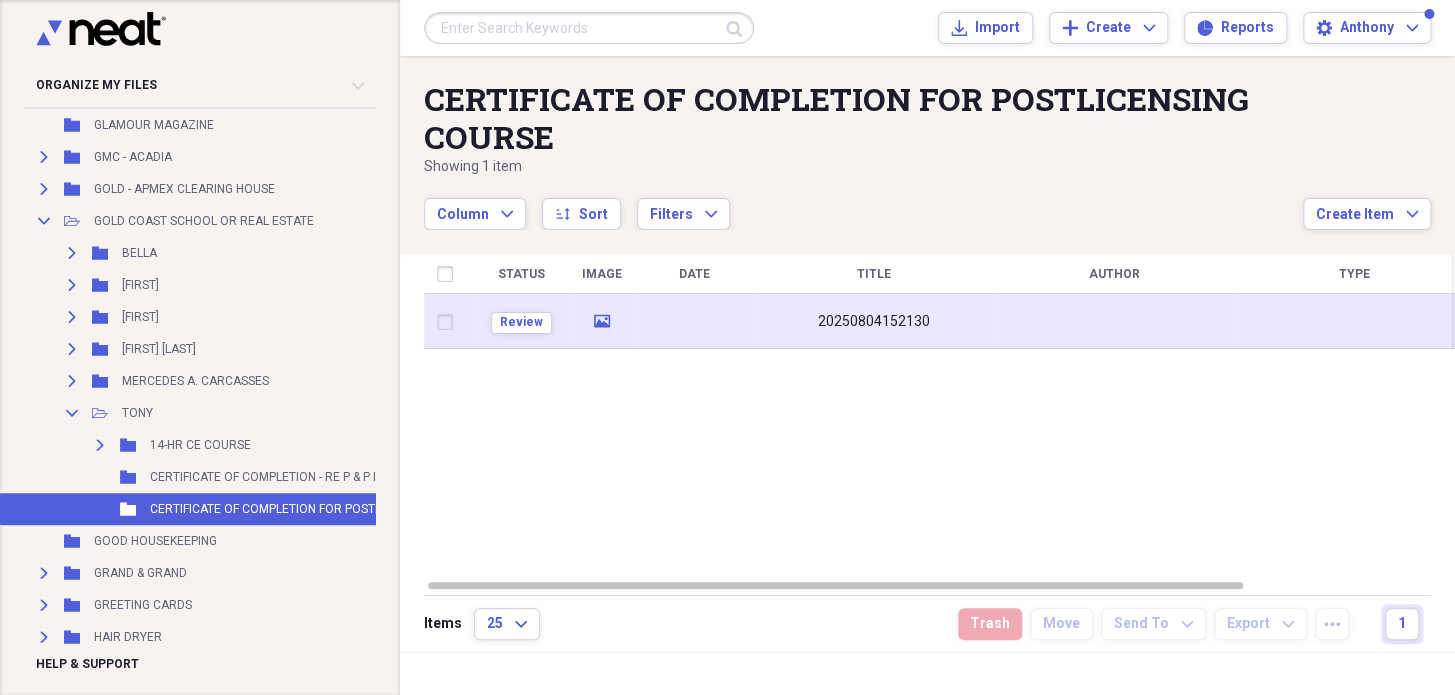 drag, startPoint x: 796, startPoint y: 316, endPoint x: 770, endPoint y: 313, distance: 26.172504 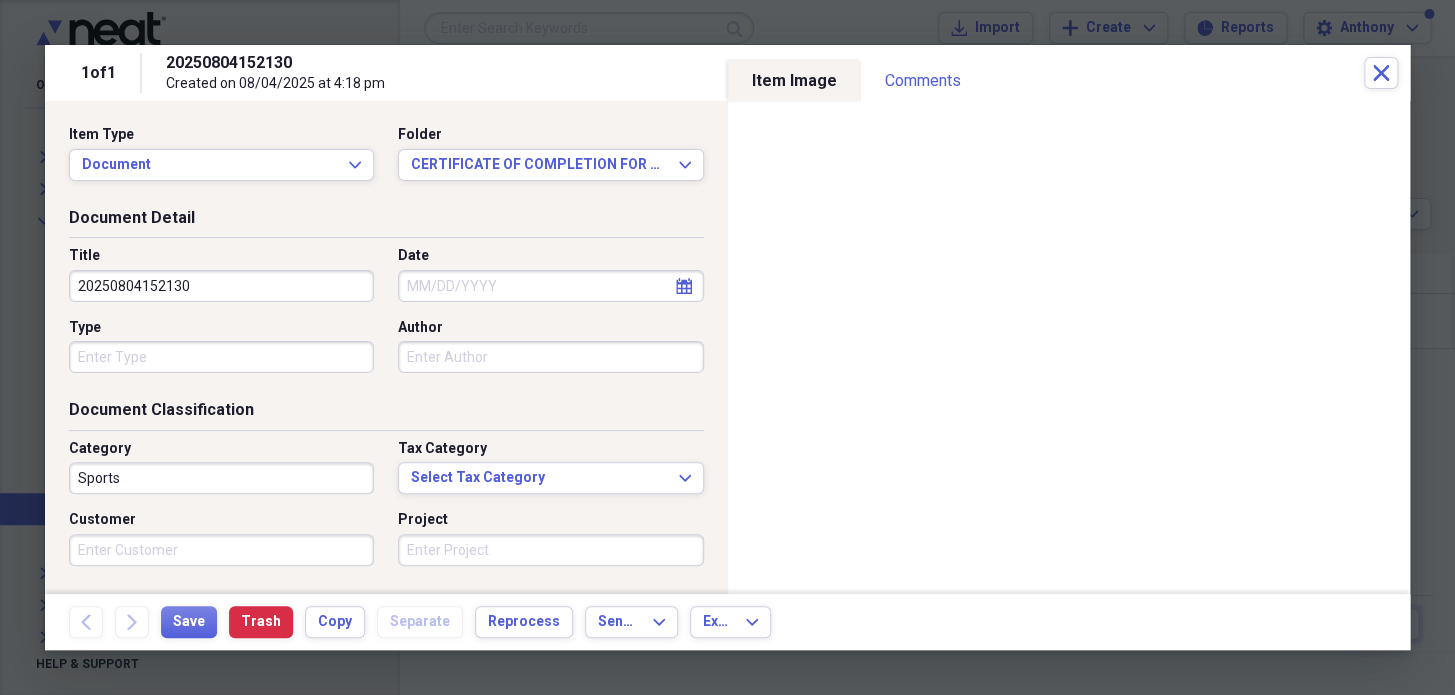 drag, startPoint x: 192, startPoint y: 289, endPoint x: 0, endPoint y: 259, distance: 194.32962 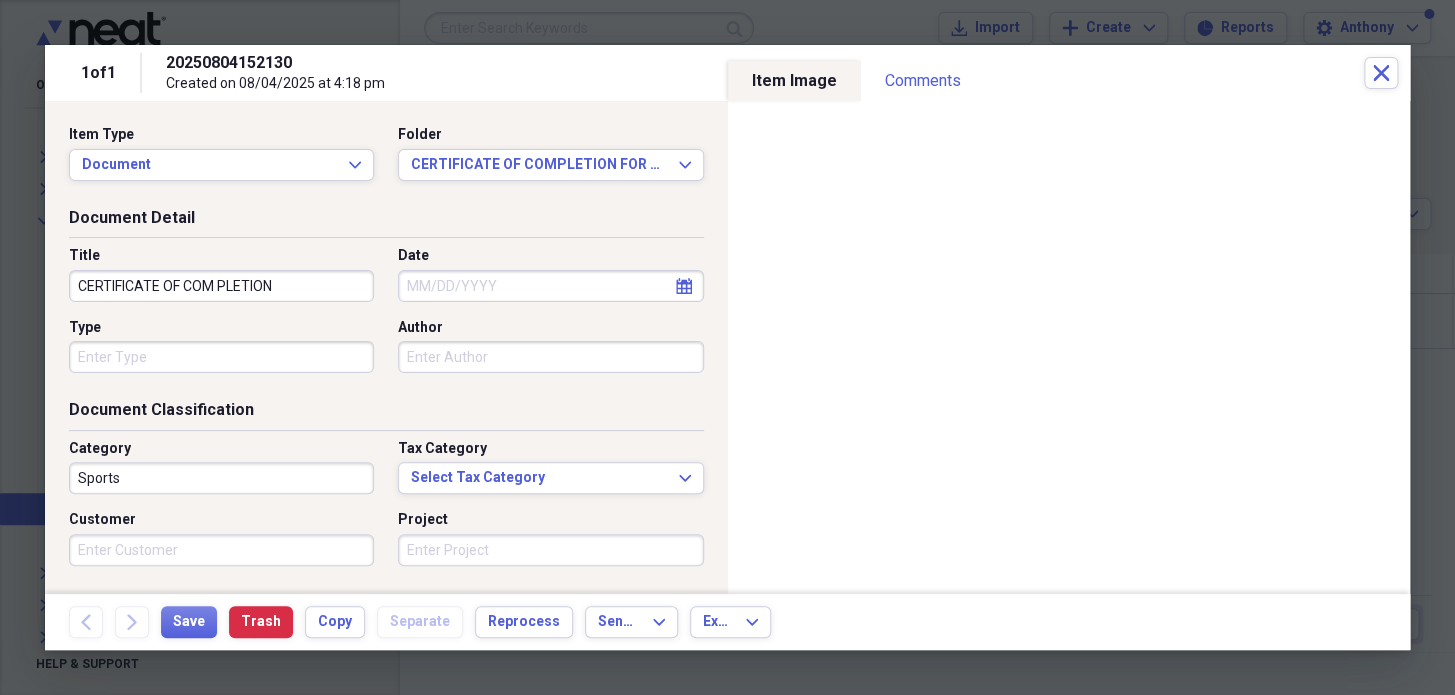 click on "CERTIFICATE OF COM PLETION" at bounding box center [221, 286] 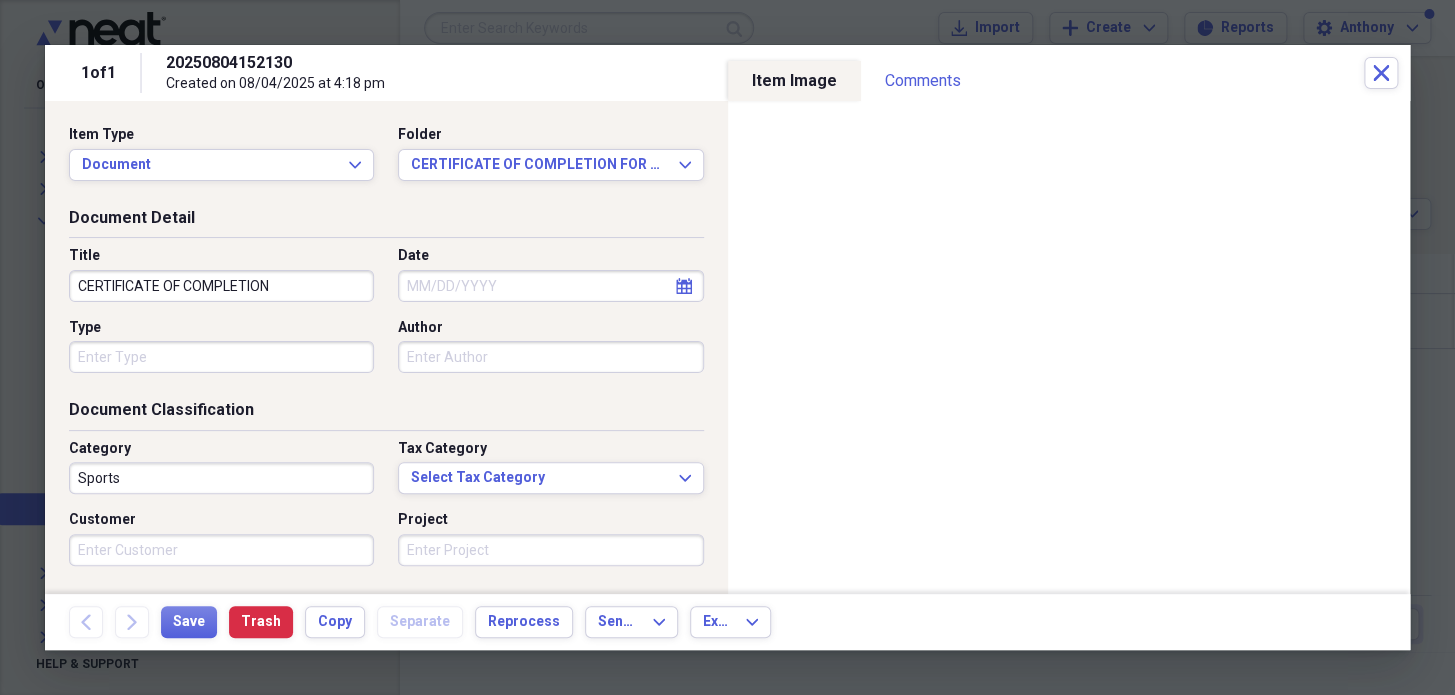type on "CERTIFICATE OF COMPLETION" 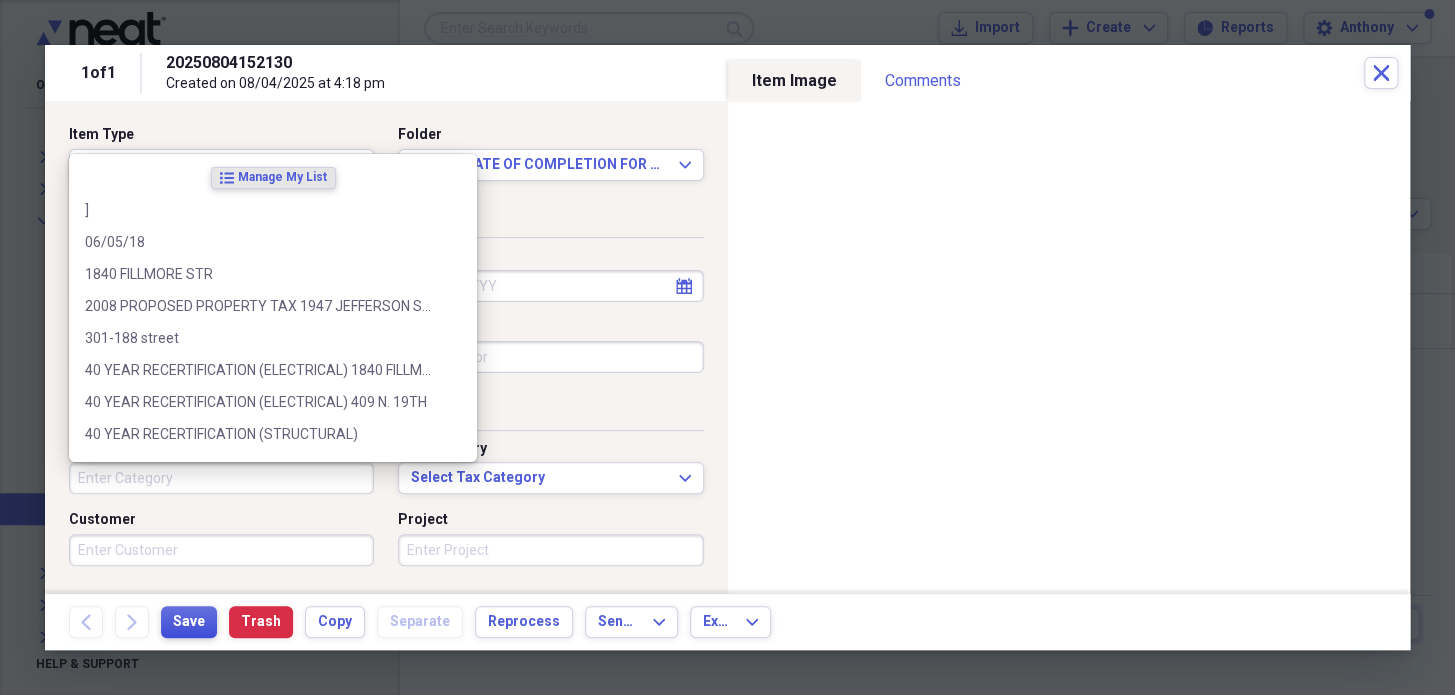 type 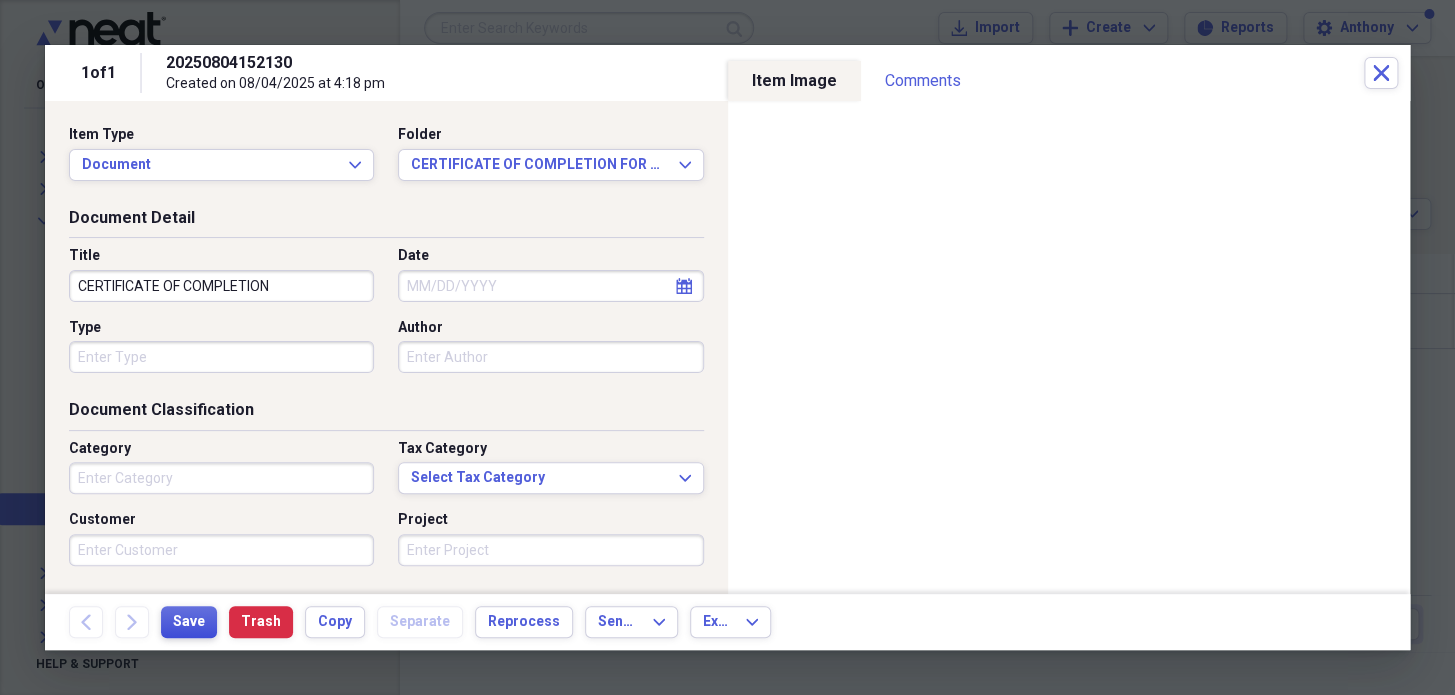 click on "Save" at bounding box center (189, 622) 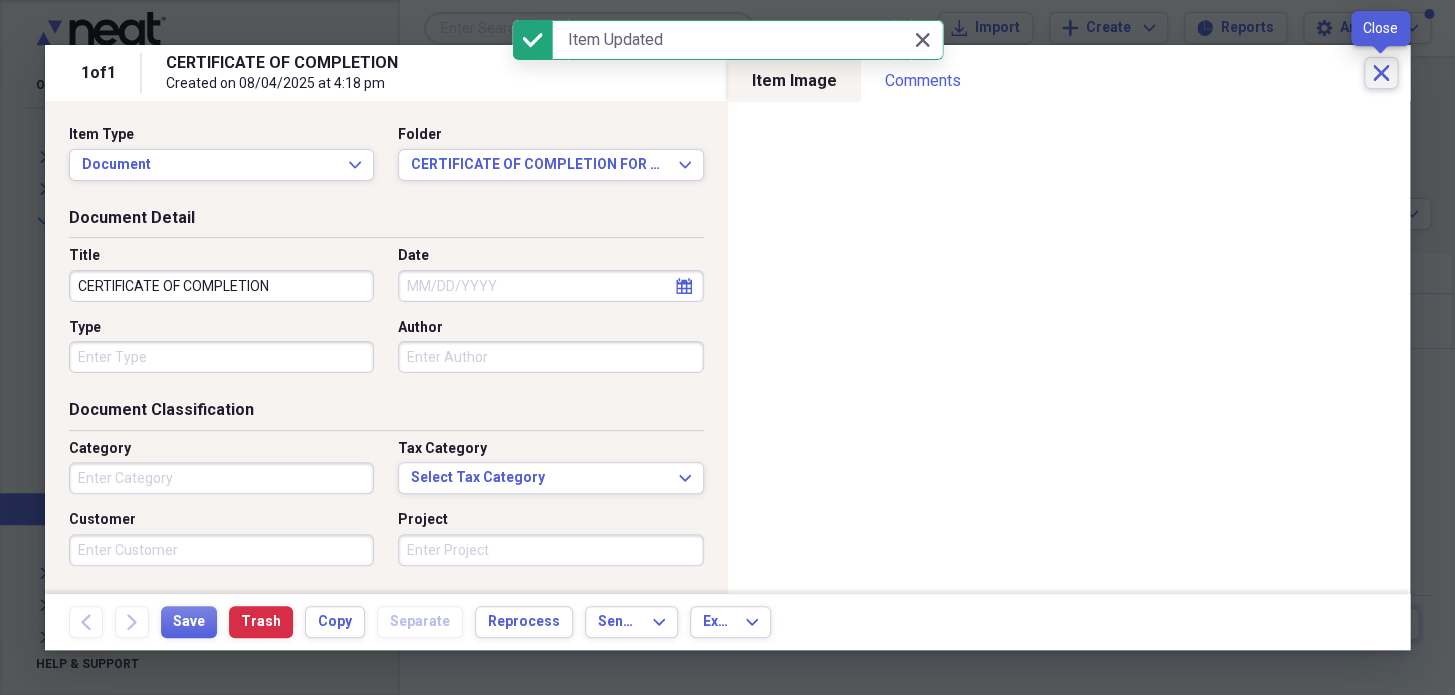 click 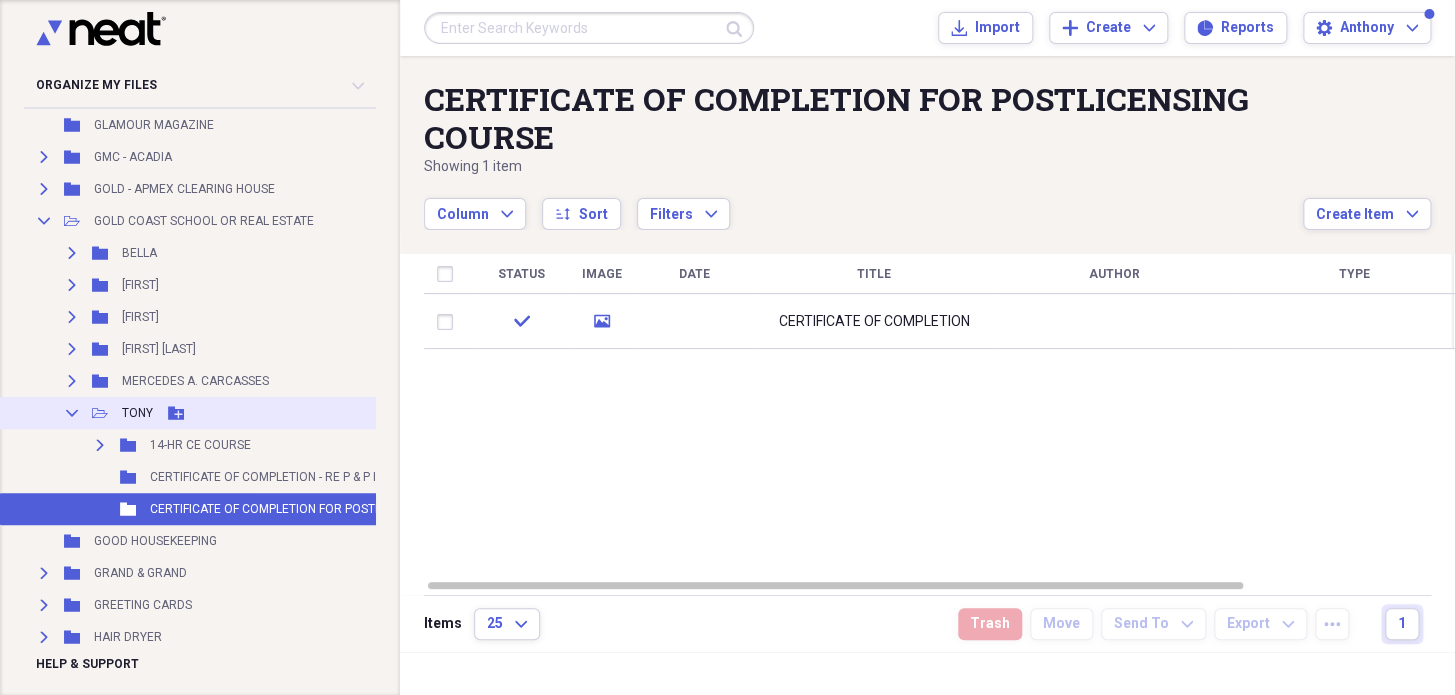 click on "Collapse" 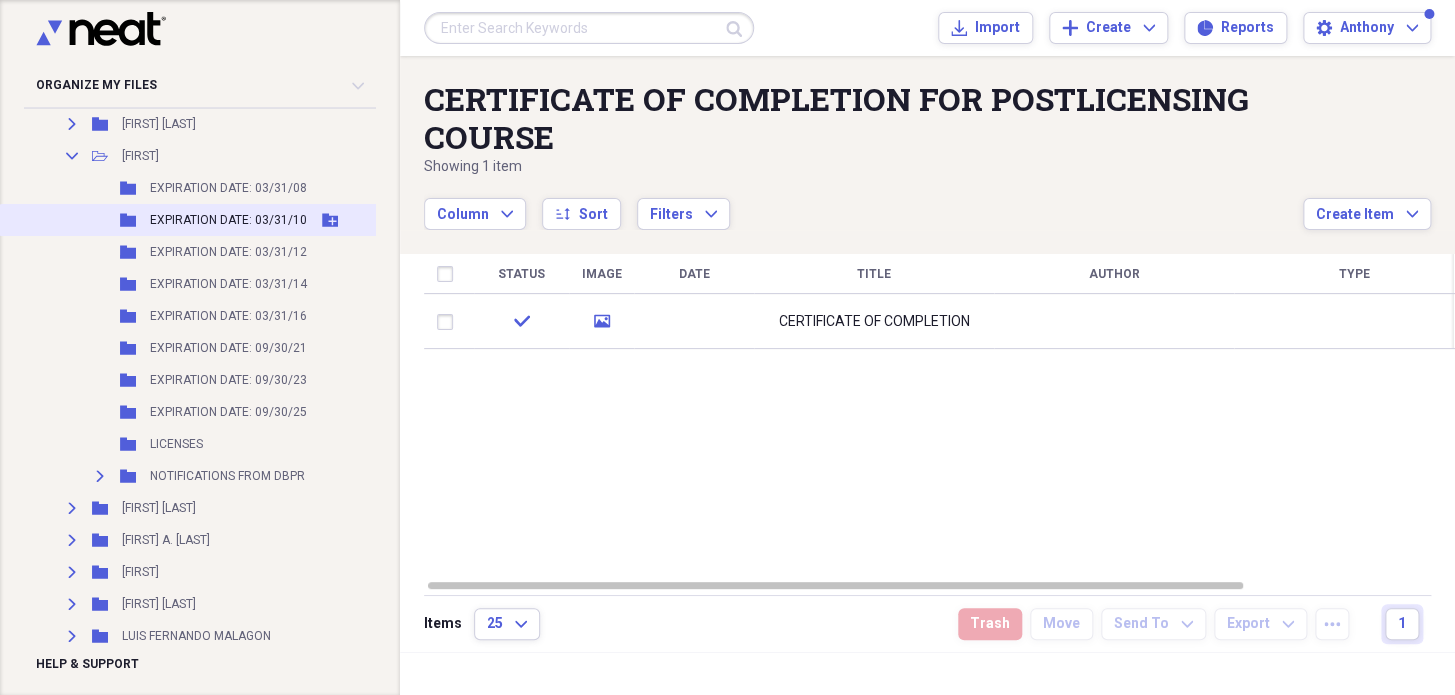 scroll, scrollTop: 5181, scrollLeft: 0, axis: vertical 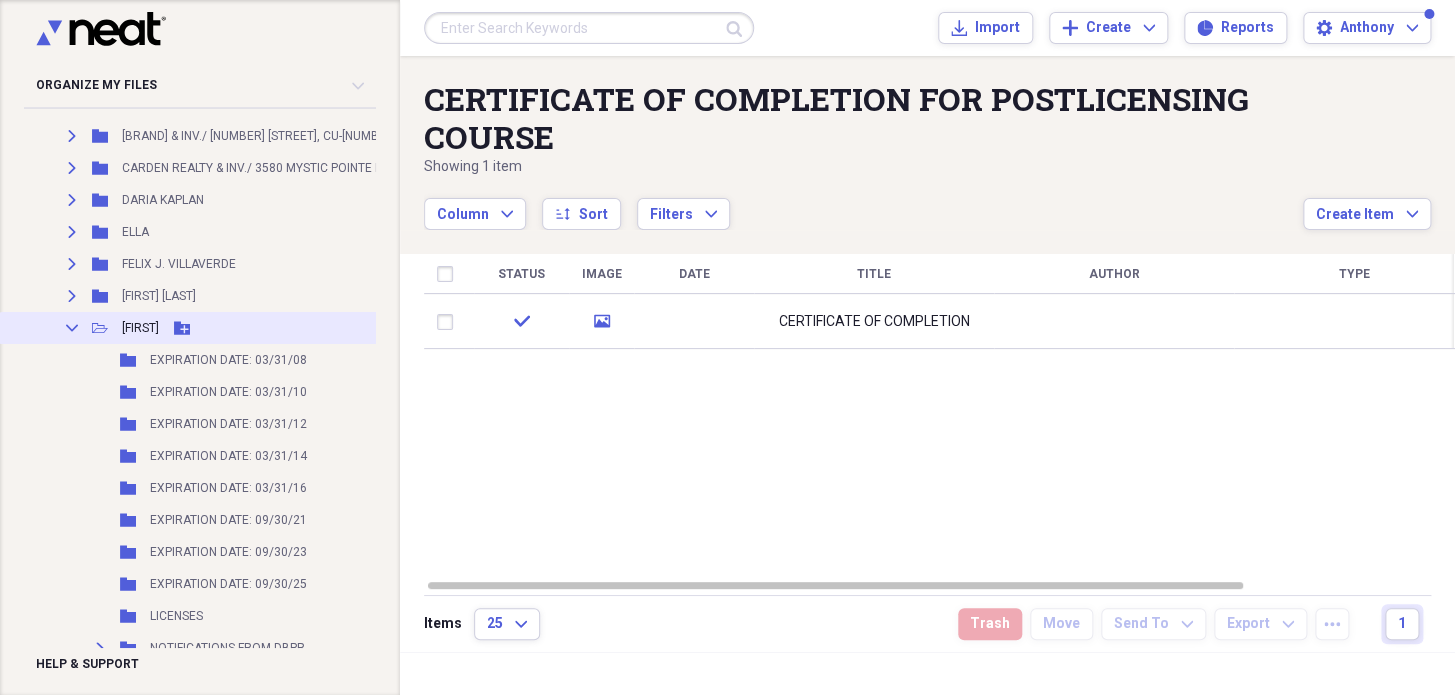 click 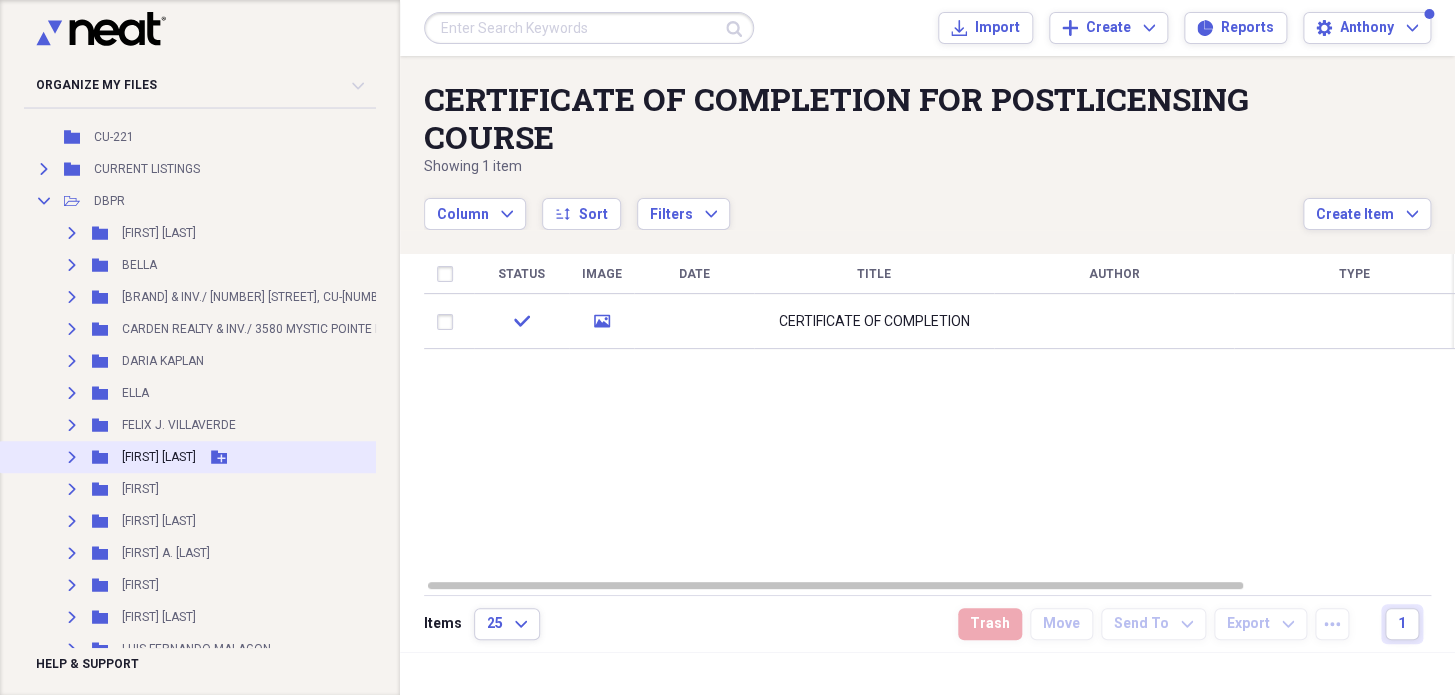 scroll, scrollTop: 5000, scrollLeft: 0, axis: vertical 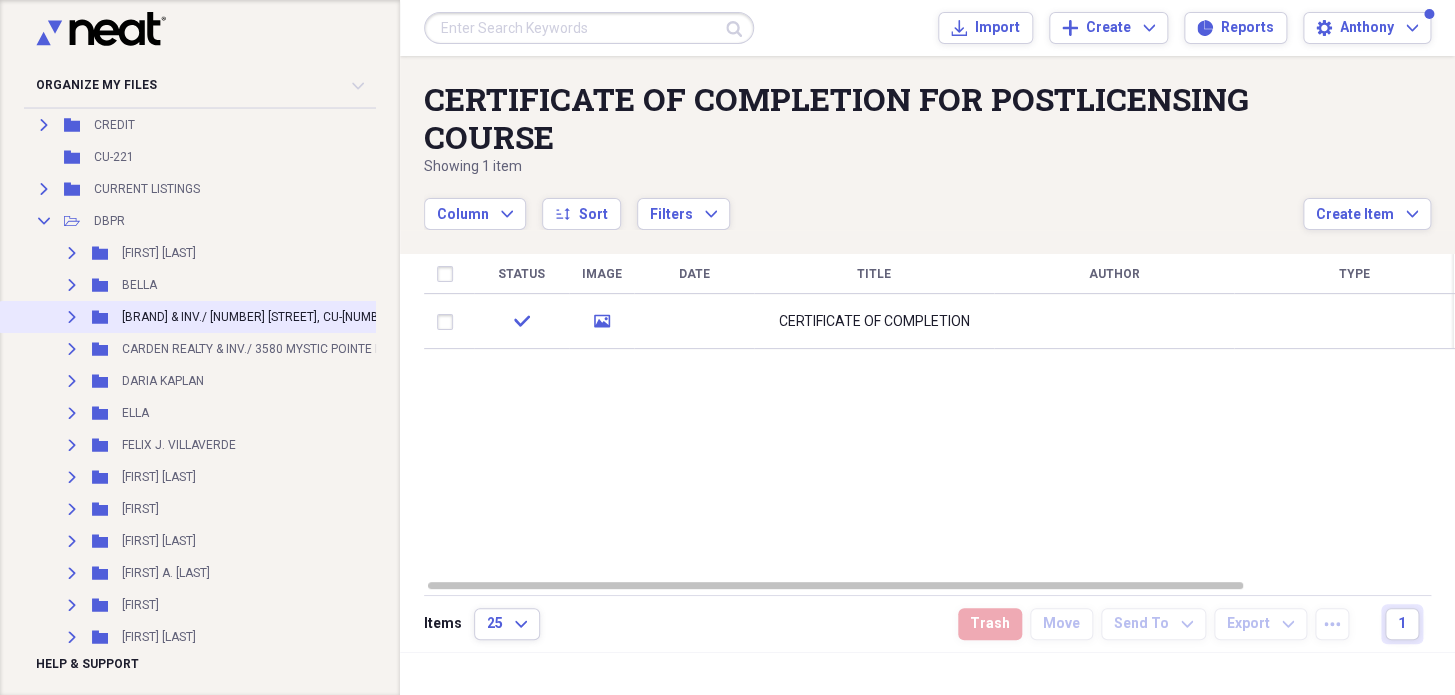 click on "Expand" 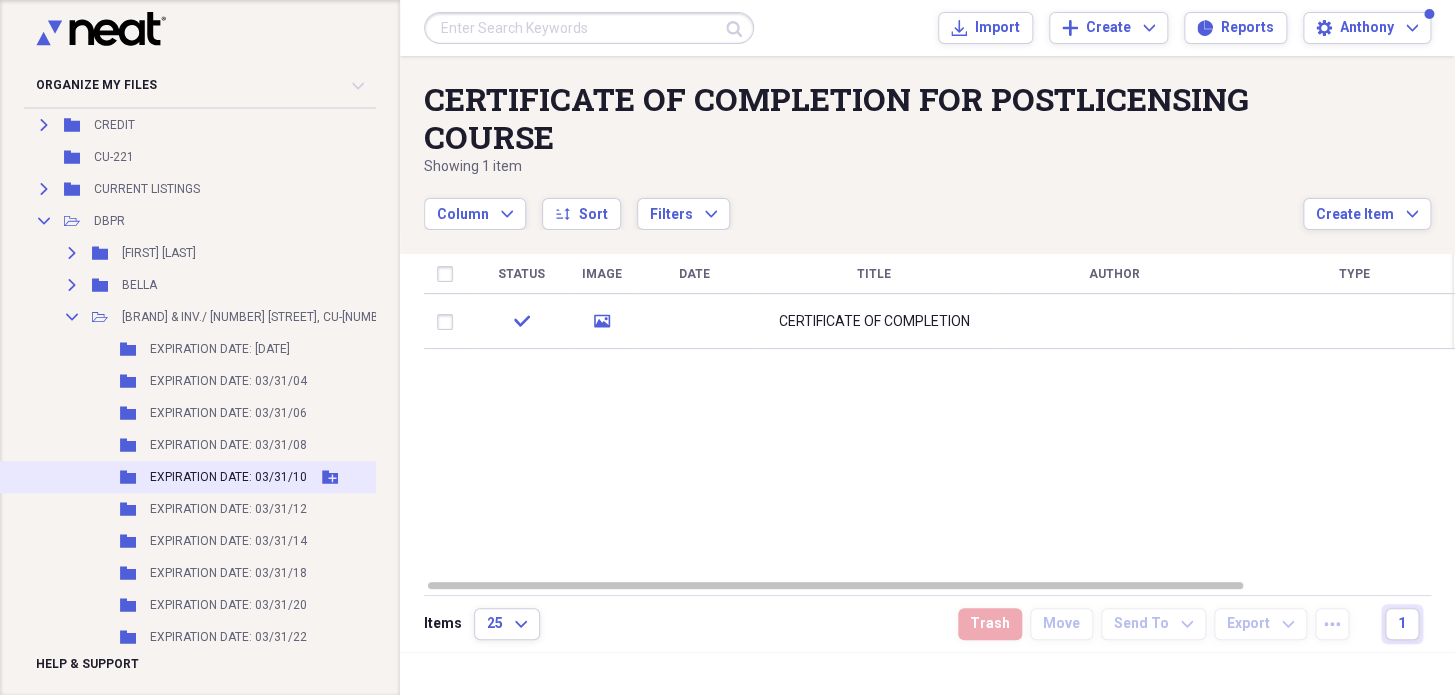 click on "EXPIRATION DATE: 03/31/10" at bounding box center [228, 477] 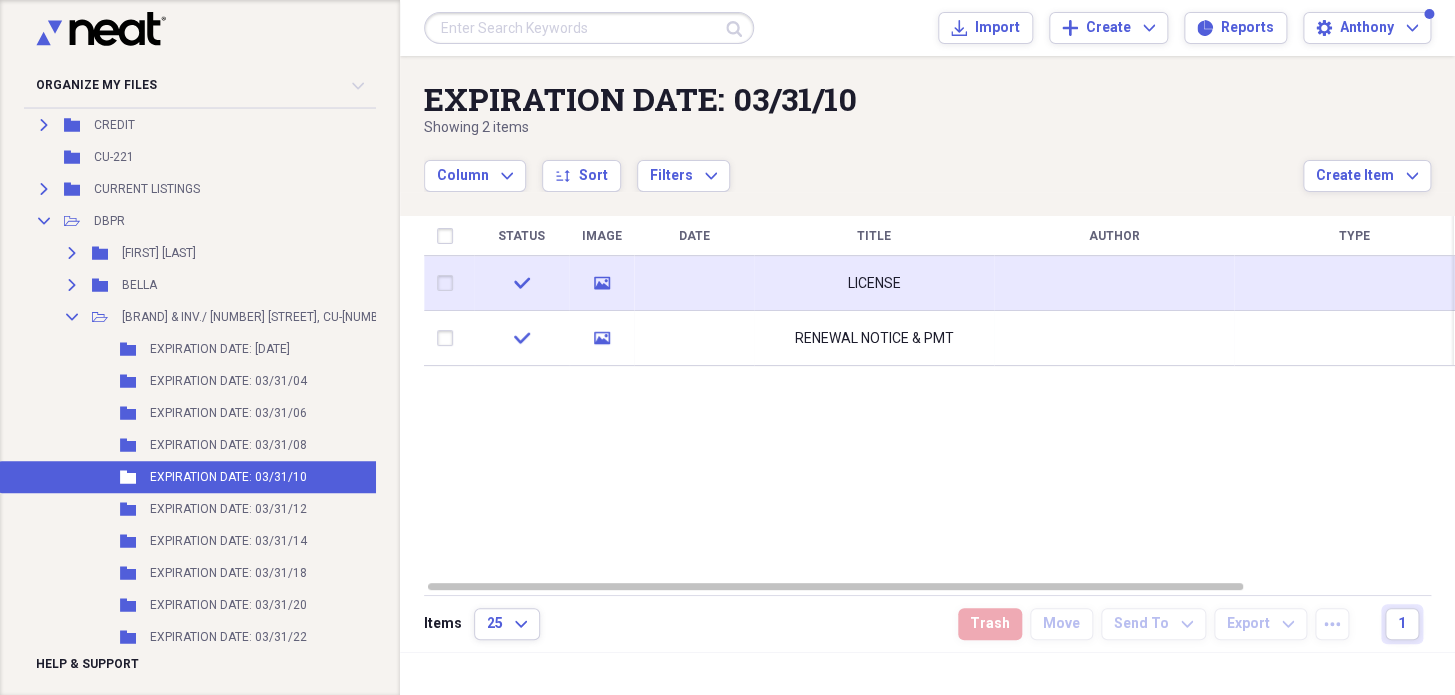 click on "LICENSE" at bounding box center (874, 284) 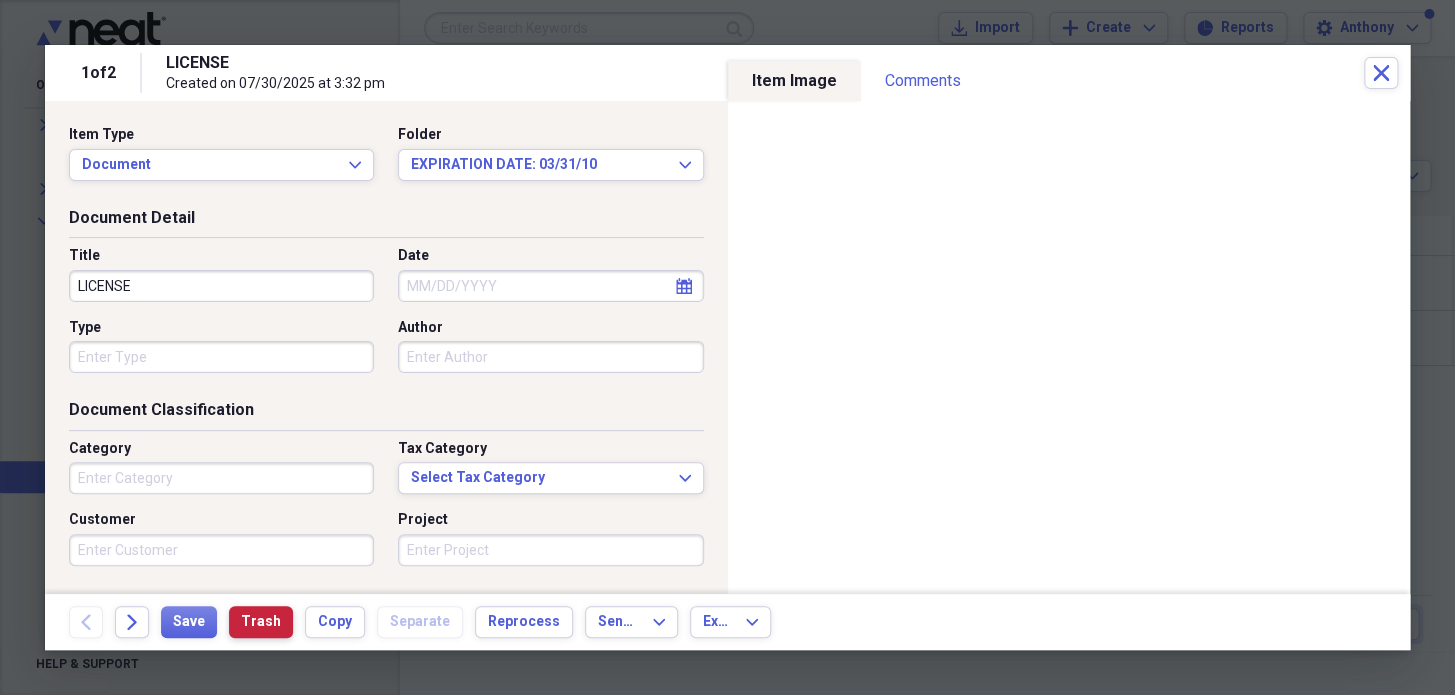 click on "Trash" at bounding box center (261, 622) 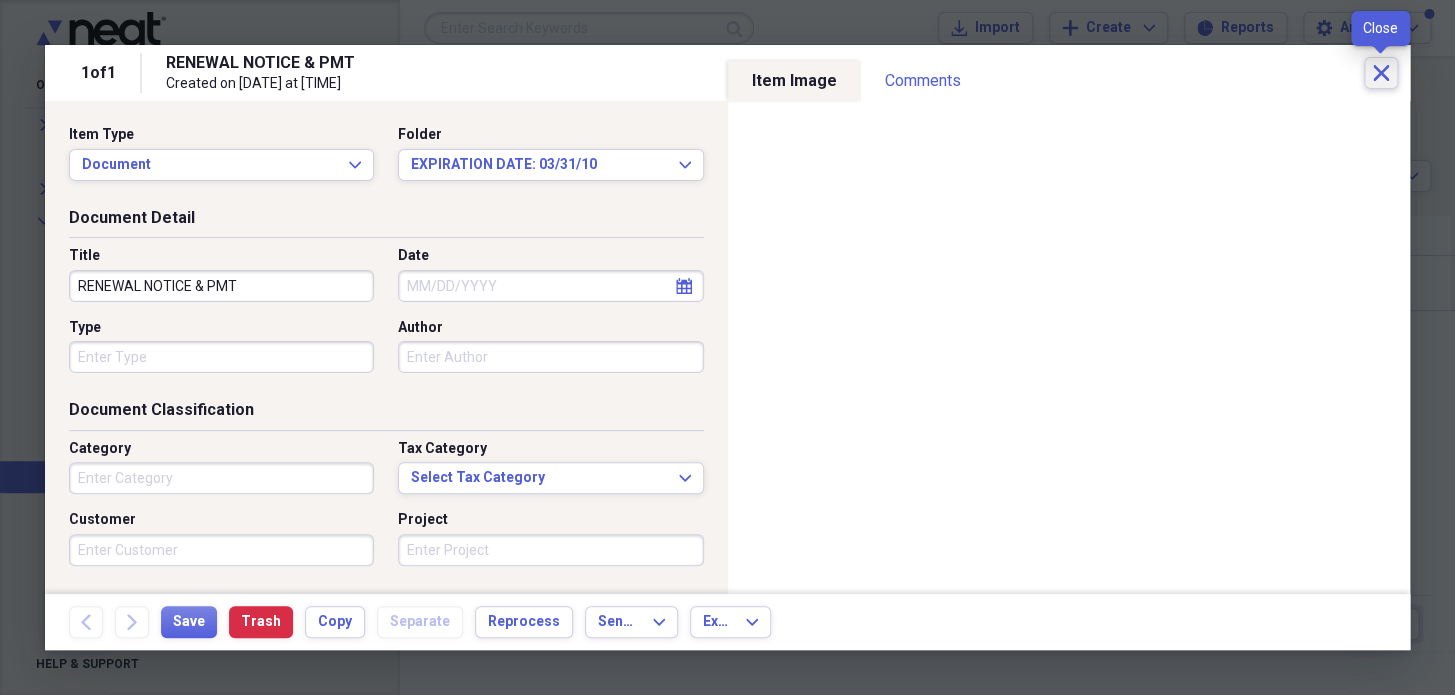 click on "Close" 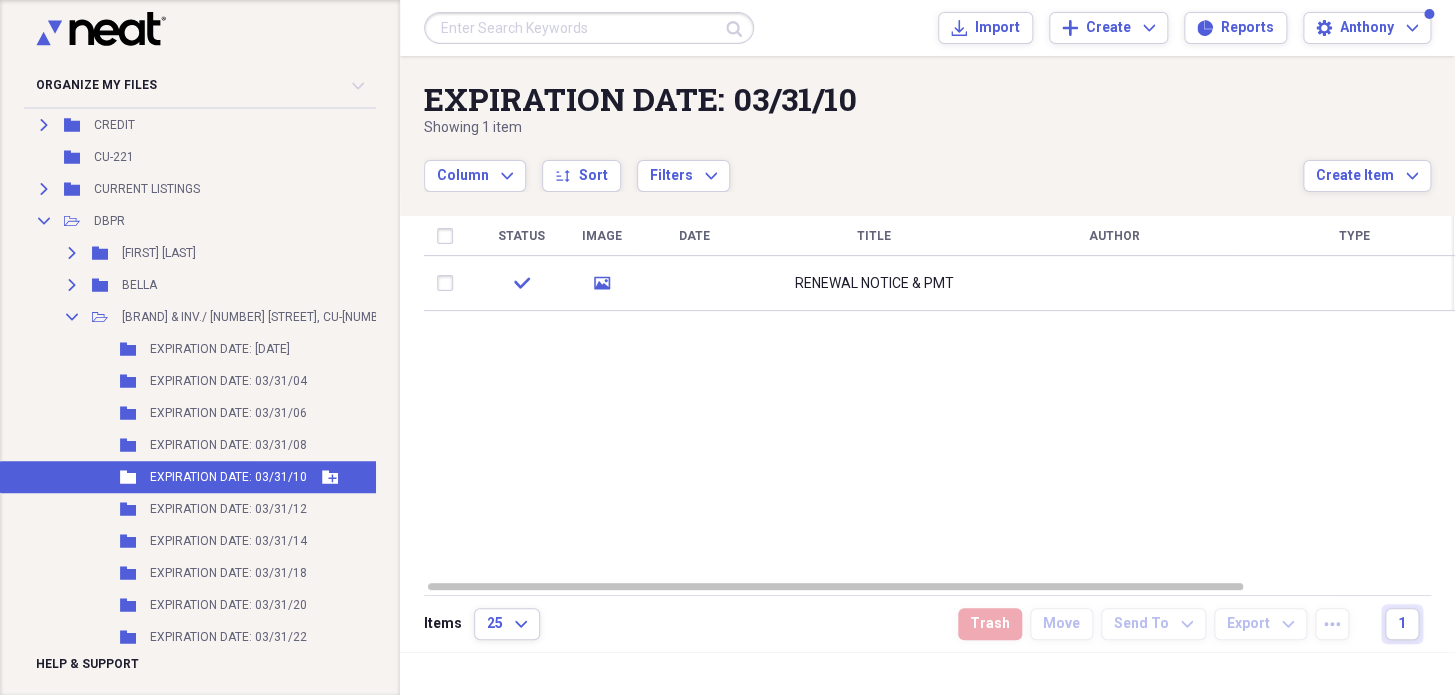 click on "EXPIRATION DATE: 03/31/10" at bounding box center [228, 477] 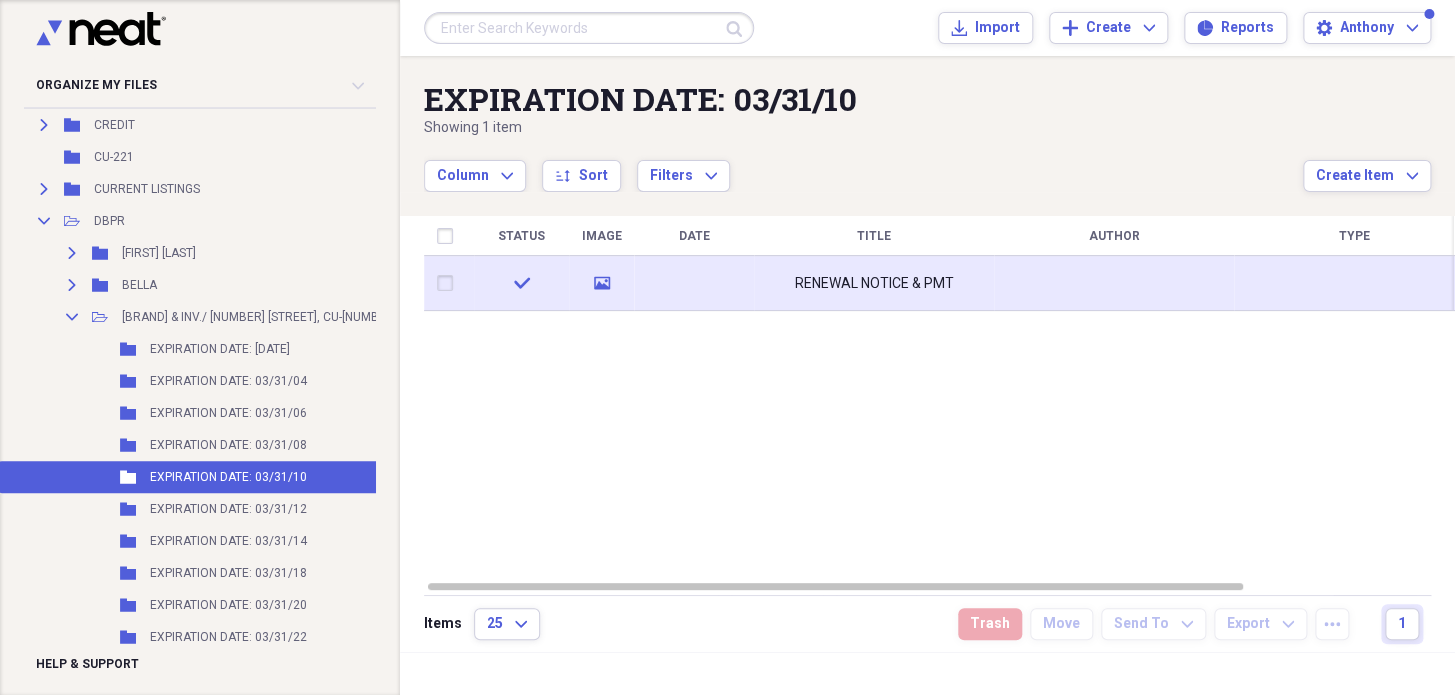 click on "RENEWAL NOTICE & PMT" at bounding box center [874, 283] 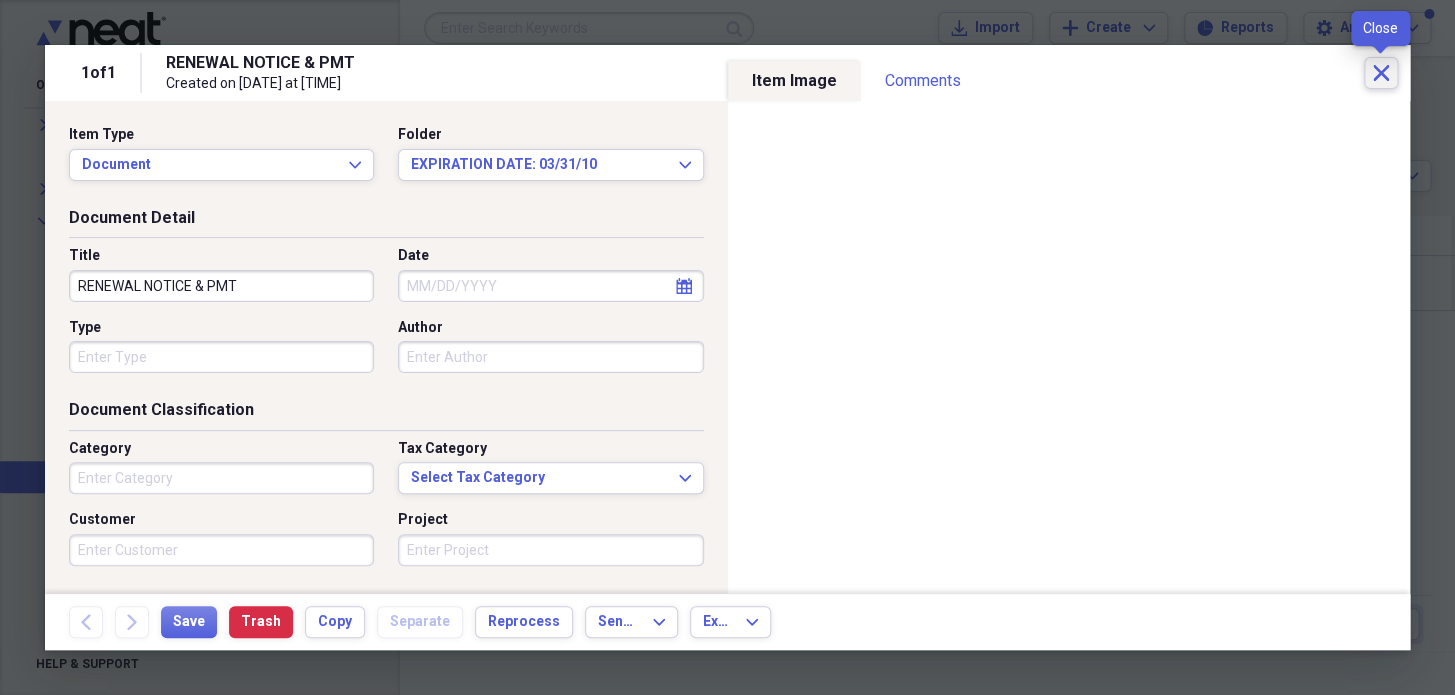 click 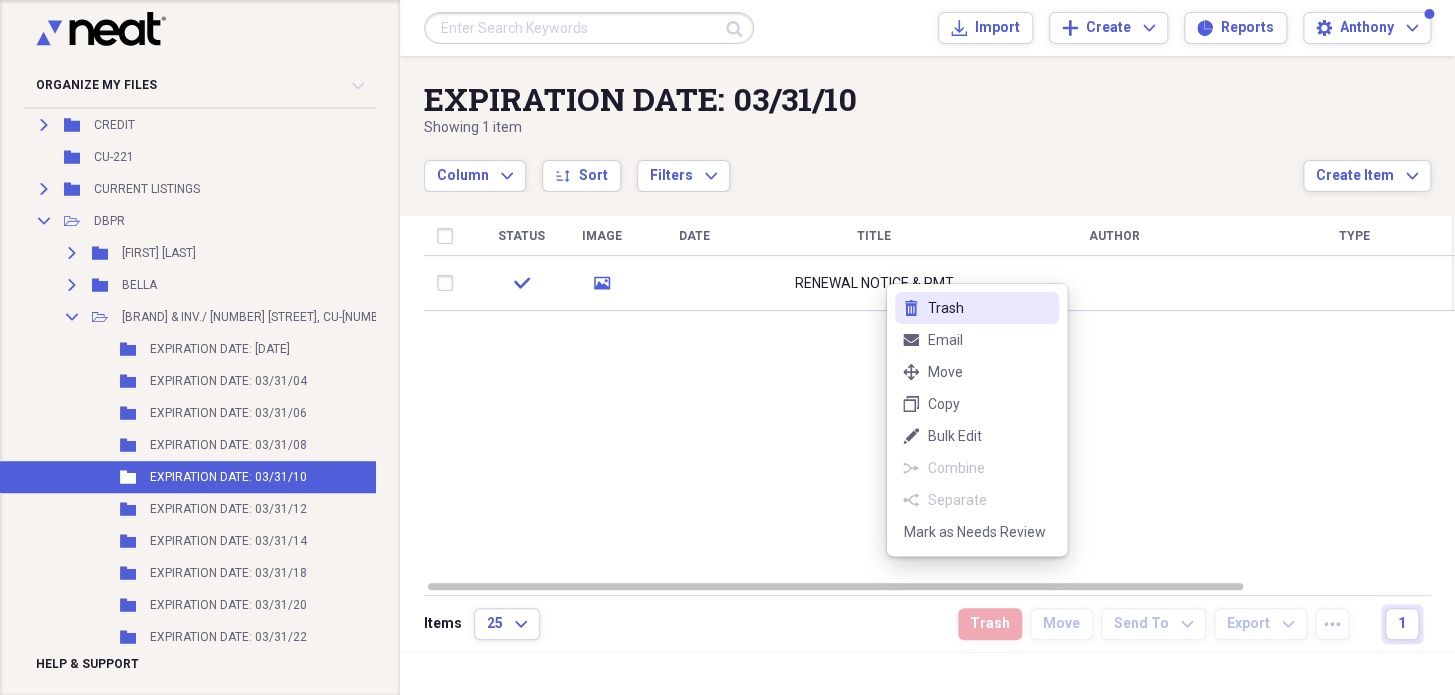 click on "Trash" at bounding box center (989, 308) 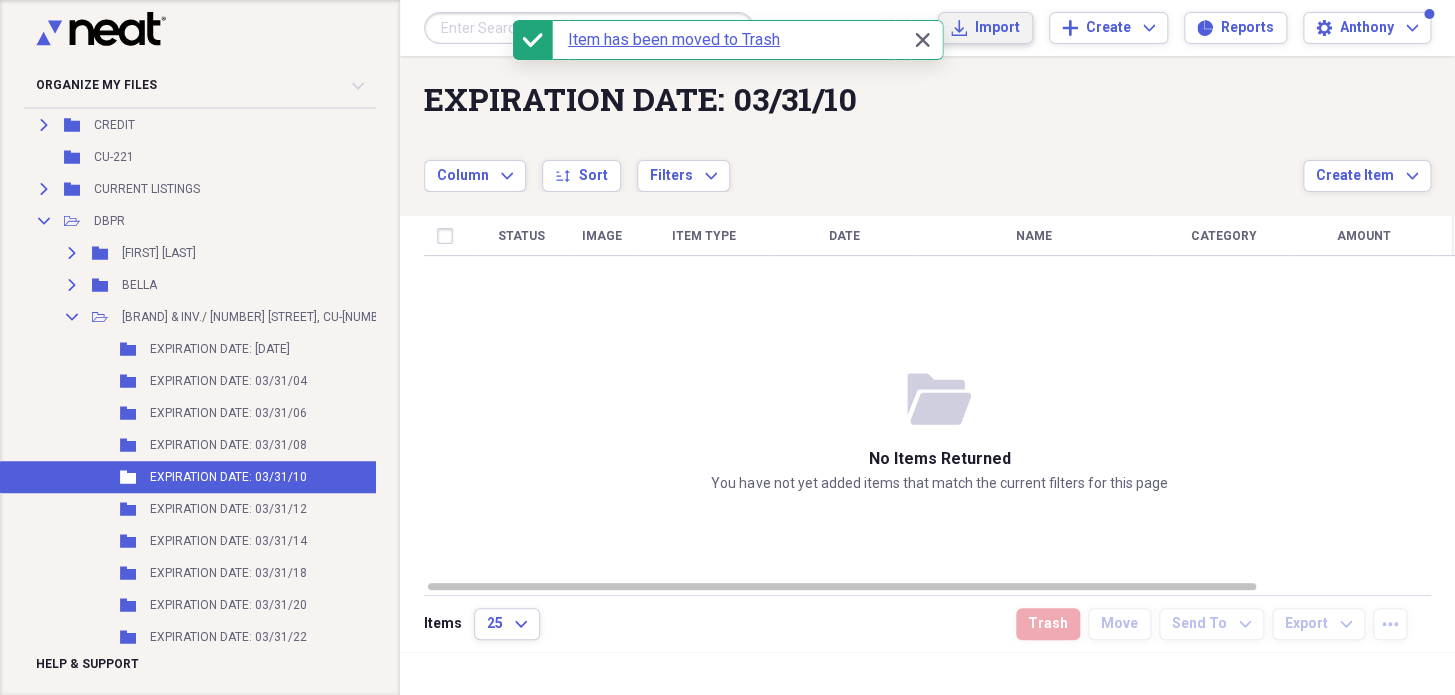 click on "Import" at bounding box center [997, 28] 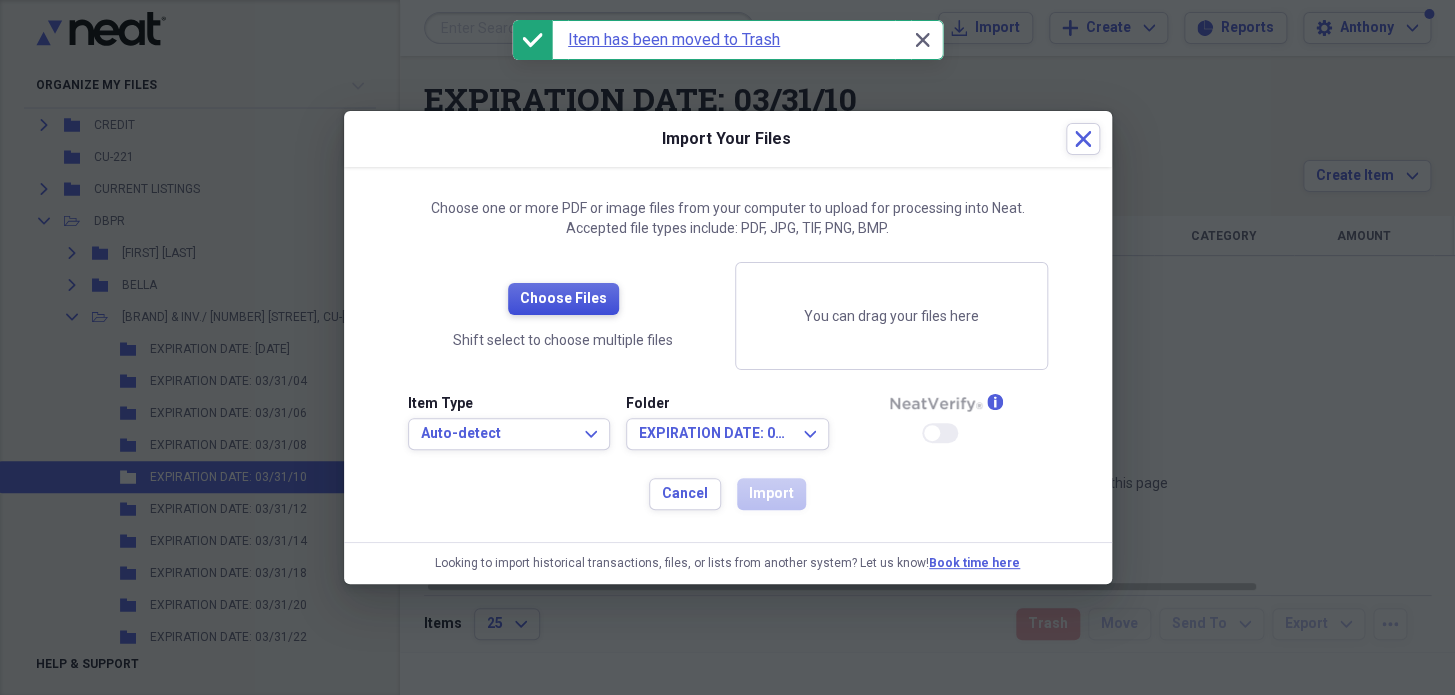 click on "Choose Files" at bounding box center (563, 299) 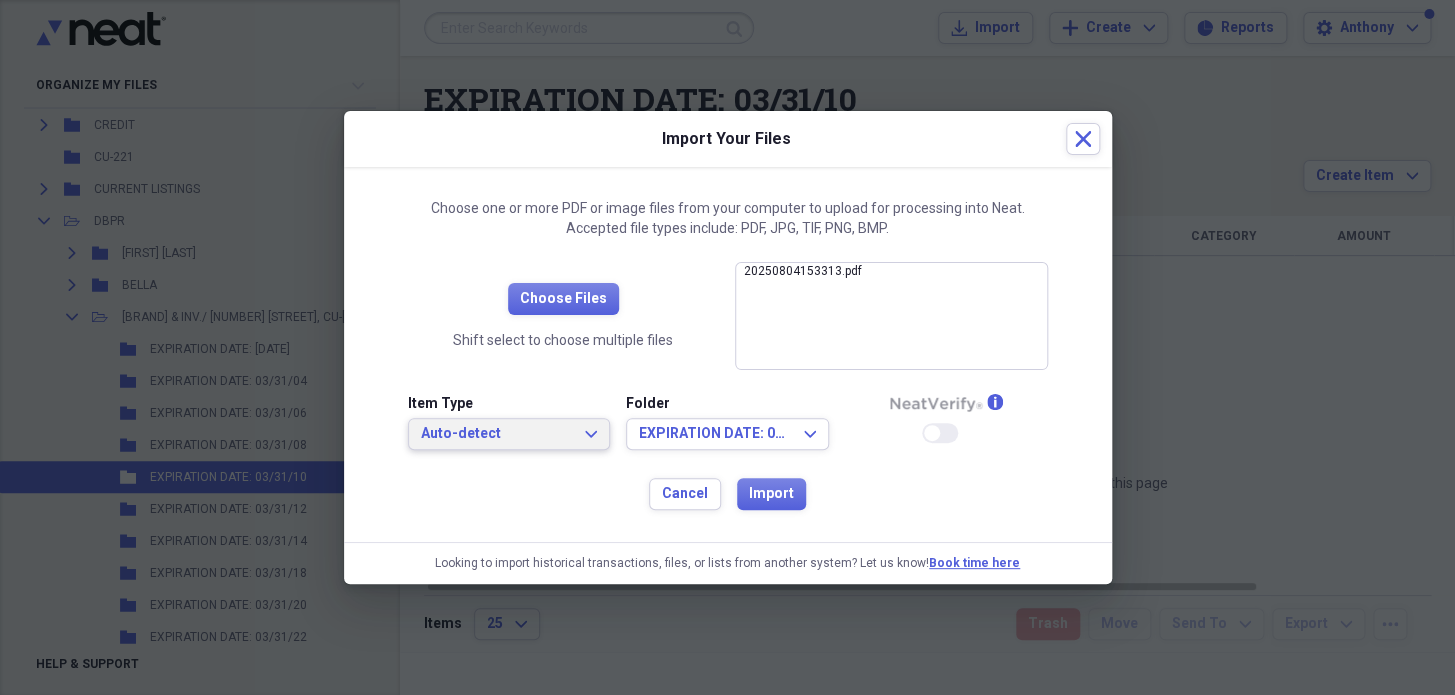 click on "Auto-detect" at bounding box center [497, 434] 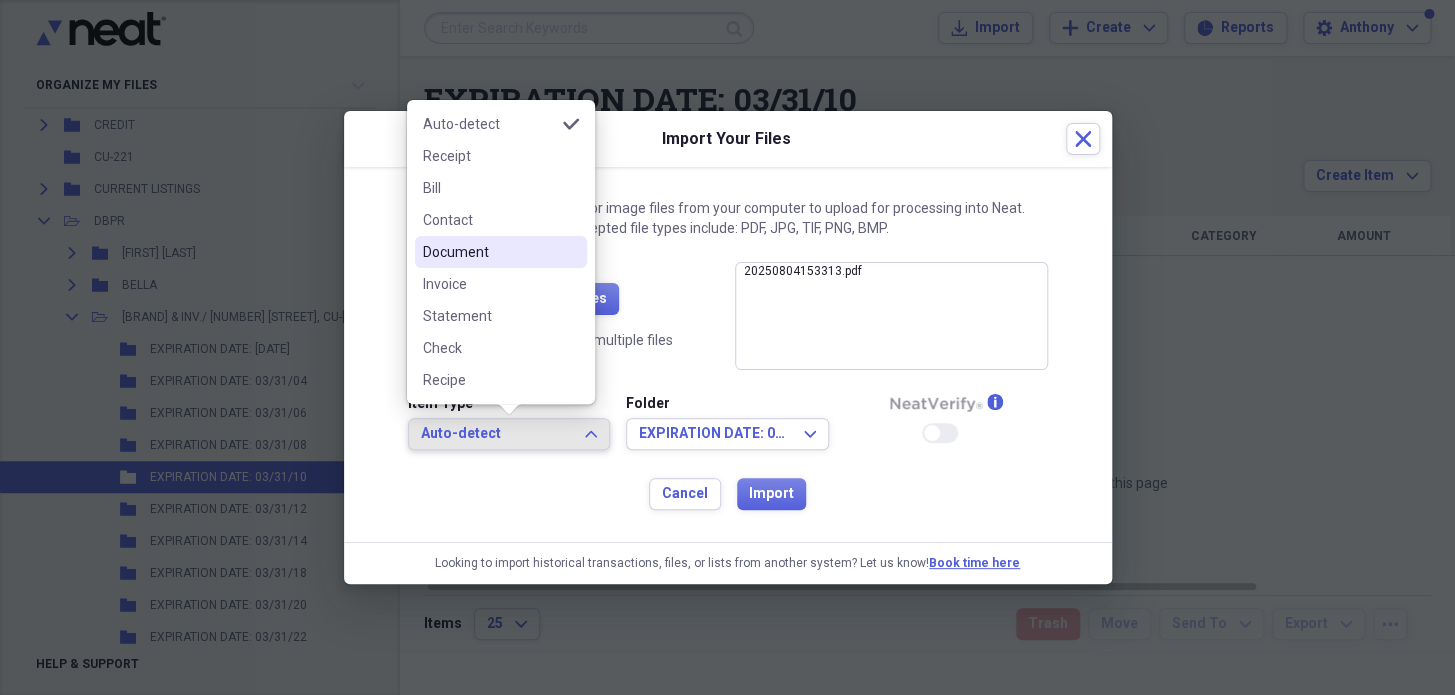 click on "Document" at bounding box center (489, 252) 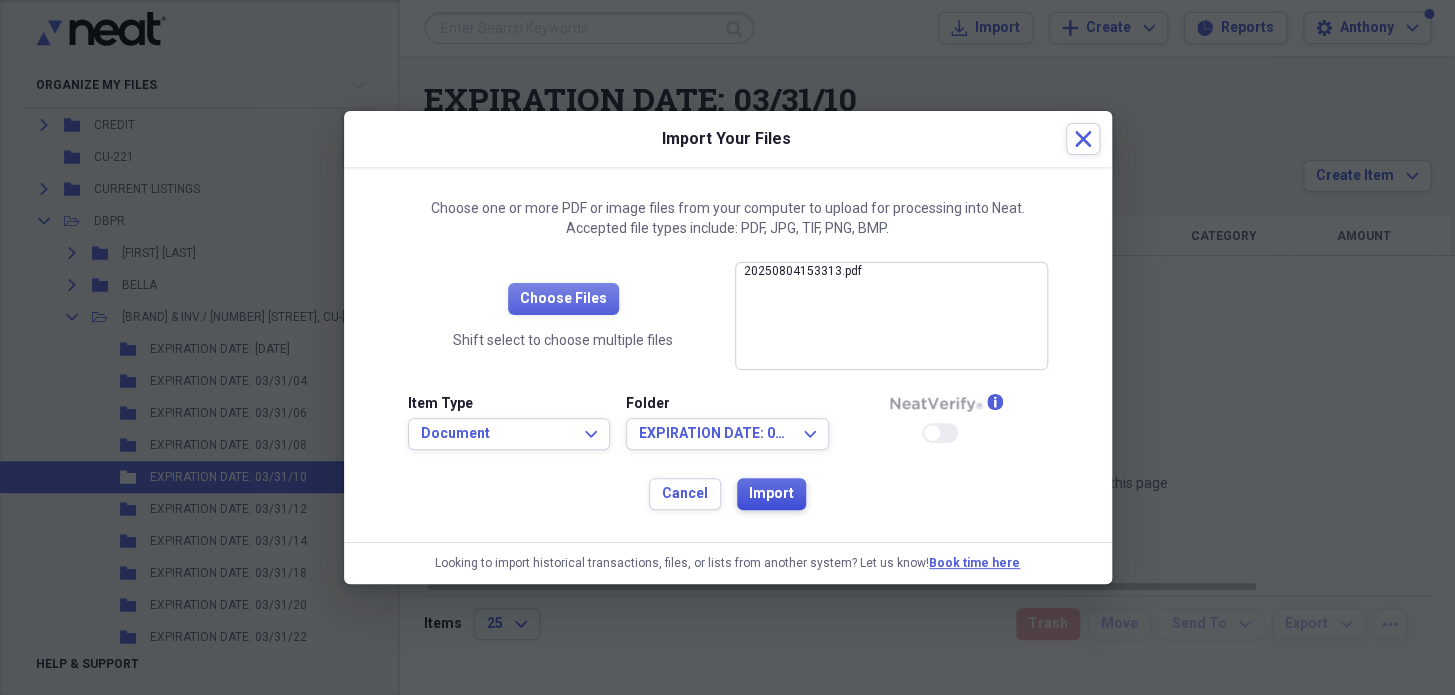 click on "Import" at bounding box center [771, 494] 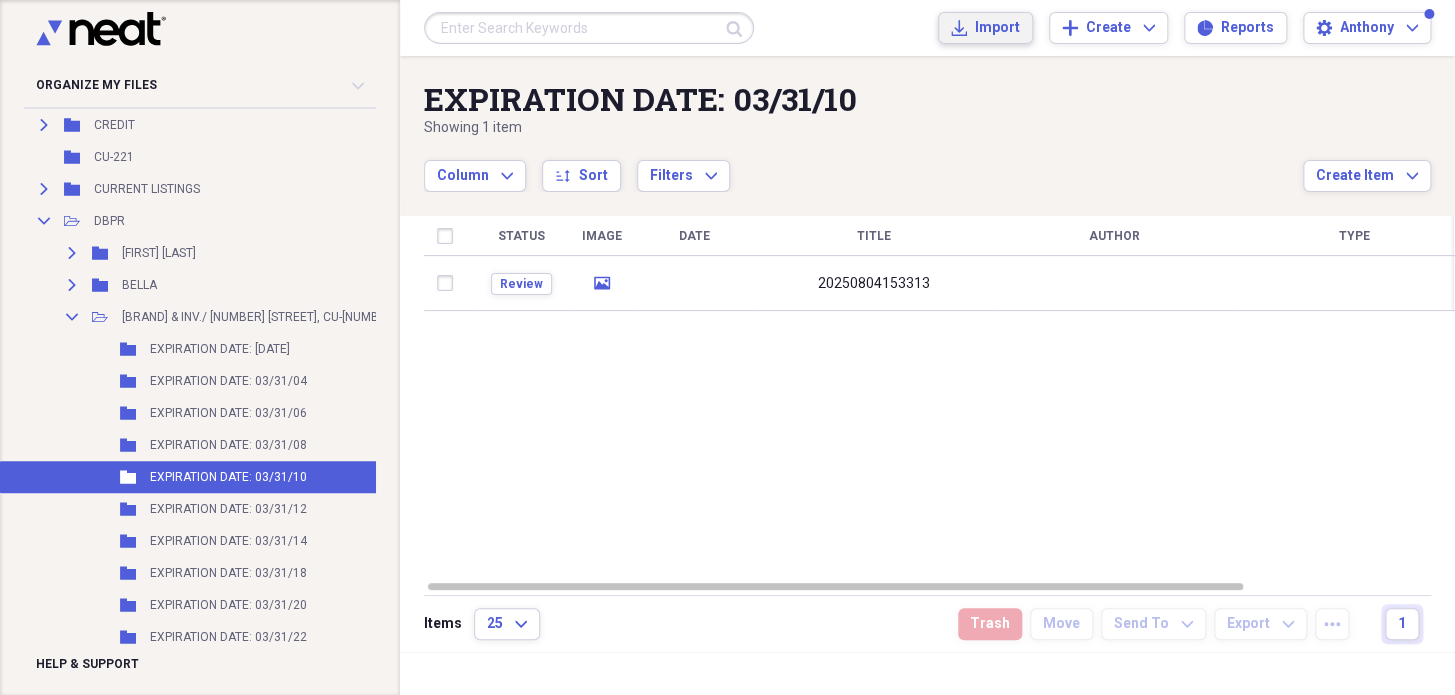 click on "Import" at bounding box center (997, 28) 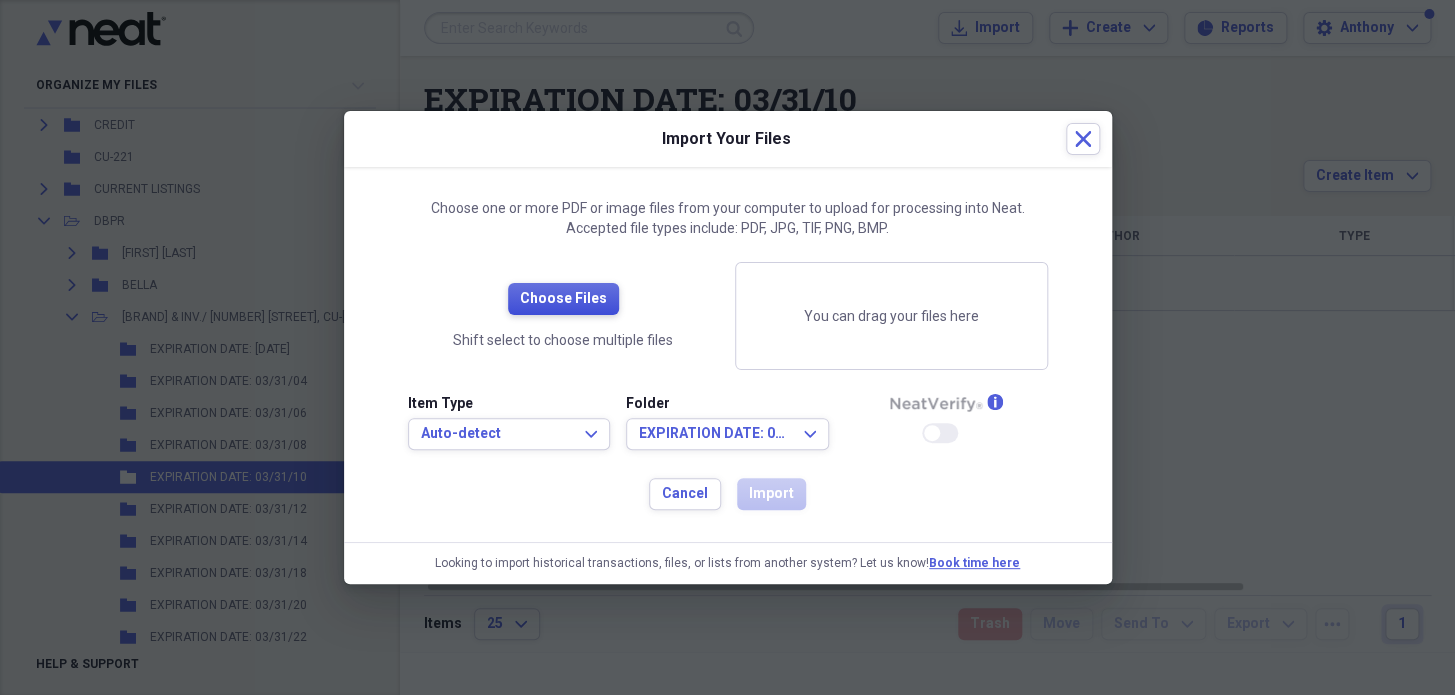 click on "Choose Files" at bounding box center (563, 299) 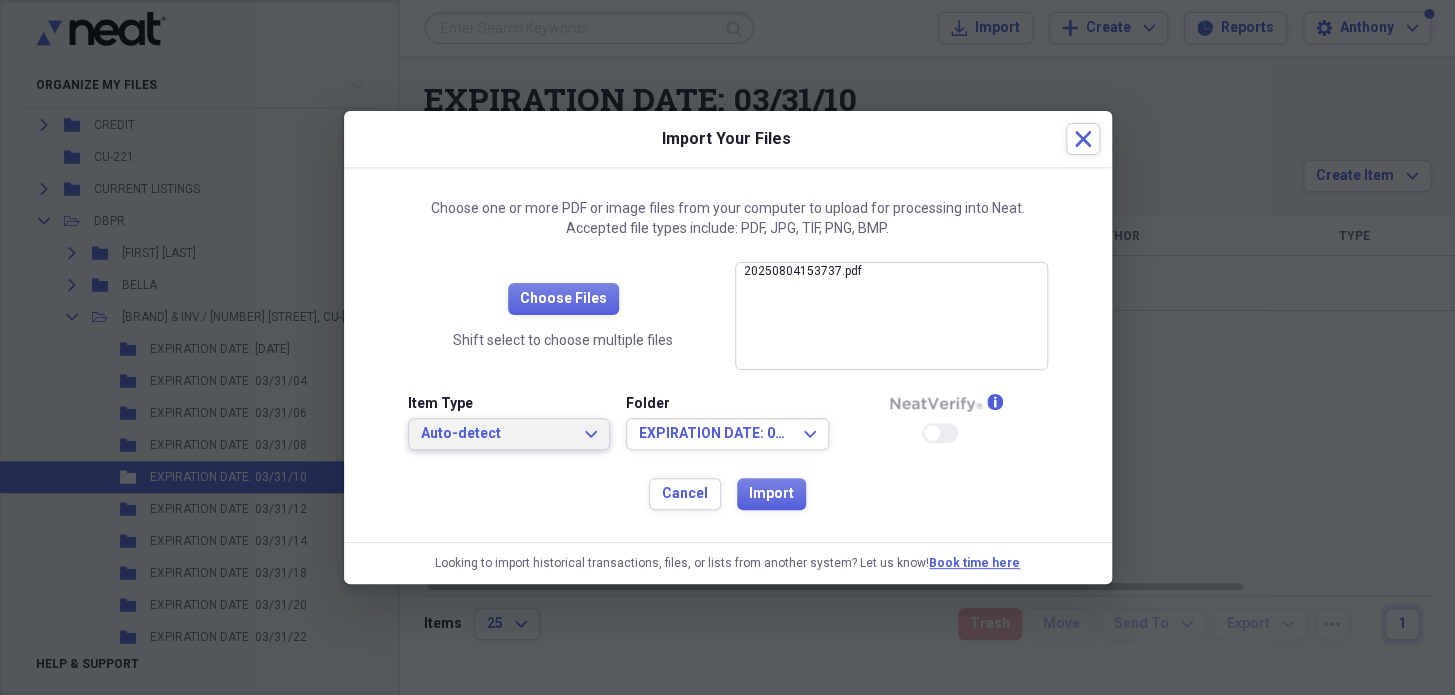 drag, startPoint x: 573, startPoint y: 436, endPoint x: 565, endPoint y: 410, distance: 27.202942 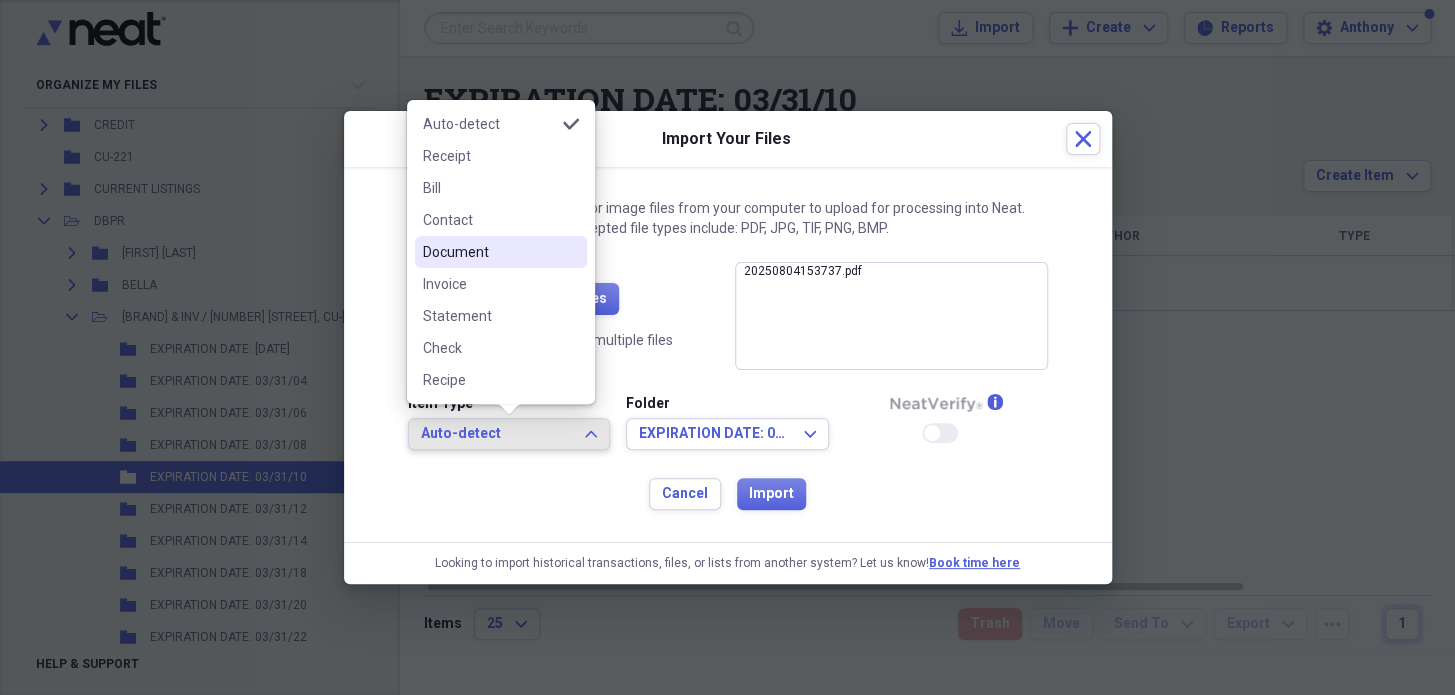 click on "Document" at bounding box center (489, 252) 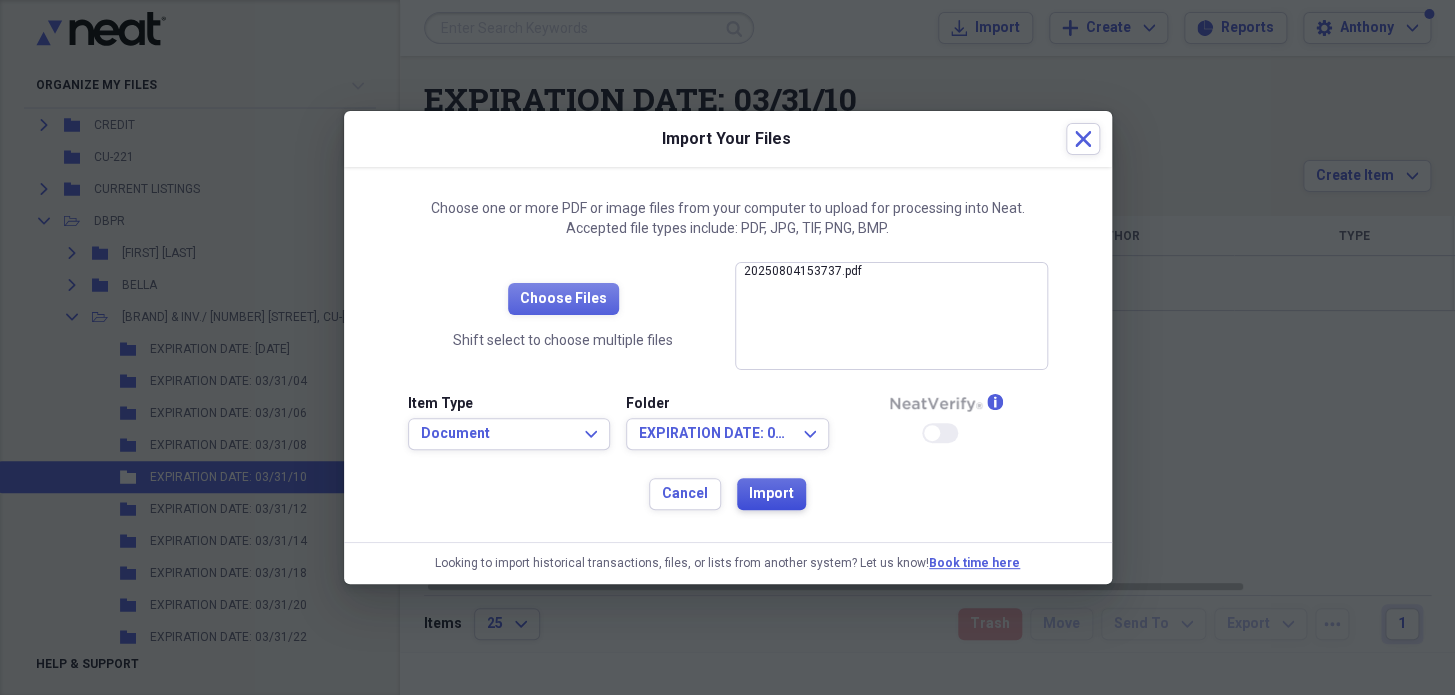 click on "Import" at bounding box center (771, 494) 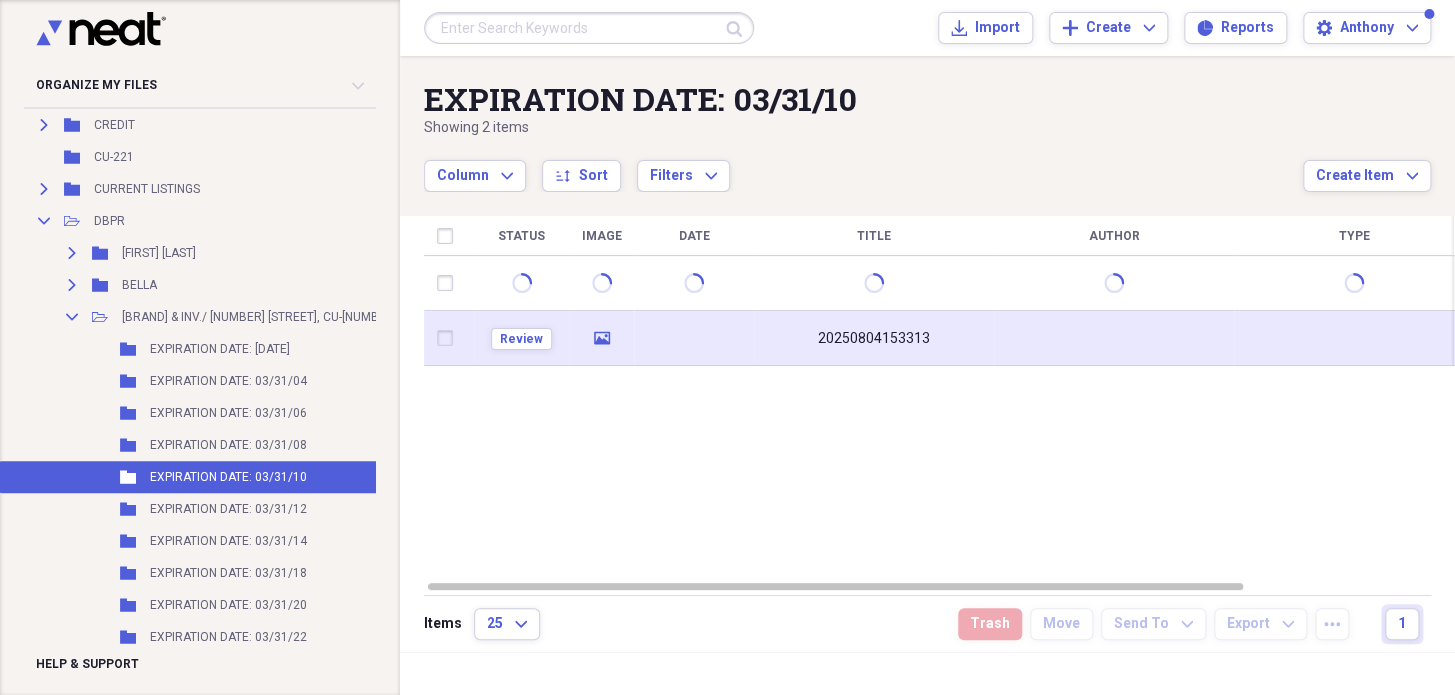 click on "20250804153313" at bounding box center (874, 339) 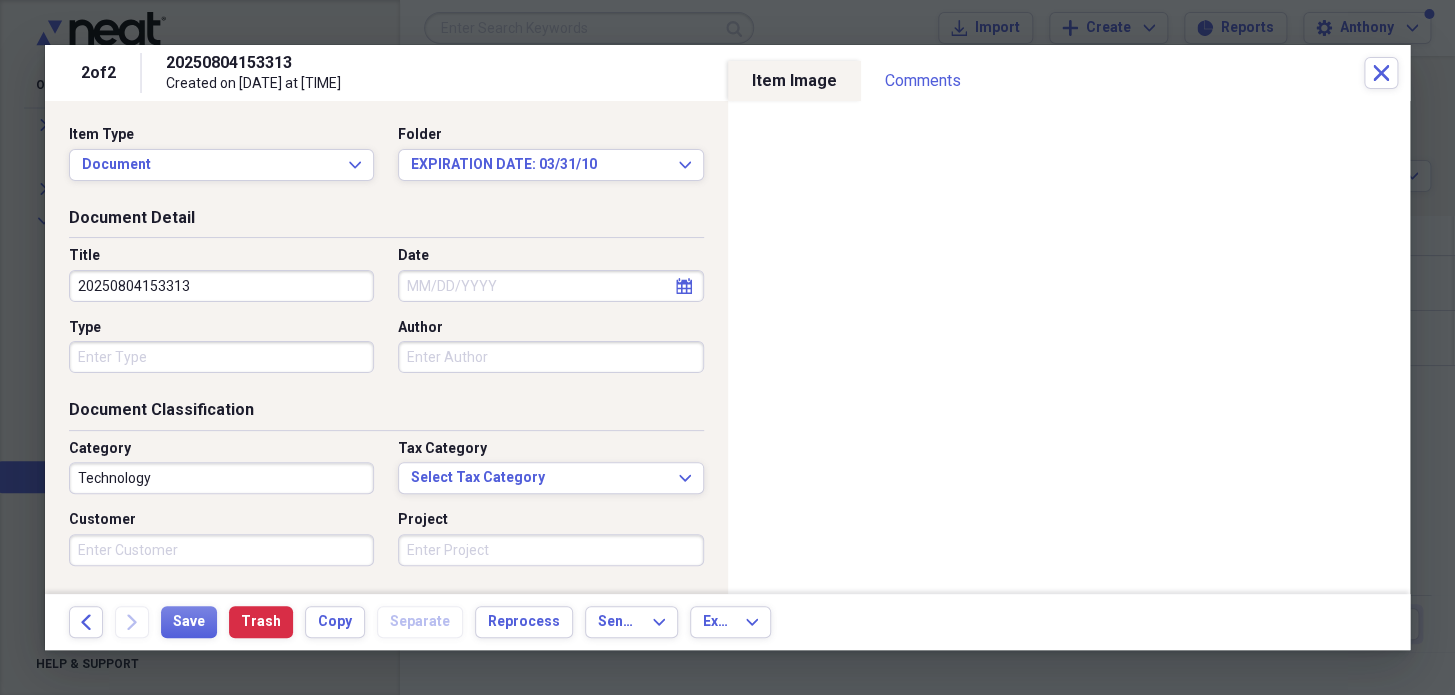 drag, startPoint x: 189, startPoint y: 280, endPoint x: 0, endPoint y: 242, distance: 192.78226 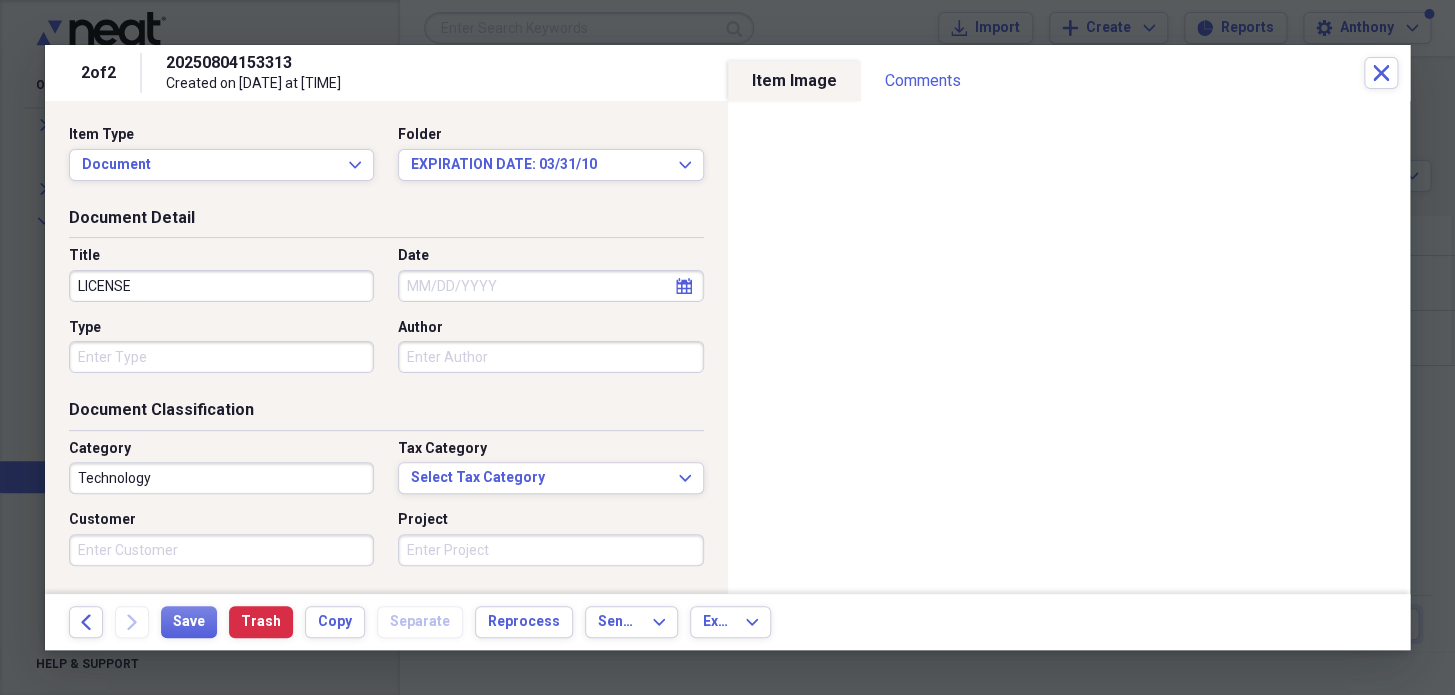 type on "LICENSE" 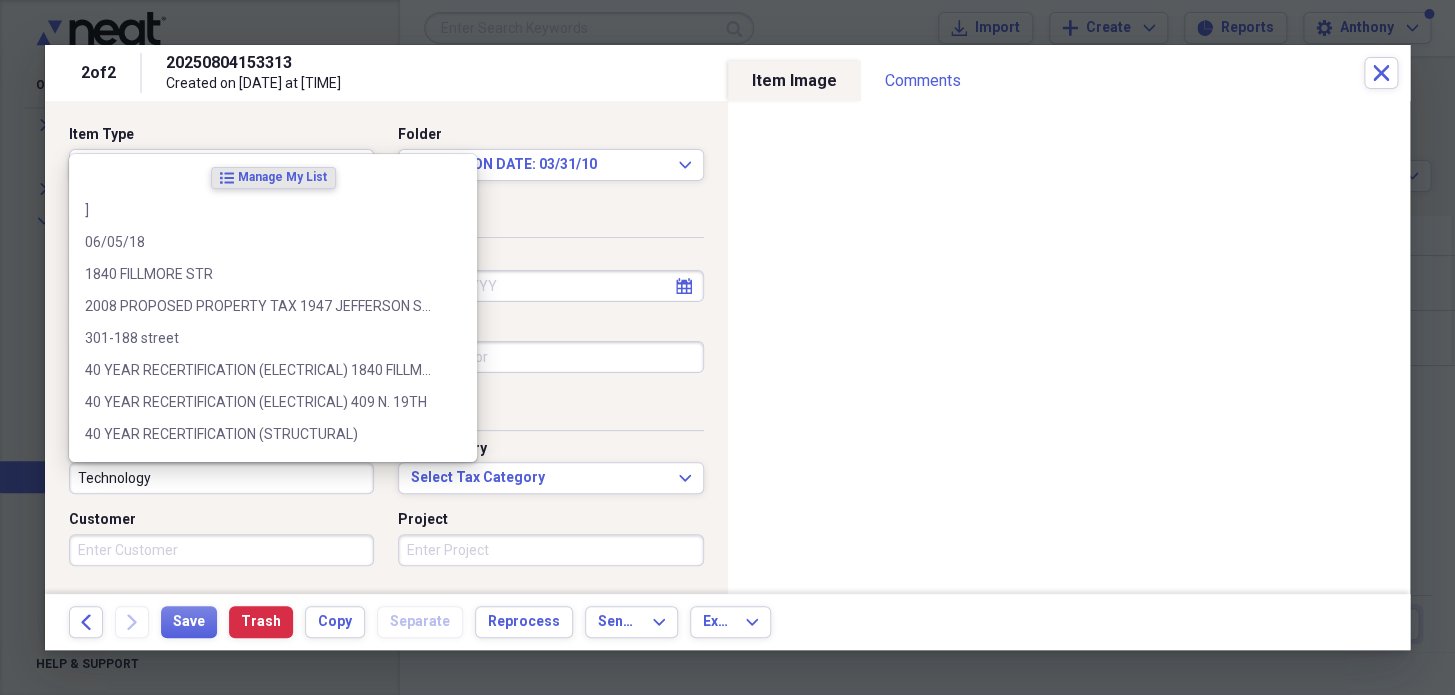 click on "Technology" at bounding box center [221, 478] 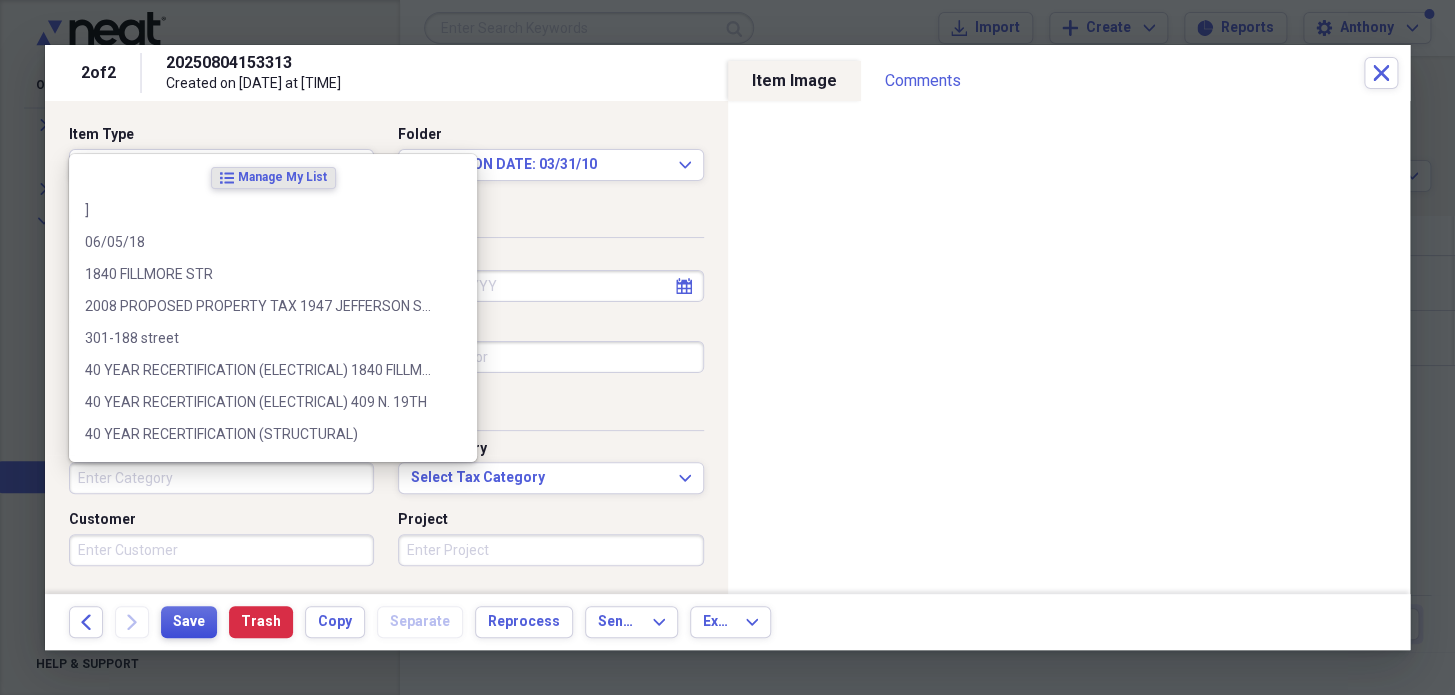 type 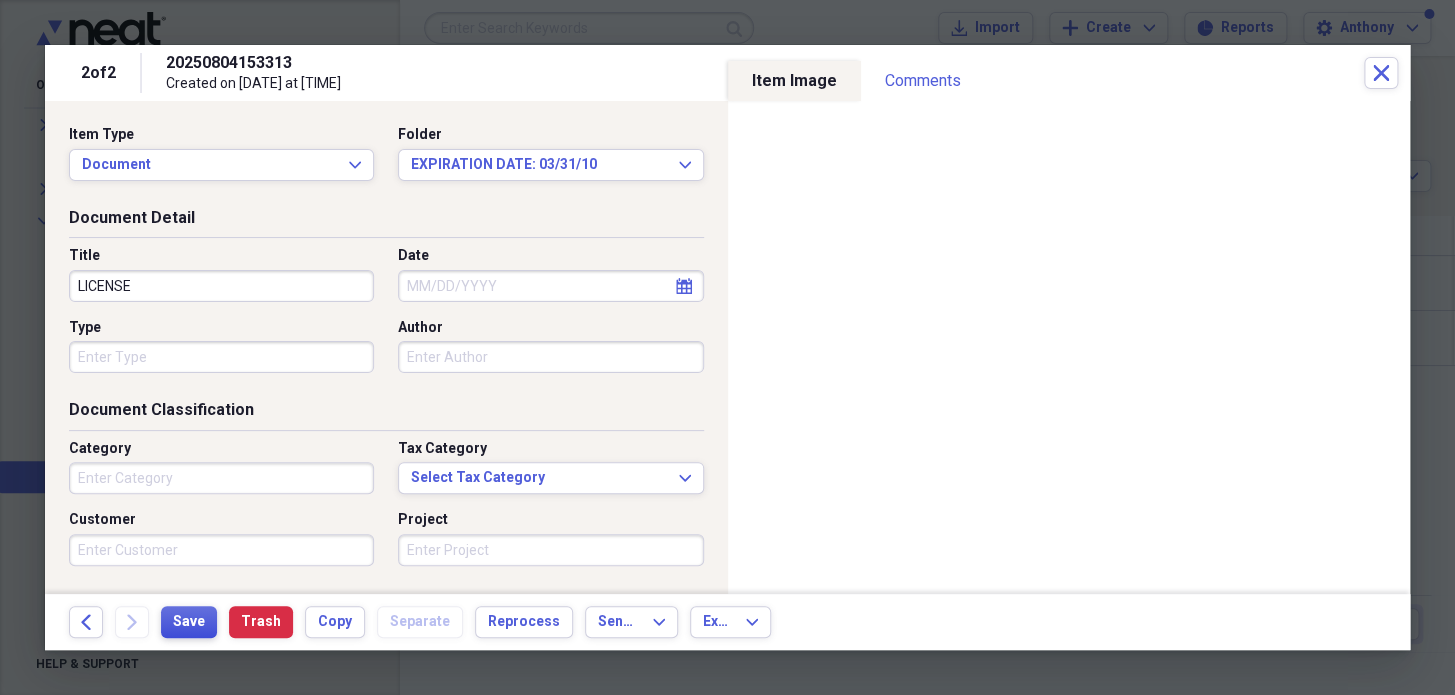 click on "Save" at bounding box center (189, 622) 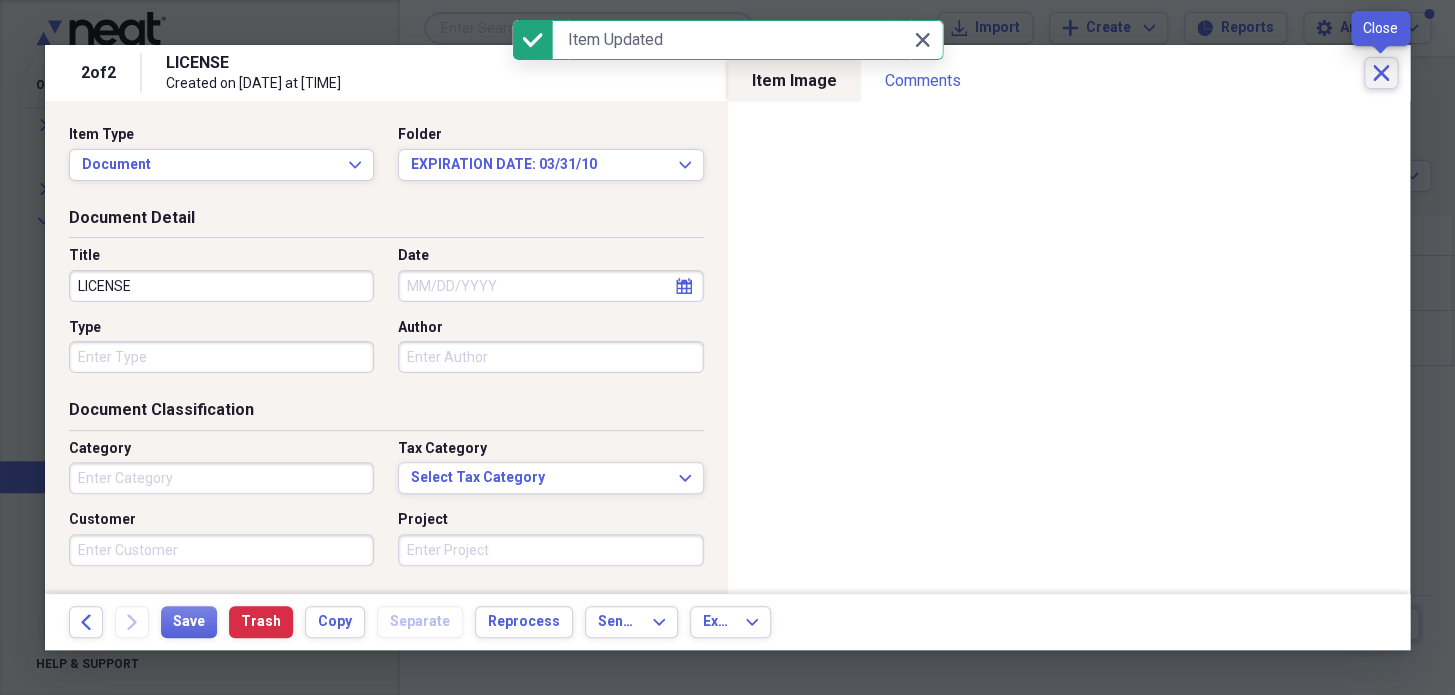 click on "Close" 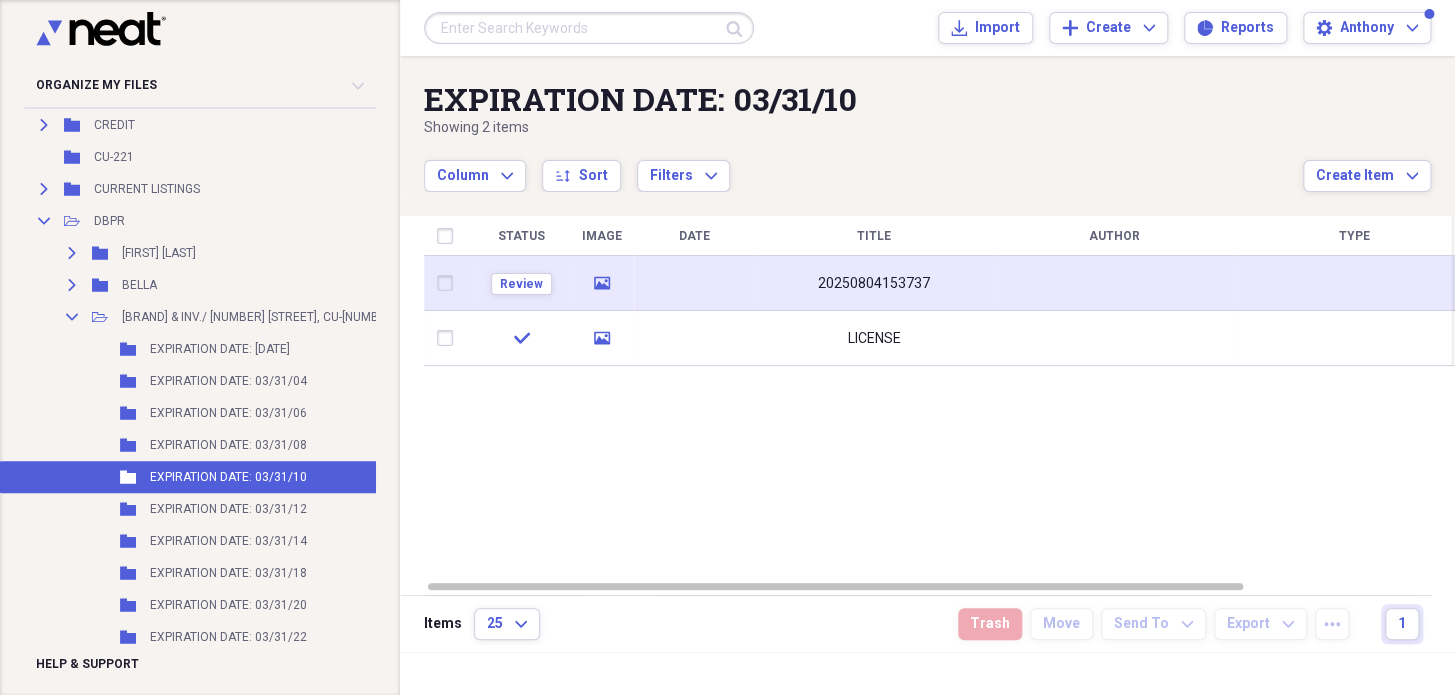 click on "20250804153737" at bounding box center (874, 284) 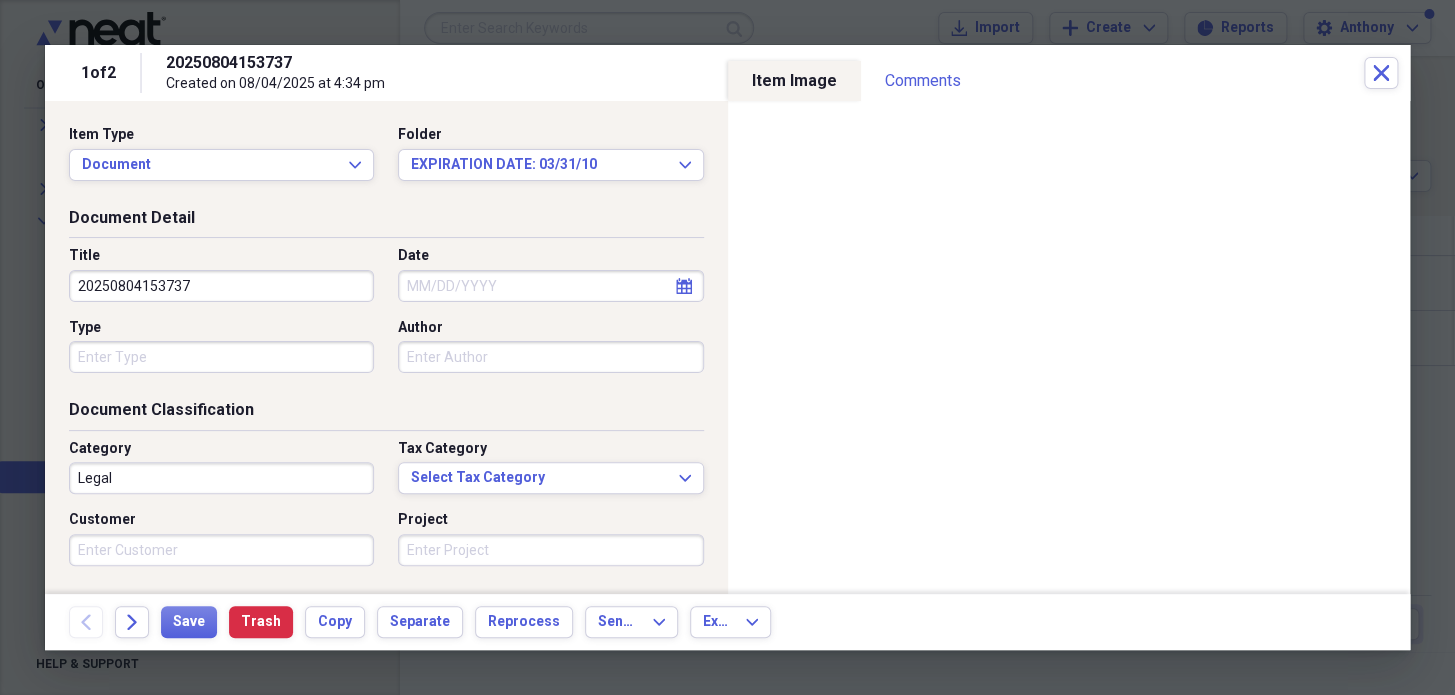 drag, startPoint x: 213, startPoint y: 285, endPoint x: 11, endPoint y: 260, distance: 203.54115 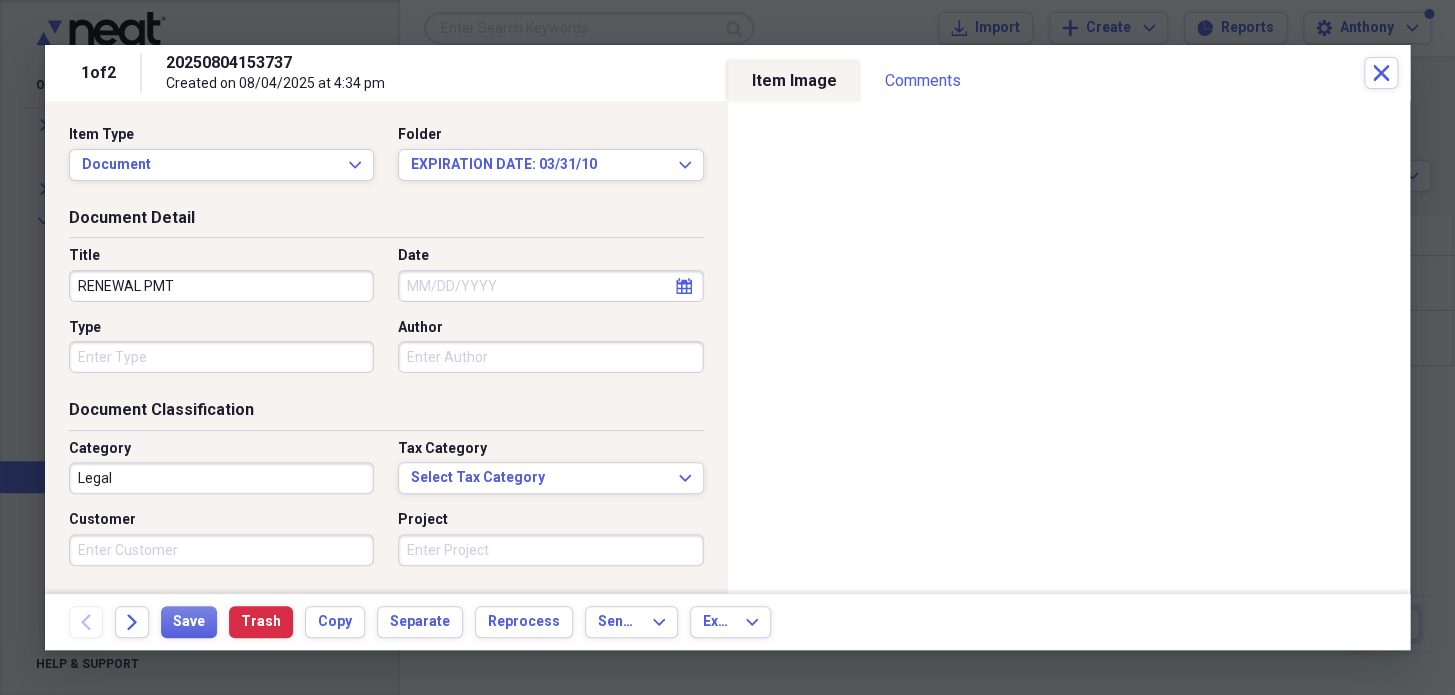 type on "RENEWAL PMT" 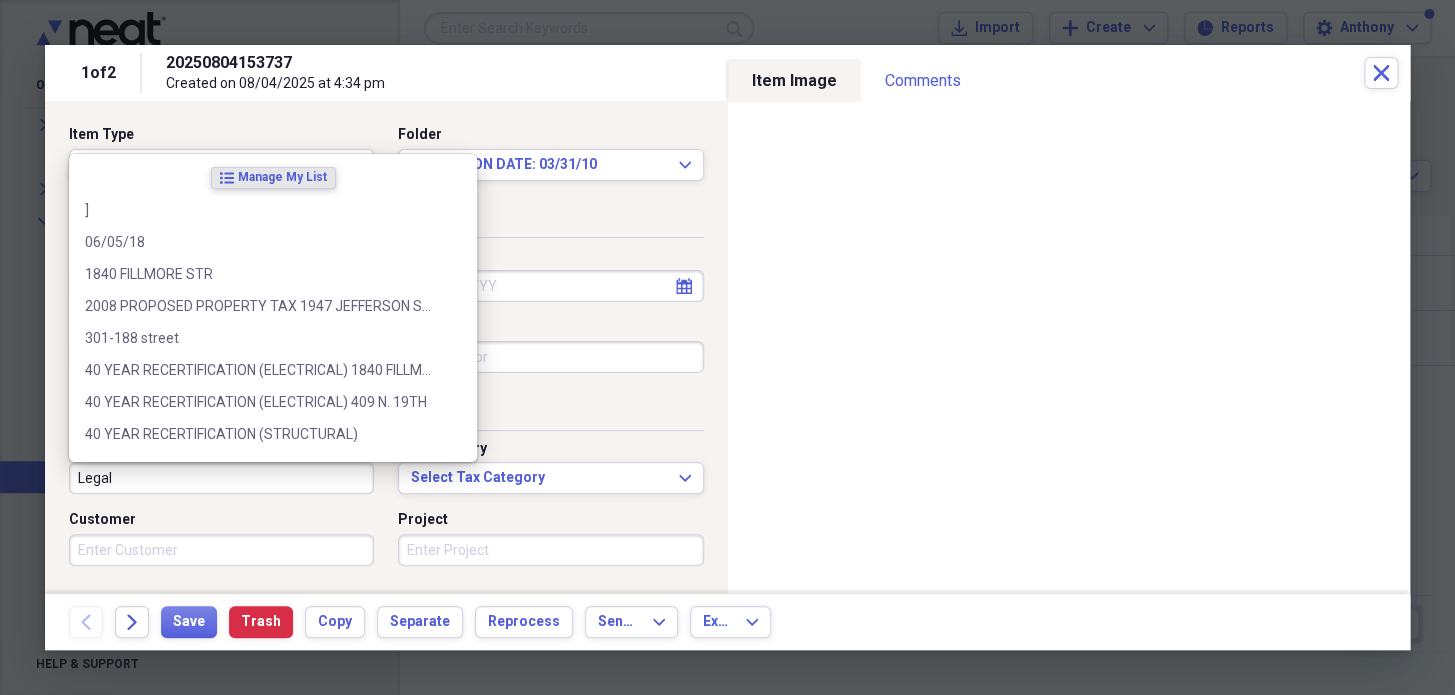 click on "Legal" at bounding box center [221, 478] 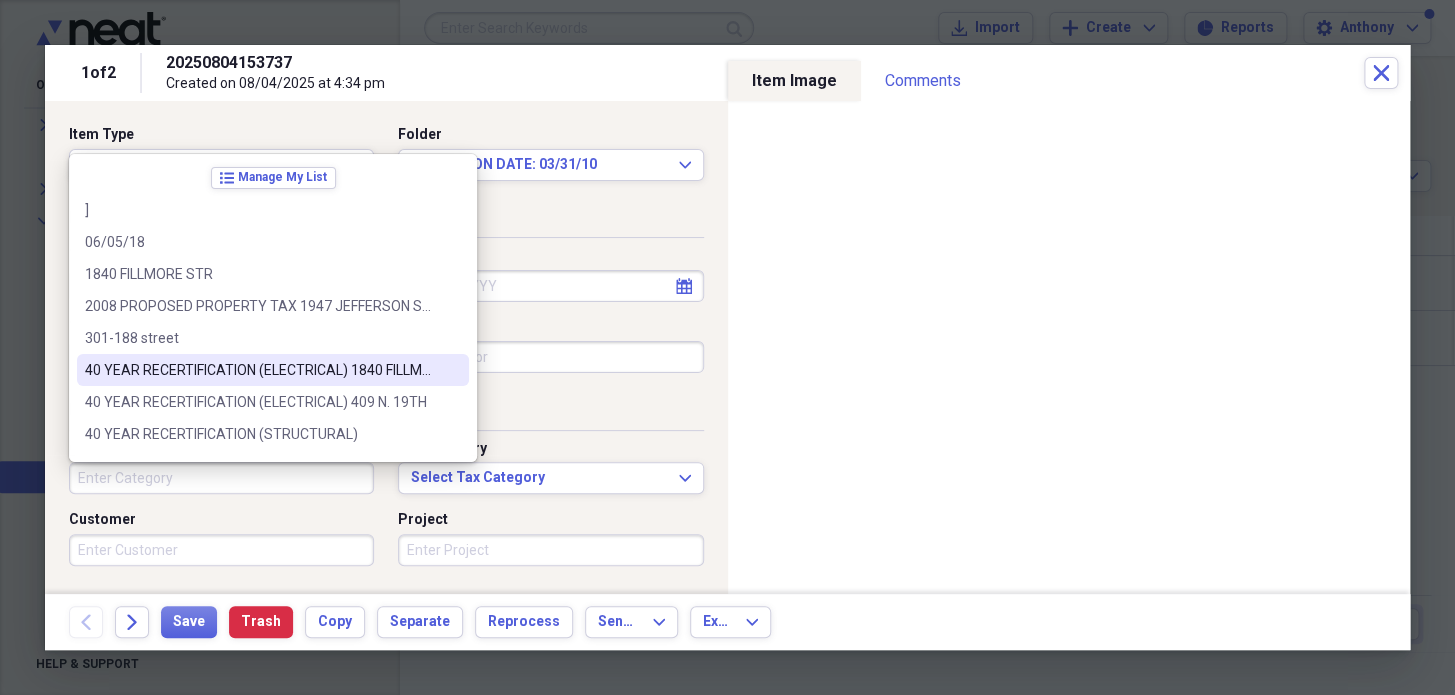 type 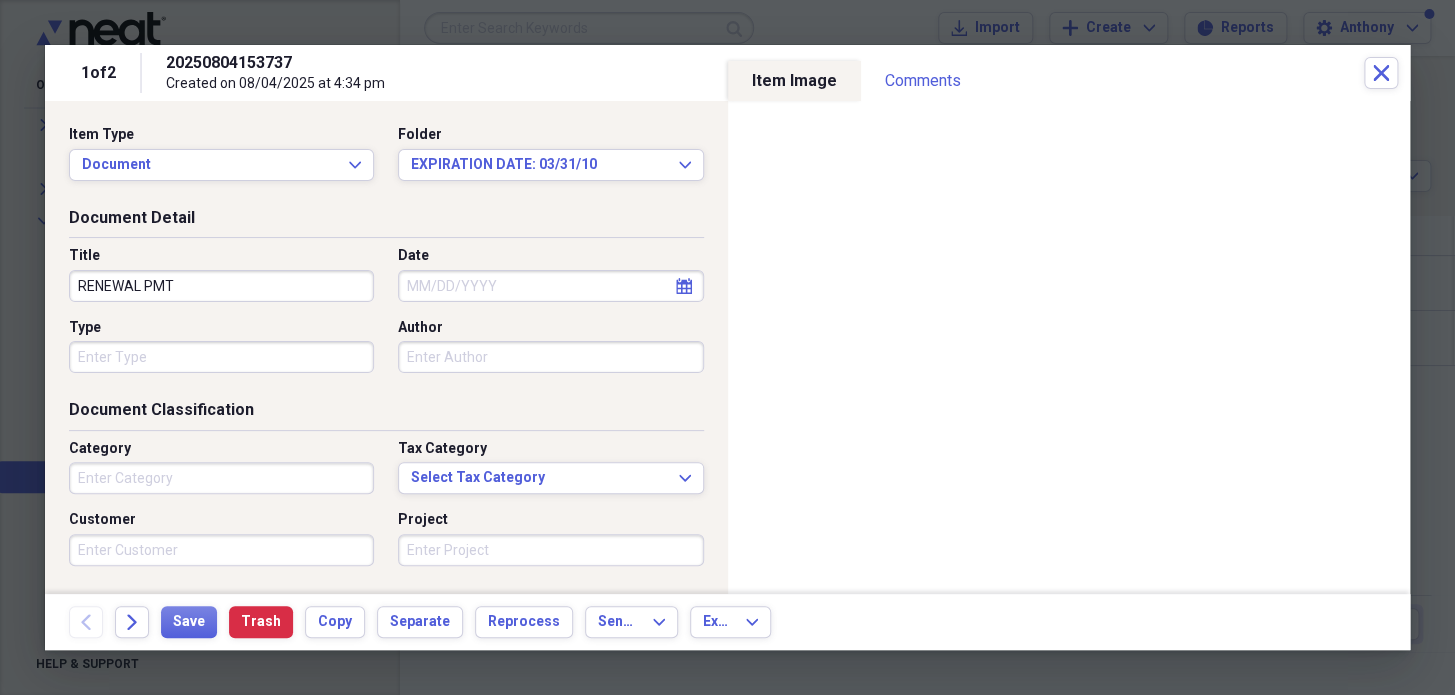 drag, startPoint x: 530, startPoint y: 320, endPoint x: 513, endPoint y: 323, distance: 17.262676 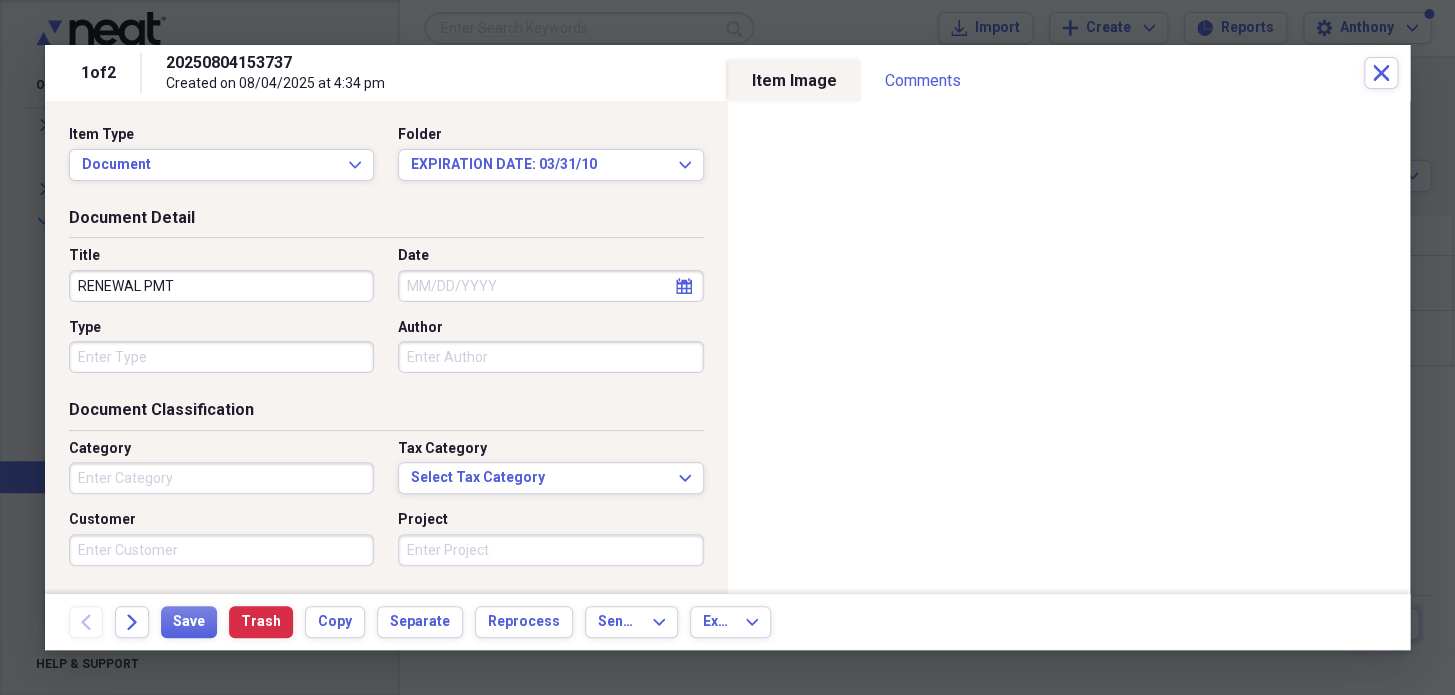 click on "RENEWAL PMT" at bounding box center (221, 286) 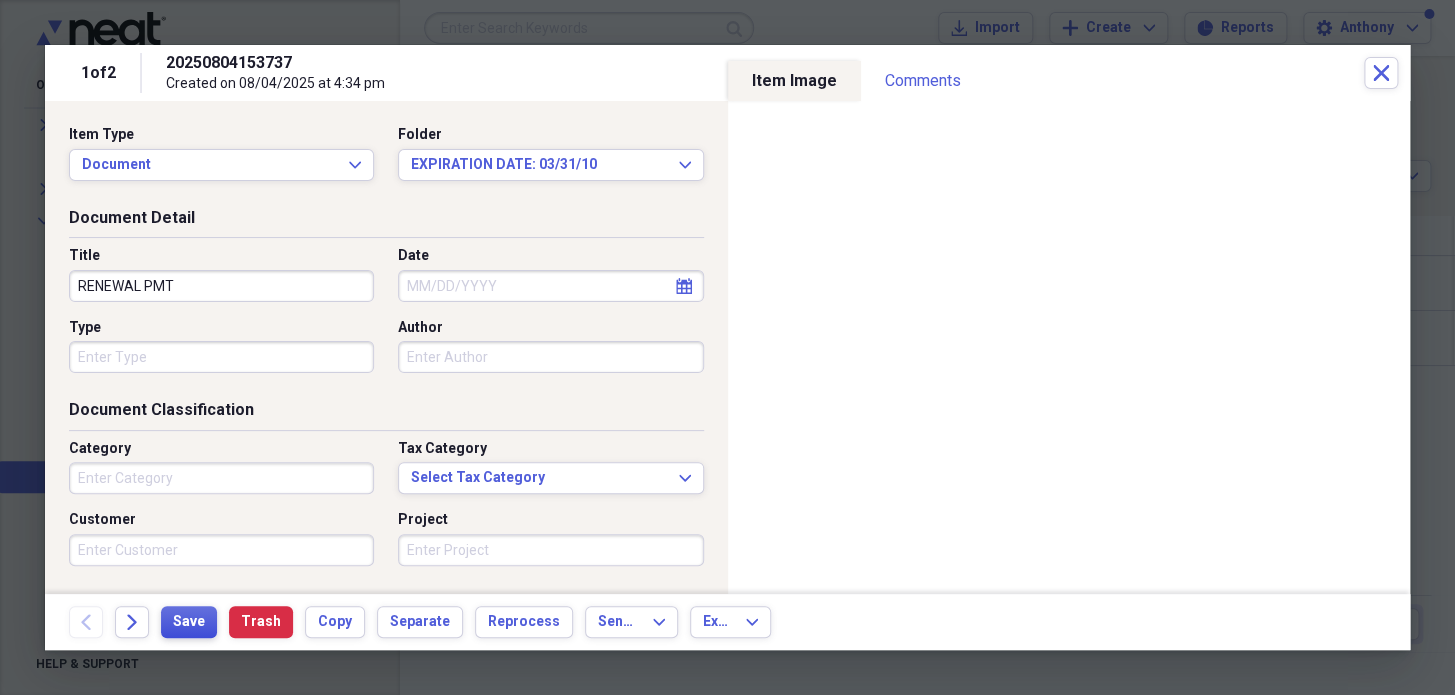 click on "Save" at bounding box center [189, 622] 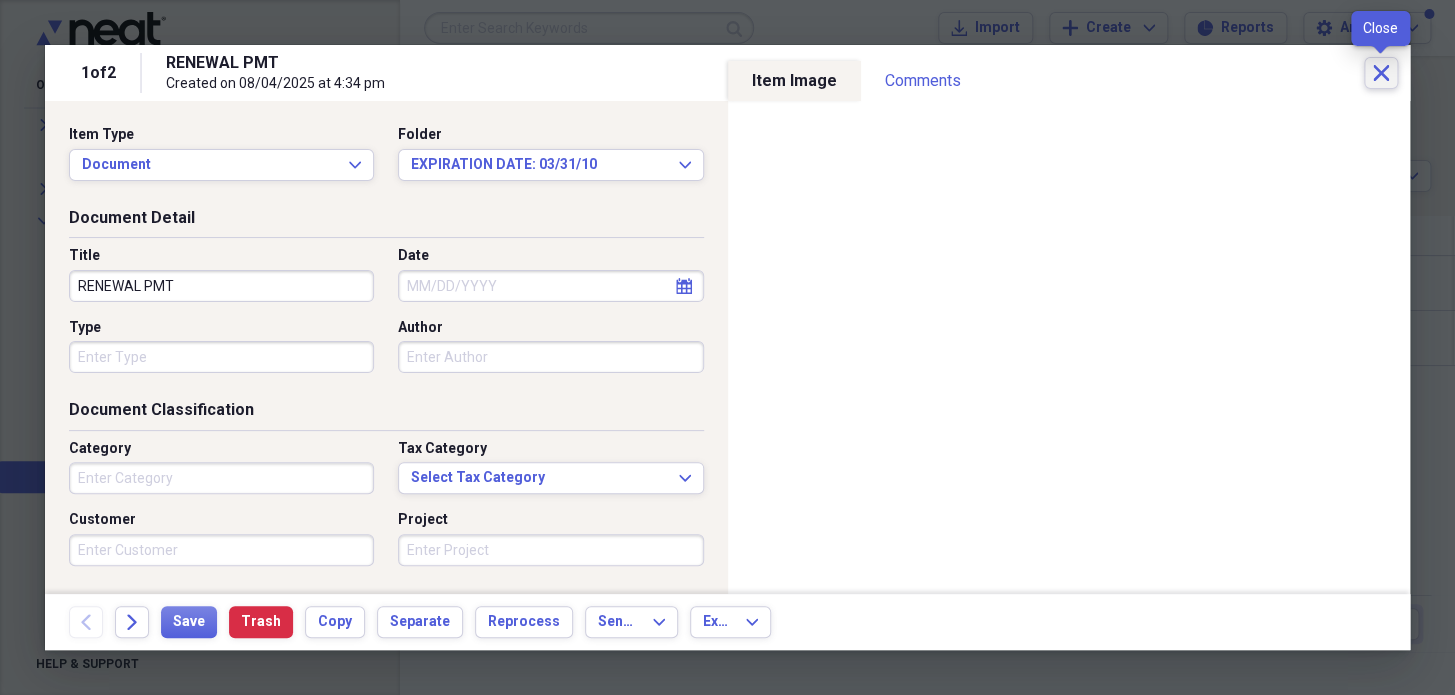 click 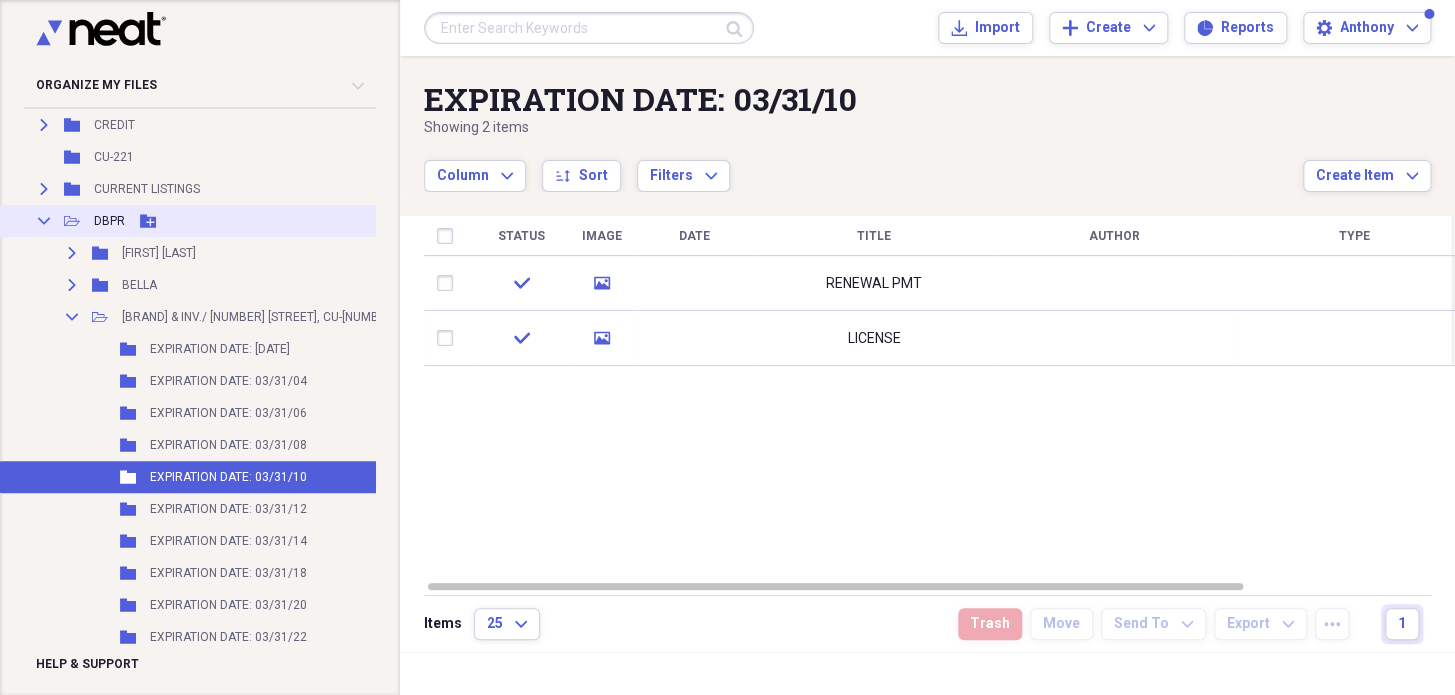 click 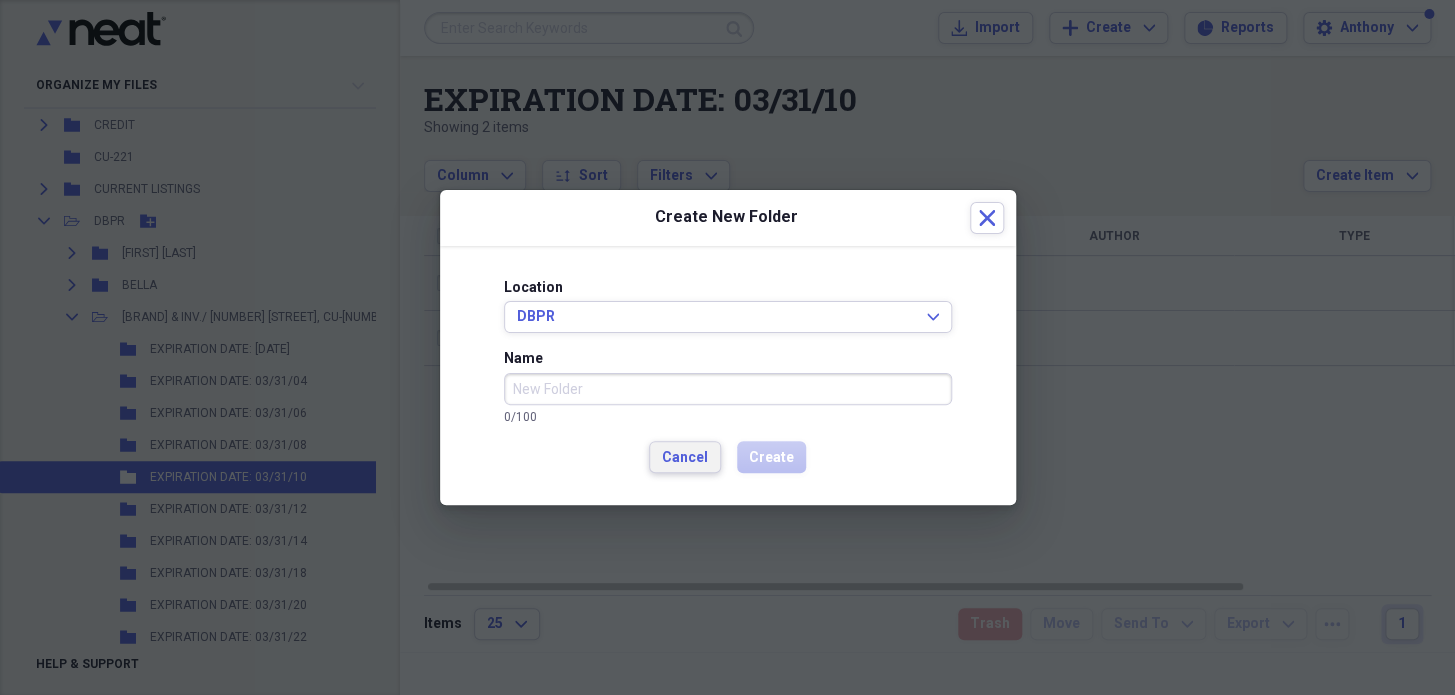 drag, startPoint x: 687, startPoint y: 462, endPoint x: 590, endPoint y: 461, distance: 97.00516 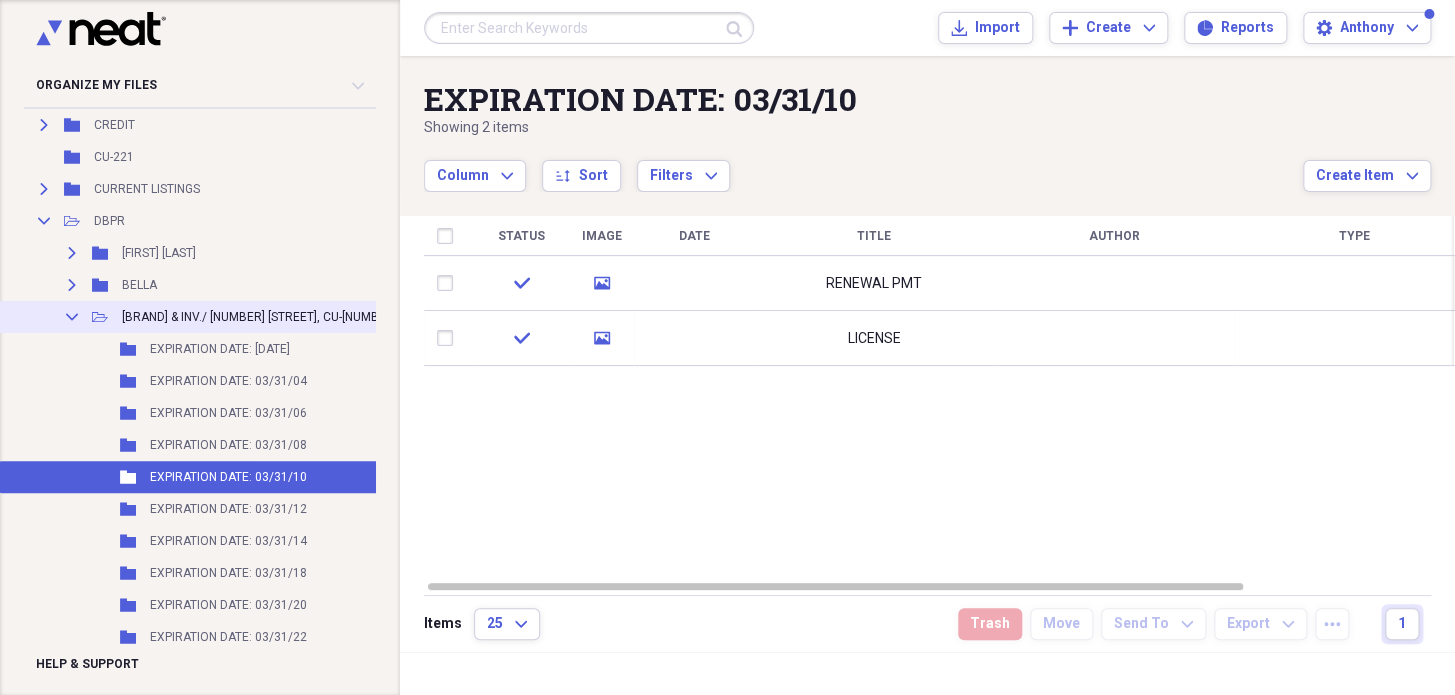 click on "Collapse" 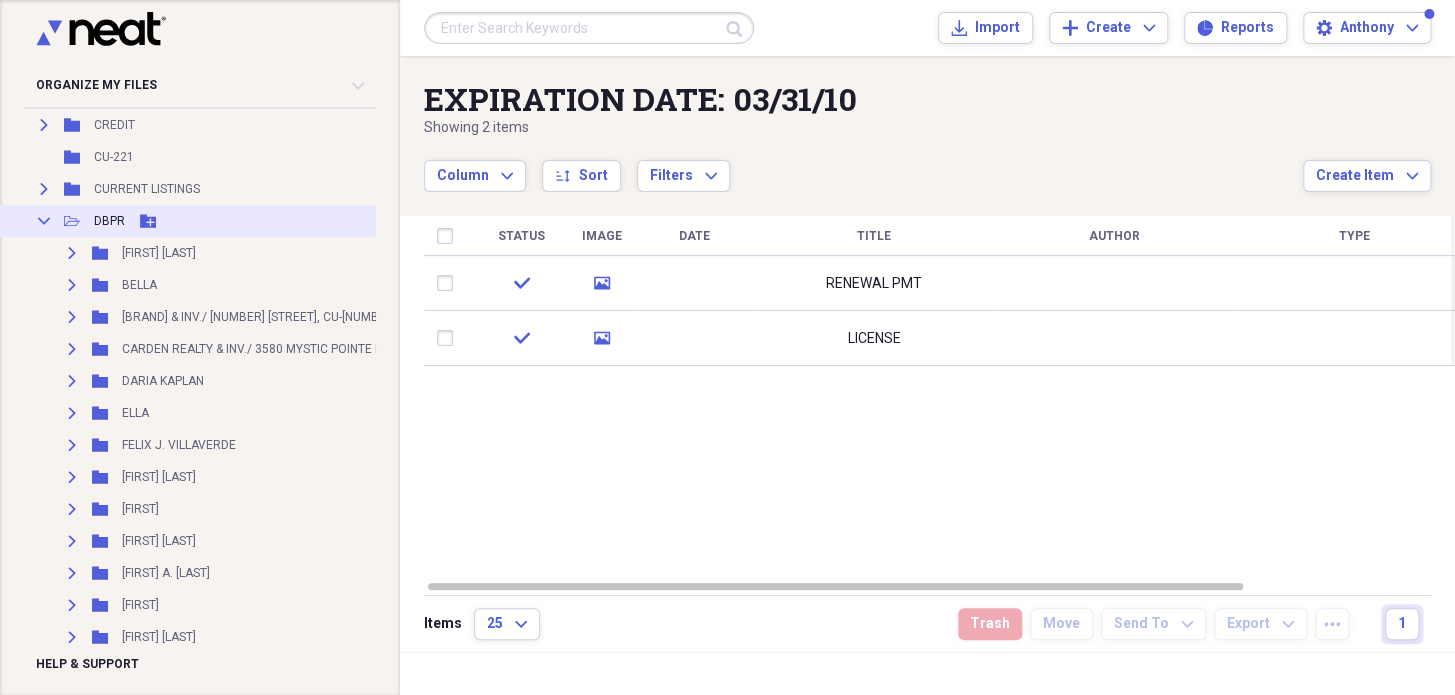 click on "Add Folder" at bounding box center [148, 221] 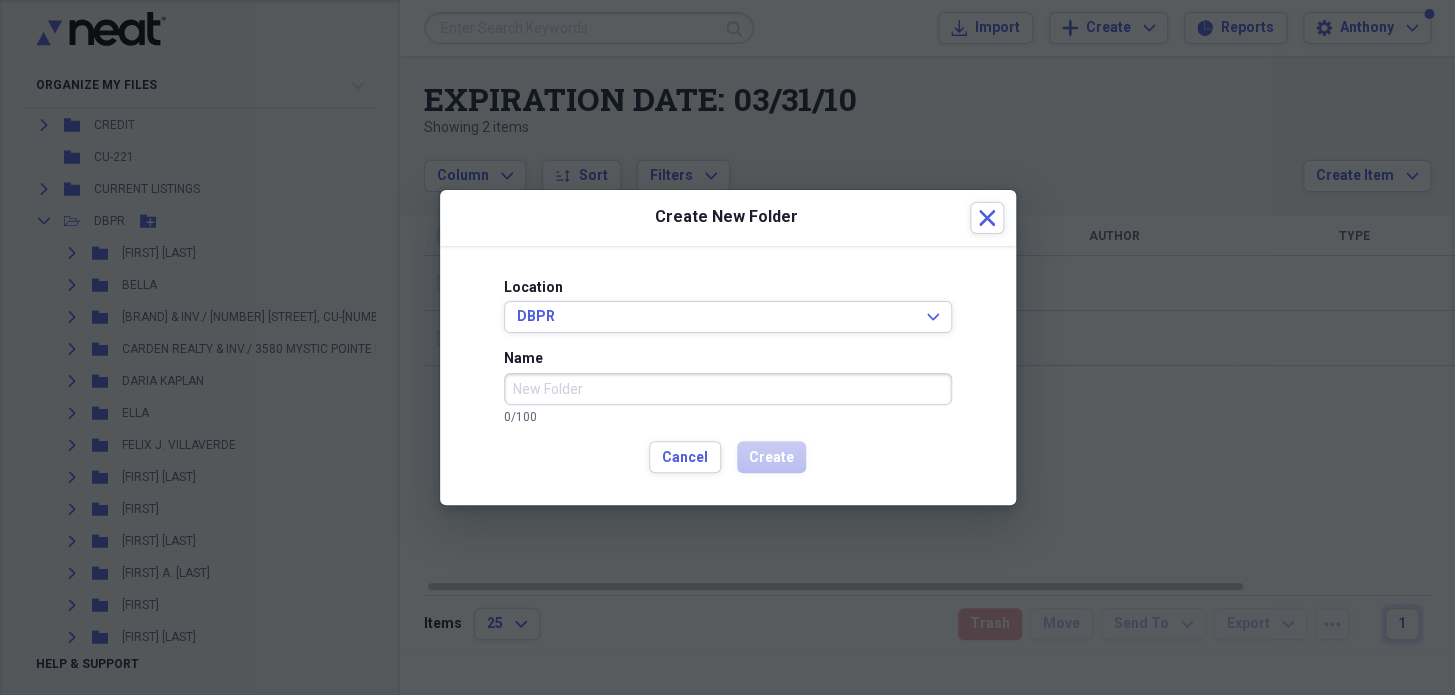 drag, startPoint x: 660, startPoint y: 378, endPoint x: 639, endPoint y: 387, distance: 22.847319 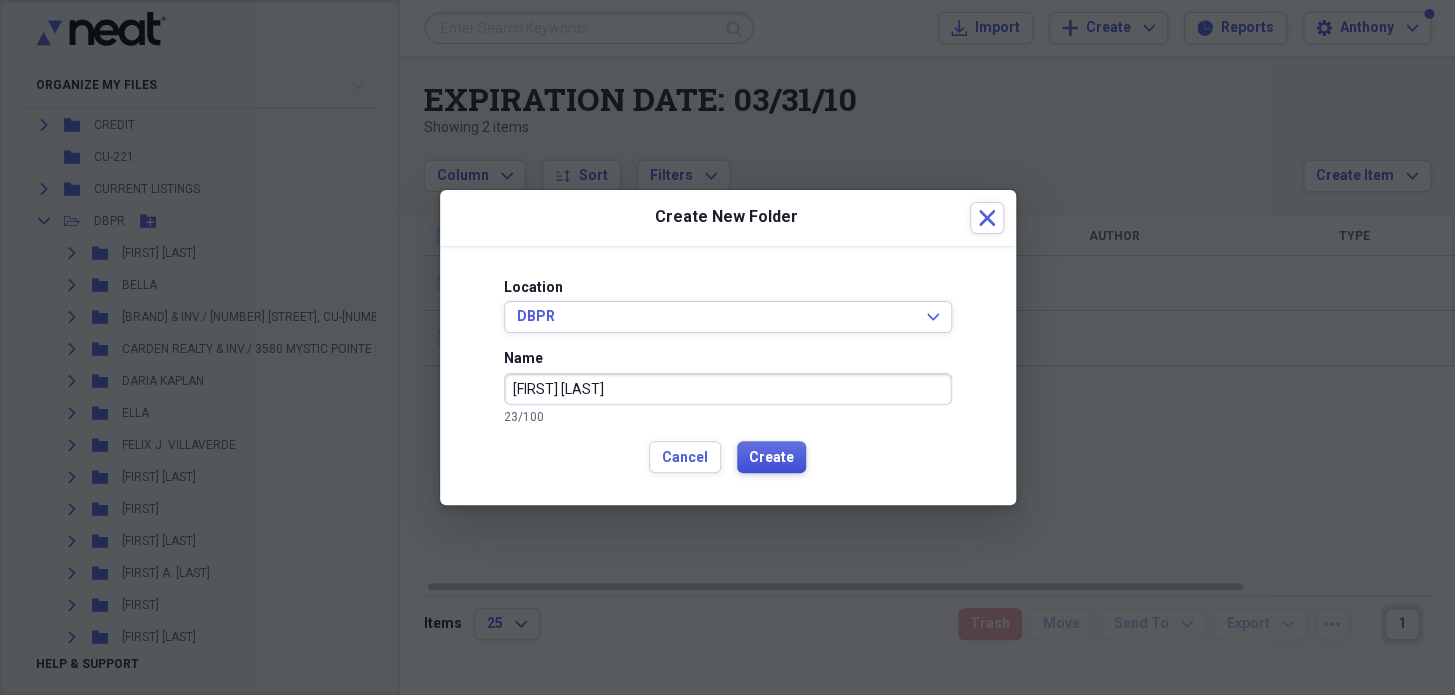 type on "MARIA FERNANDA KRONFELD" 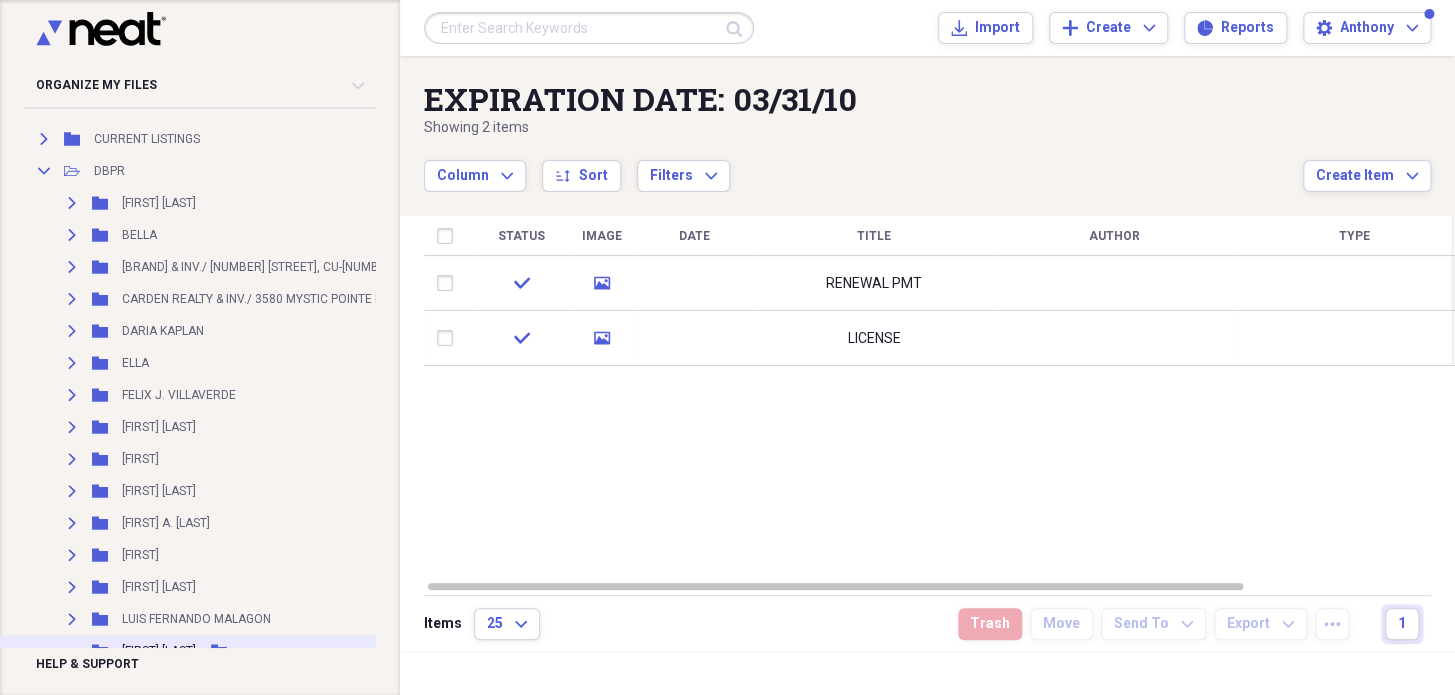 scroll, scrollTop: 5181, scrollLeft: 0, axis: vertical 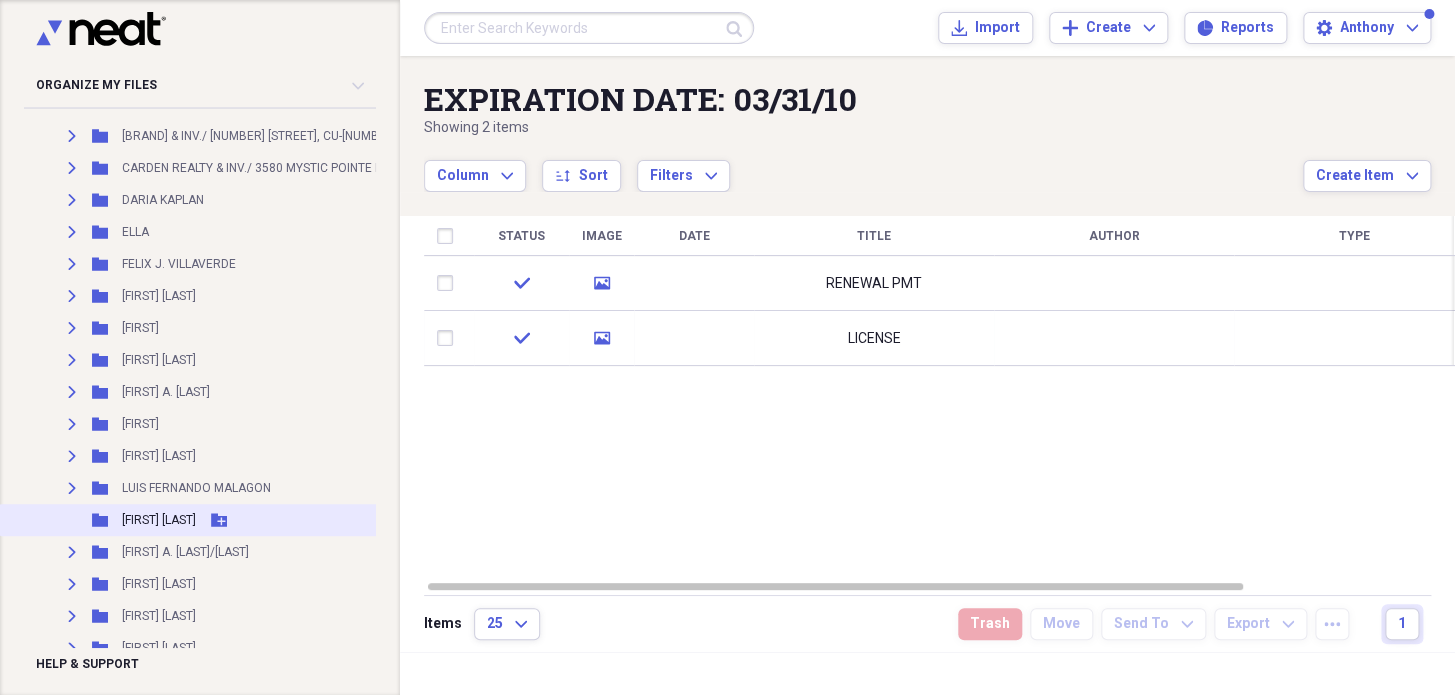 click on "Add Folder" 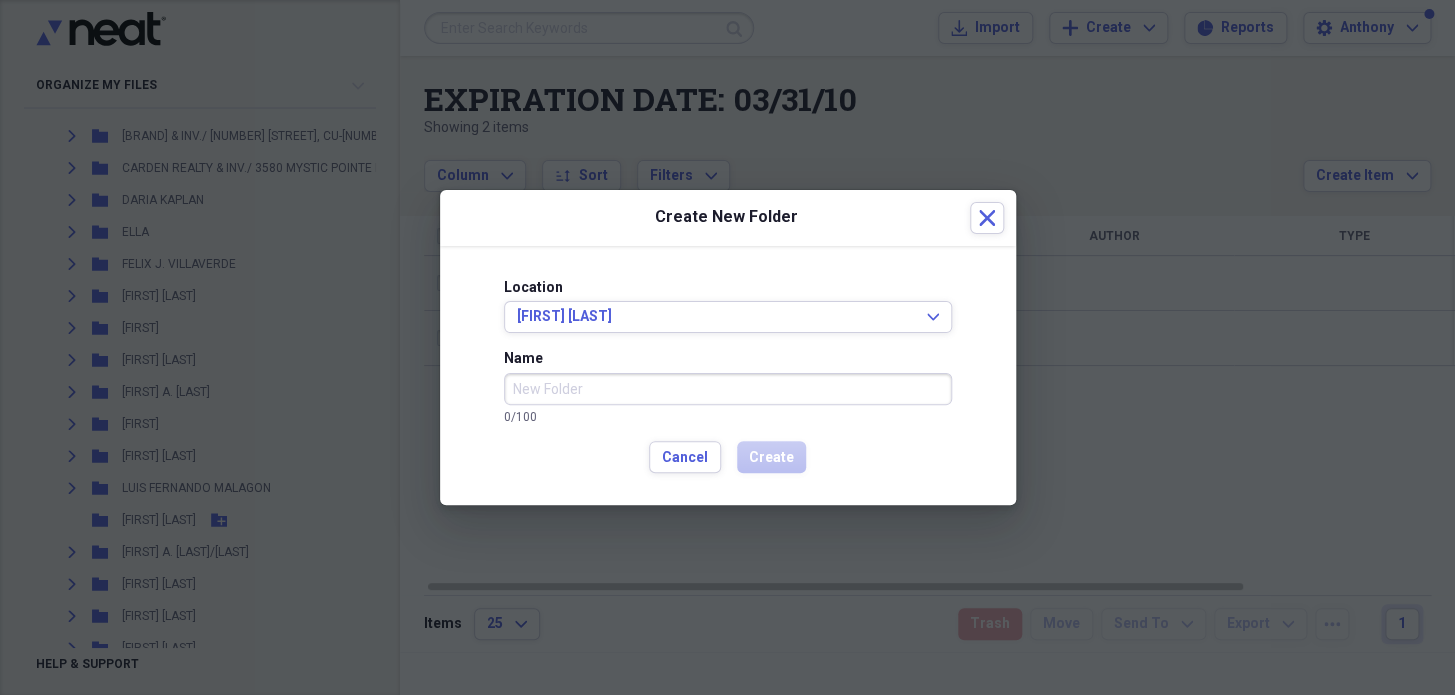 click on "Name" at bounding box center (728, 389) 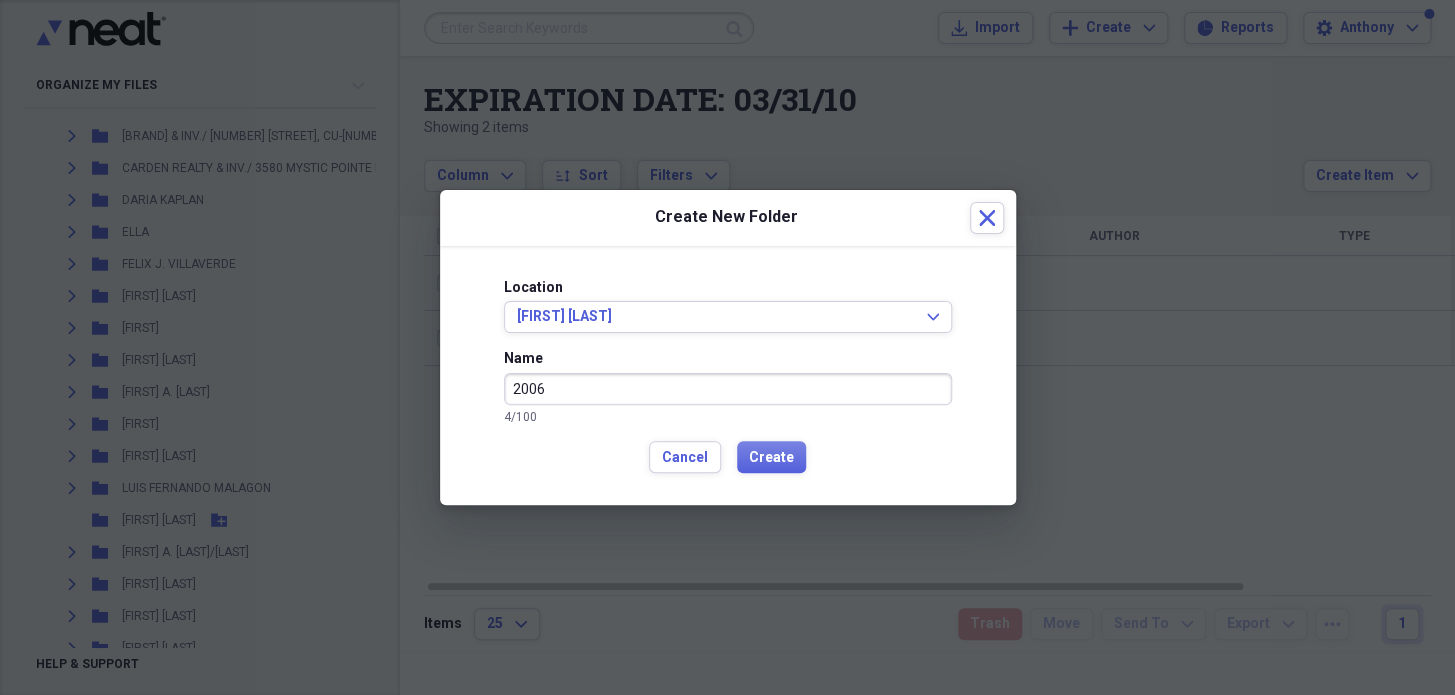 type on "2006" 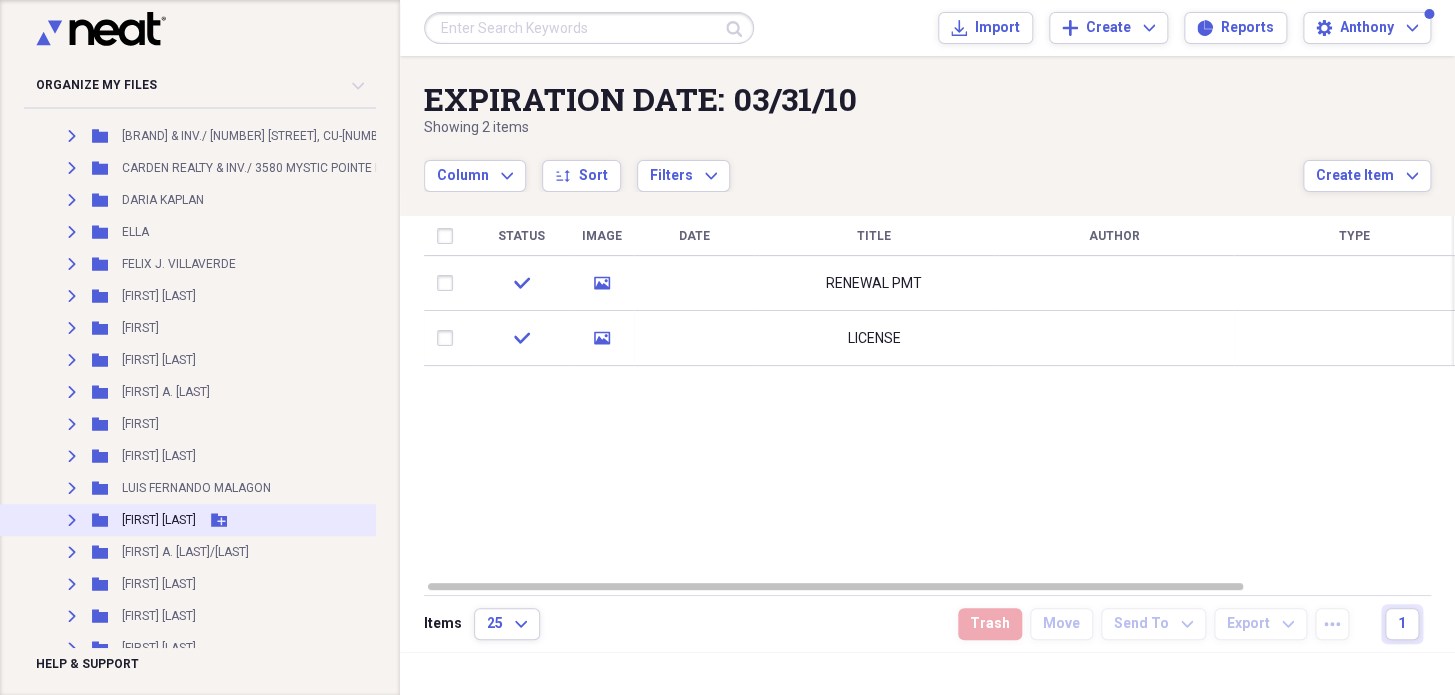 click on "Expand" 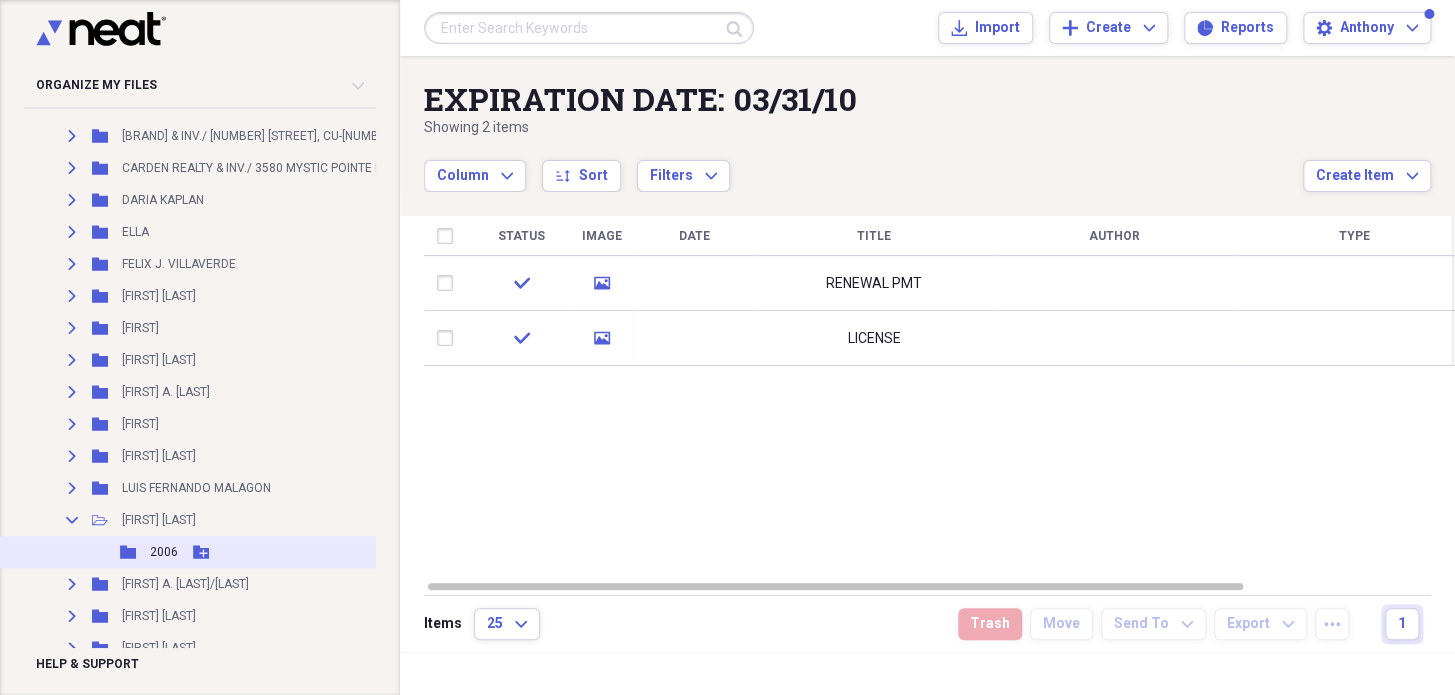 click on "2006" at bounding box center (164, 552) 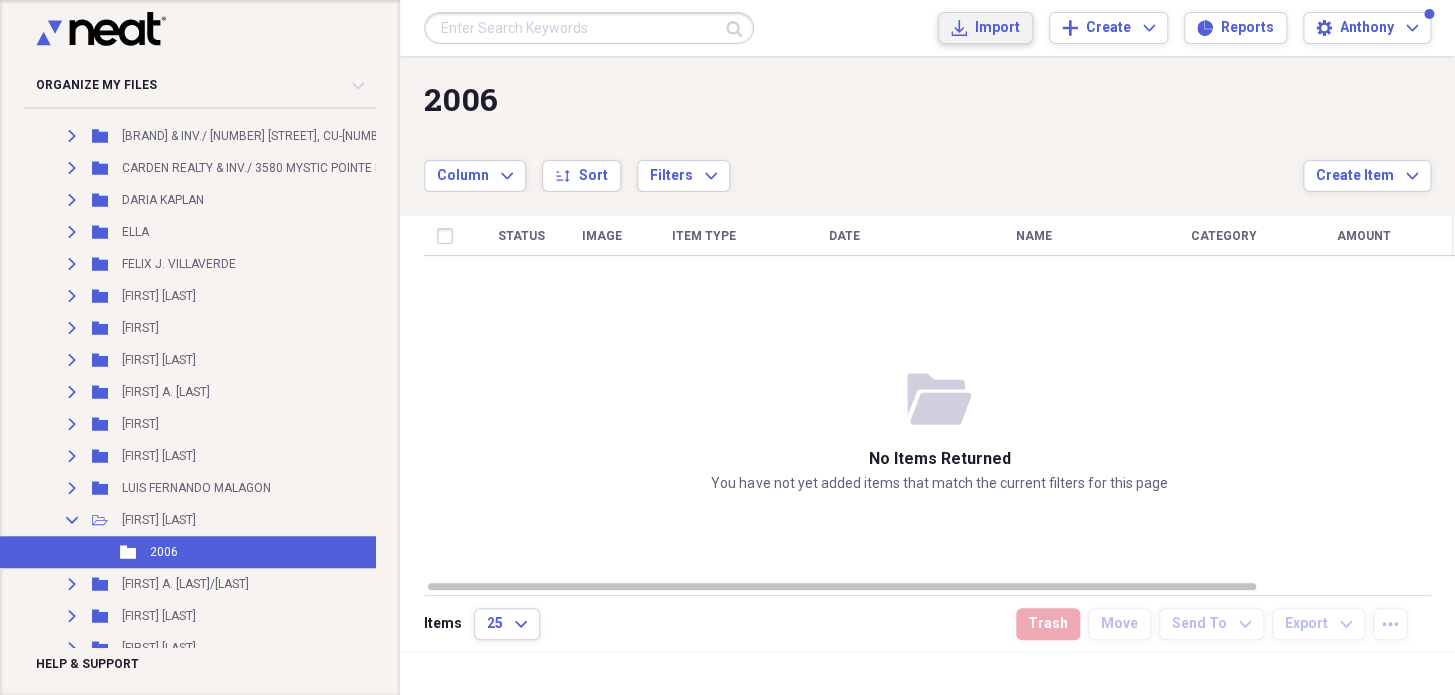 click on "Import" at bounding box center [997, 28] 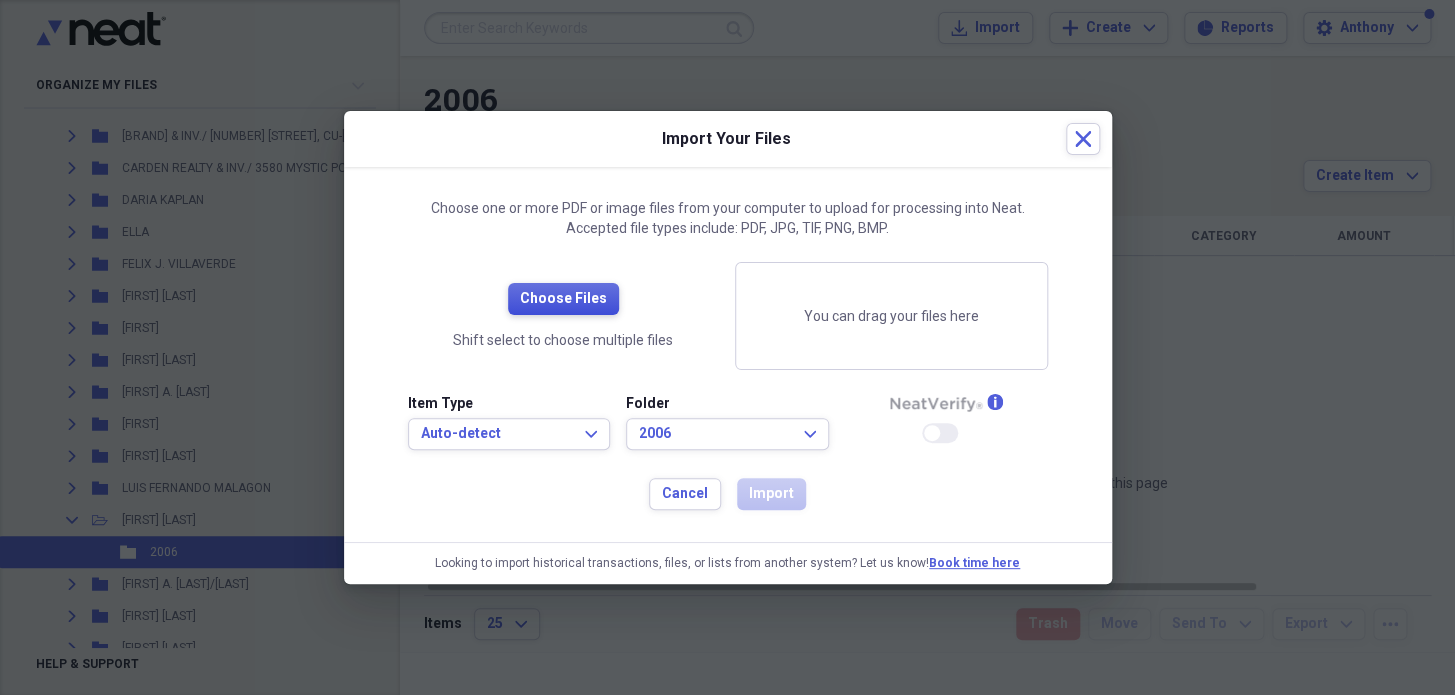 click on "Choose Files" at bounding box center (563, 299) 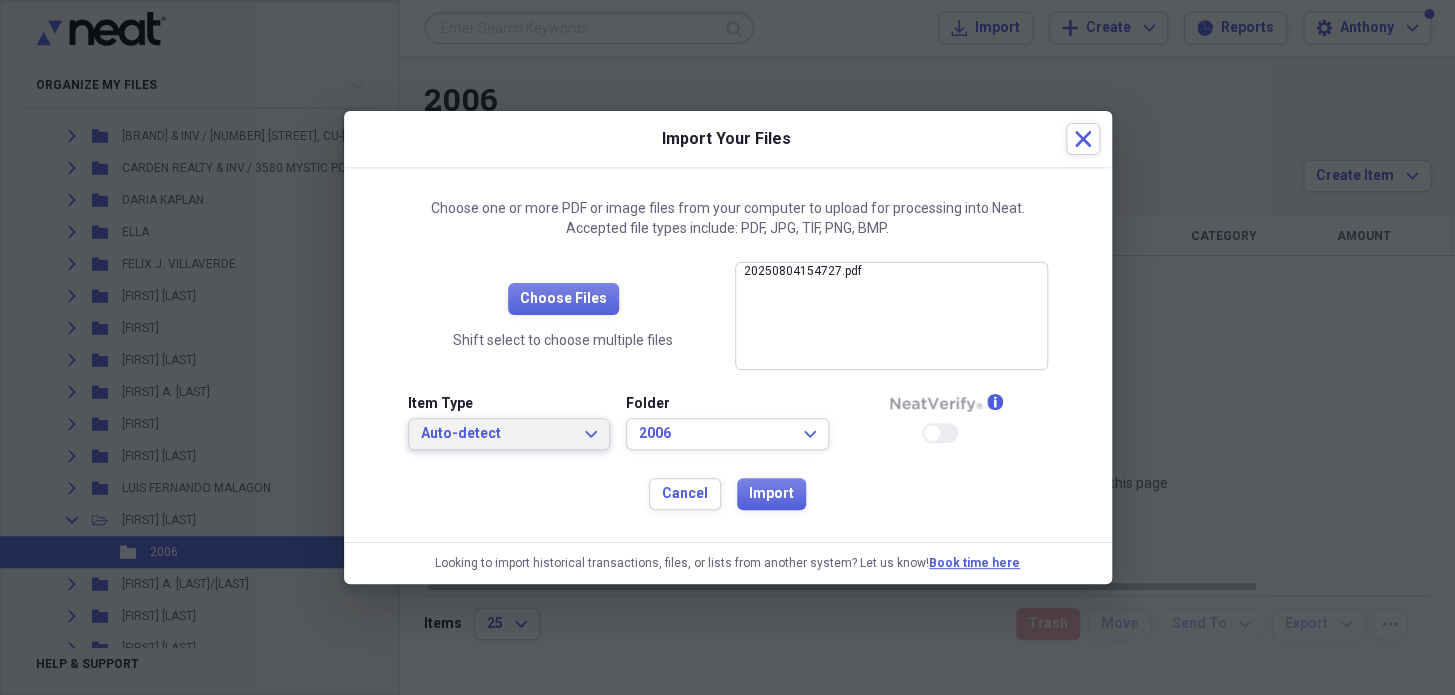 drag, startPoint x: 589, startPoint y: 429, endPoint x: 590, endPoint y: 414, distance: 15.033297 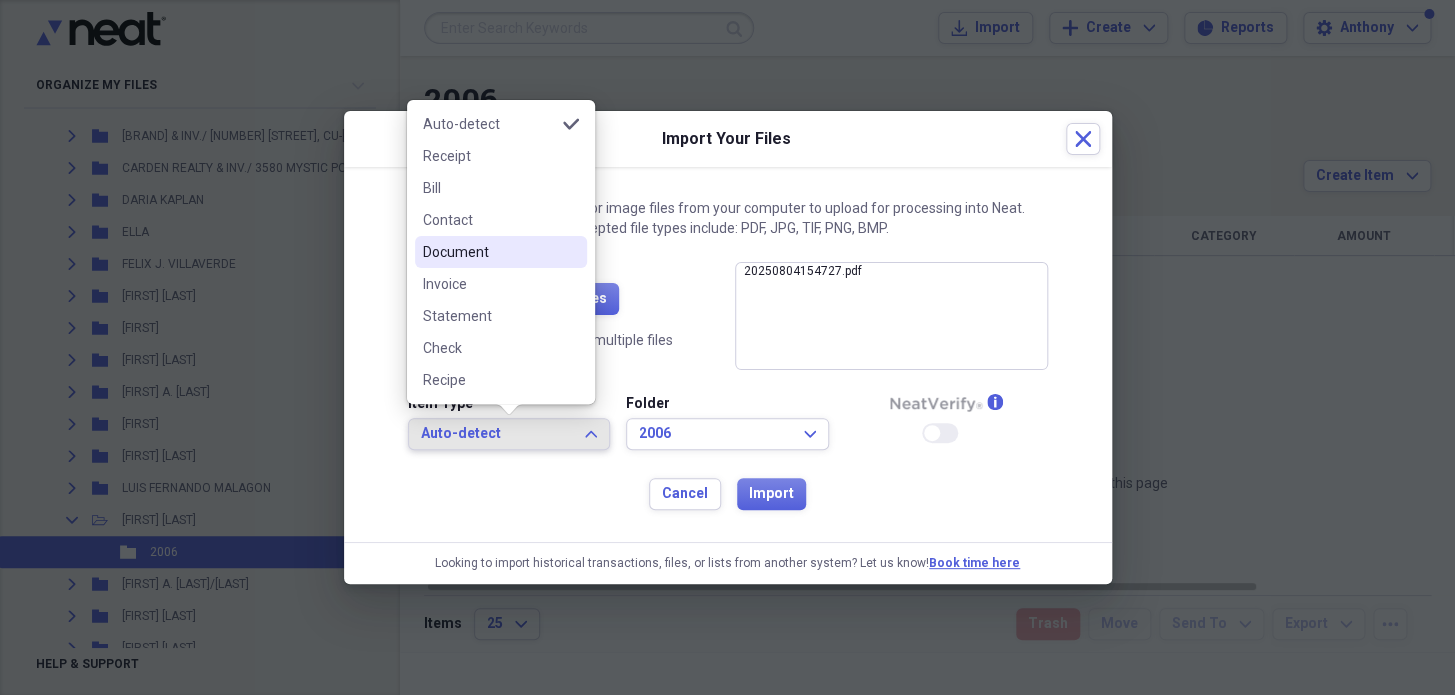 drag, startPoint x: 469, startPoint y: 249, endPoint x: 545, endPoint y: 303, distance: 93.230896 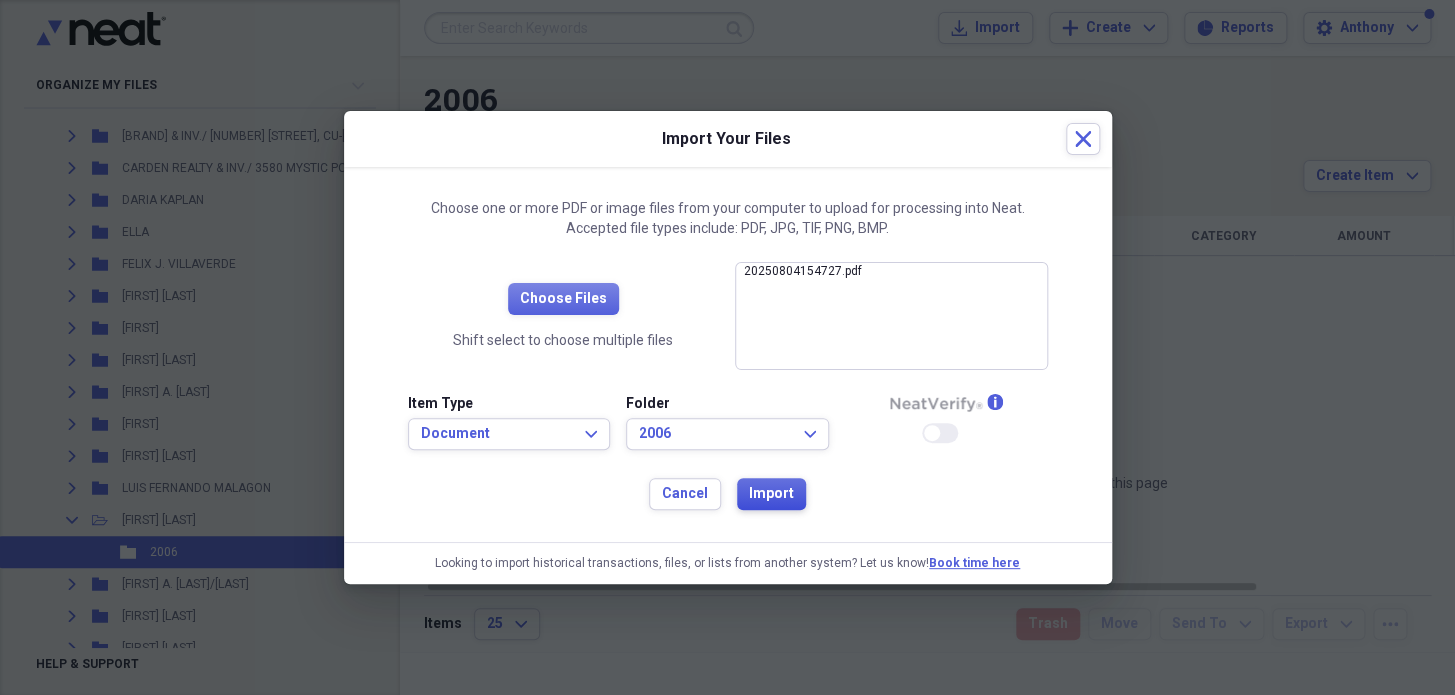 click on "Import" at bounding box center (771, 494) 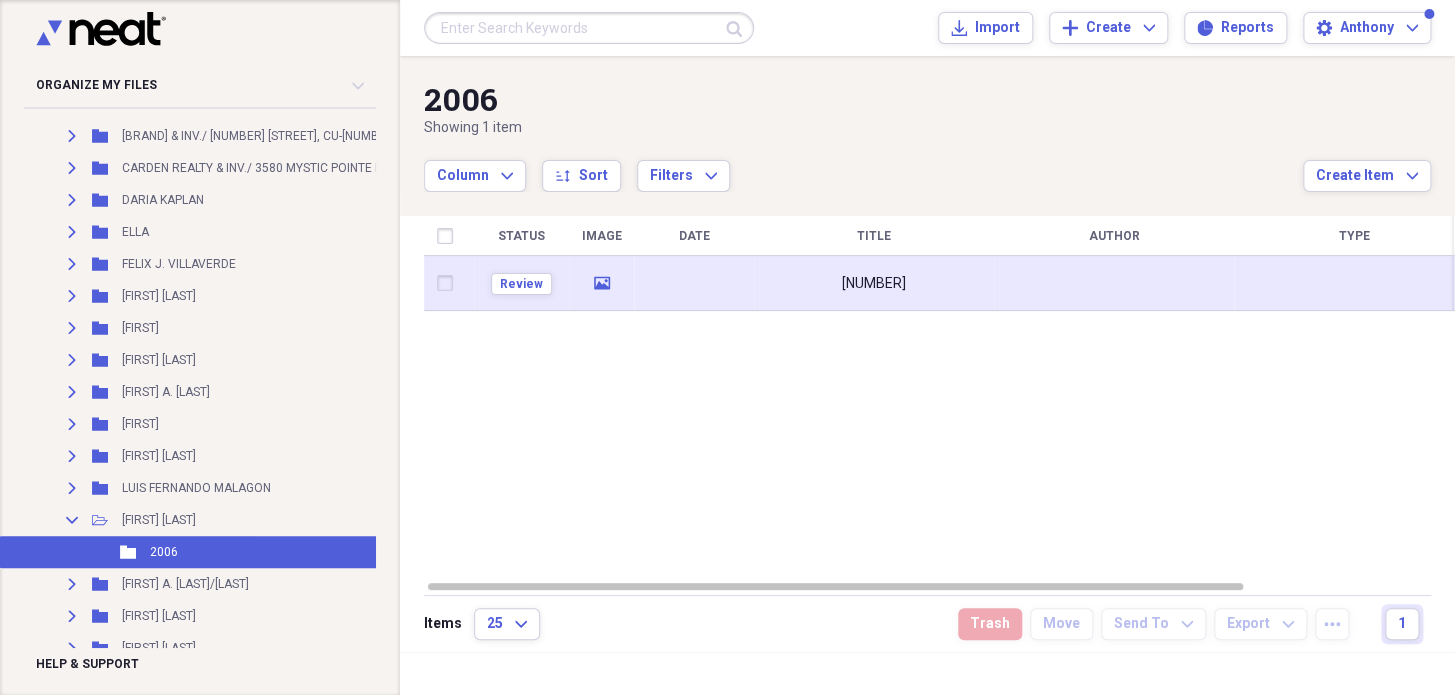 click on "20250804154727" at bounding box center (874, 283) 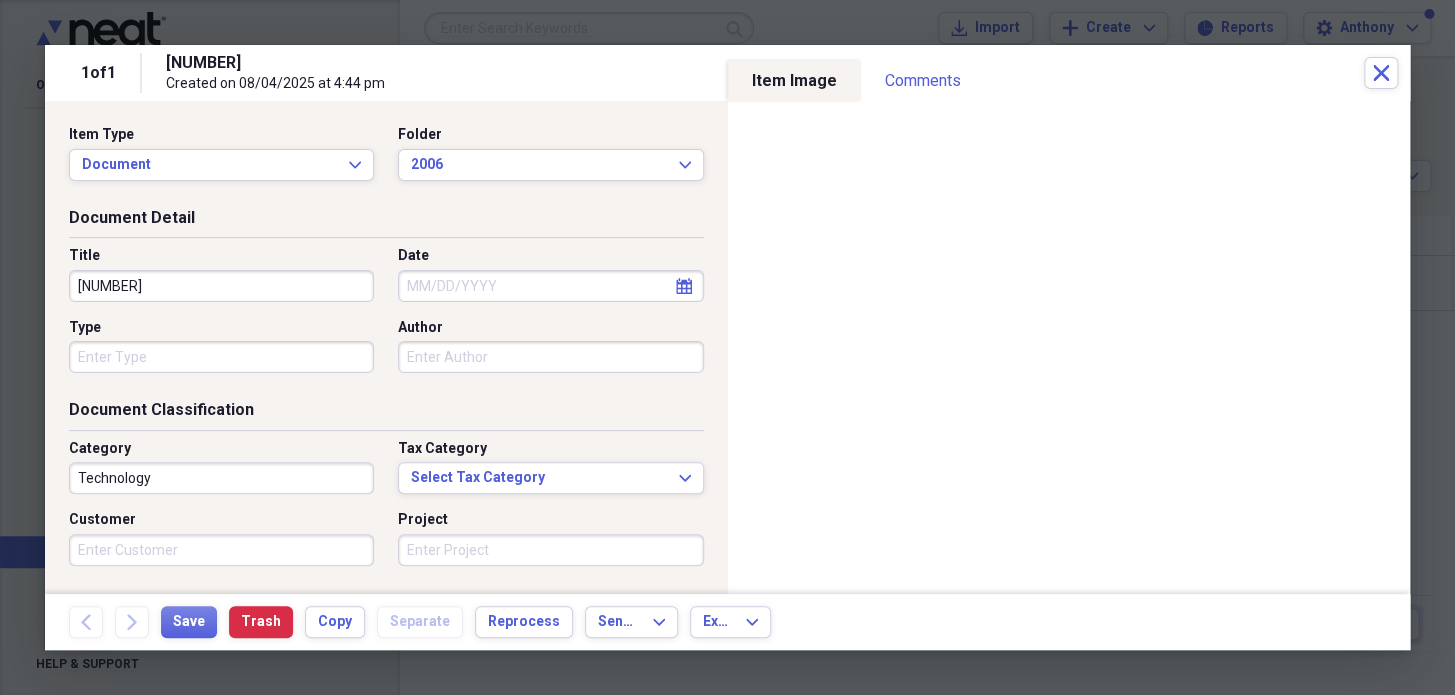 drag, startPoint x: 151, startPoint y: 290, endPoint x: 39, endPoint y: 287, distance: 112.04017 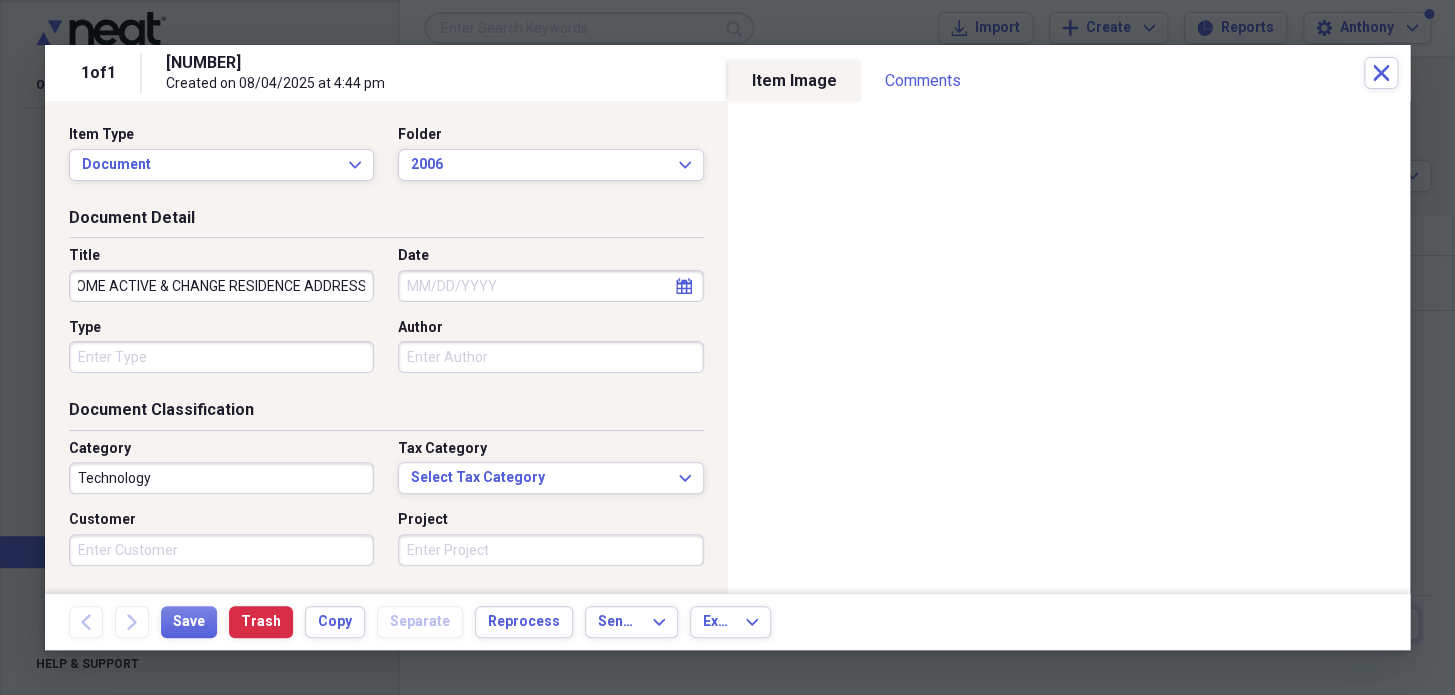 scroll, scrollTop: 0, scrollLeft: 156, axis: horizontal 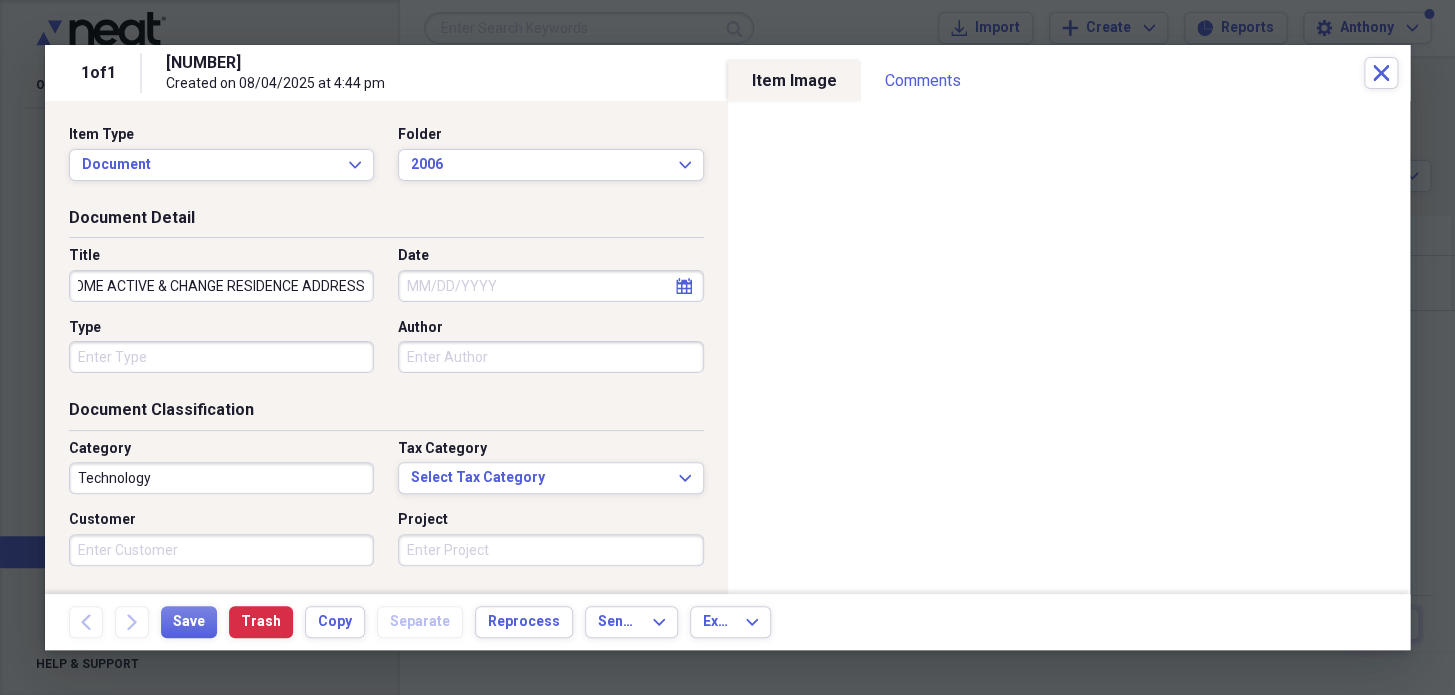 type on "APPLICATION - TO BECOME ACTIVE & CHANGE RESIDENCE ADDRESS" 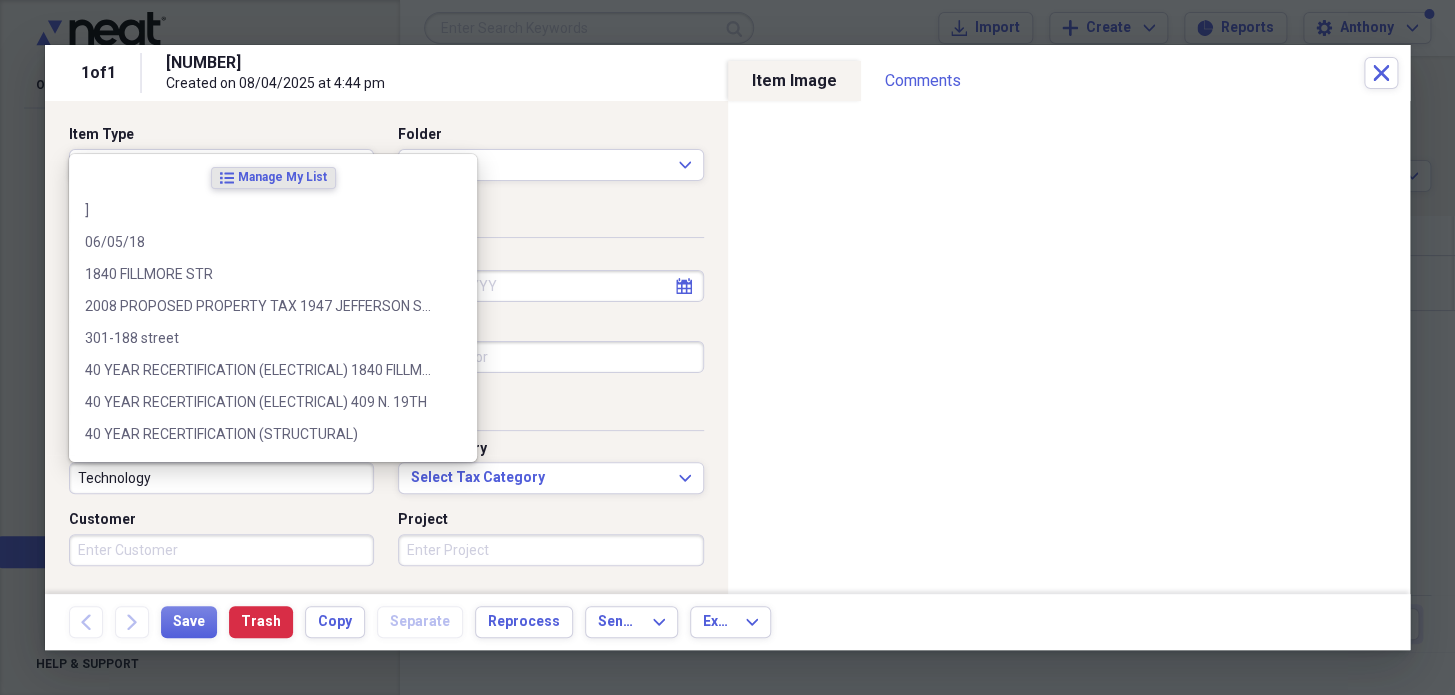 scroll, scrollTop: 0, scrollLeft: 0, axis: both 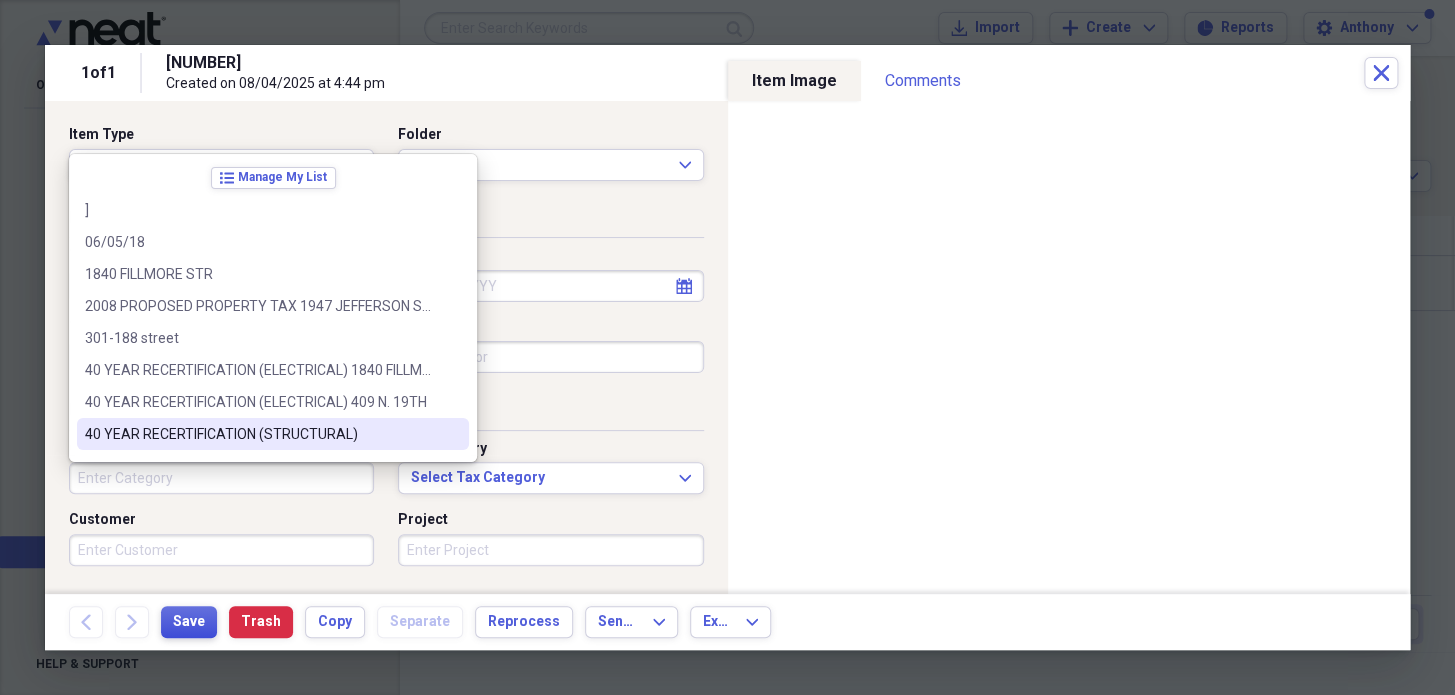 type 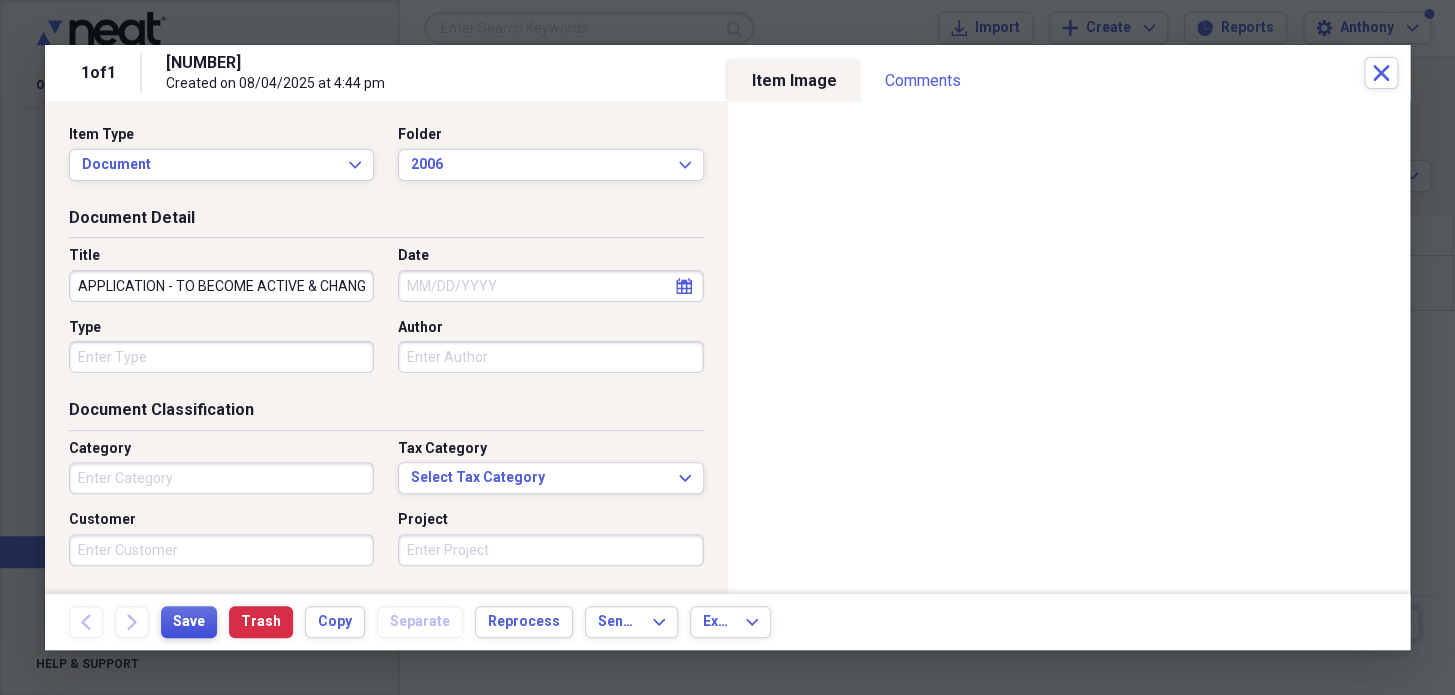 click on "Save" at bounding box center (189, 622) 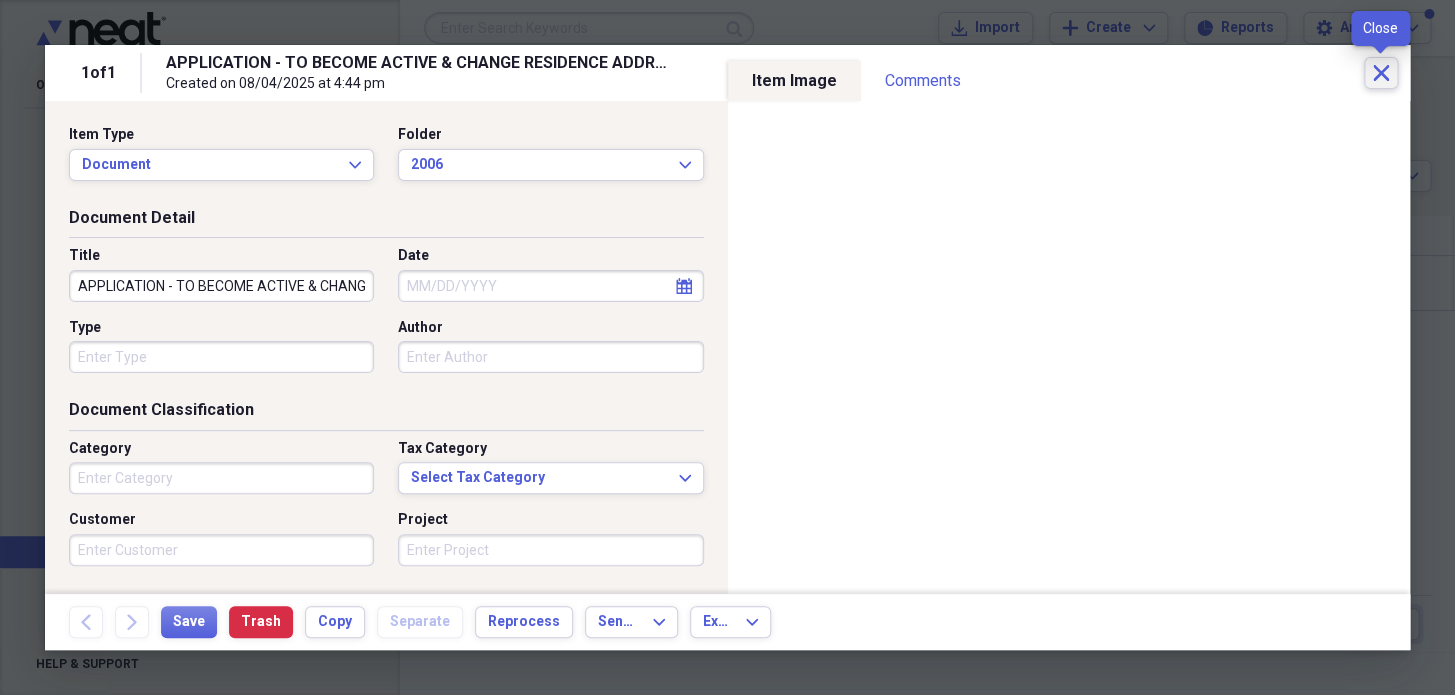 click on "Close" 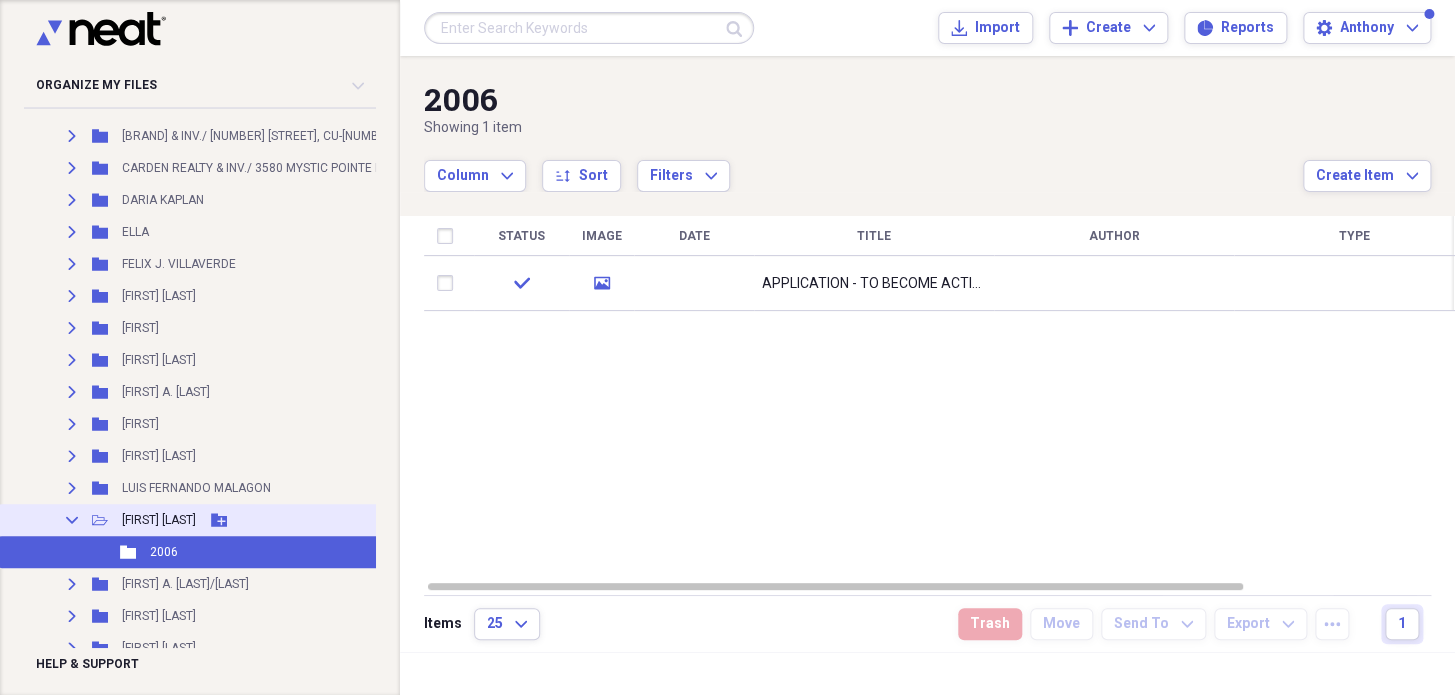 click 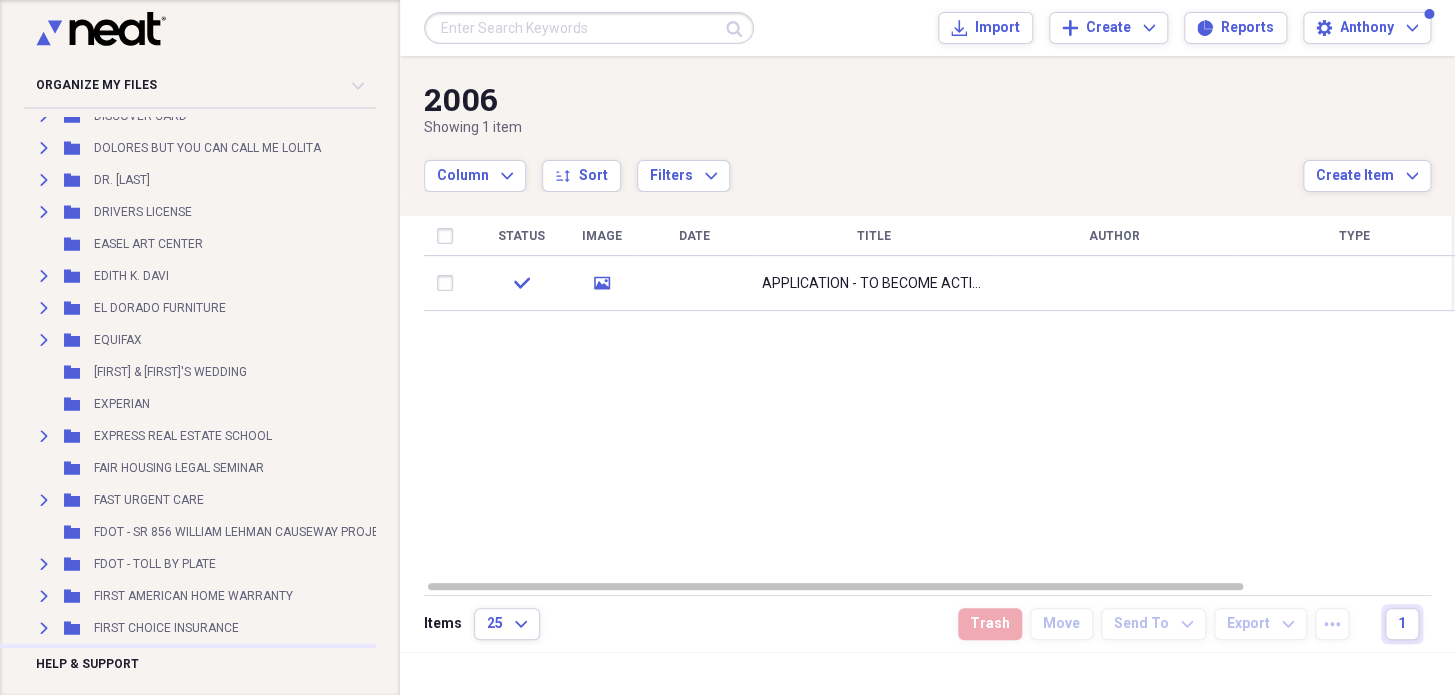 scroll, scrollTop: 6000, scrollLeft: 0, axis: vertical 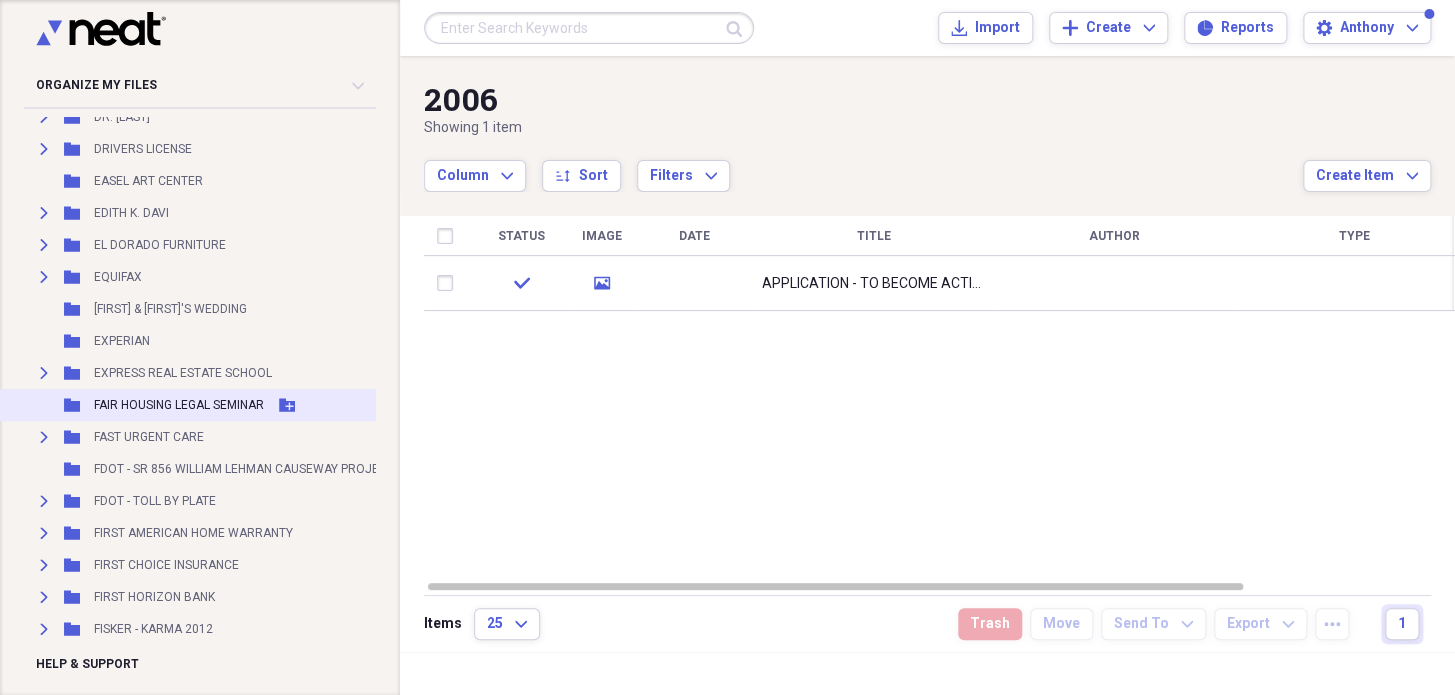 click on "FAIR HOUSING LEGAL SEMINAR" at bounding box center (179, 405) 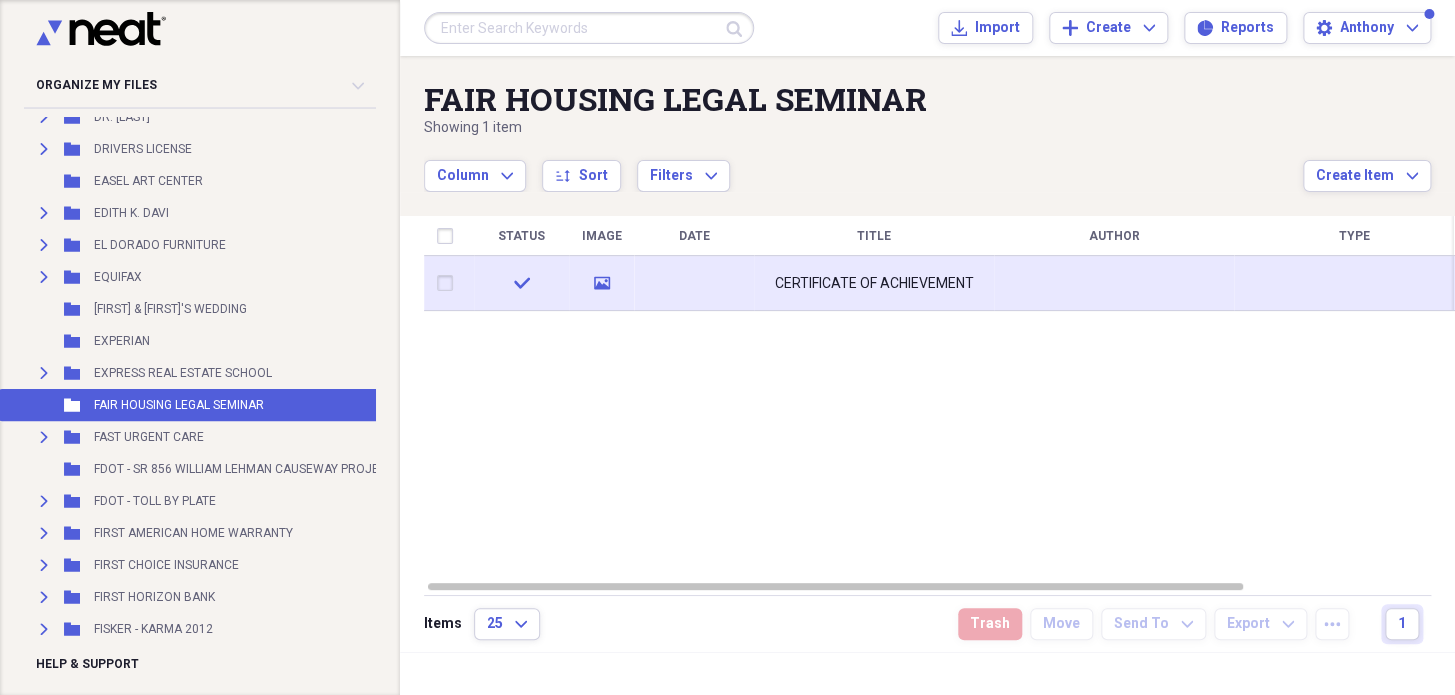 click on "CERTIFICATE OF ACHIEVEMENT" at bounding box center [874, 284] 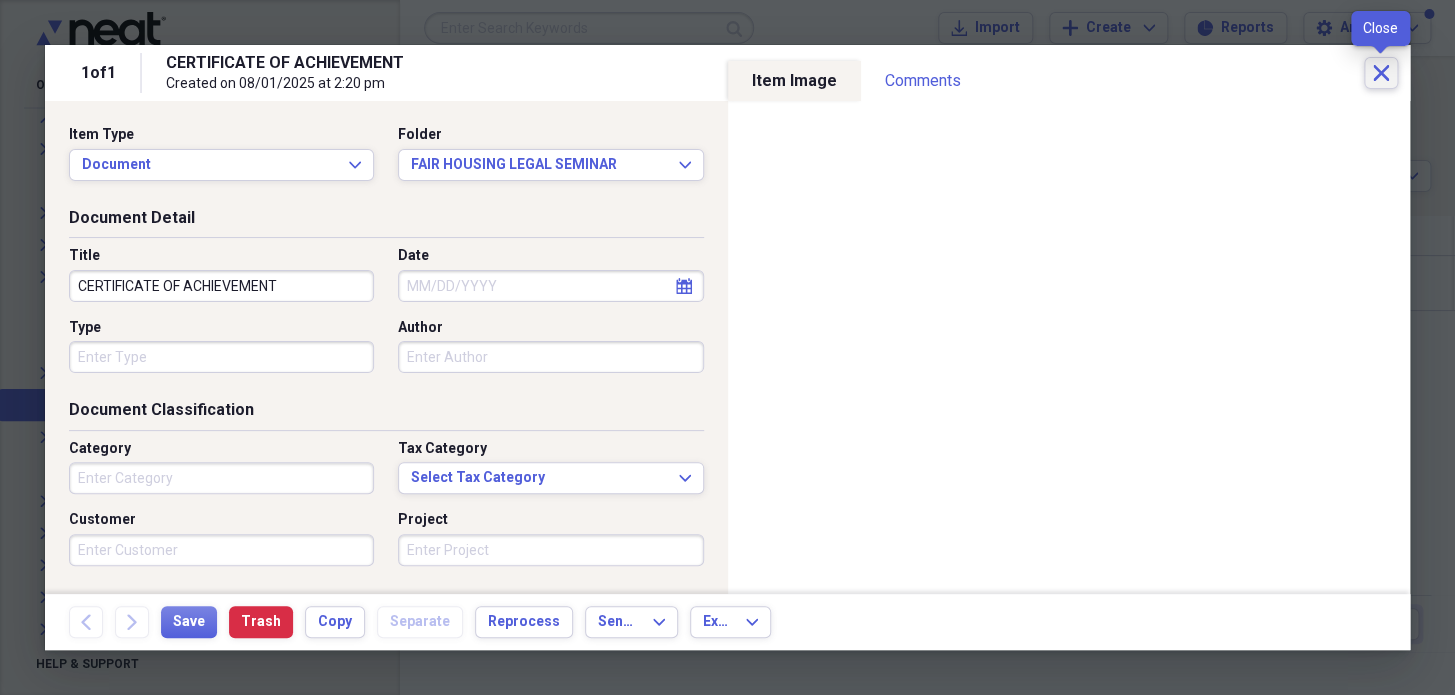 click on "Close" 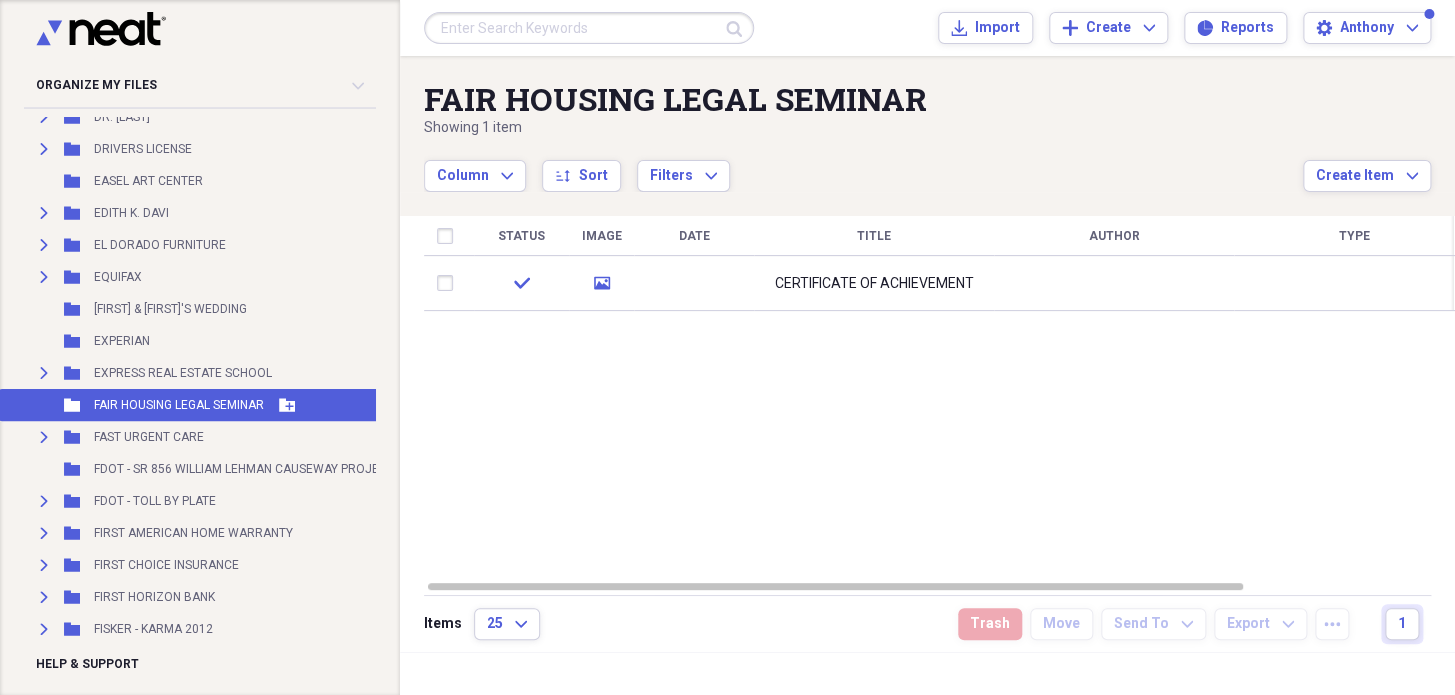 click 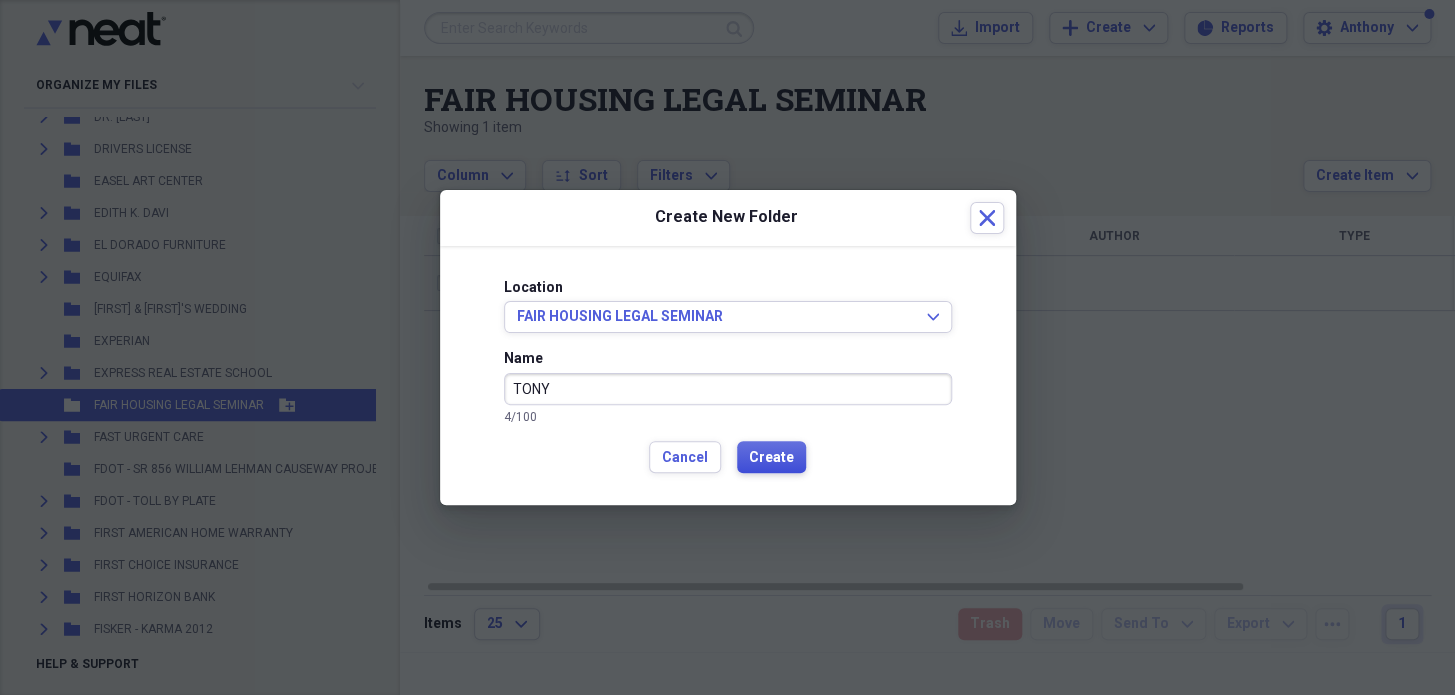 type on "TONY" 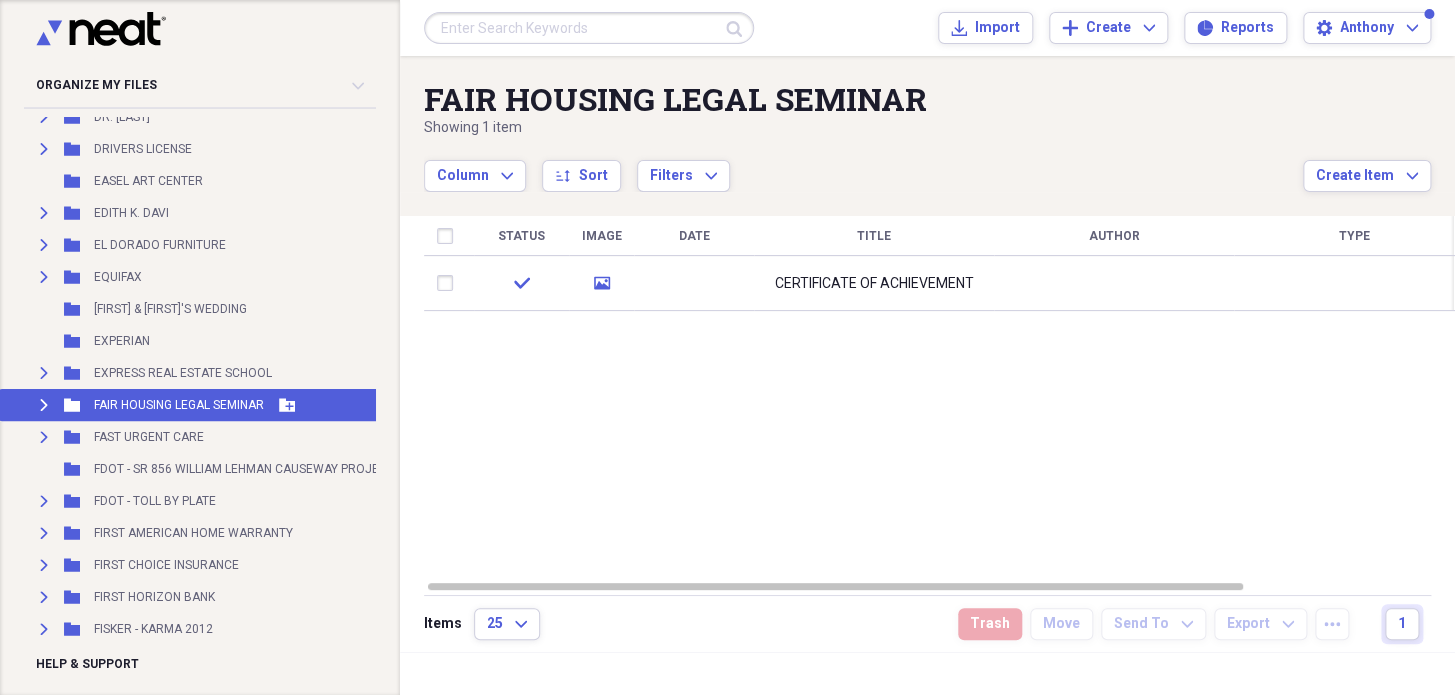 click on "Add Folder" 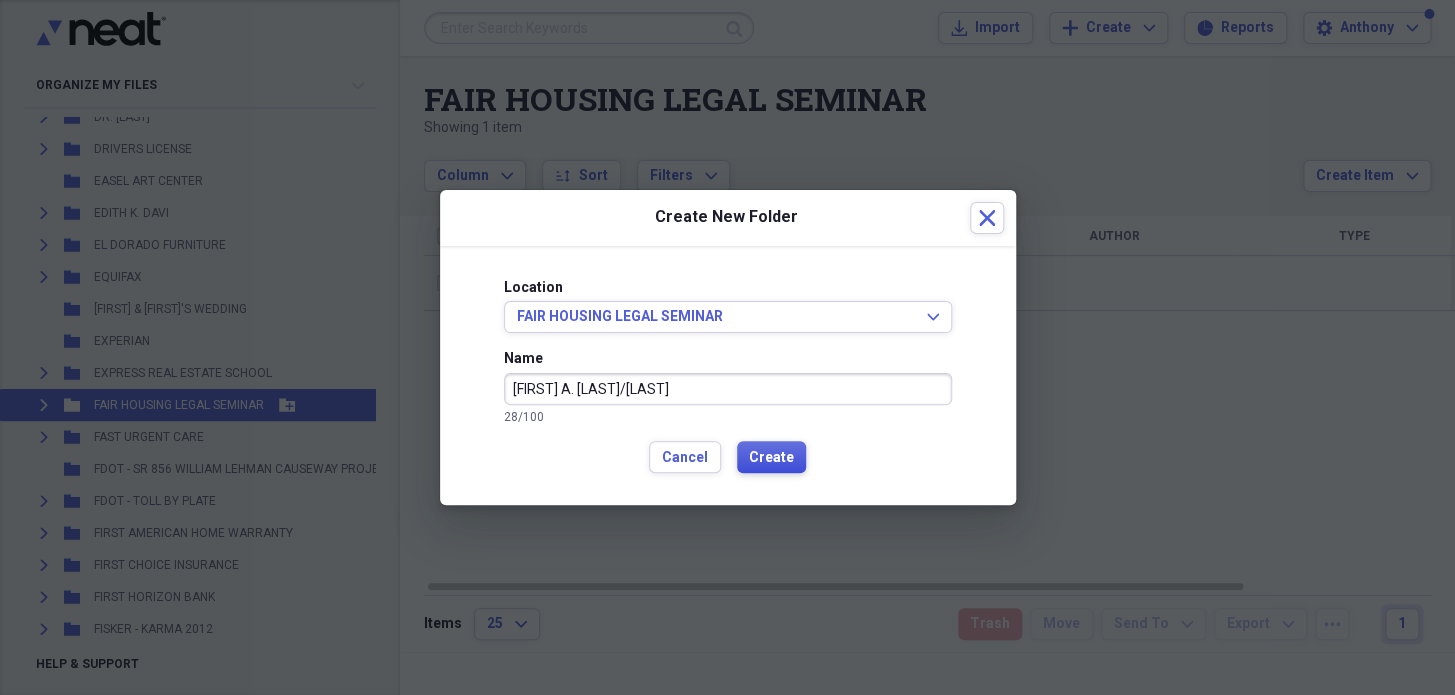 type on "[PERSON] [LAST_NAME]/[LAST_NAME]" 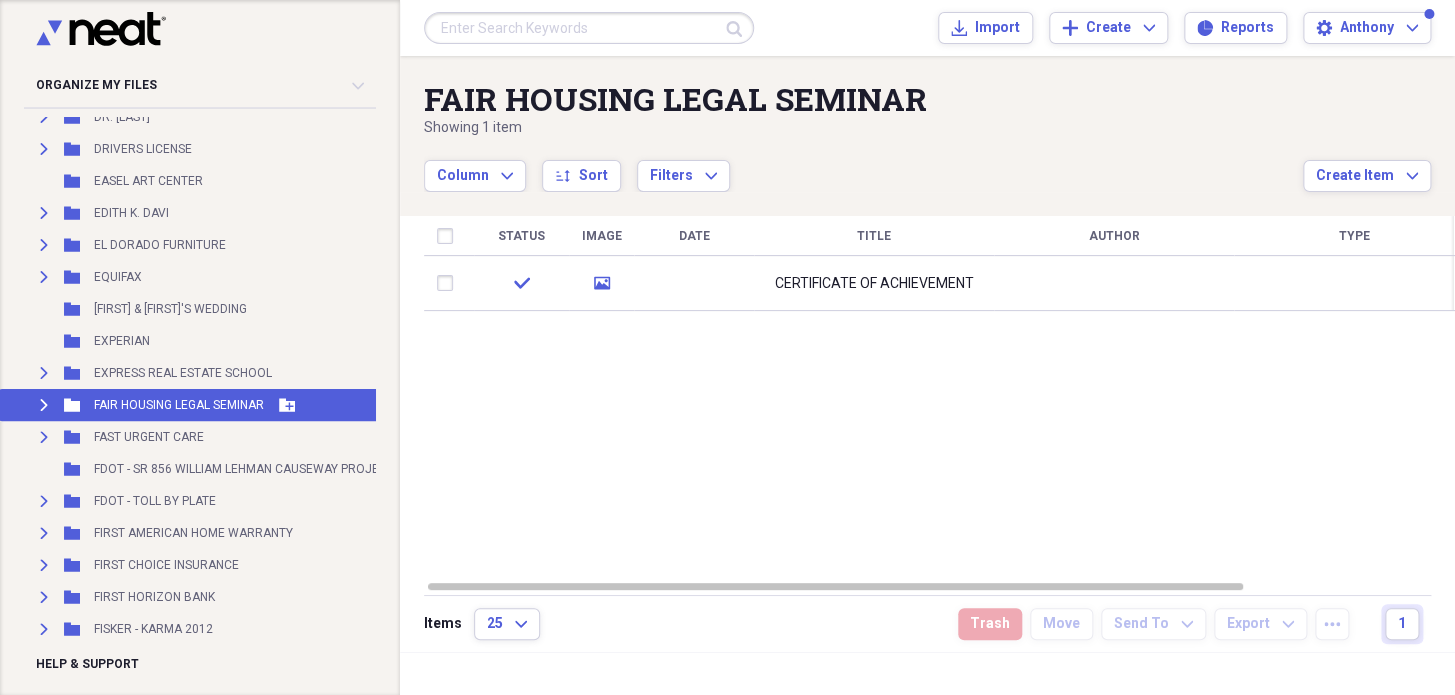 click on "Expand" 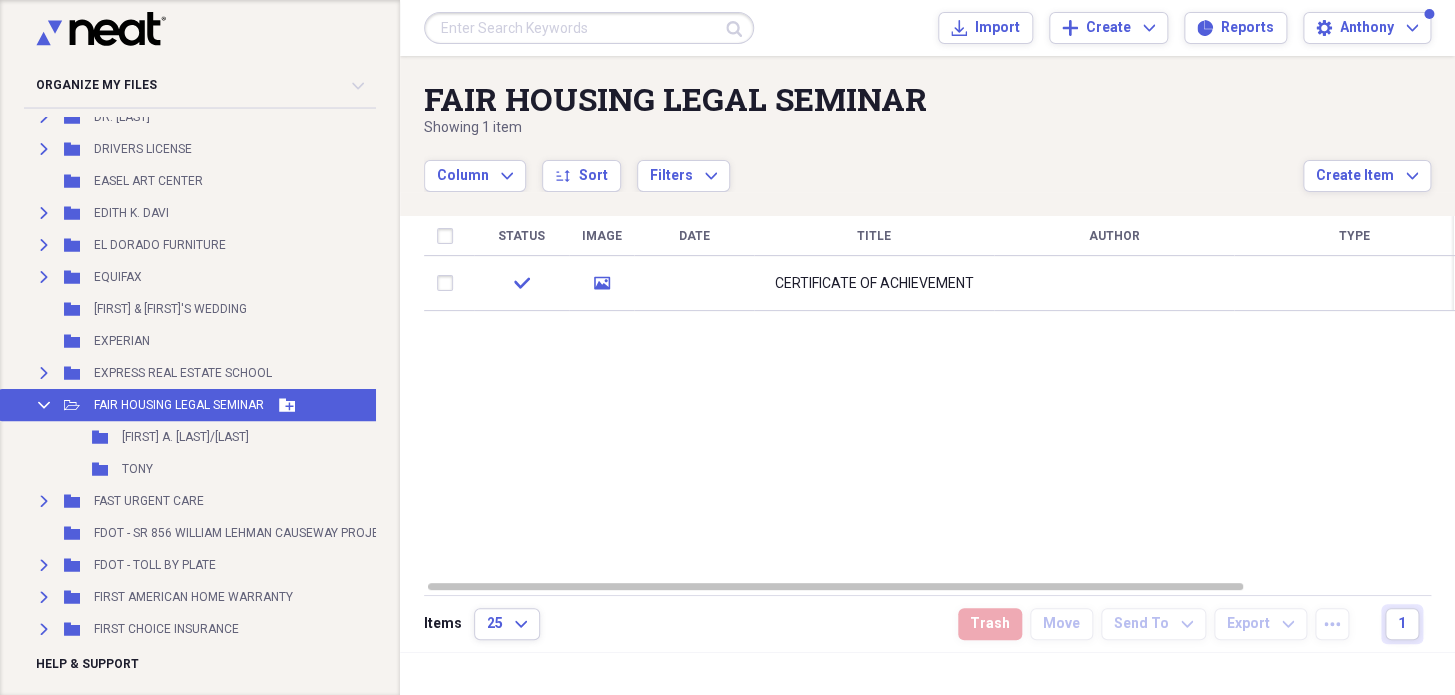 click on "FAIR HOUSING LEGAL SEMINAR" at bounding box center (179, 405) 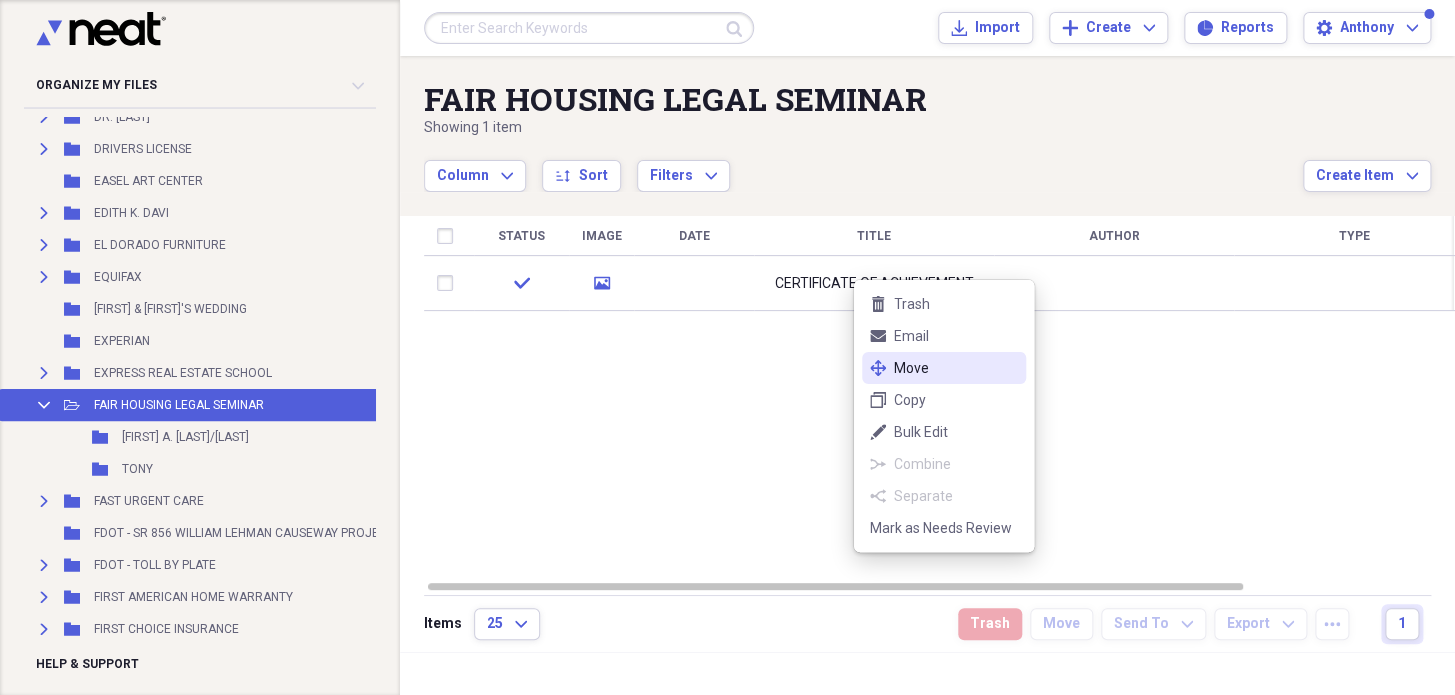 click on "Move" at bounding box center (956, 368) 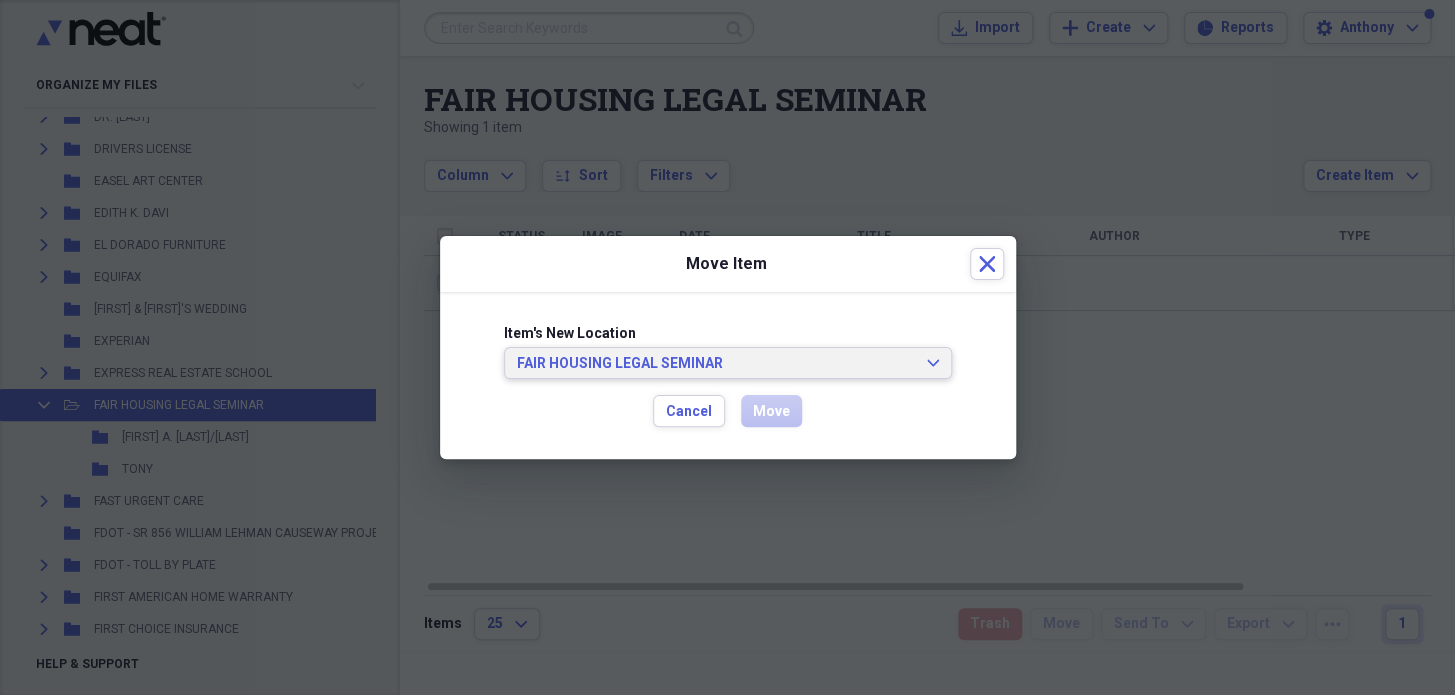 click on "FAIR HOUSING LEGAL SEMINAR Expand" at bounding box center [728, 364] 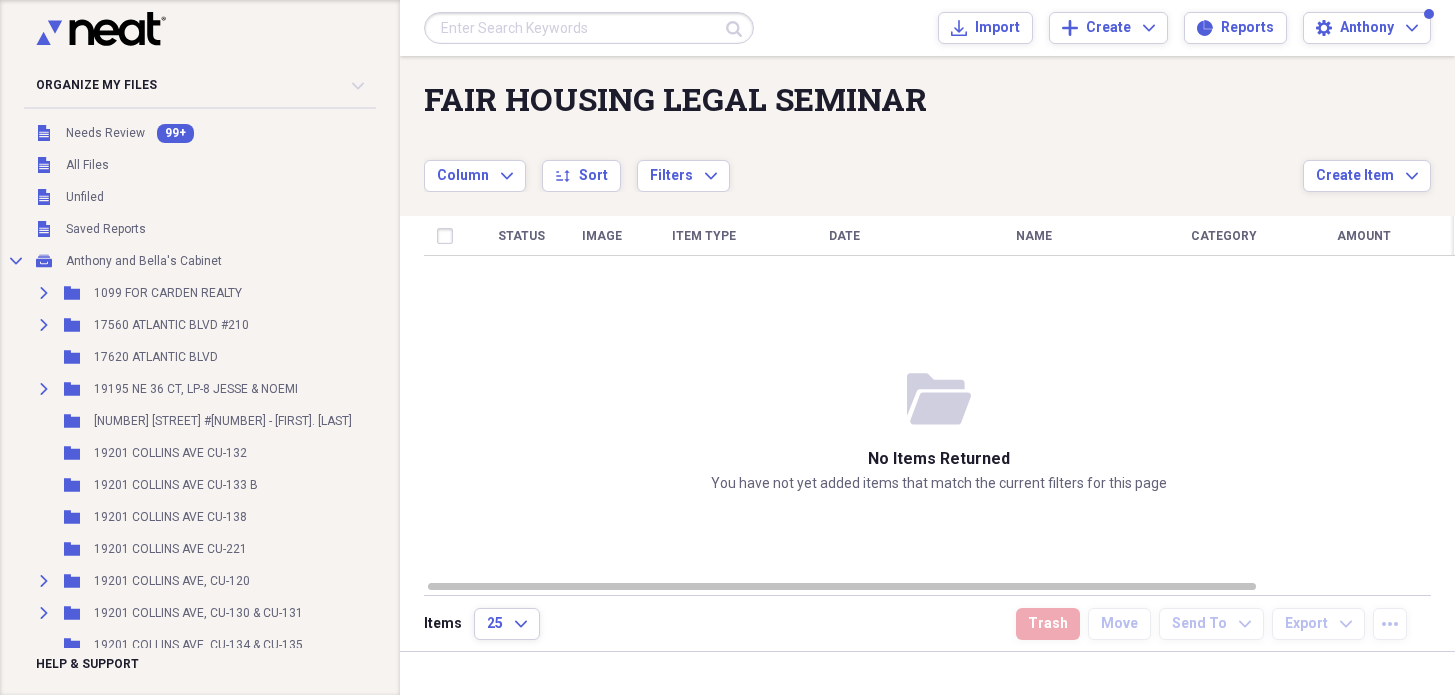 scroll, scrollTop: 0, scrollLeft: 0, axis: both 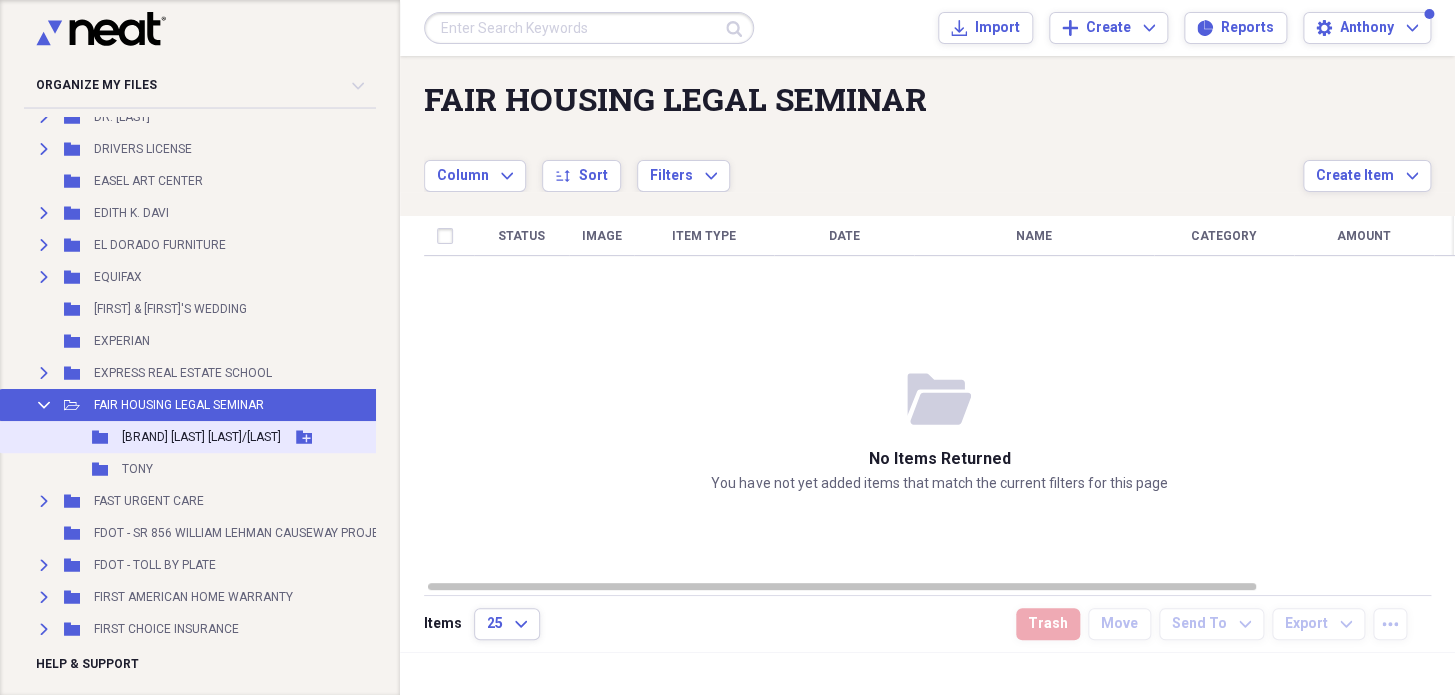 click on "[PERSON] [LAST_NAME]/[LAST_NAME]" at bounding box center (201, 437) 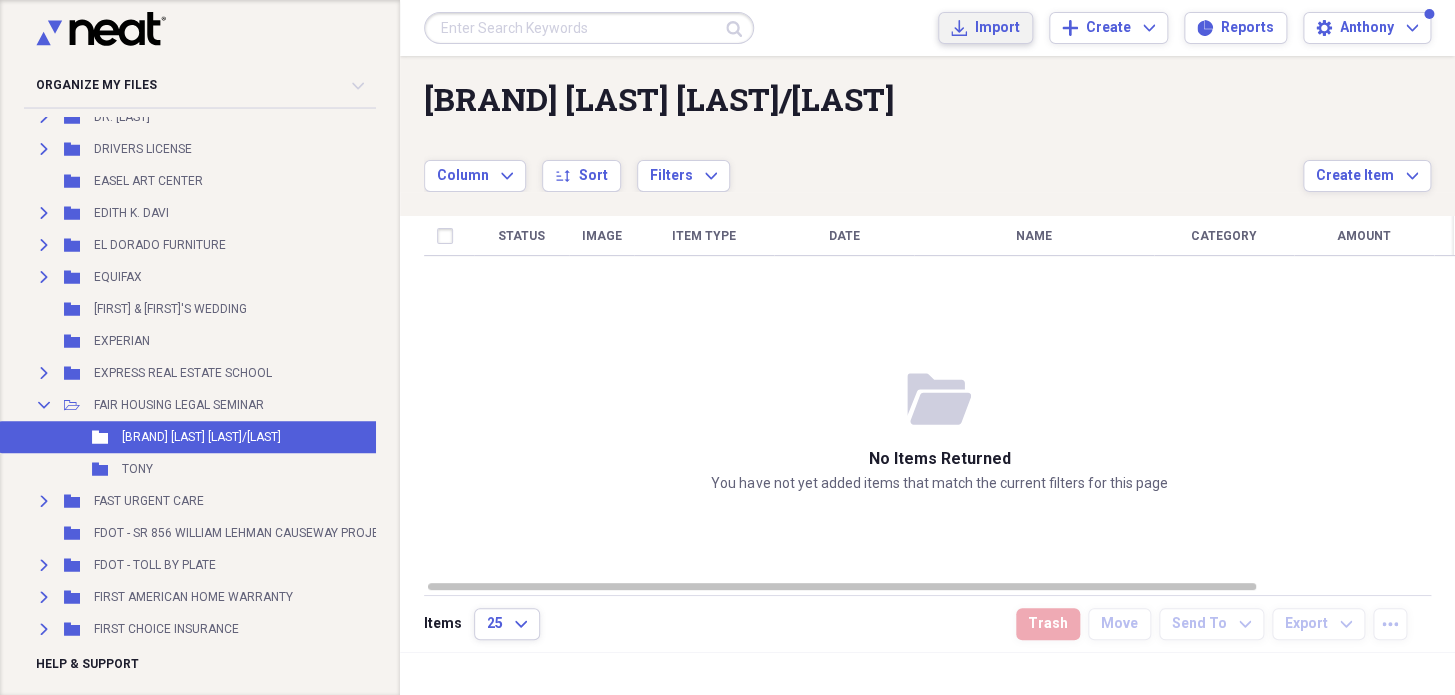 click on "Import" at bounding box center (997, 28) 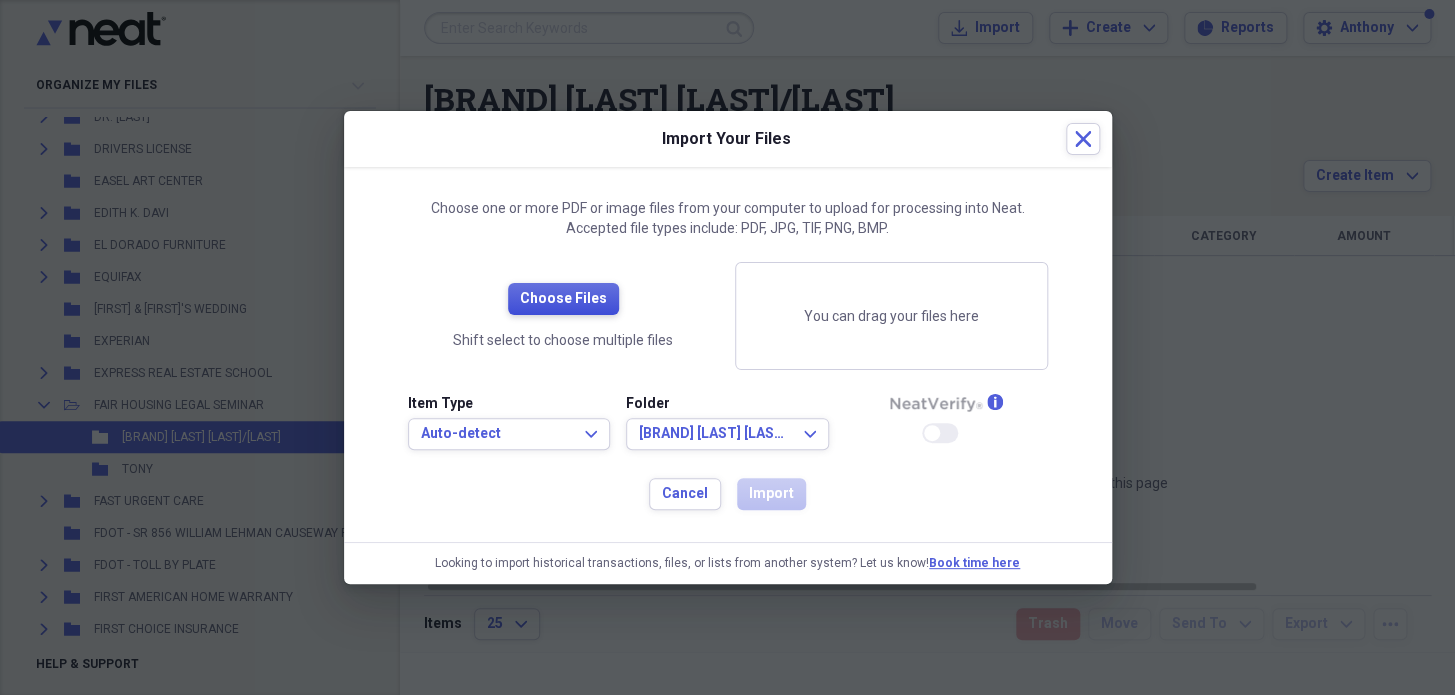 click on "Choose Files" at bounding box center (563, 299) 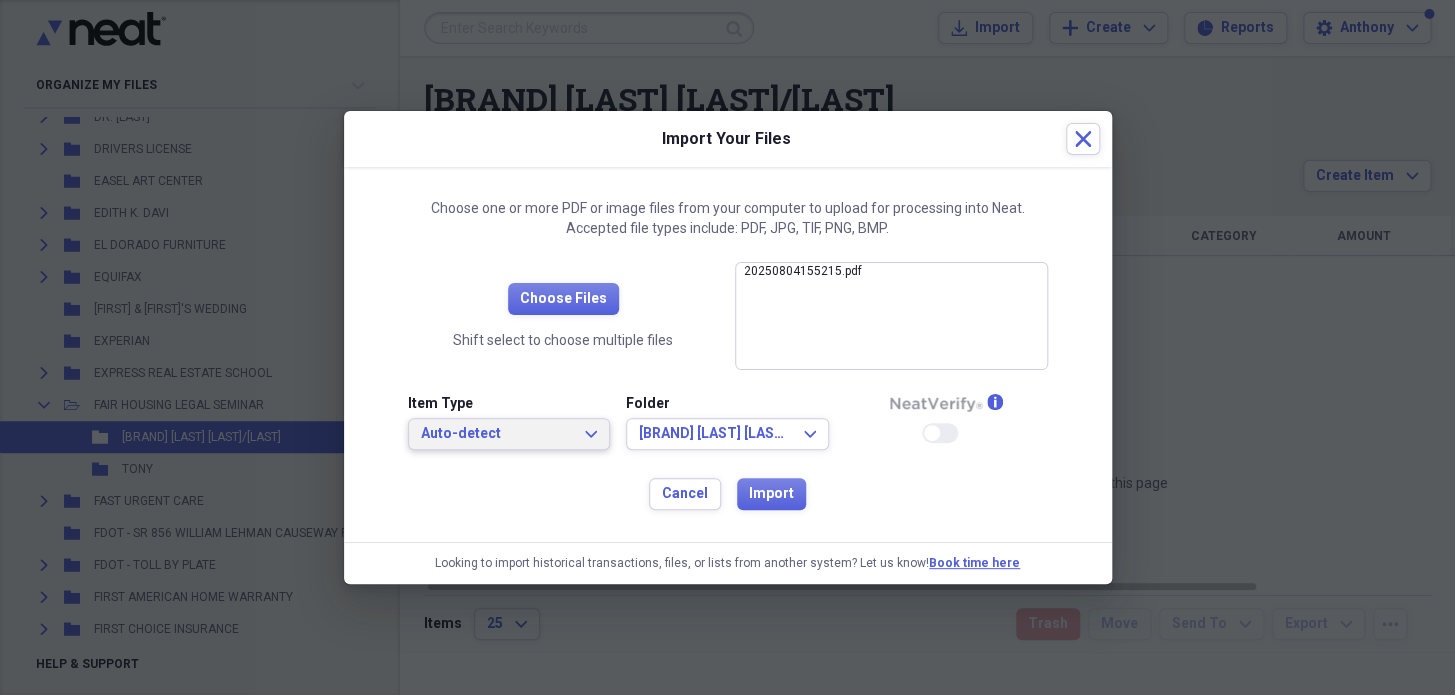 click on "Auto-detect" at bounding box center [497, 434] 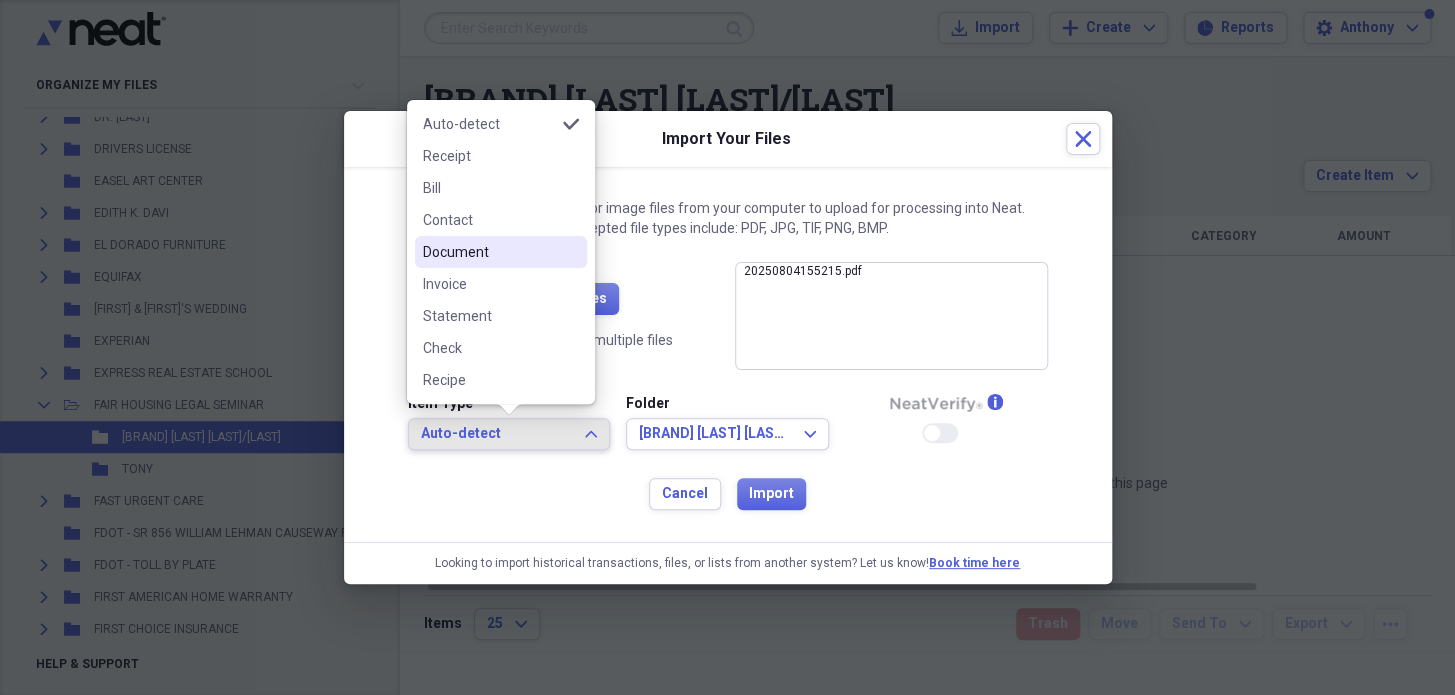 click on "Document" at bounding box center (489, 252) 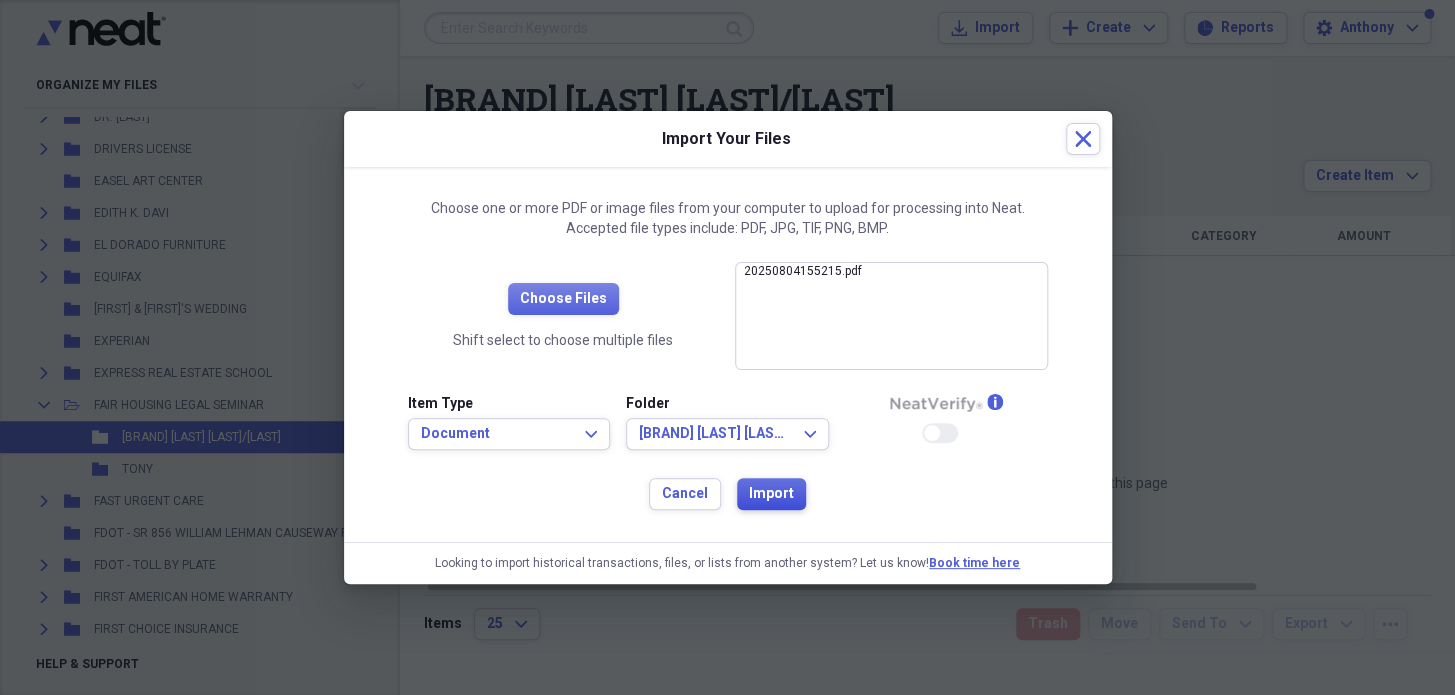 click on "Import" at bounding box center [771, 494] 